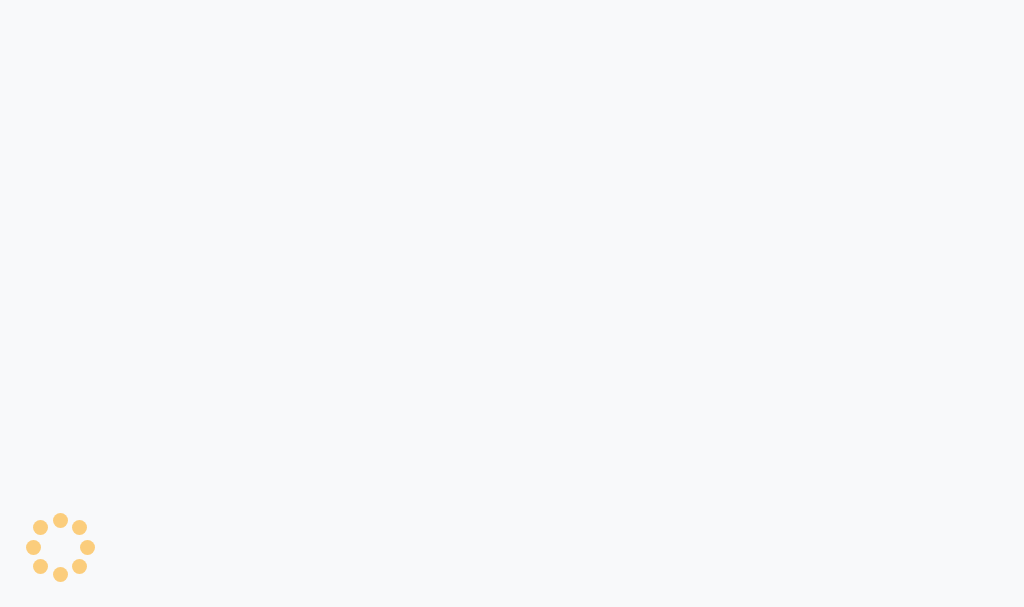 scroll, scrollTop: 0, scrollLeft: 0, axis: both 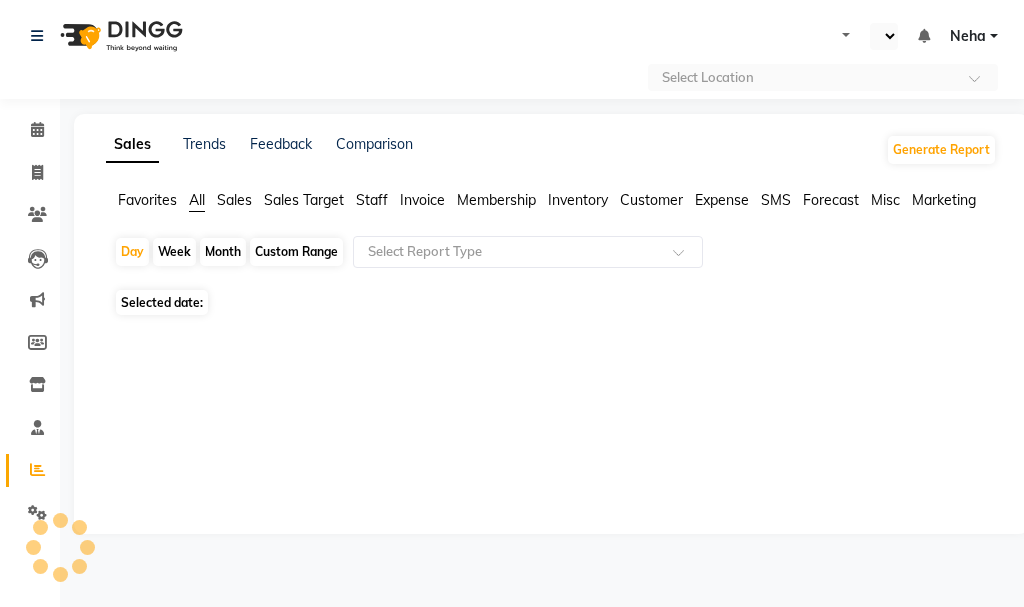 select on "en" 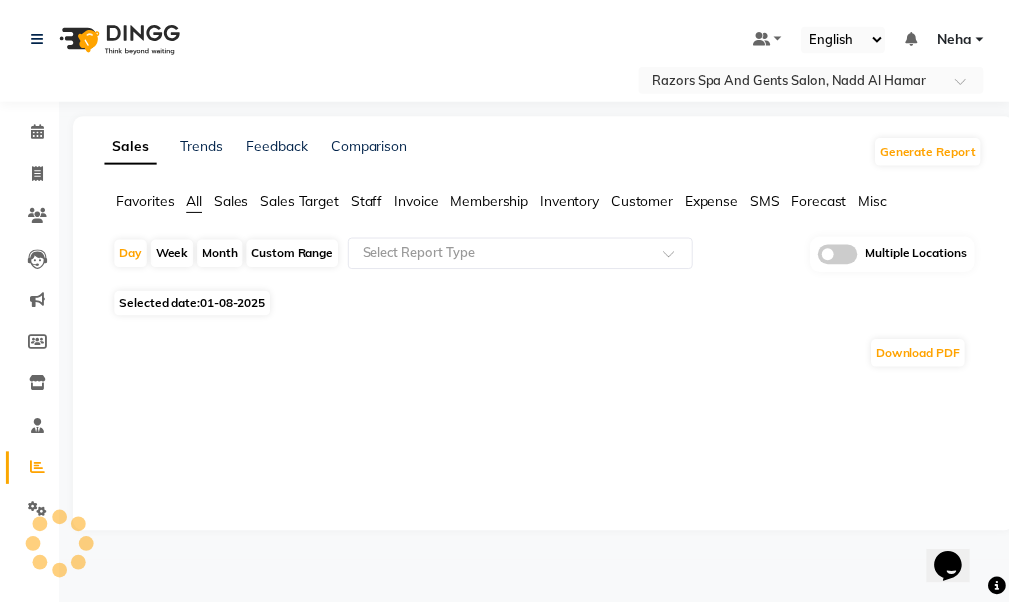 scroll, scrollTop: 0, scrollLeft: 0, axis: both 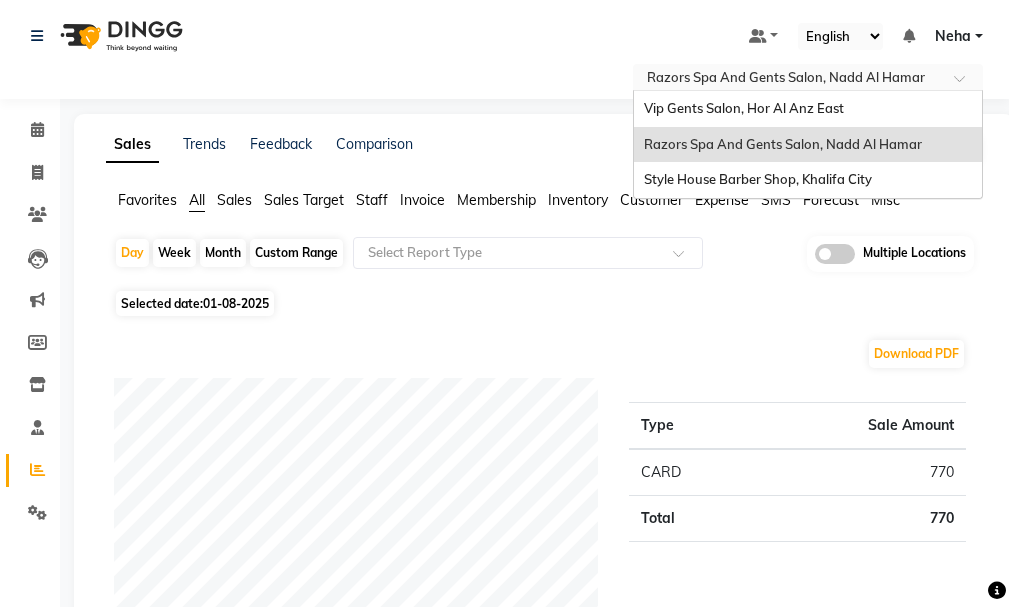 click at bounding box center (788, 79) 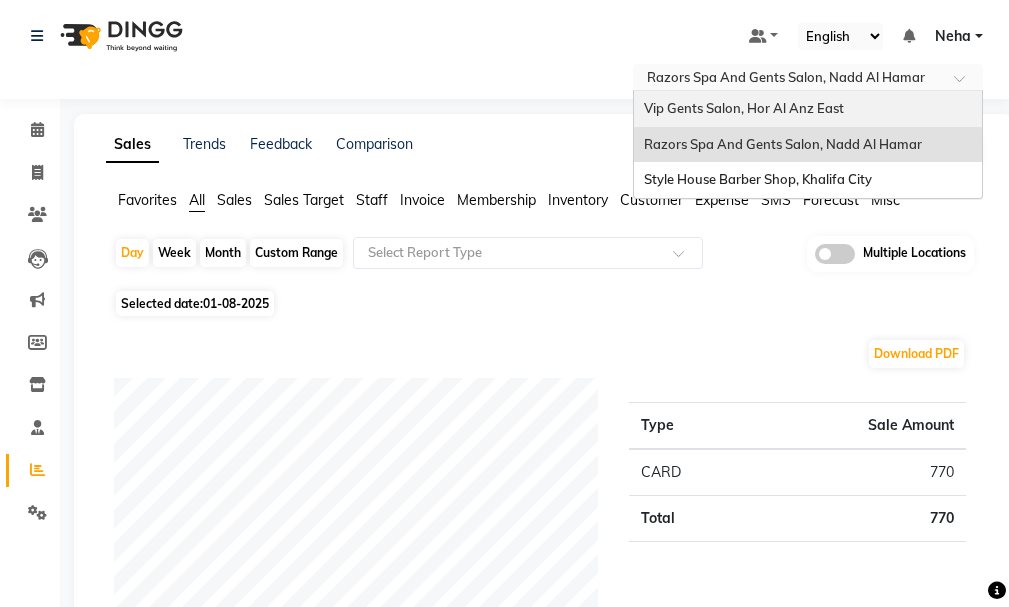 click on "Vip Gents Salon, Hor Al Anz East" at bounding box center [744, 108] 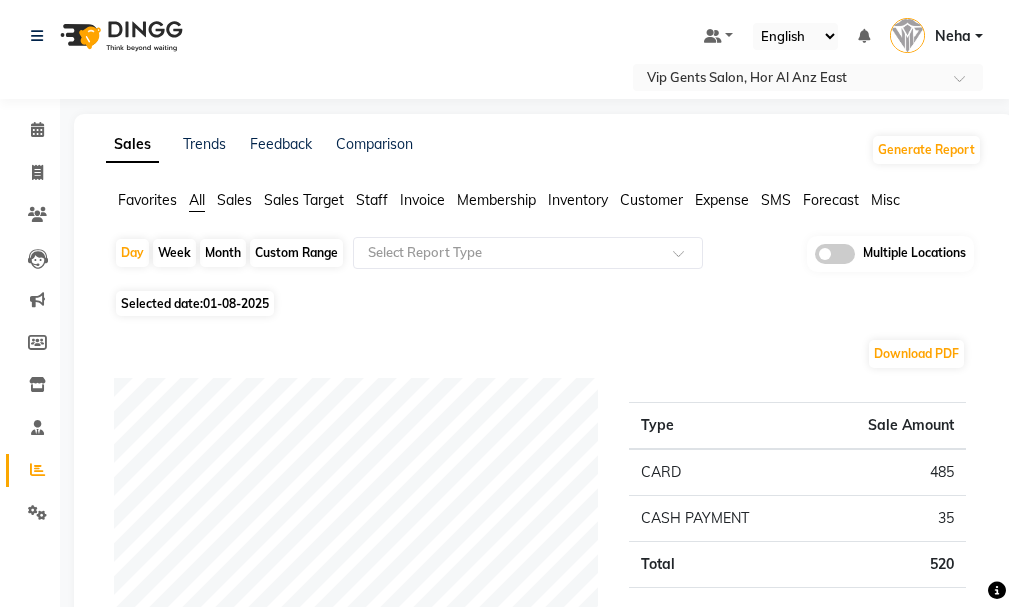 scroll, scrollTop: 0, scrollLeft: 0, axis: both 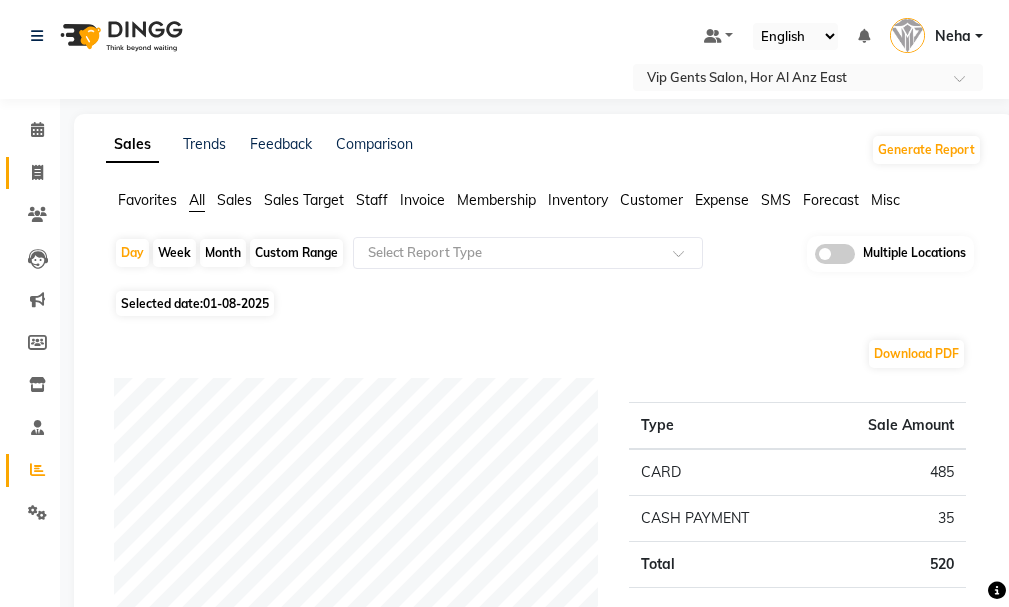 click 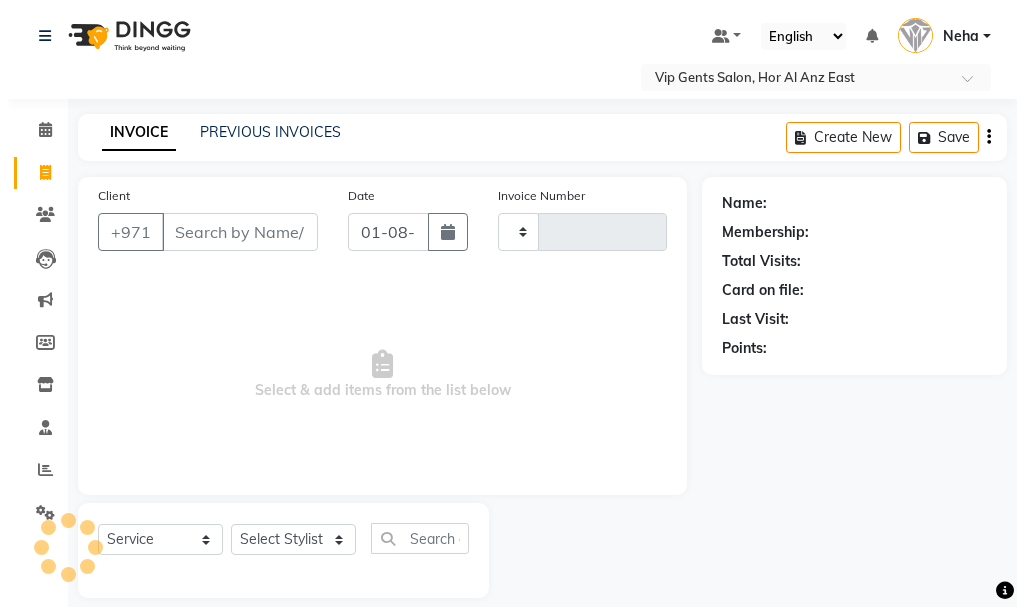 scroll, scrollTop: 21, scrollLeft: 0, axis: vertical 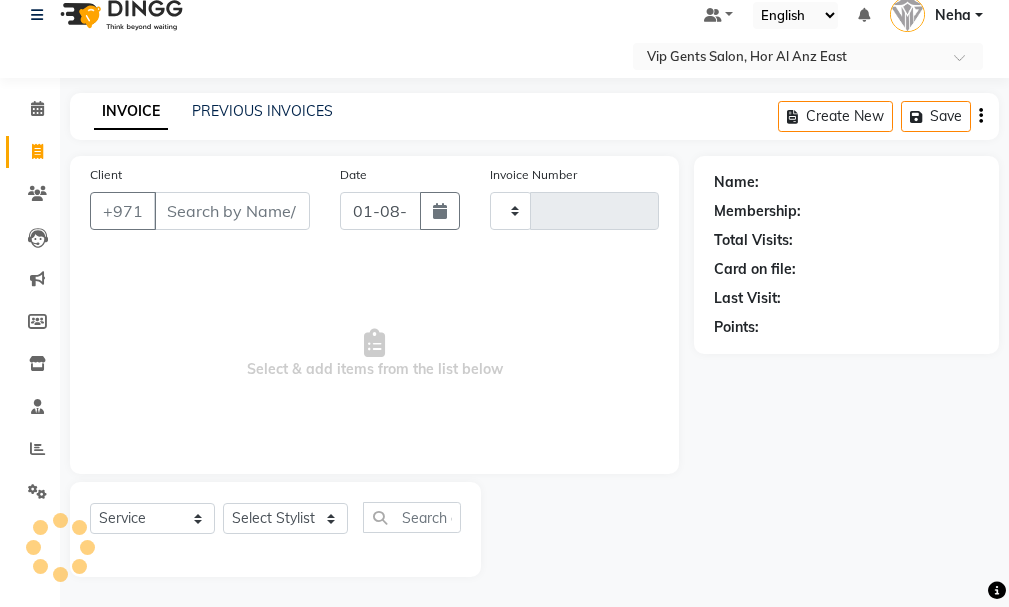 type on "1057" 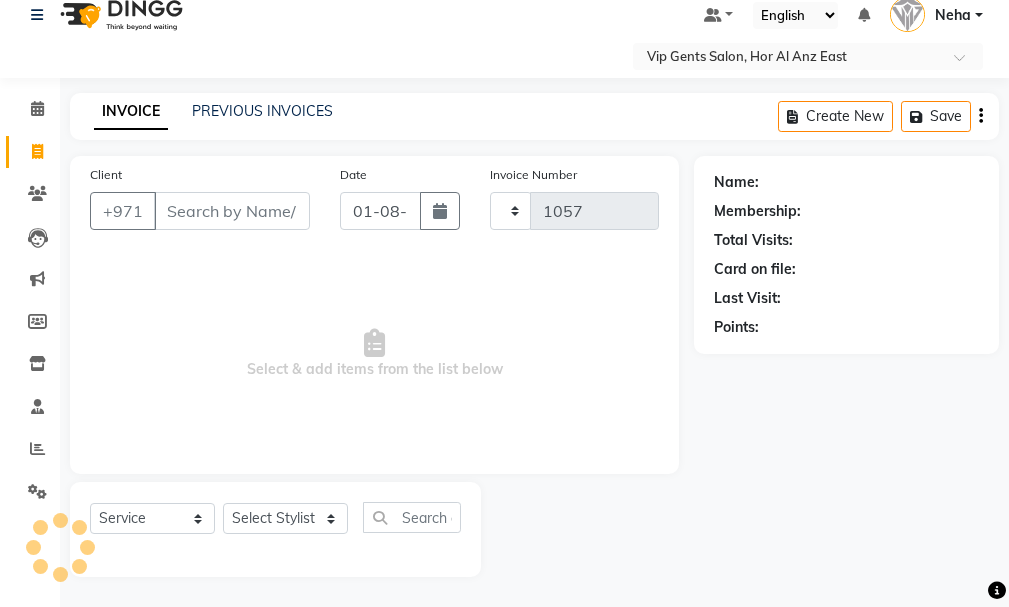select on "8415" 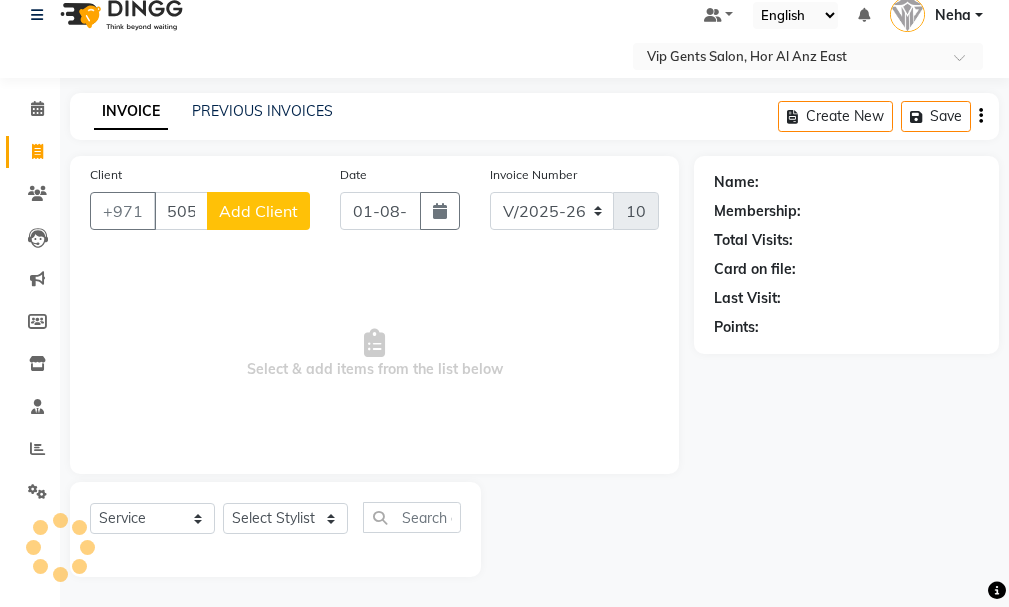 type on "5059648904" 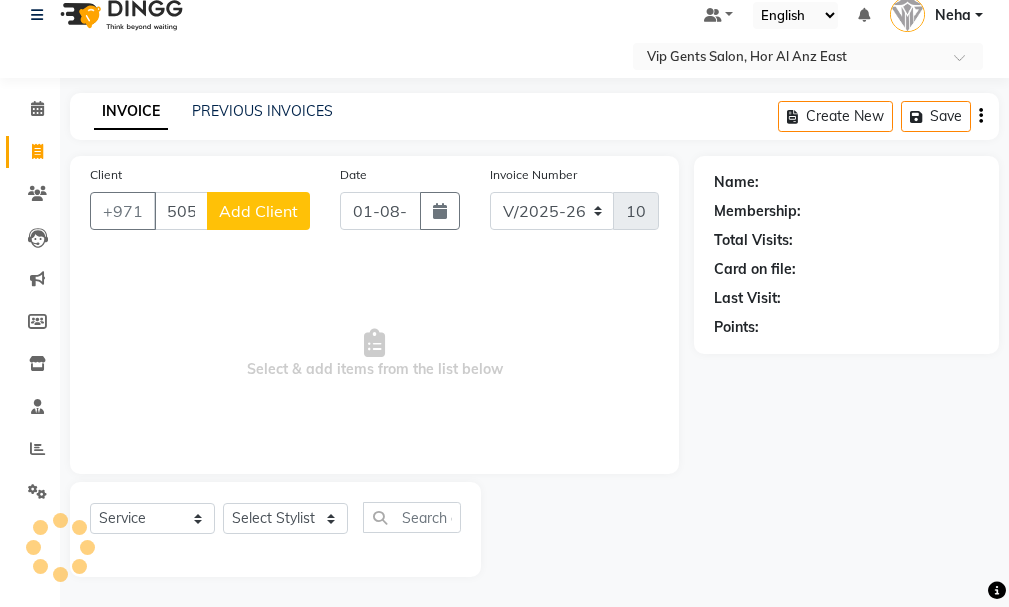 click on "Add Client" 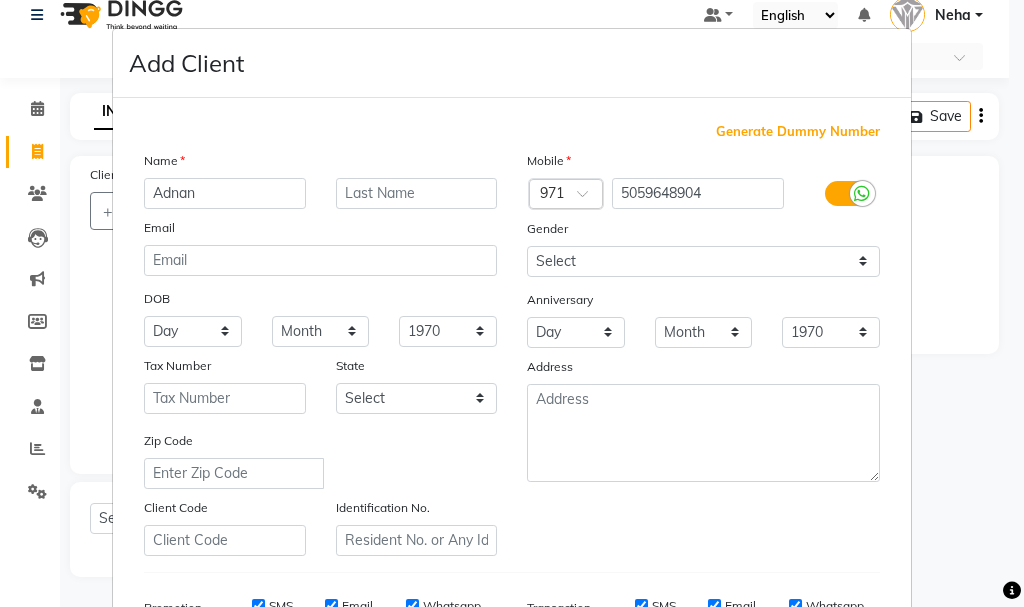 type on "Adnan" 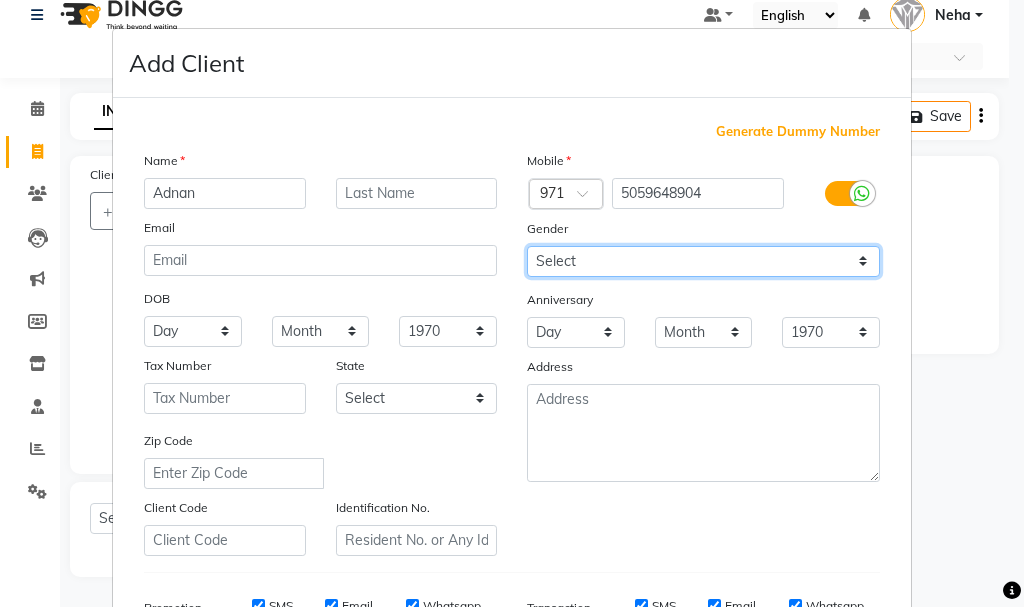 click on "Select Male Female Other Prefer Not To Say" at bounding box center (703, 261) 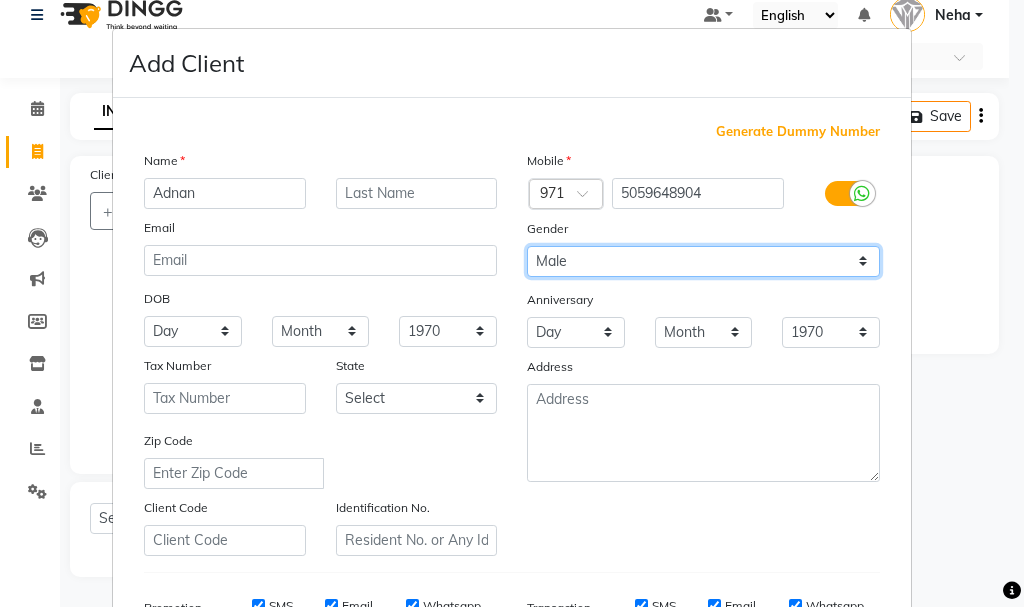 click on "Select Male Female Other Prefer Not To Say" at bounding box center (703, 261) 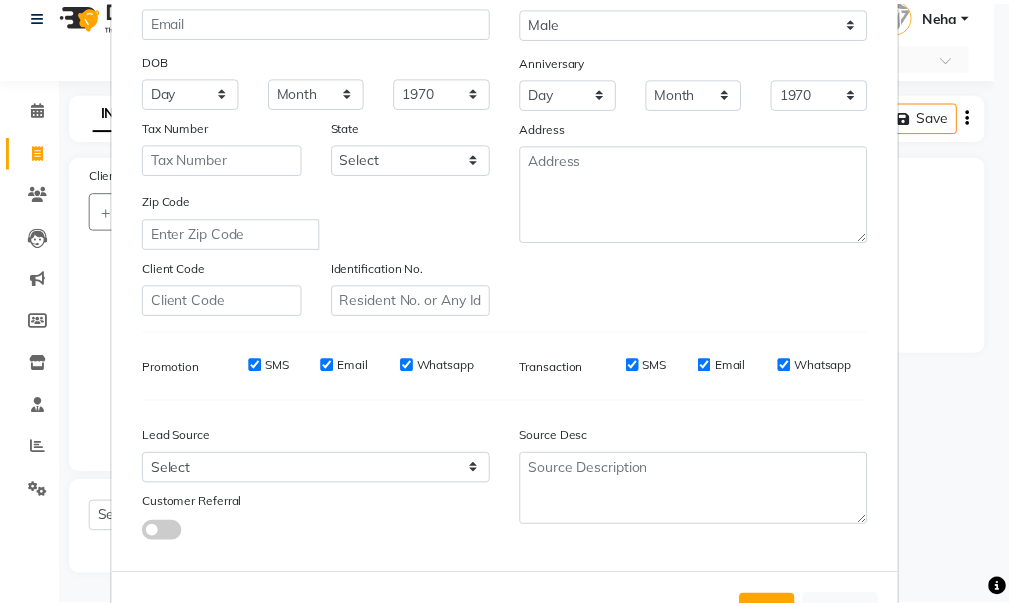 scroll, scrollTop: 316, scrollLeft: 0, axis: vertical 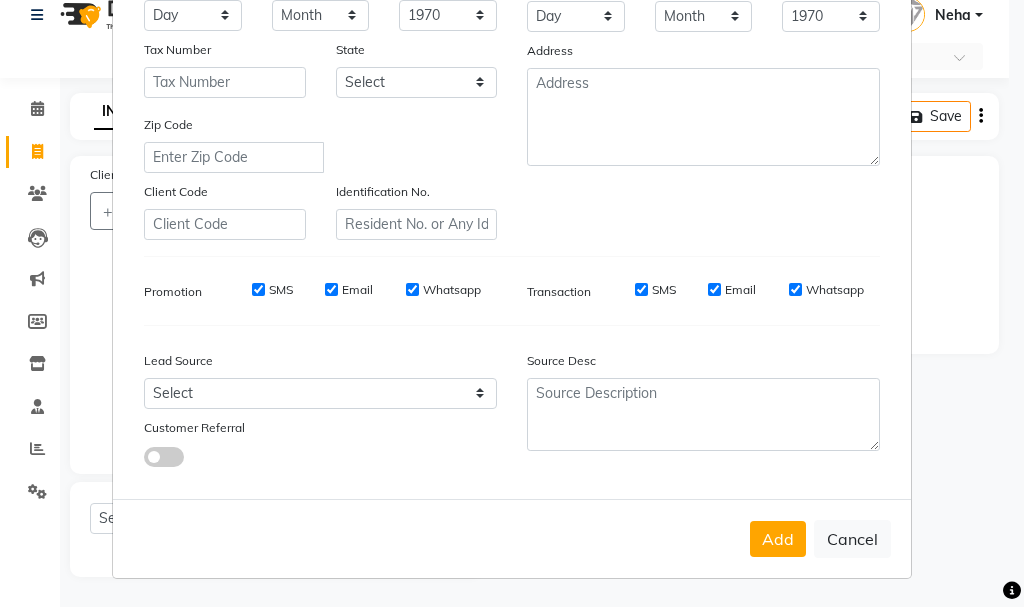 click on "Add" at bounding box center [778, 539] 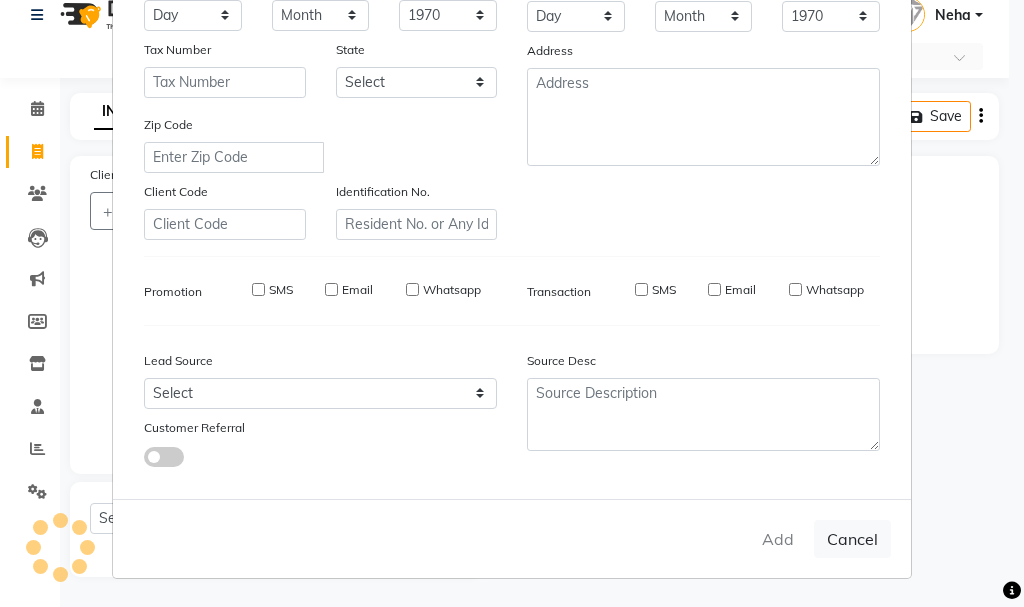 type 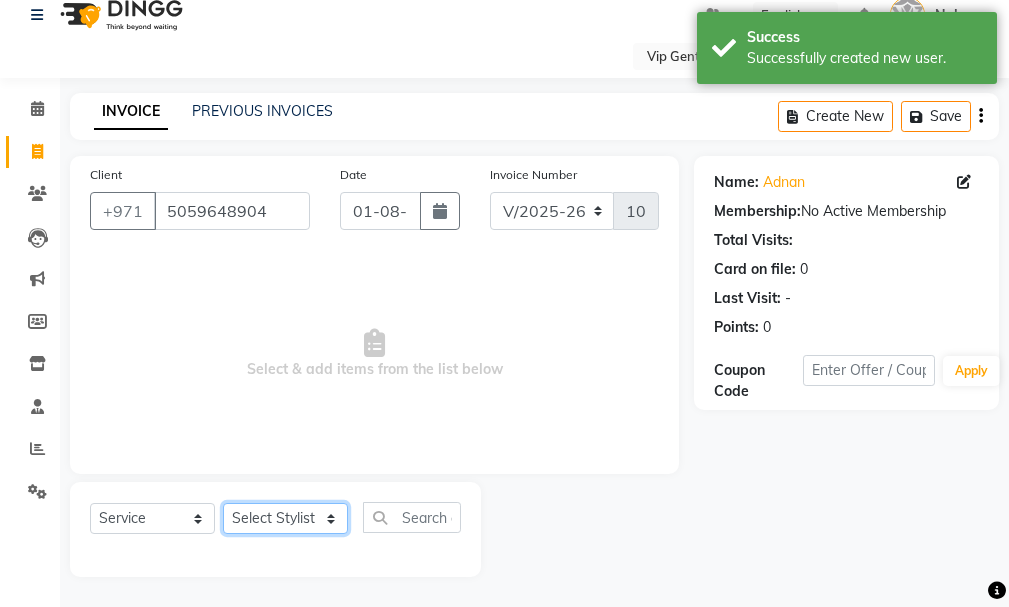 click on "Select Stylist AHMED MOHAMED MOHAMED ELKHODARY ABDELHAMID Ali Rana Allauddin Anwar Ali Ameen Ayoub Lakhbizi Jairah Mr. Mohannad Neha Nelson Ricalyn Colcol Riffat Magdy Taufeeq Anwar Ali Tauseef  Akhilaque Zoya Bhatti." 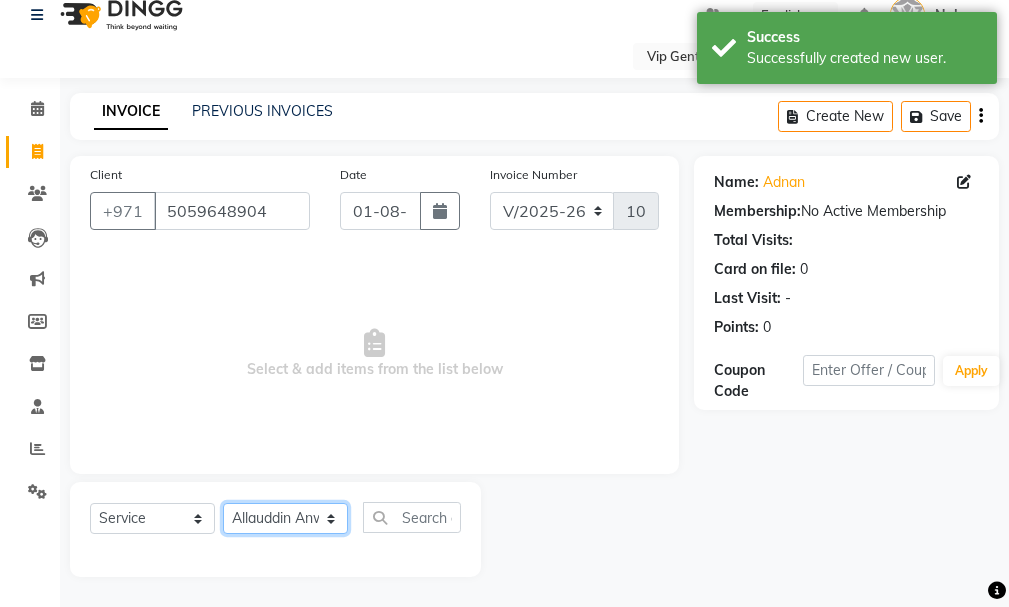 click on "Select Stylist AHMED MOHAMED MOHAMED ELKHODARY ABDELHAMID Ali Rana Allauddin Anwar Ali Ameen Ayoub Lakhbizi Jairah Mr. Mohannad Neha Nelson Ricalyn Colcol Riffat Magdy Taufeeq Anwar Ali Tauseef  Akhilaque Zoya Bhatti." 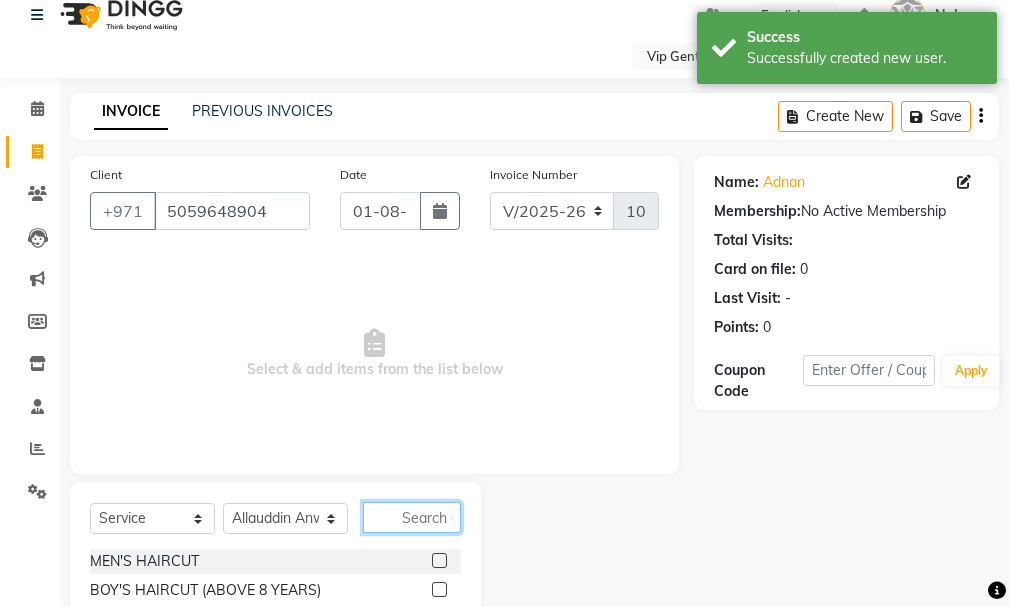 click 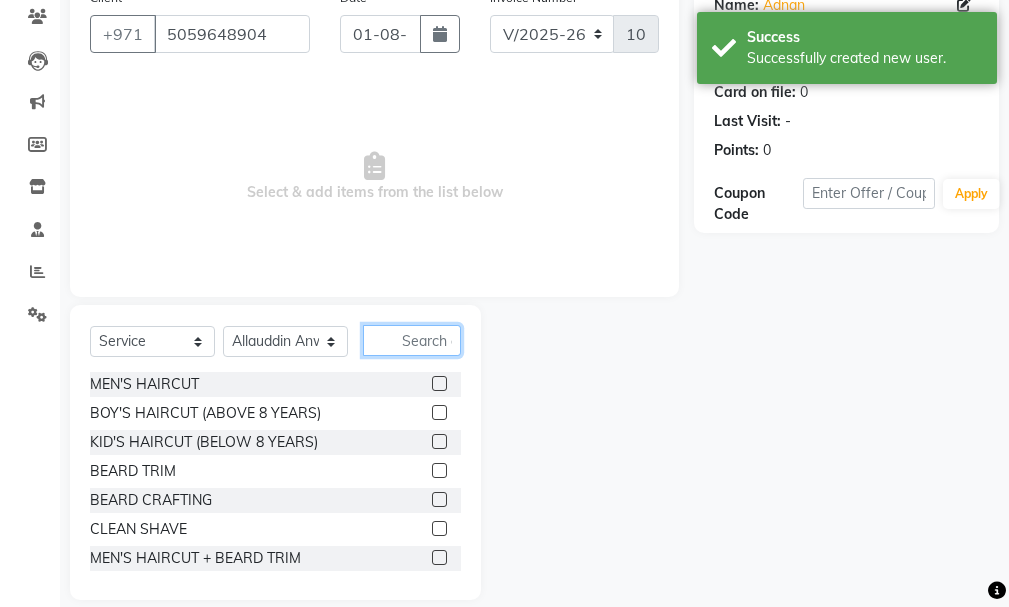 scroll, scrollTop: 221, scrollLeft: 0, axis: vertical 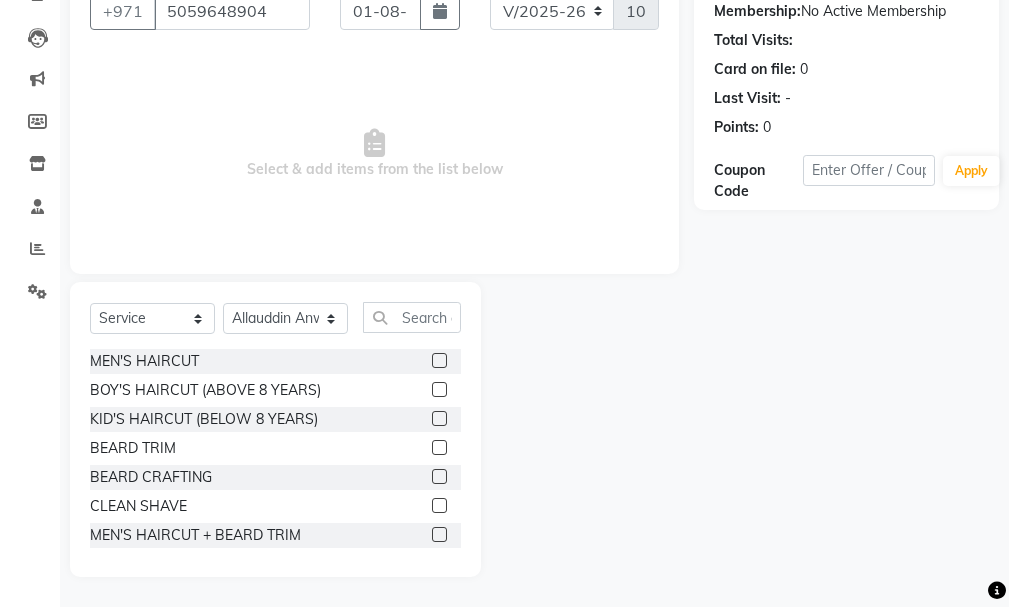 click 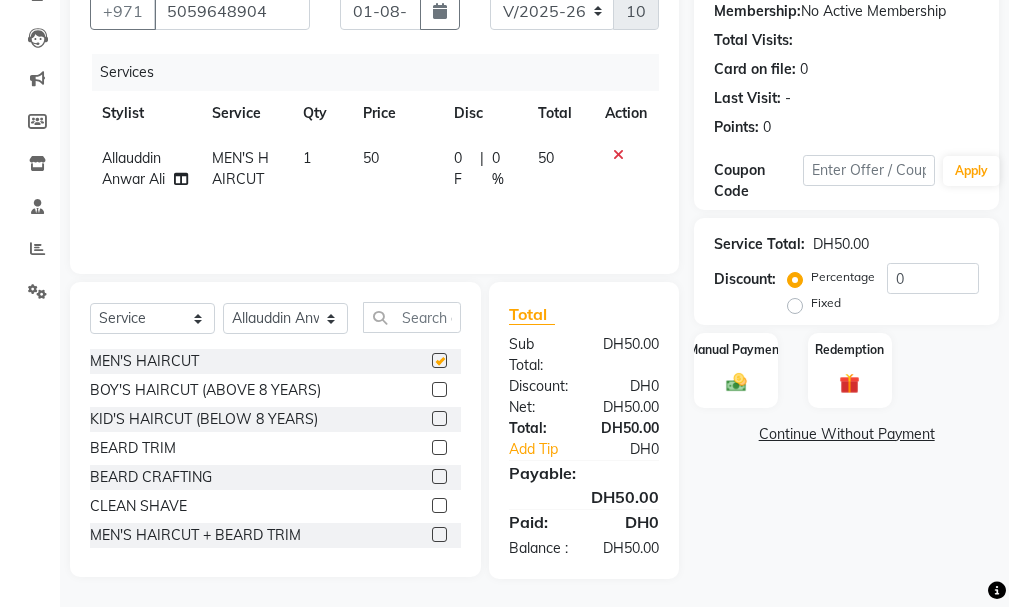 checkbox on "false" 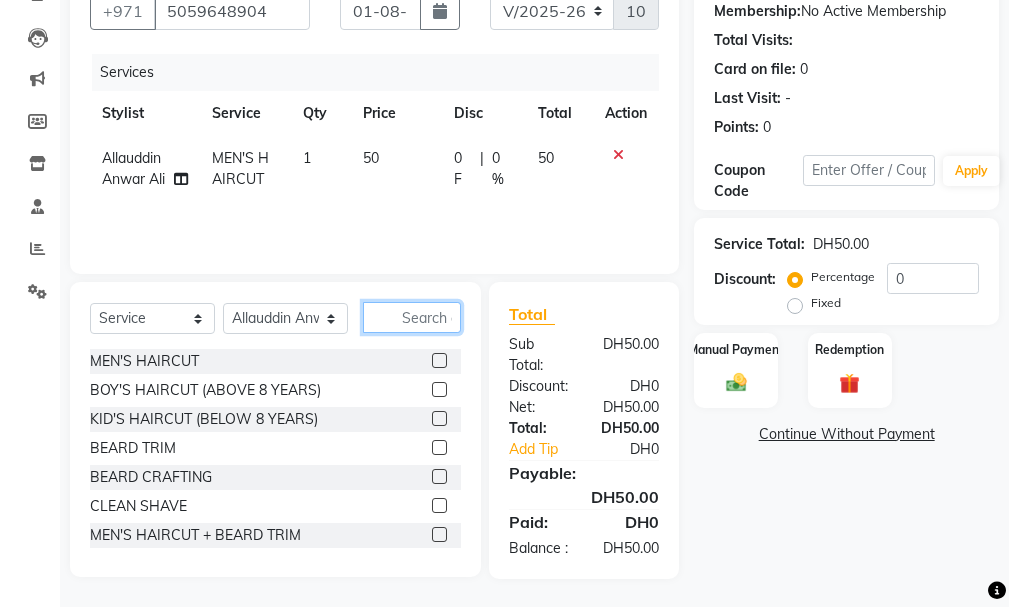 click 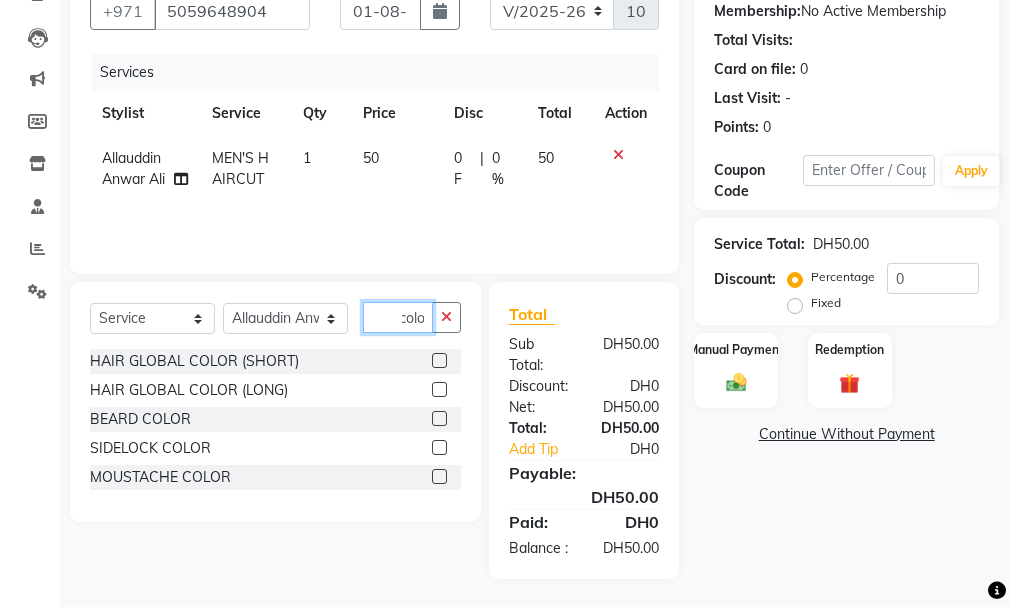 scroll, scrollTop: 0, scrollLeft: 8, axis: horizontal 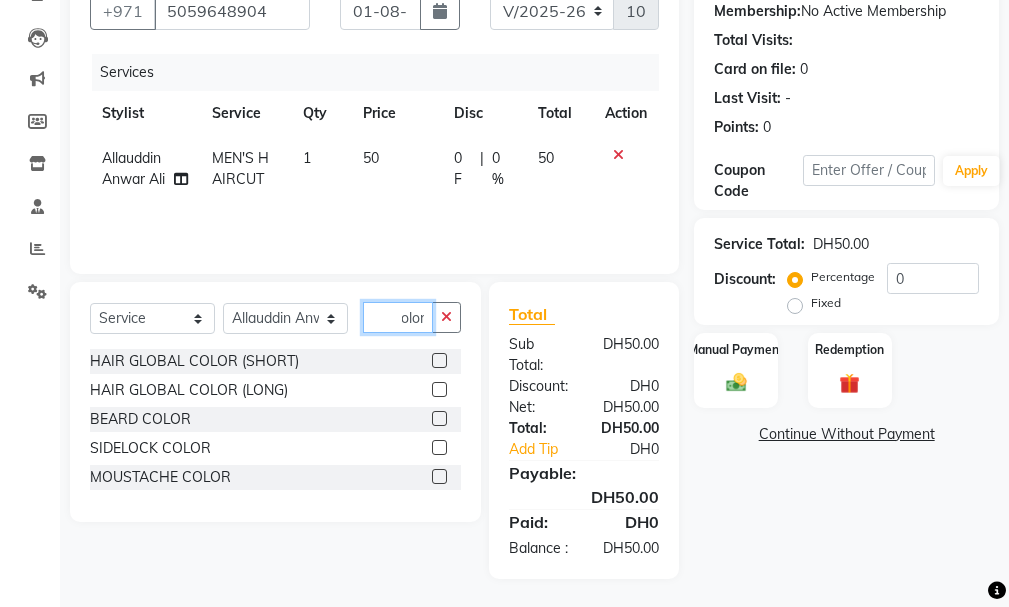 type on "color" 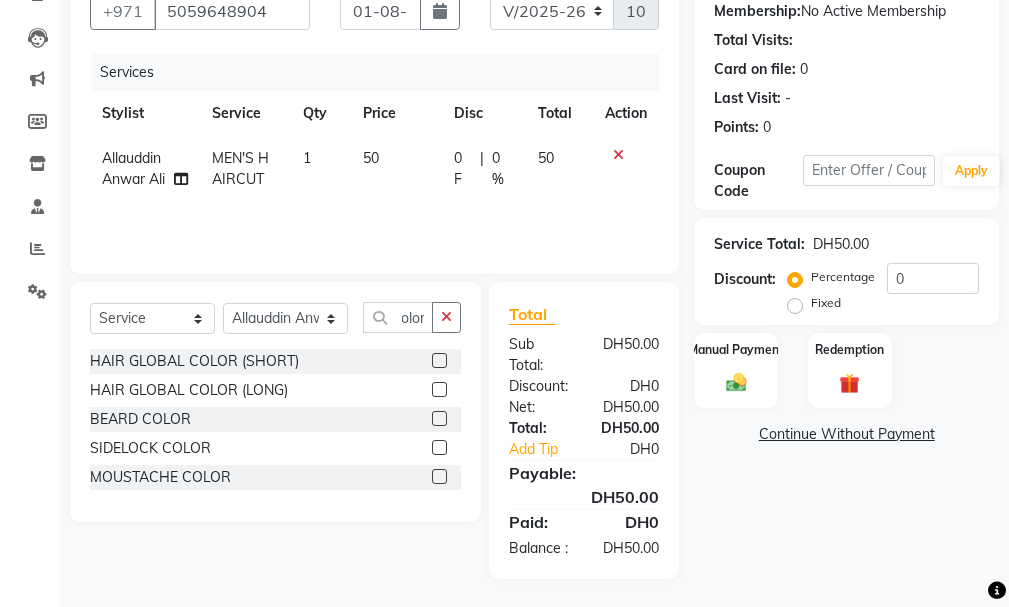 click 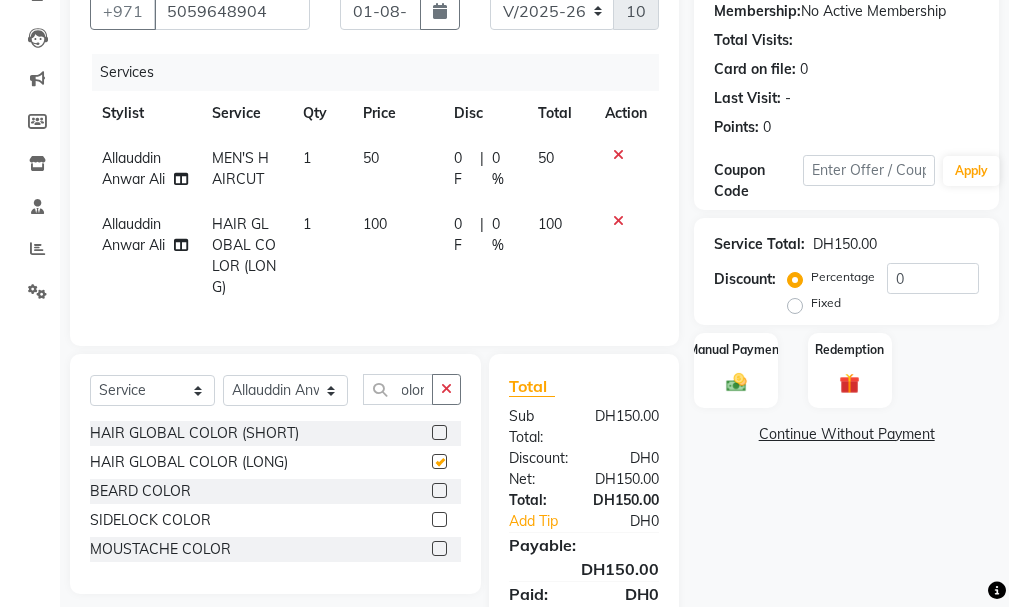 scroll, scrollTop: 0, scrollLeft: 0, axis: both 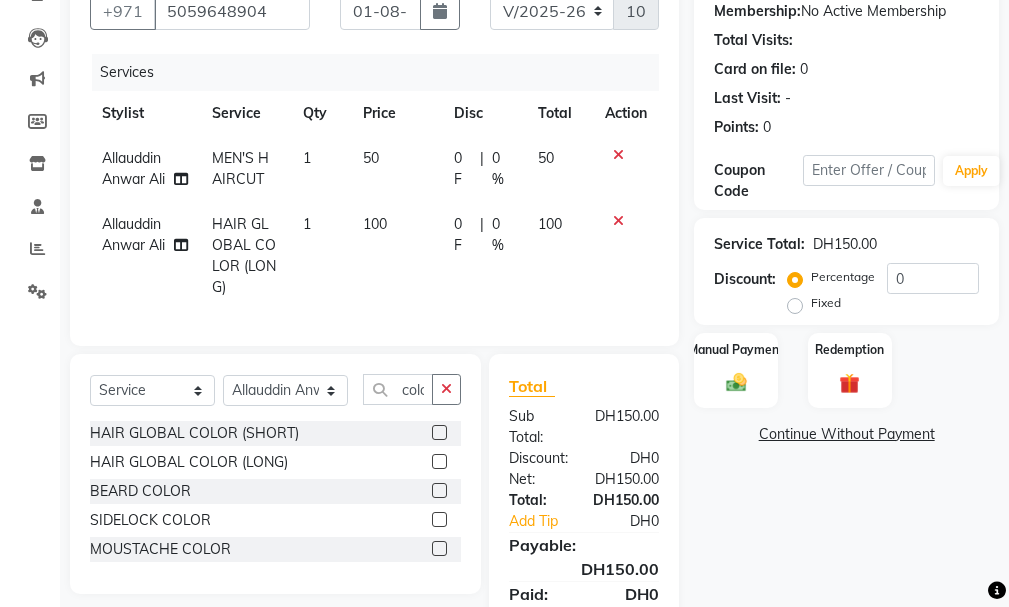 checkbox on "false" 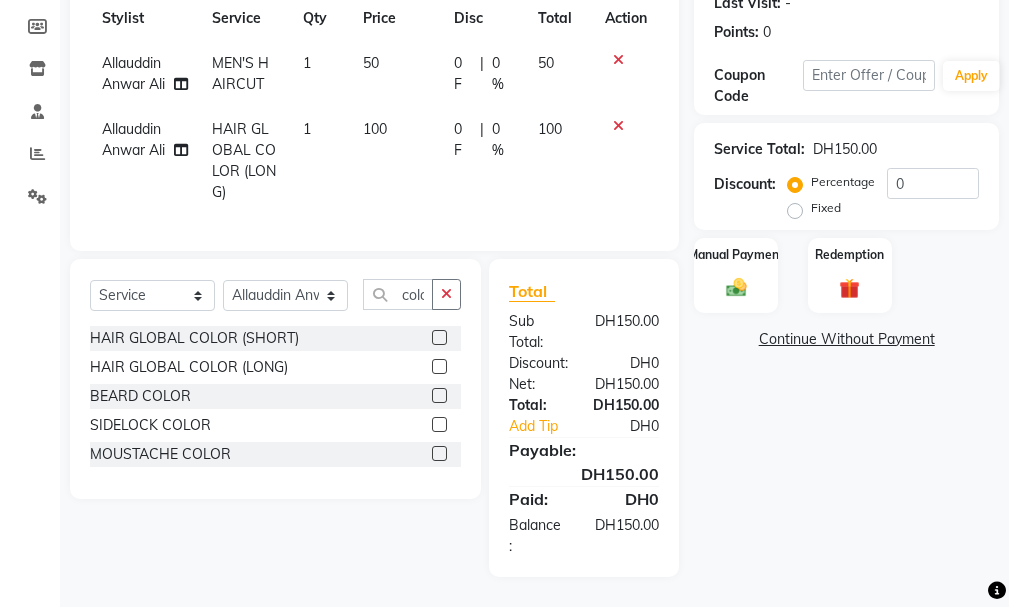 scroll, scrollTop: 331, scrollLeft: 0, axis: vertical 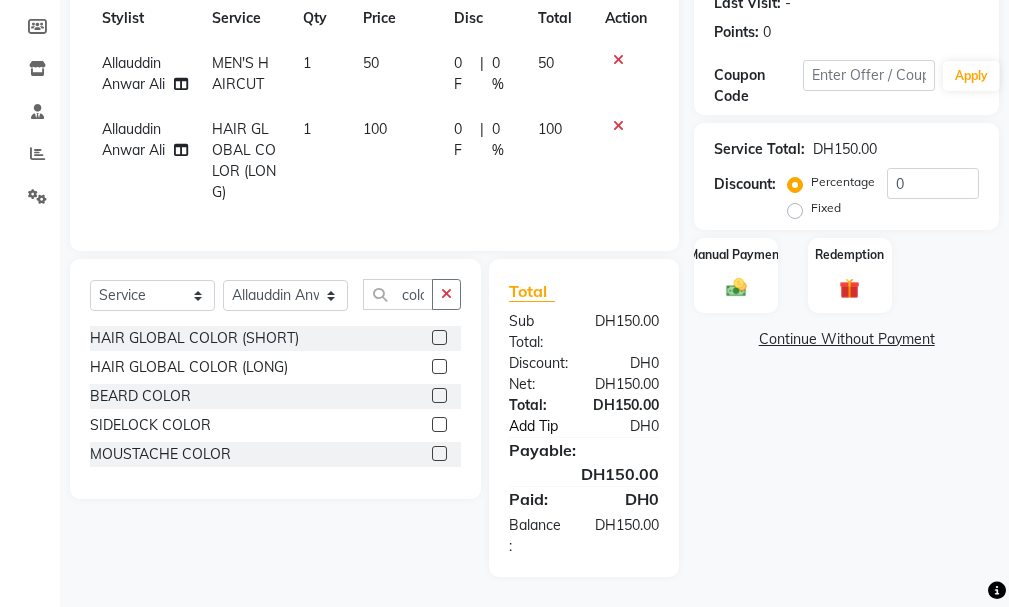 click on "Add Tip" 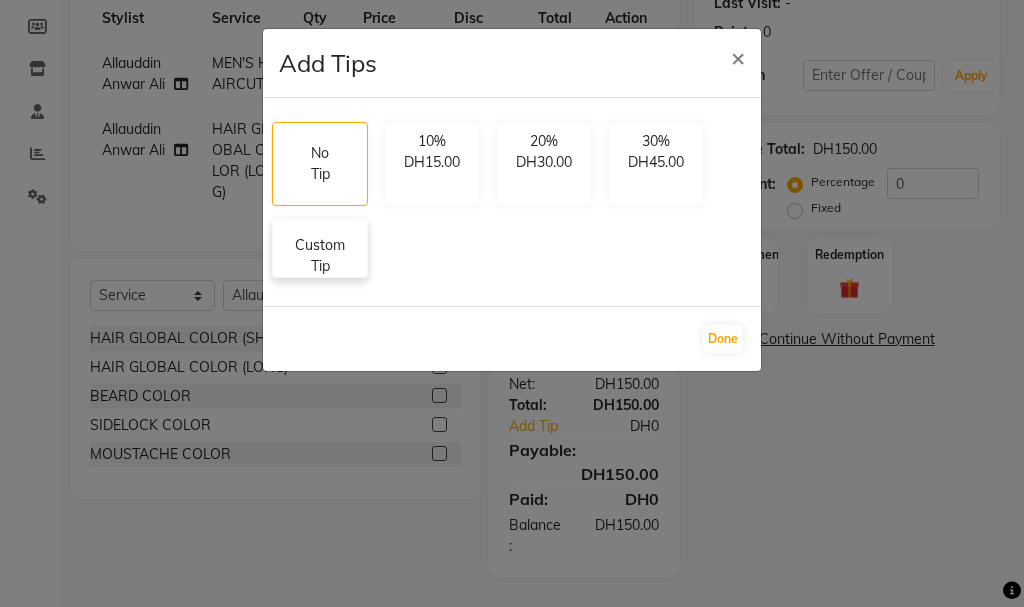 click on "Custom Tip" 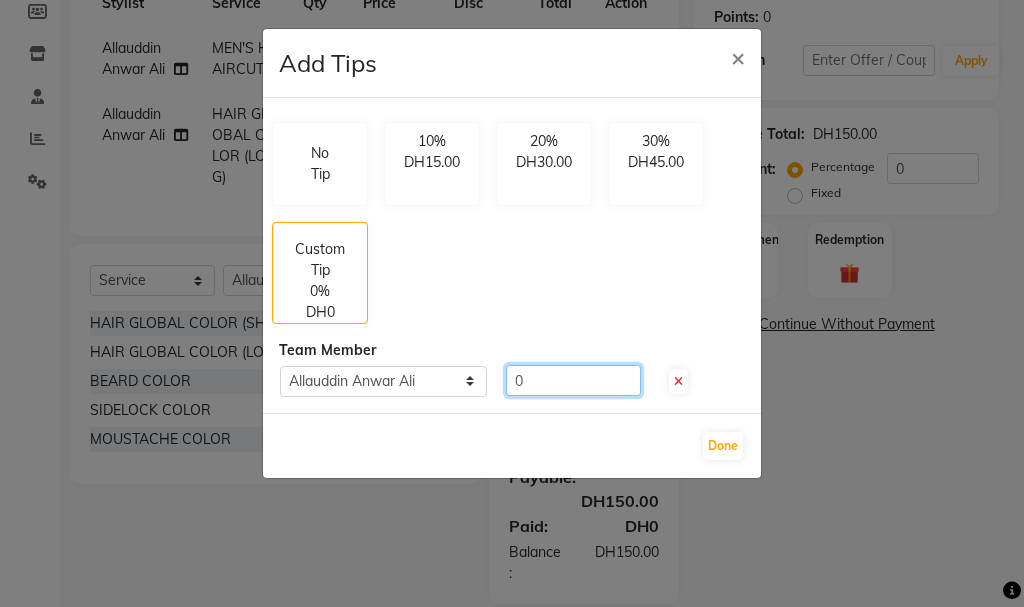 click on "0" 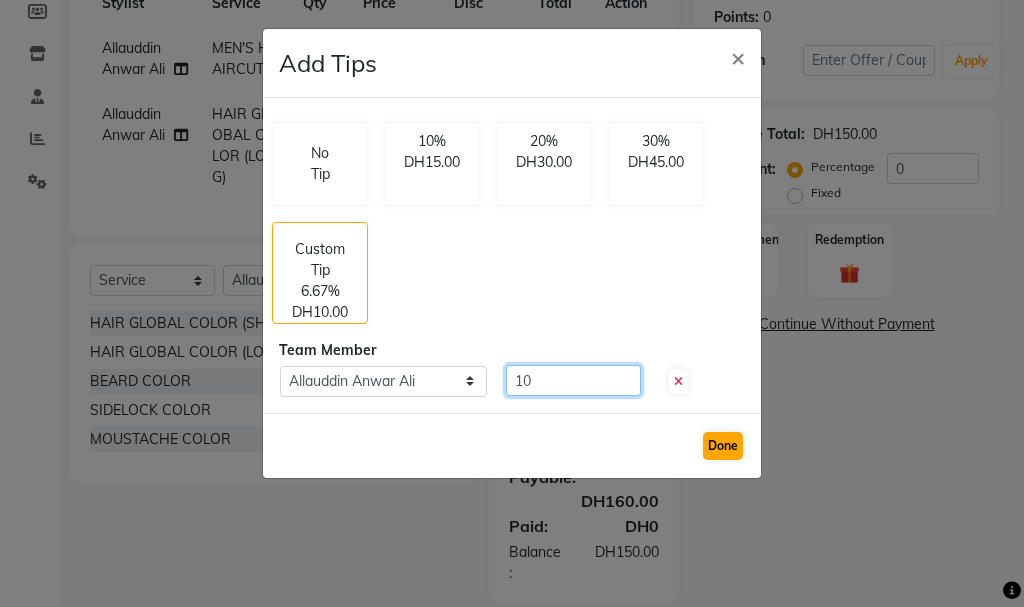 type on "10" 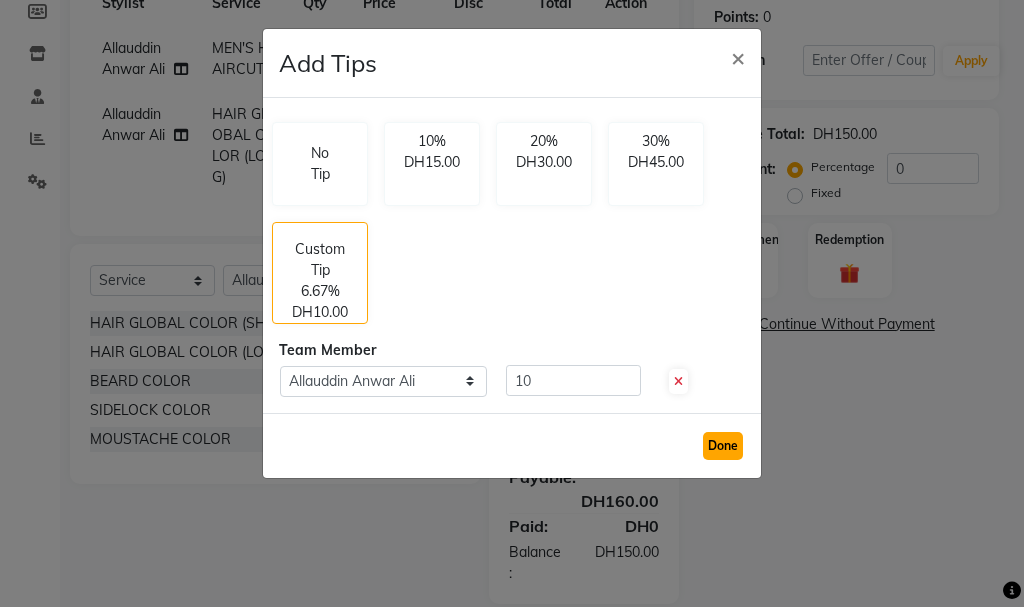 click on "Done" 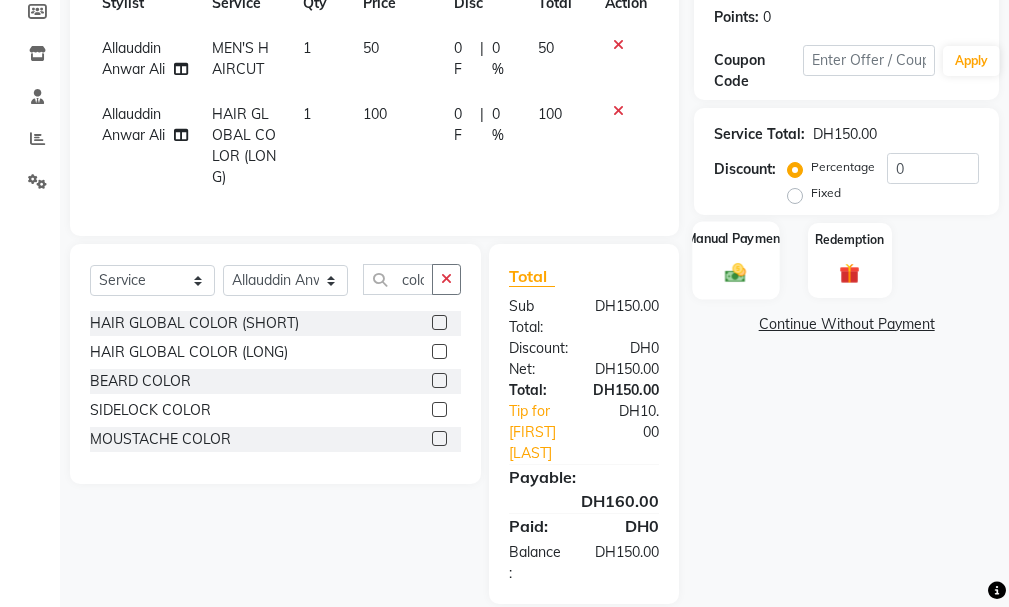 click on "Manual Payment" 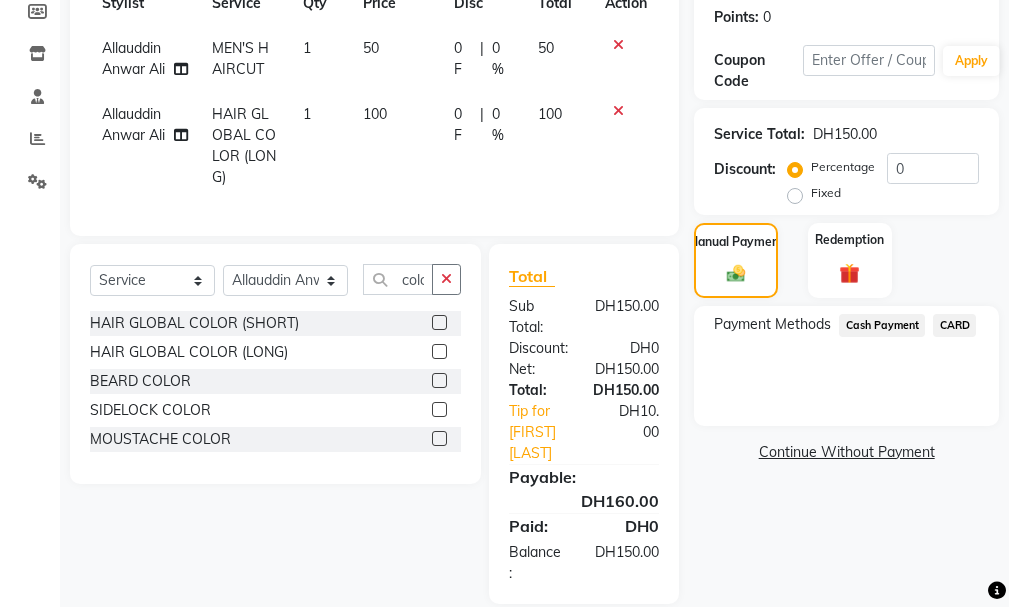 click on "CARD" 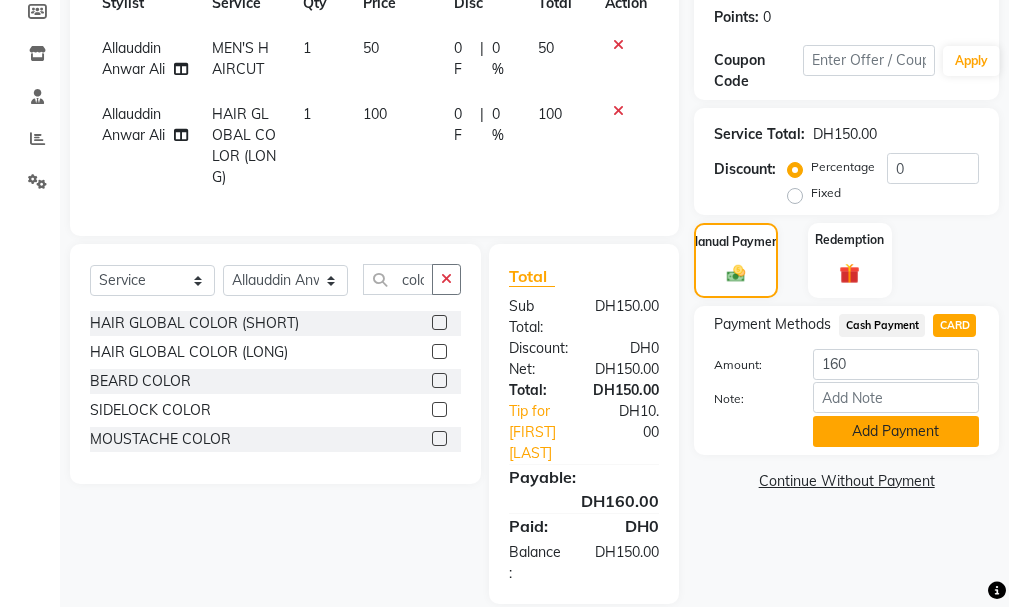 click on "Add Payment" 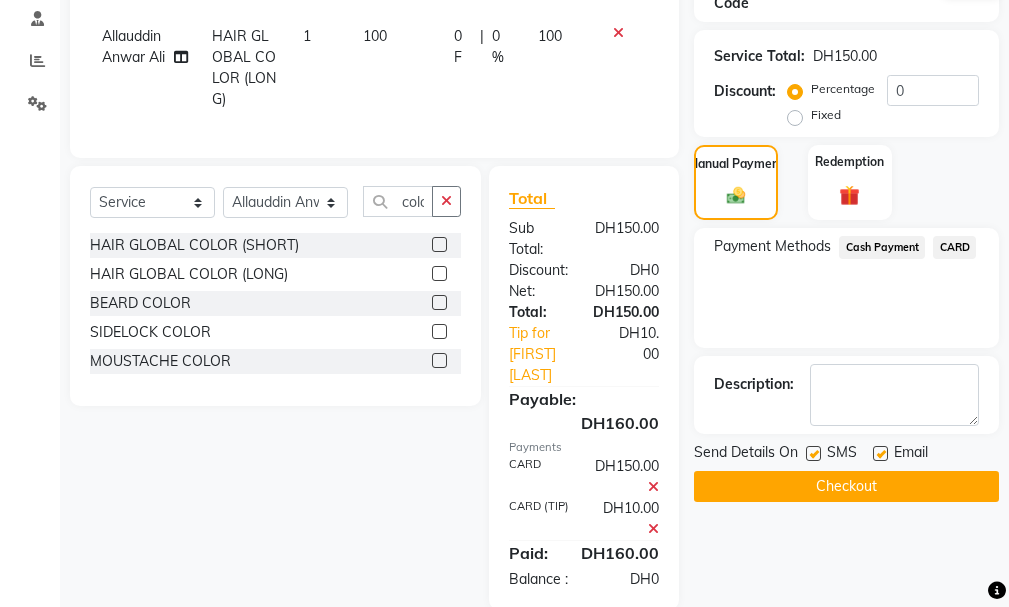 scroll, scrollTop: 478, scrollLeft: 0, axis: vertical 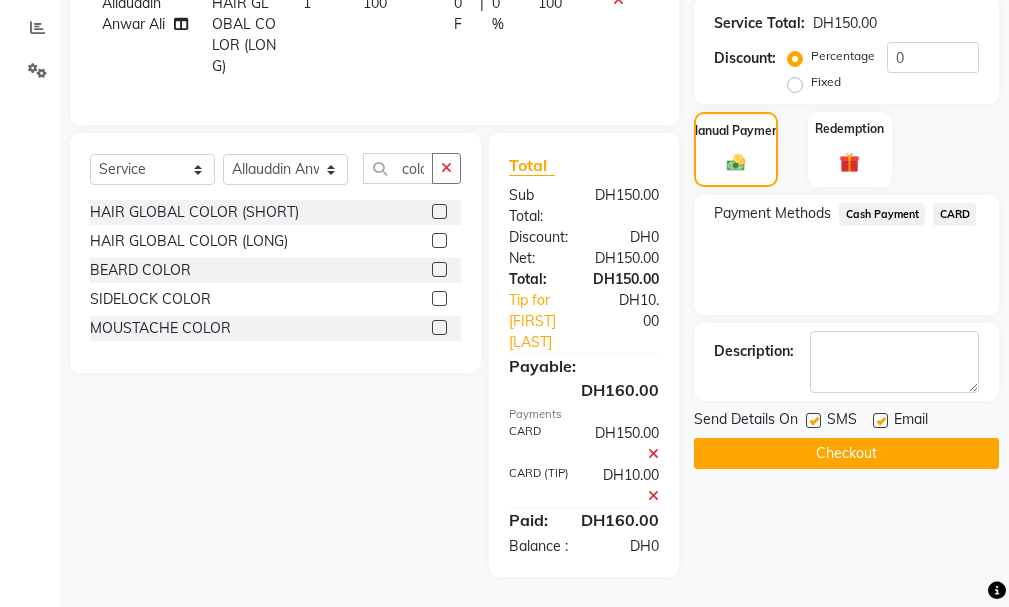 click on "Checkout" 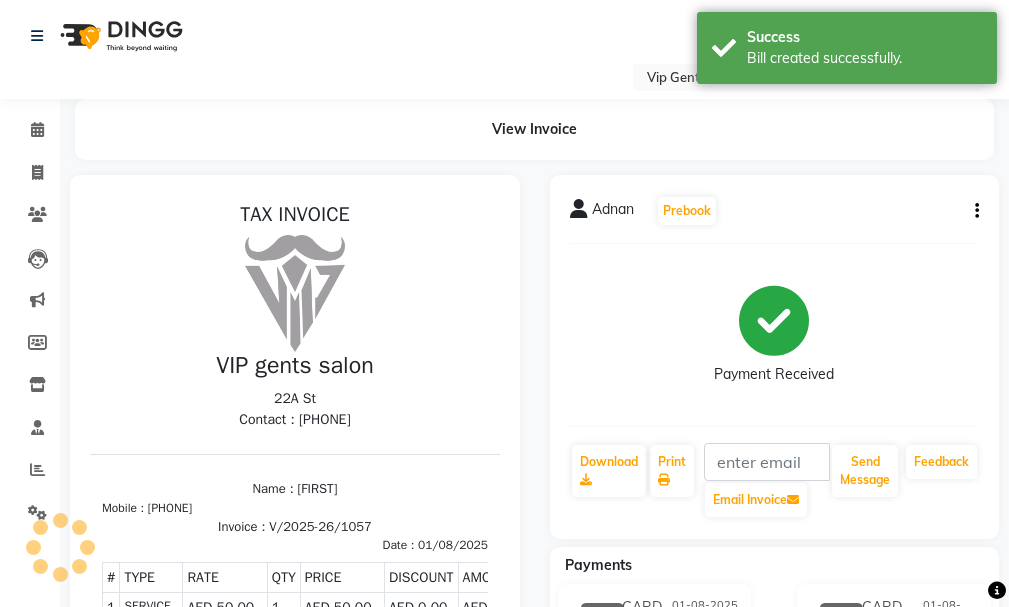 scroll, scrollTop: 0, scrollLeft: 0, axis: both 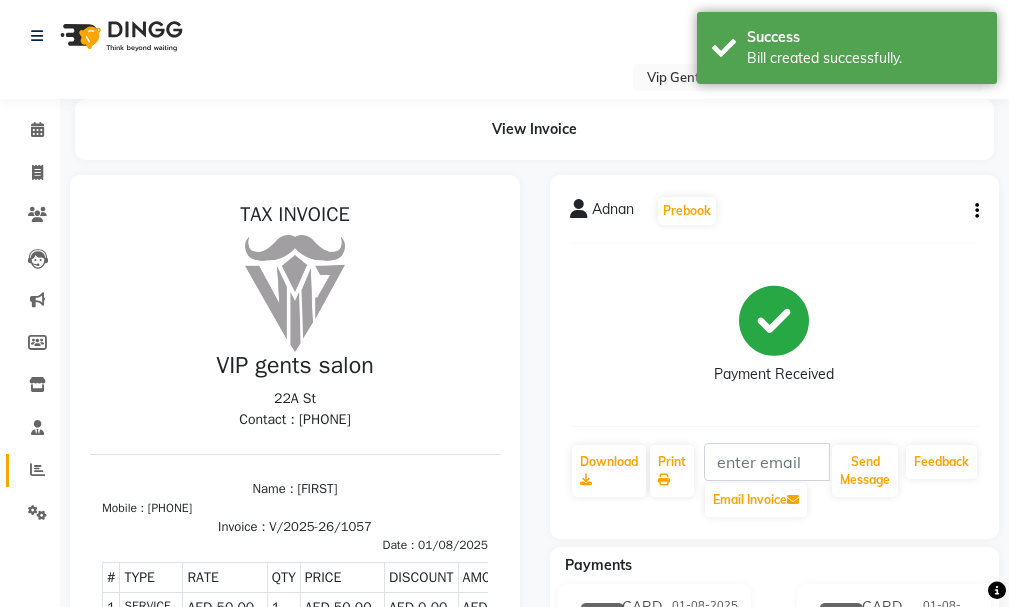 click on "Reports" 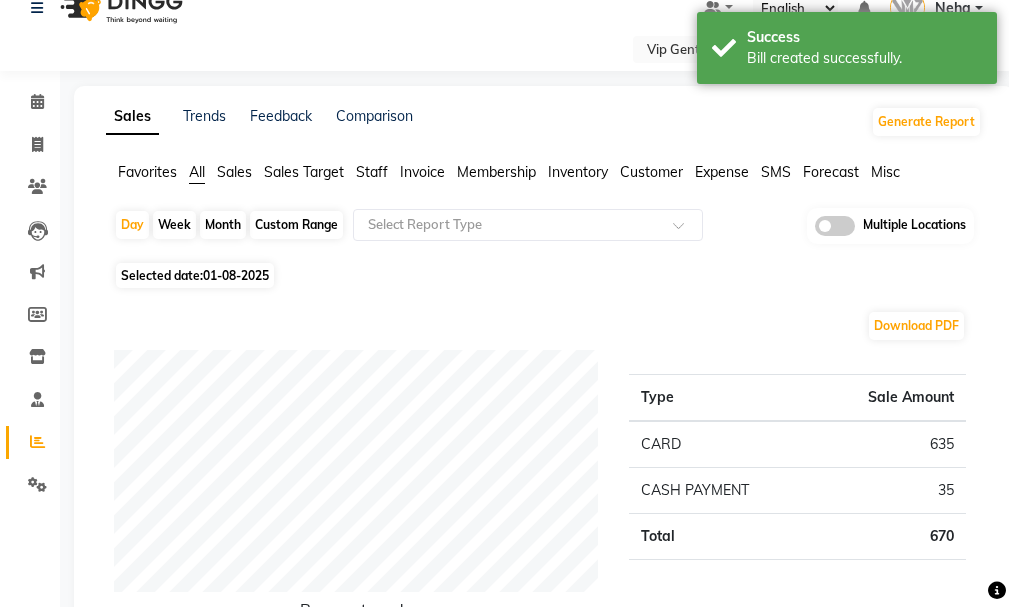 scroll, scrollTop: 0, scrollLeft: 0, axis: both 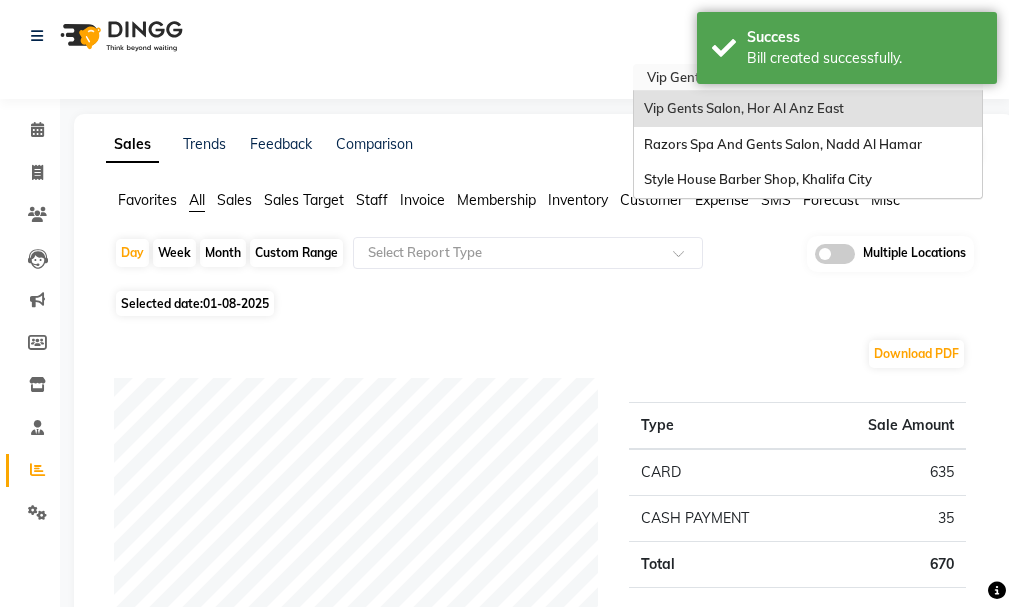 click at bounding box center (788, 79) 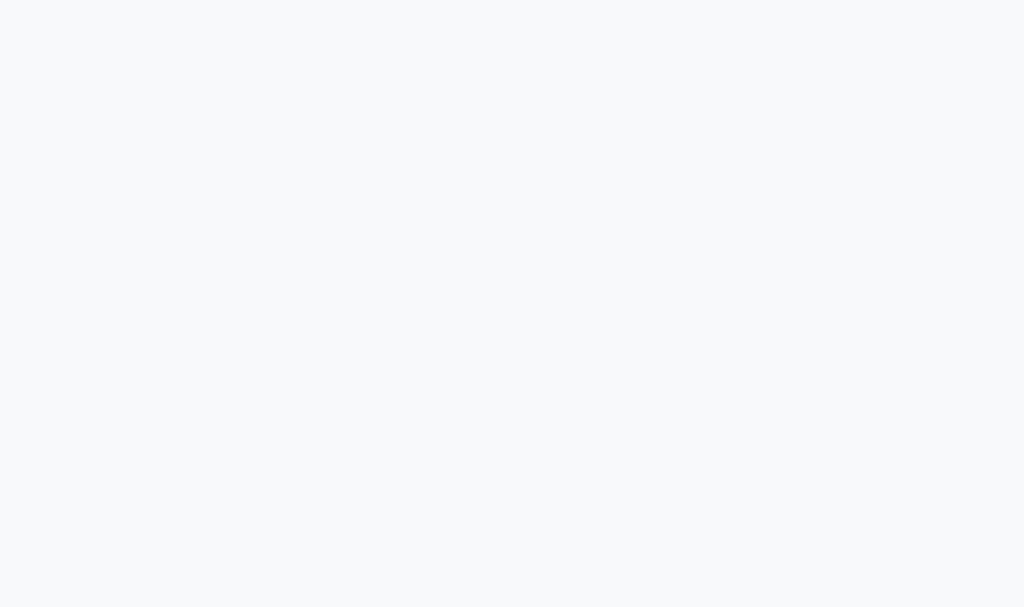 scroll, scrollTop: 0, scrollLeft: 0, axis: both 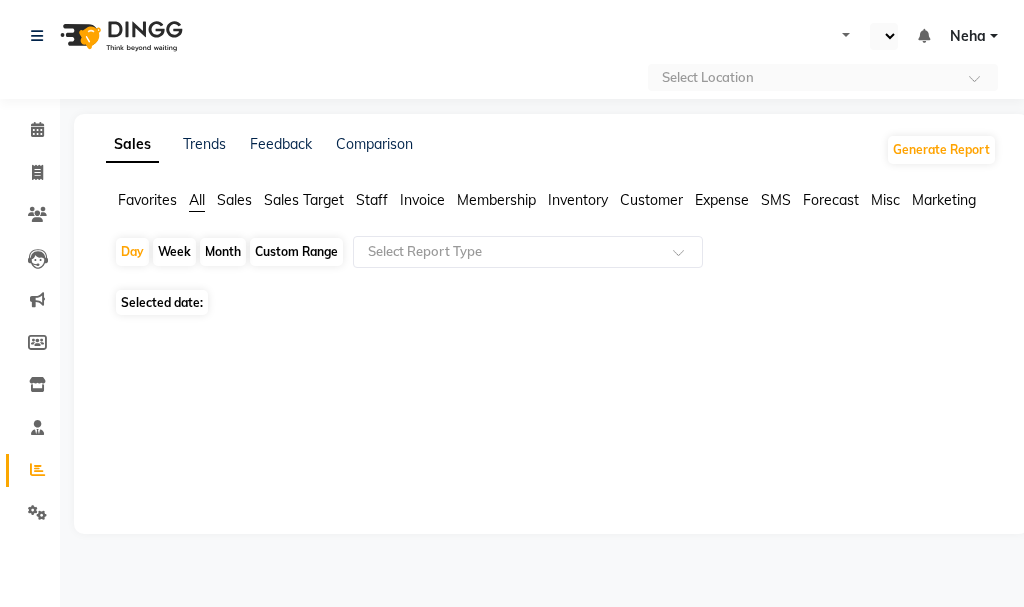 select on "en" 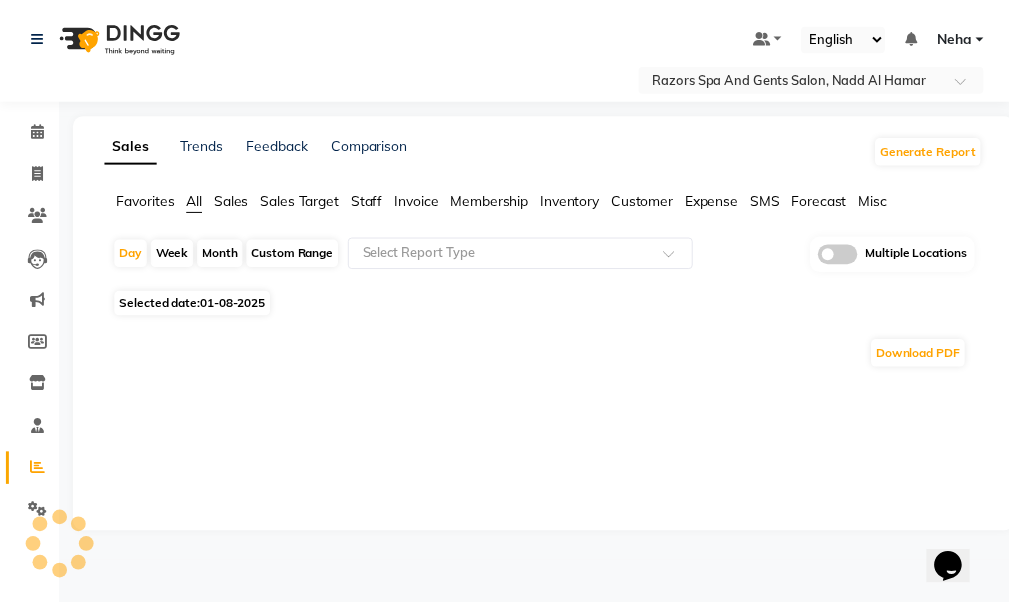 scroll, scrollTop: 0, scrollLeft: 0, axis: both 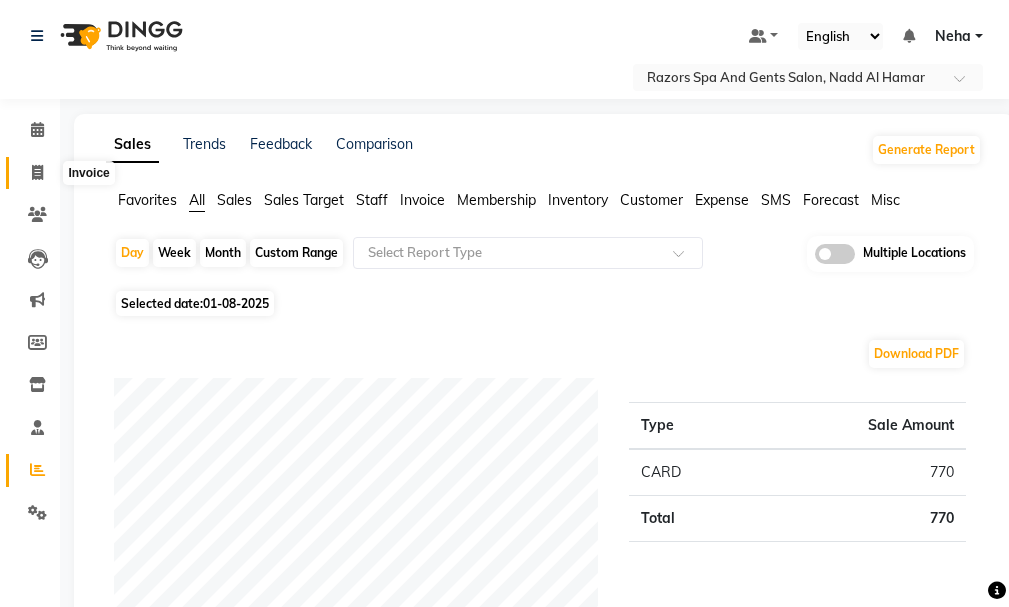click 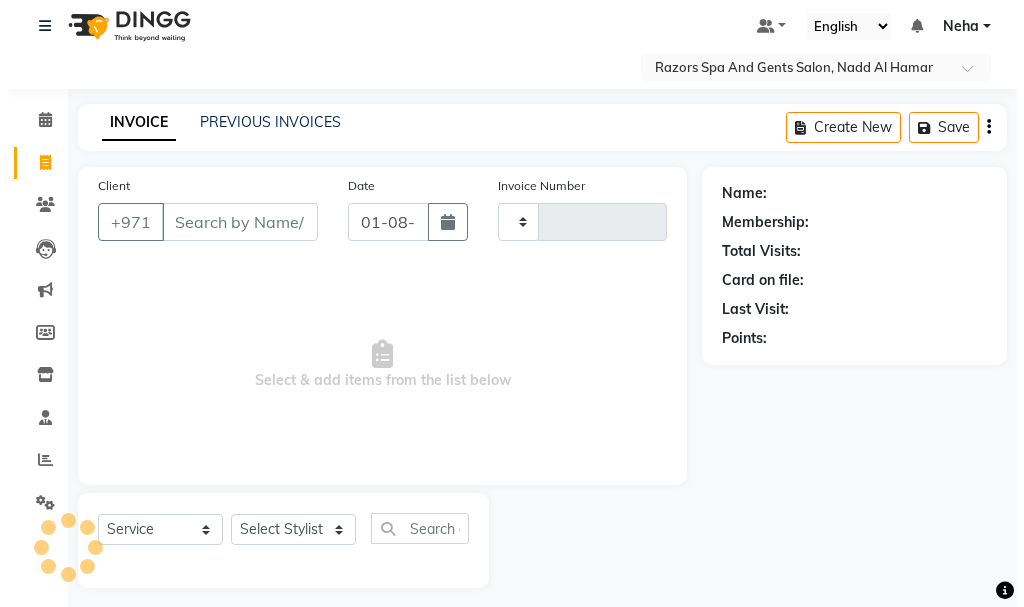 scroll, scrollTop: 21, scrollLeft: 0, axis: vertical 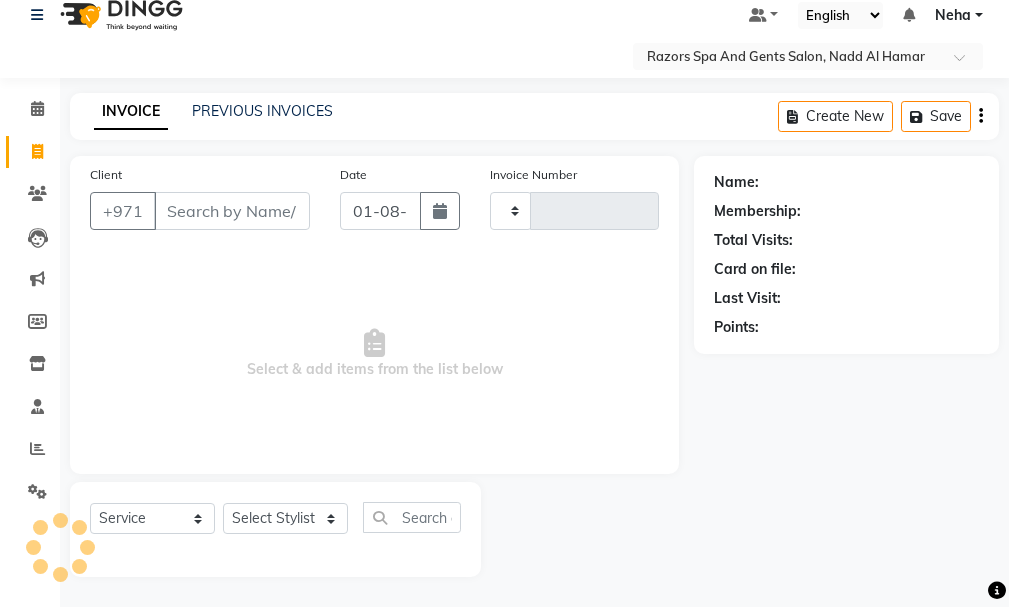 type on "0611" 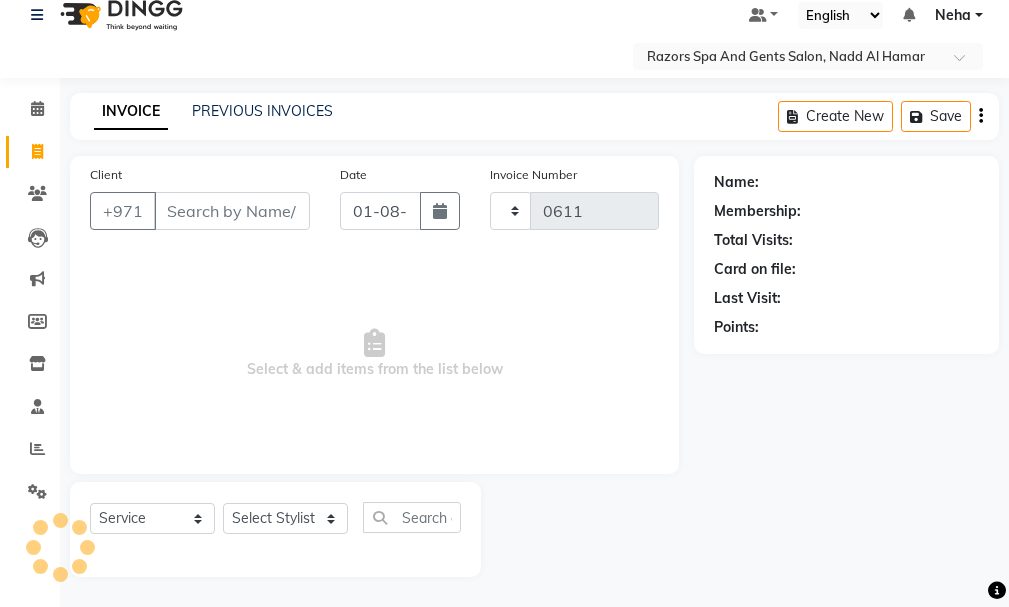 select on "8419" 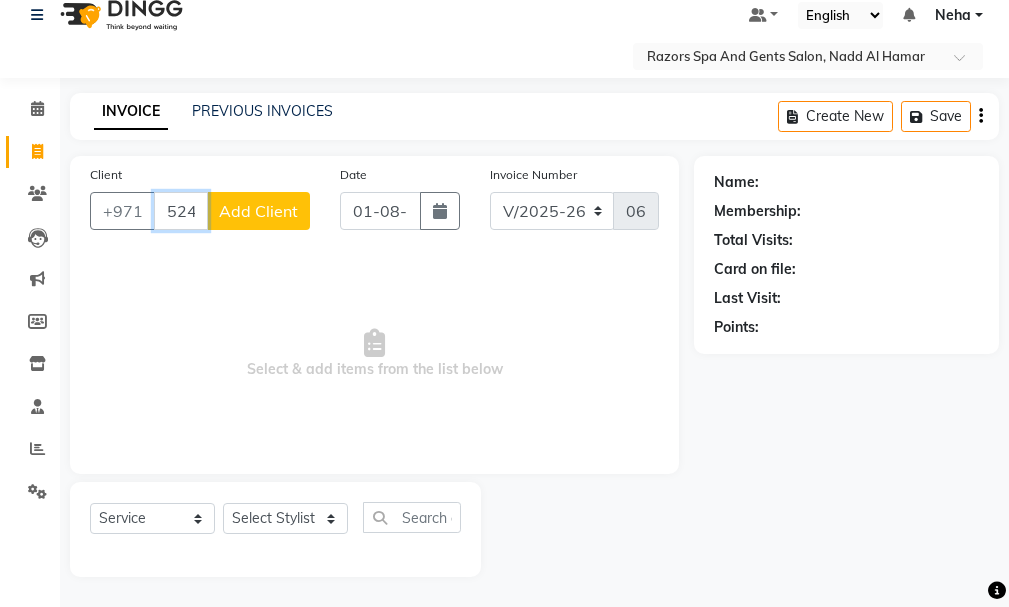 type on "524166336" 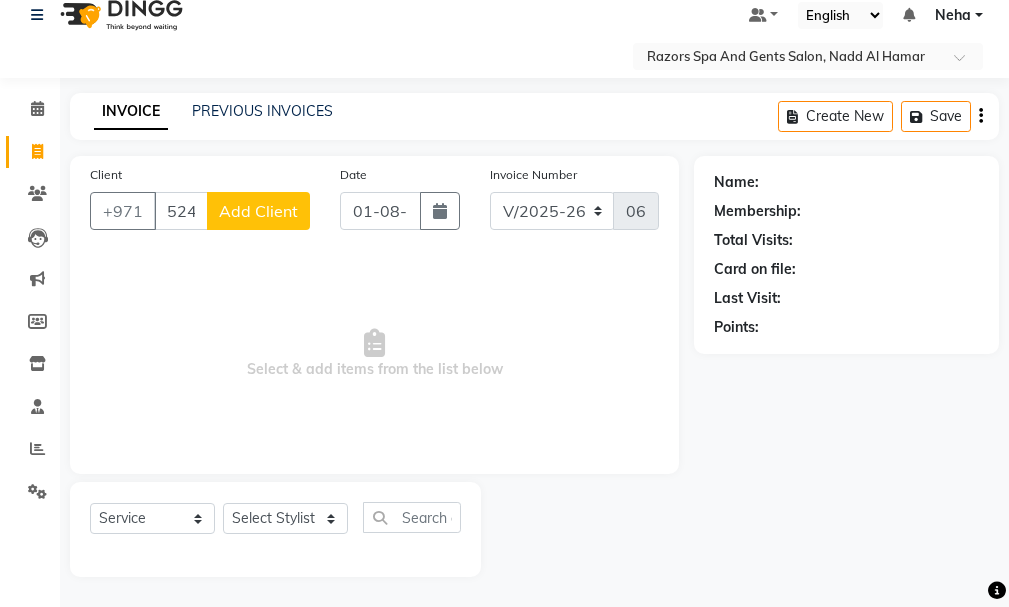 click on "Add Client" 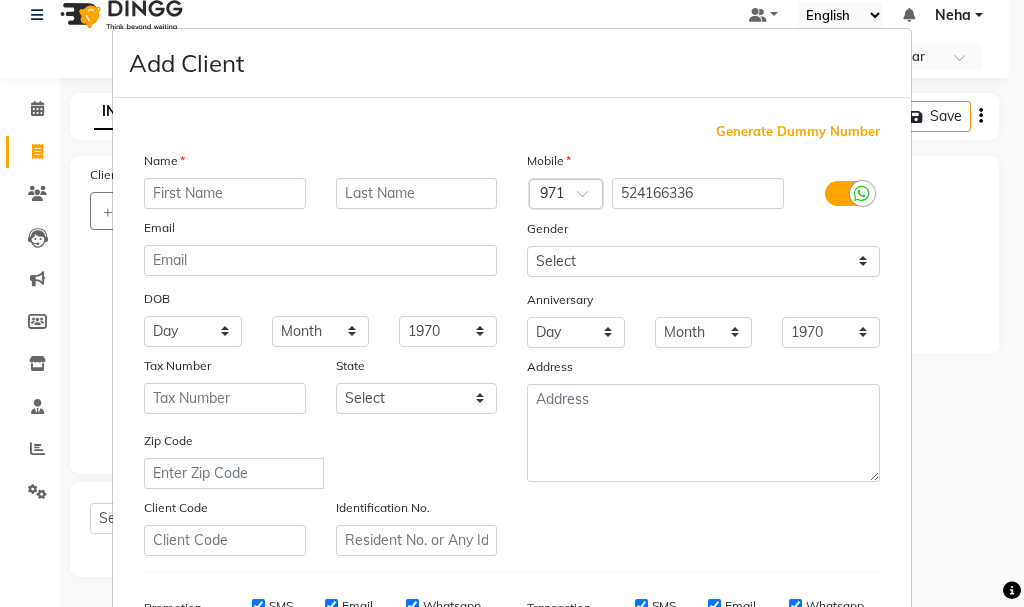 click at bounding box center [225, 193] 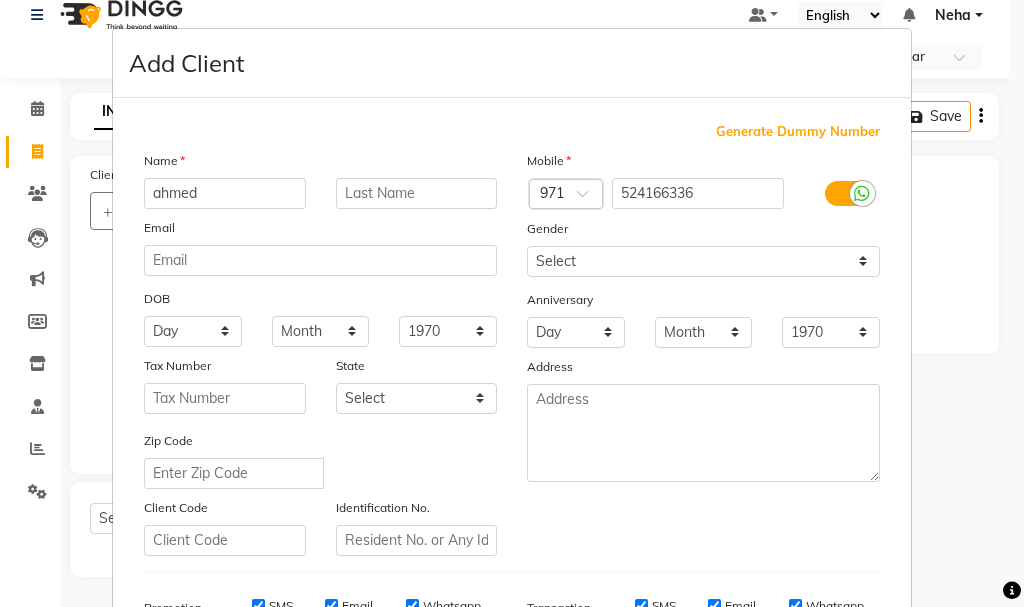 type on "ahmed" 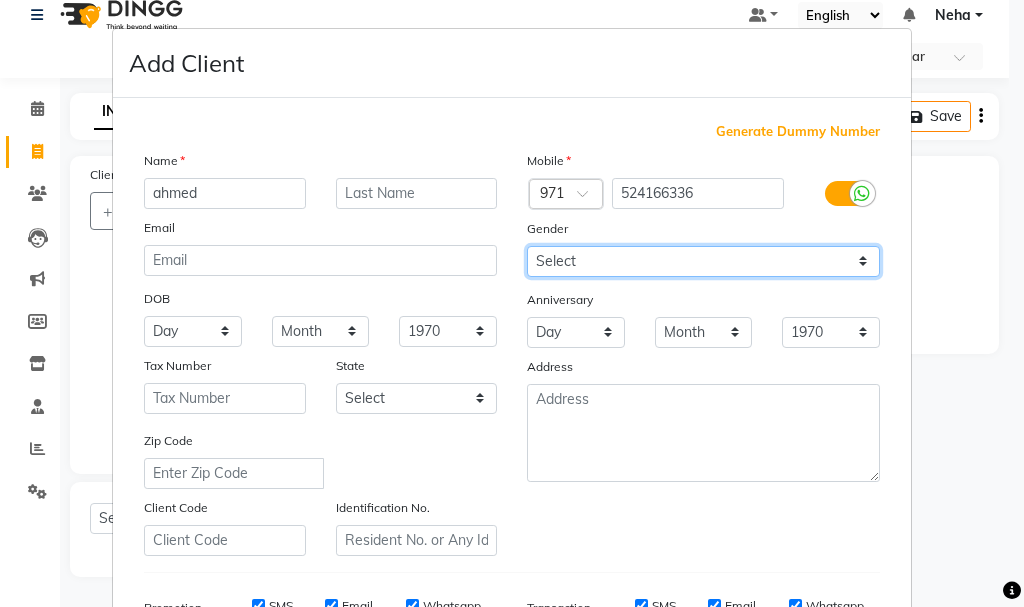 click on "Select Male Female Other Prefer Not To Say" at bounding box center (703, 261) 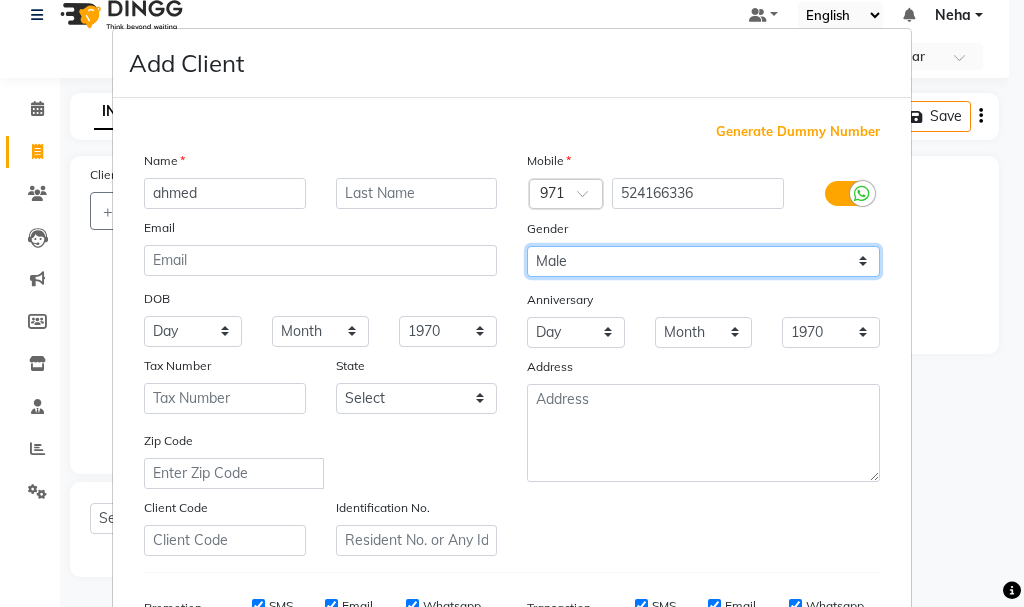 click on "Select Male Female Other Prefer Not To Say" at bounding box center [703, 261] 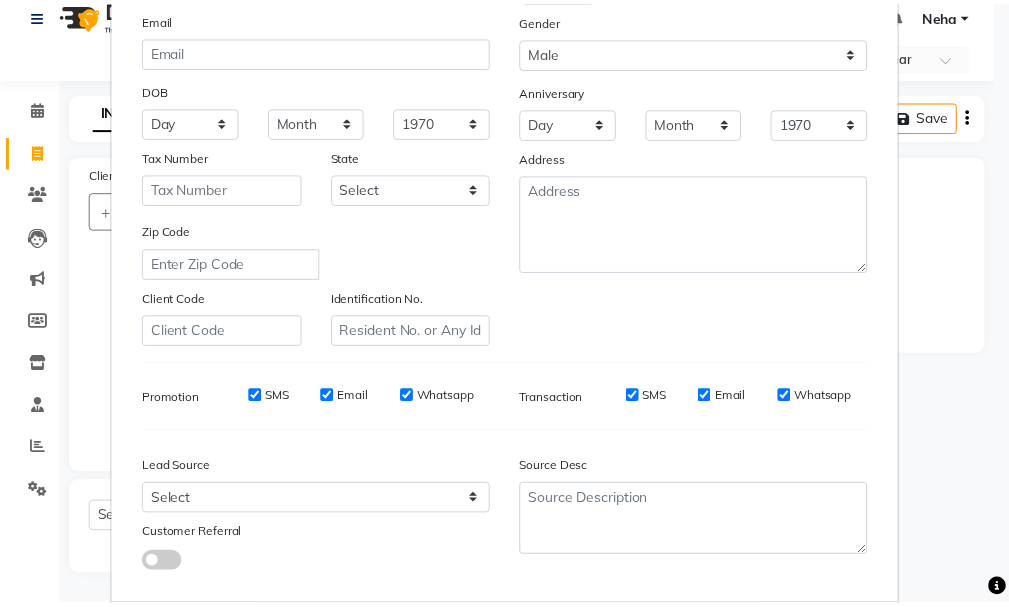 scroll, scrollTop: 316, scrollLeft: 0, axis: vertical 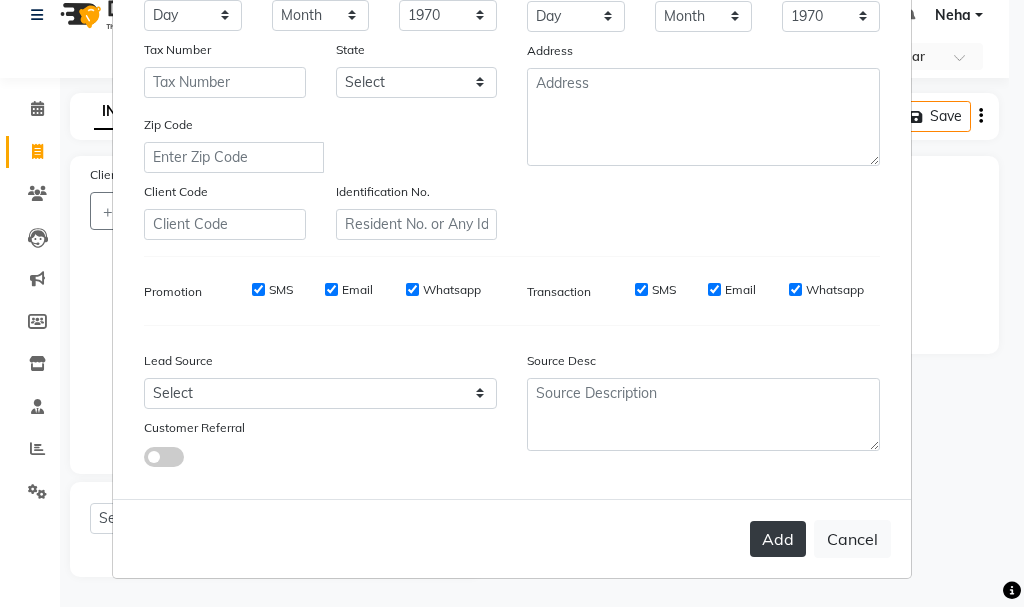 click on "Add" at bounding box center [778, 539] 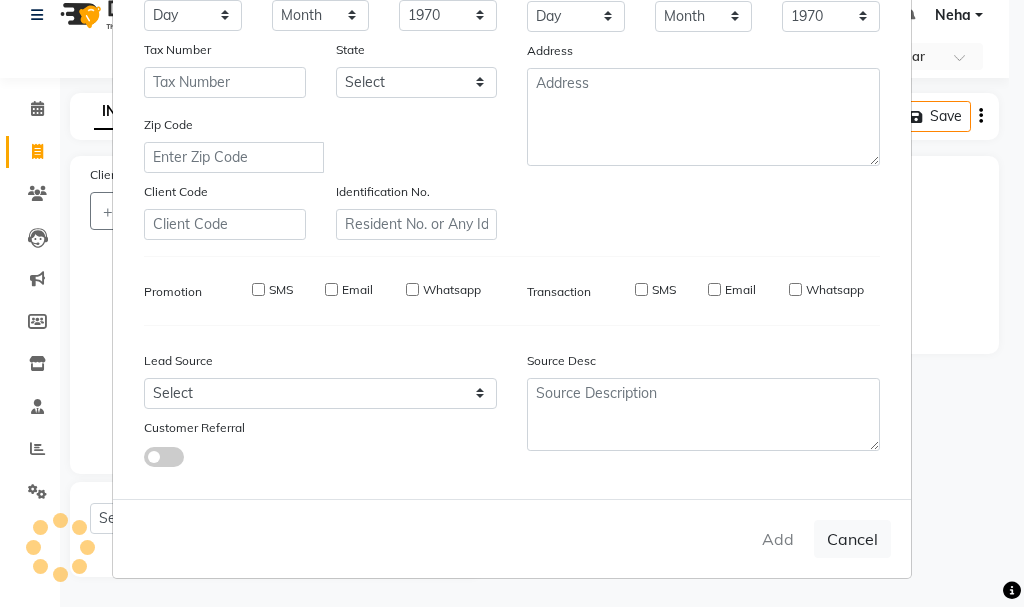 type 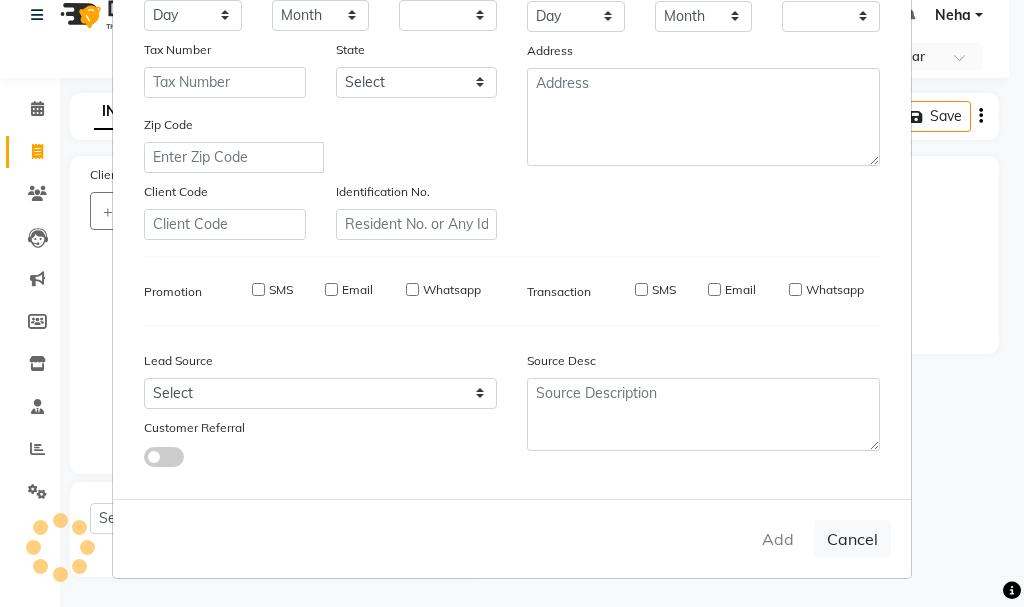checkbox on "false" 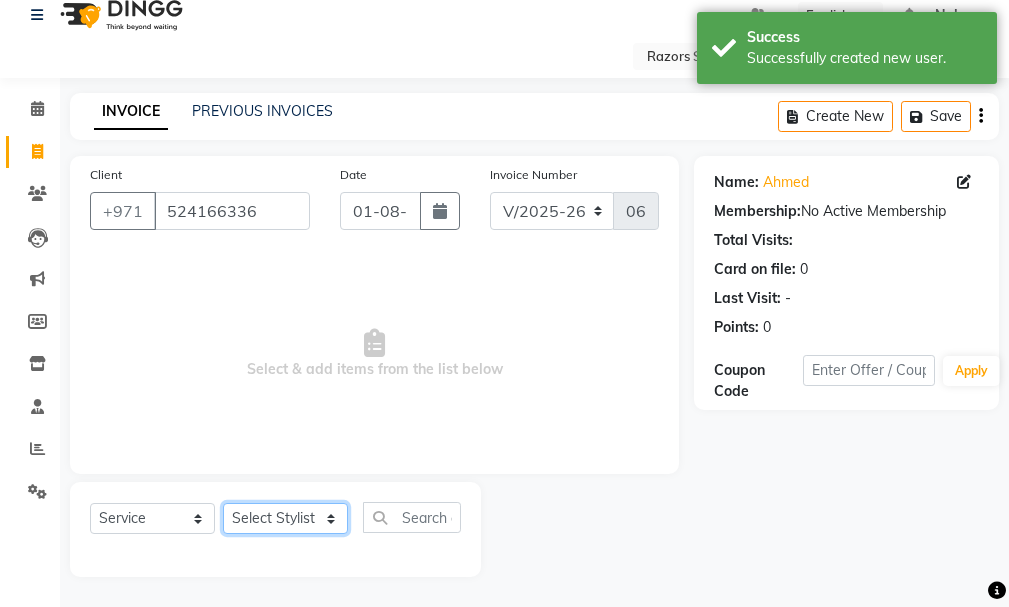 click on "Select Stylist Alaseel Abdul Rahim Baber Emmie Farahat Islam Darwish Oualid Zahir Youseef Mohamed" 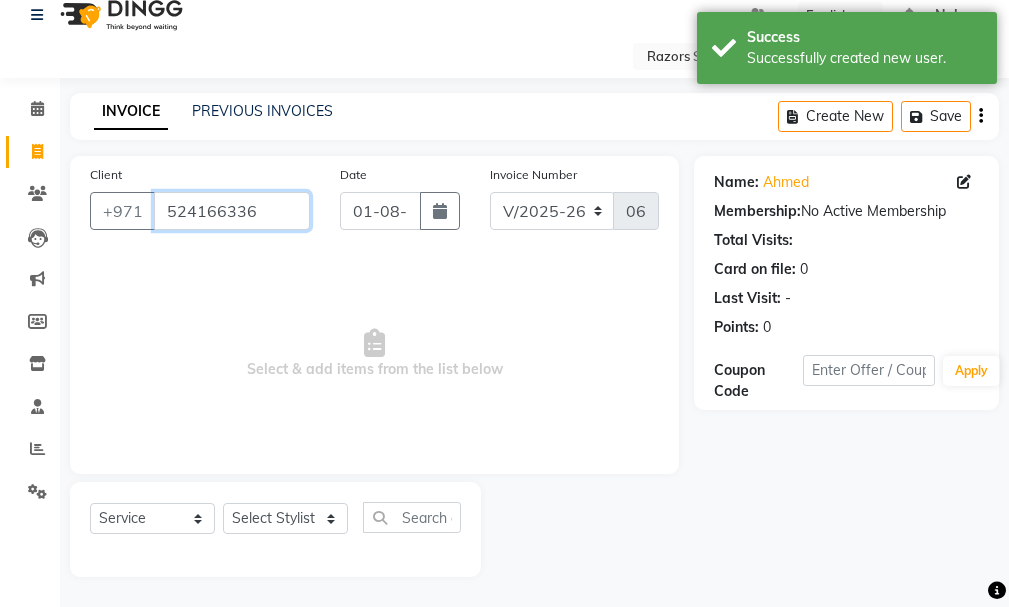click on "524166336" at bounding box center [232, 211] 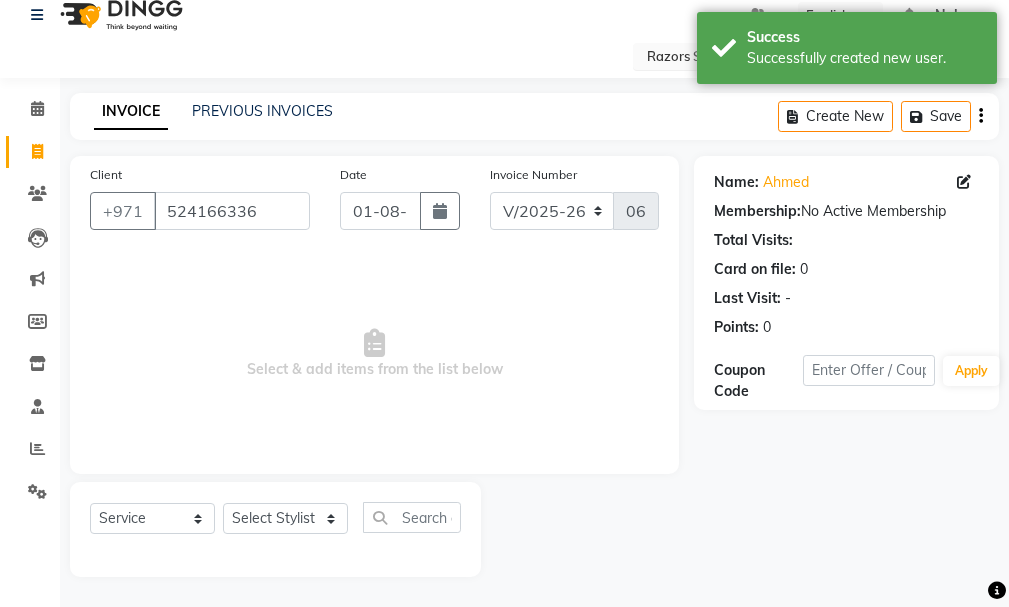 click at bounding box center (788, 58) 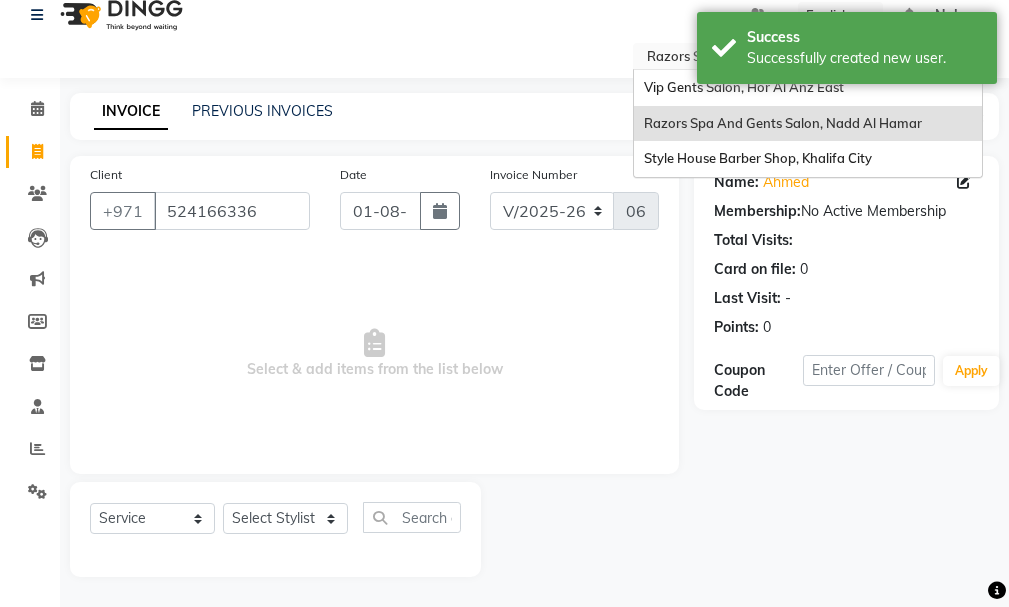 click on "Vip Gents Salon, Hor Al Anz East" at bounding box center [744, 87] 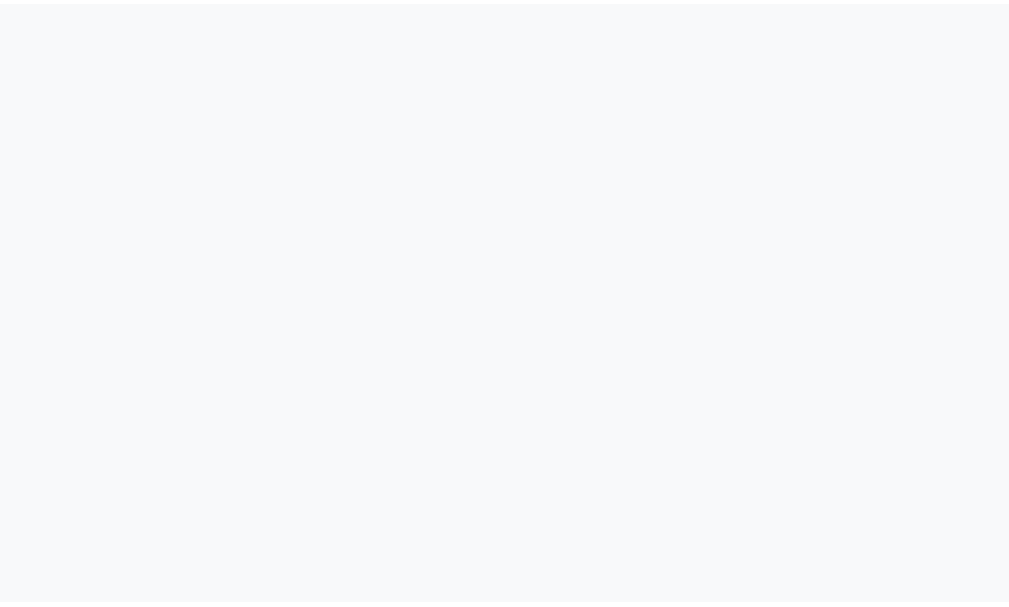 scroll, scrollTop: 0, scrollLeft: 0, axis: both 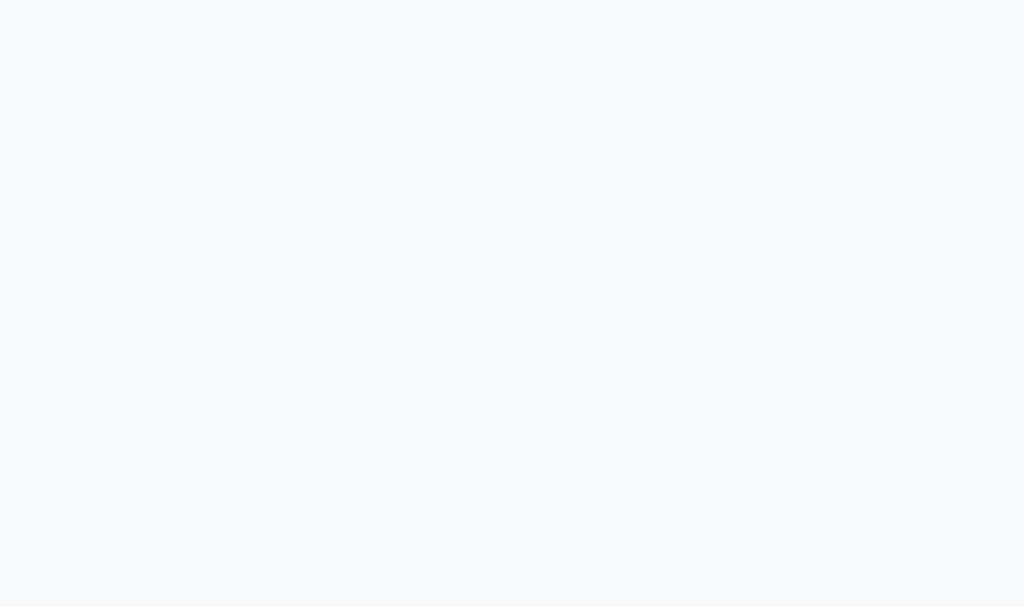select on "service" 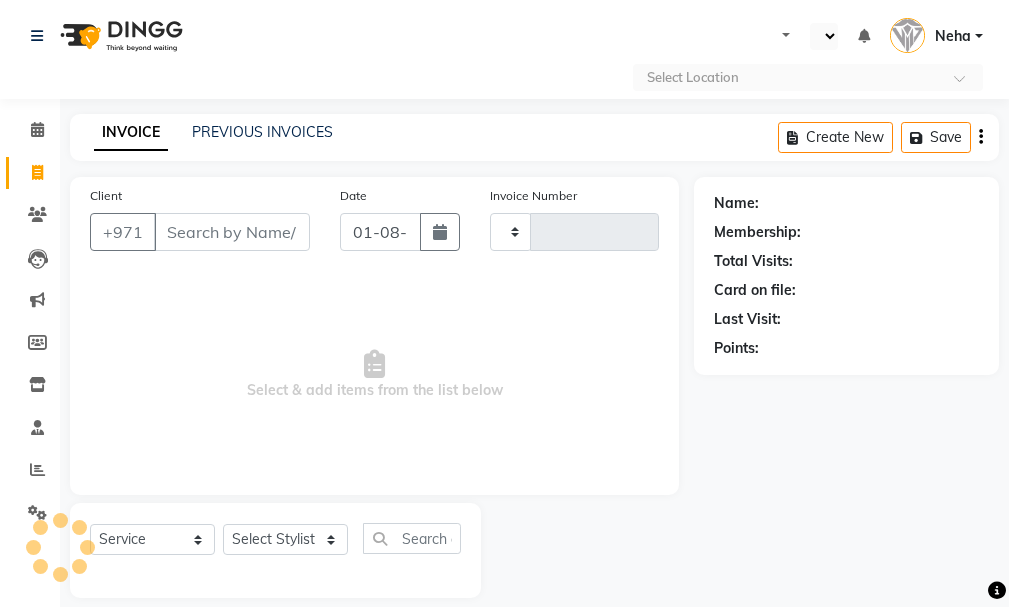 type on "1058" 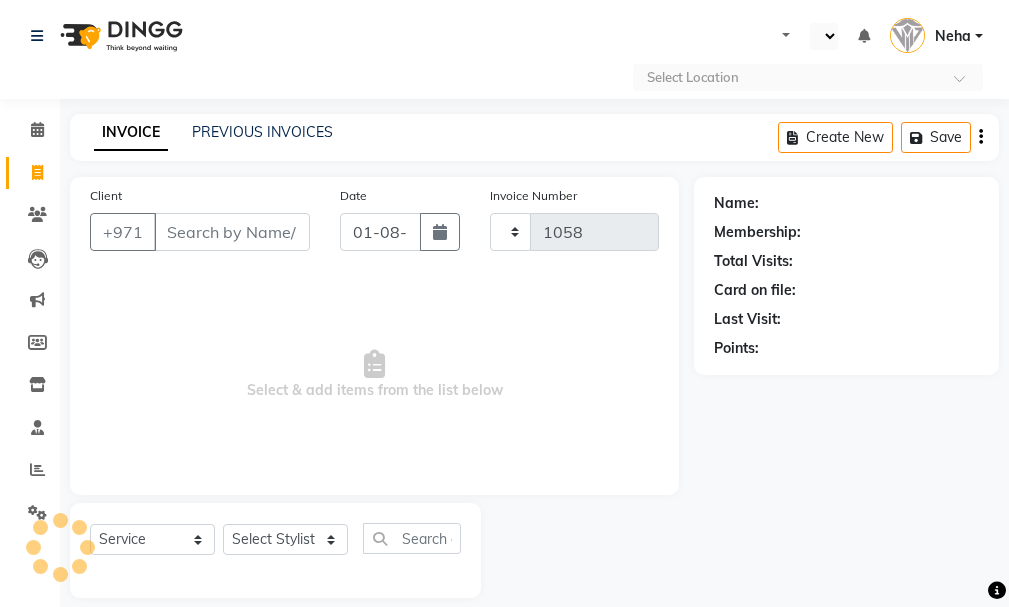 select on "en" 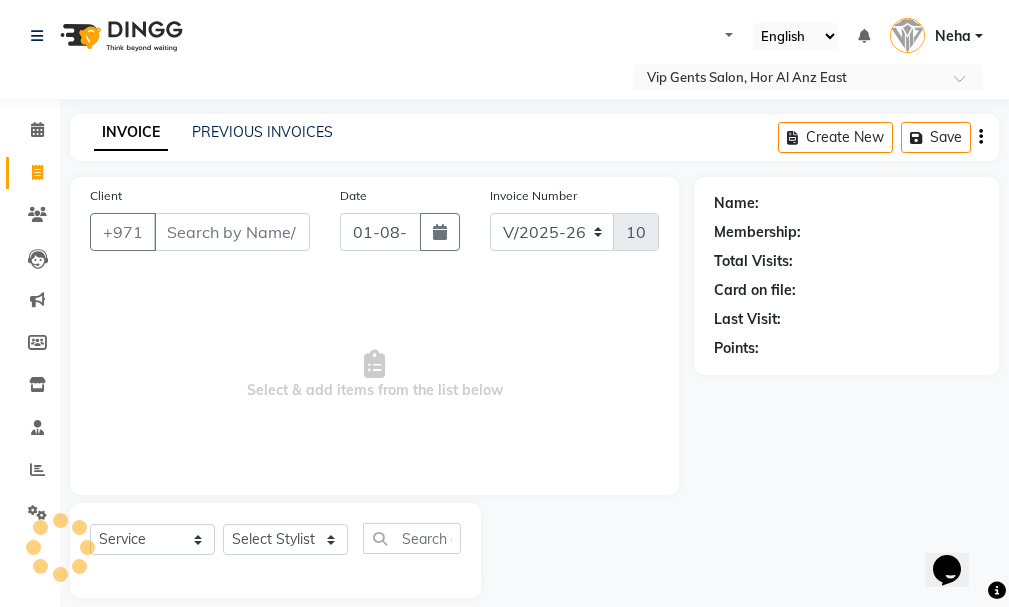 scroll, scrollTop: 0, scrollLeft: 0, axis: both 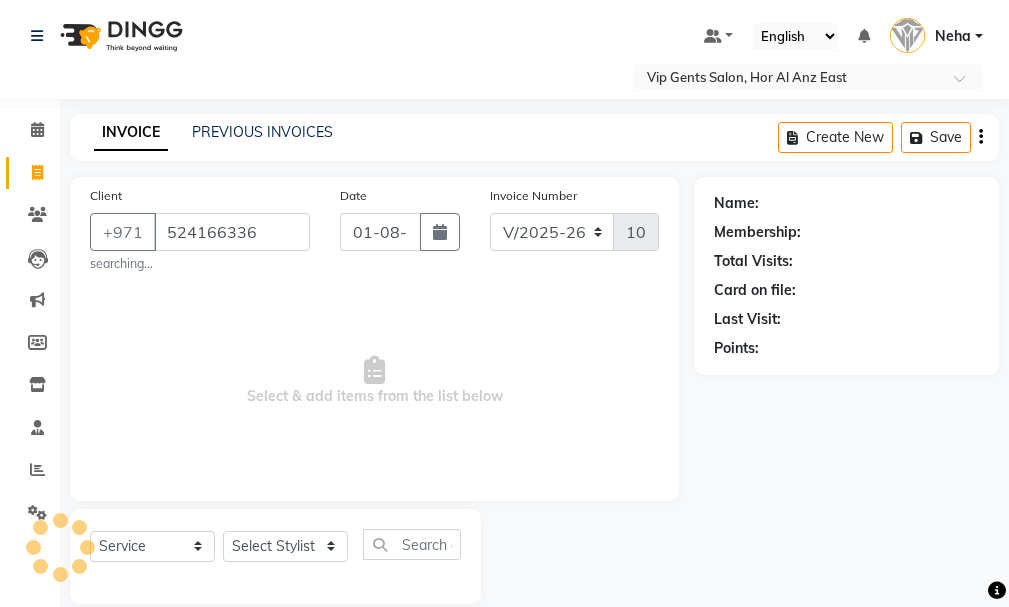 type on "524166336" 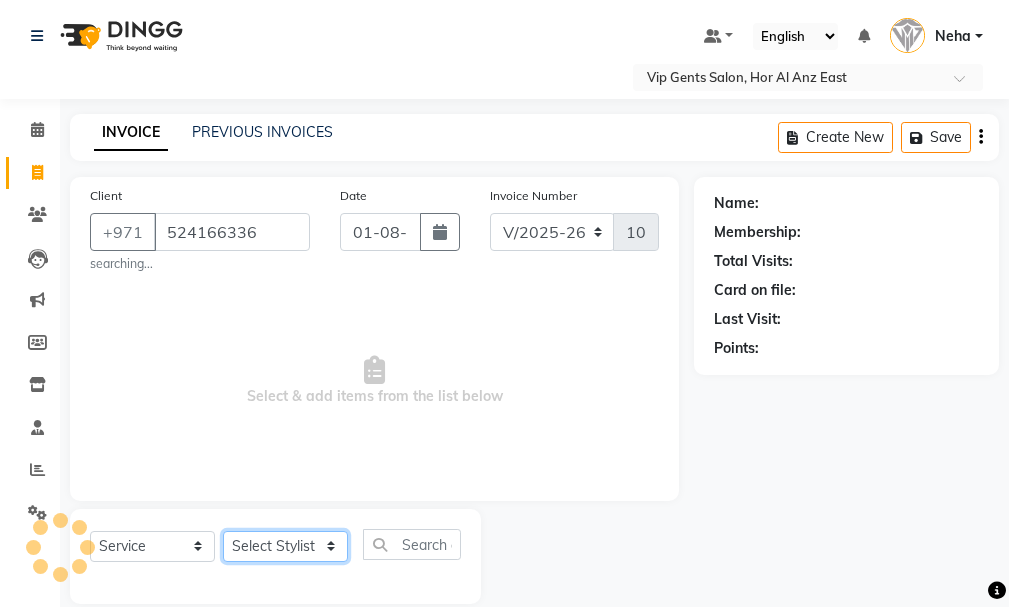 click on "Select Stylist" 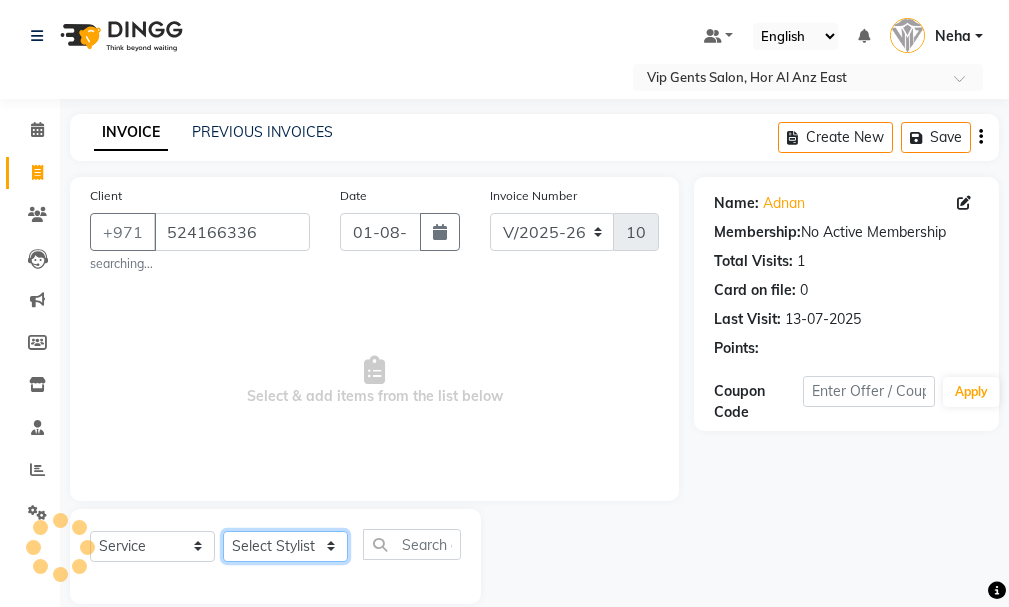 select on "83273" 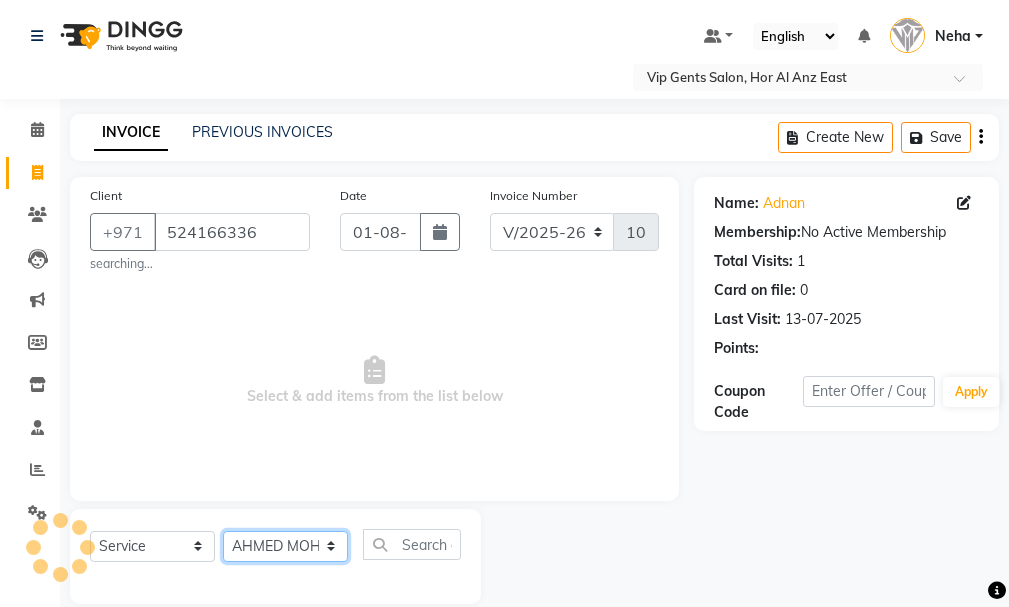 click on "Select Stylist AHMED MOHAMED MOHAMED ELKHODARY ABDELHAMID Ali Rana Allauddin Anwar Ali Ameen Ayoub Lakhbizi Jairah Mr. Mohannad Neha Nelson Ricalyn Colcol Riffat Magdy Taufeeq Anwar Ali Tauseef  Akhilaque Zoya Bhatti." 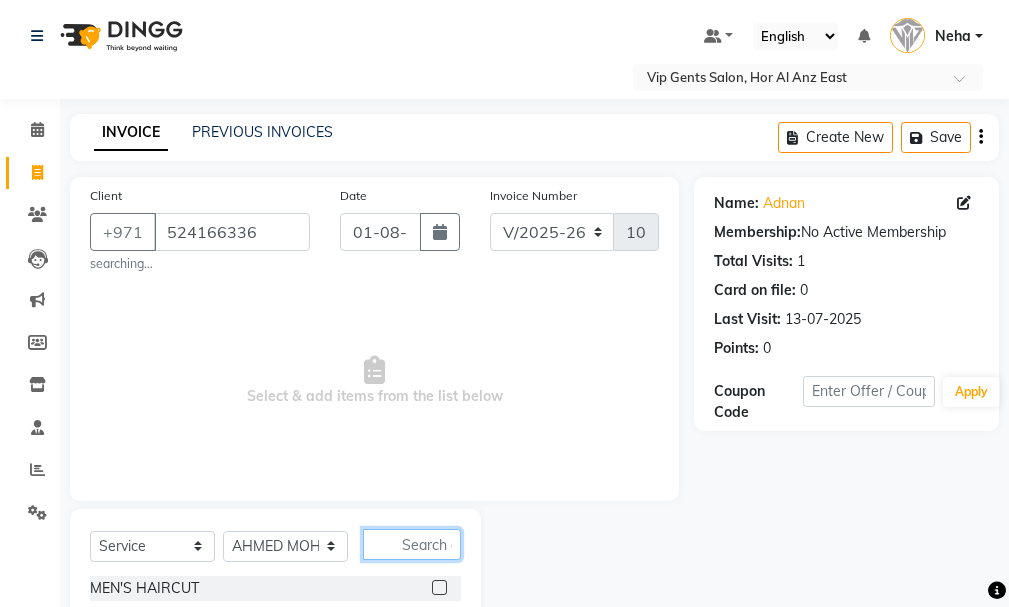 click 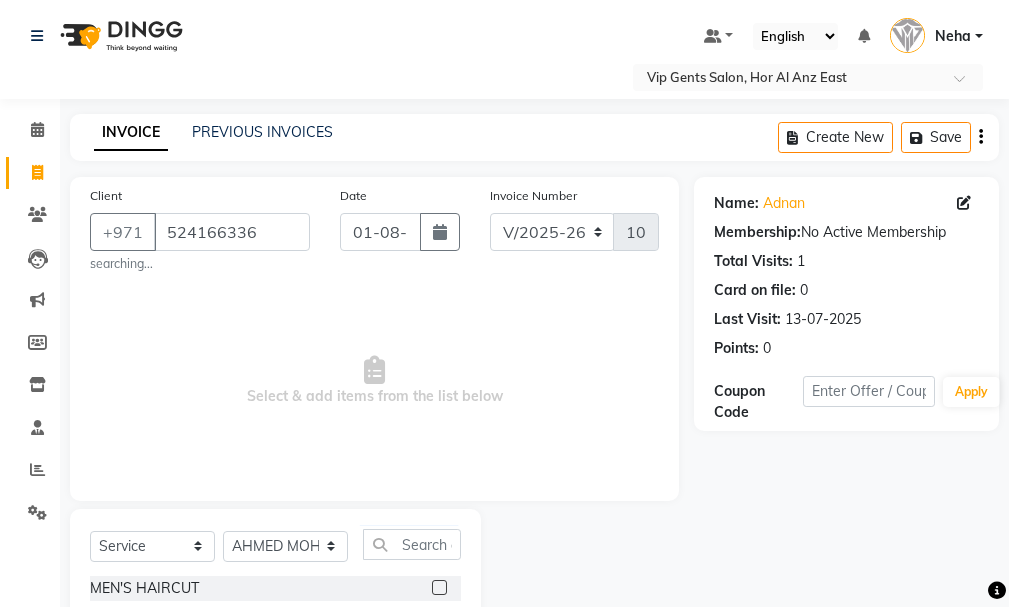 click 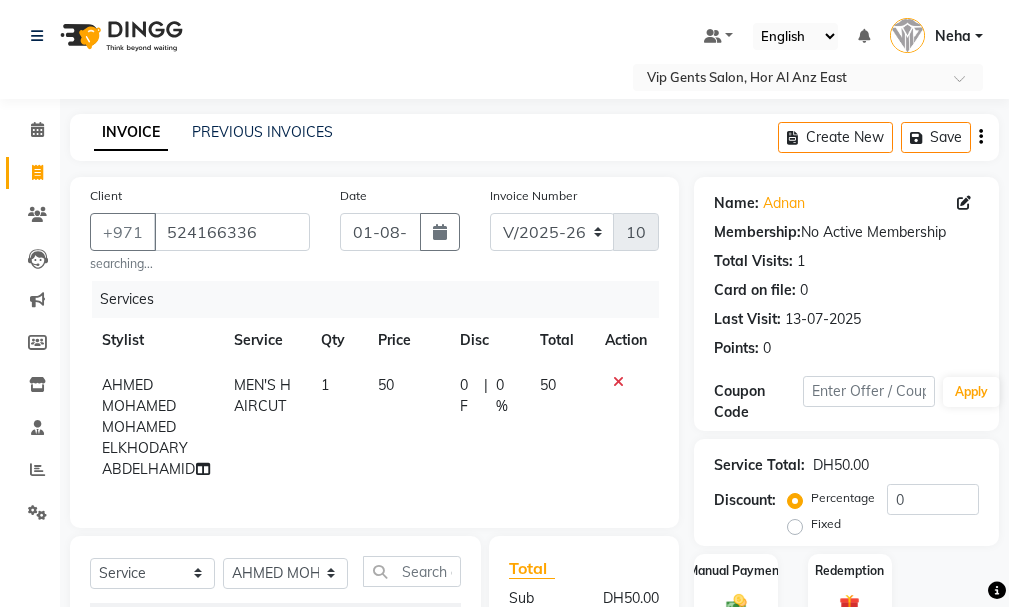 checkbox on "false" 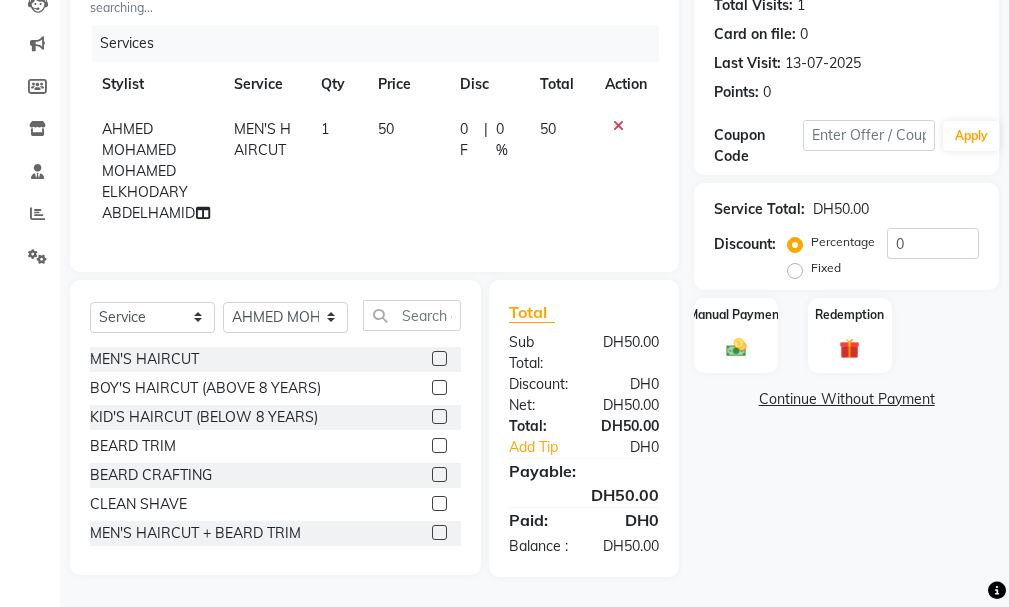 scroll, scrollTop: 259, scrollLeft: 0, axis: vertical 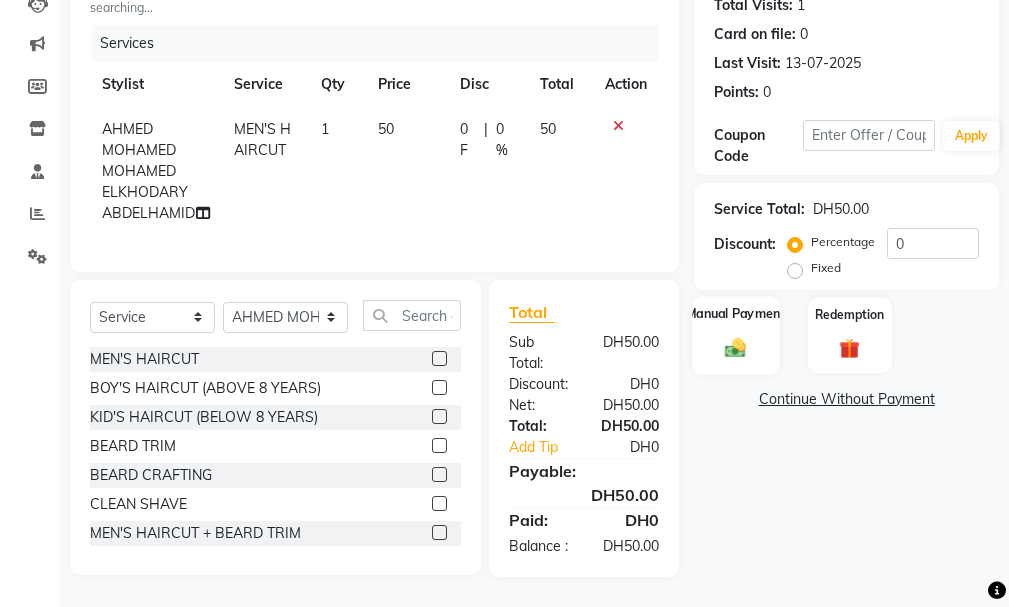 click 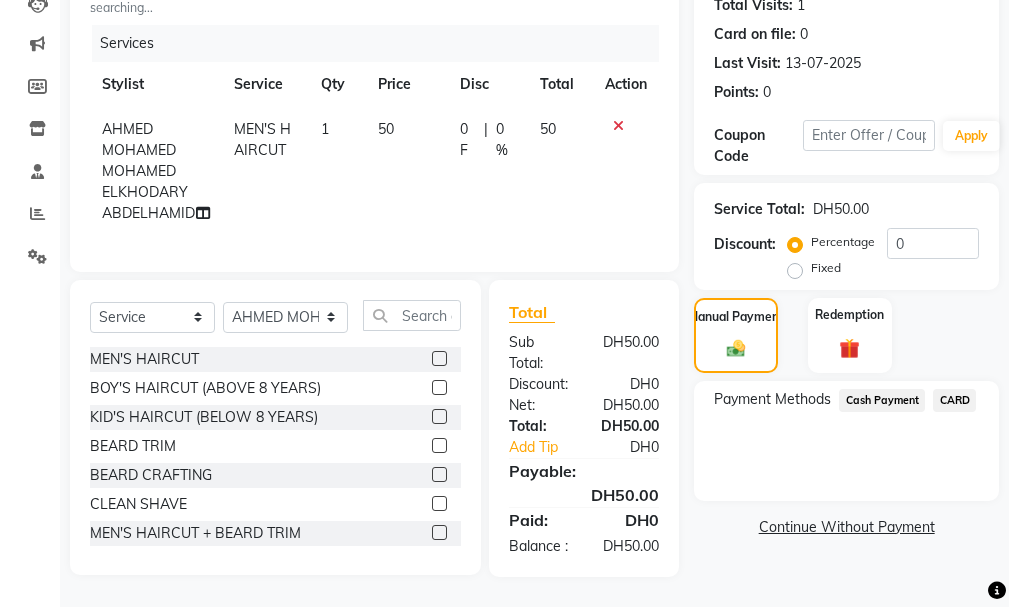 click on "CARD" 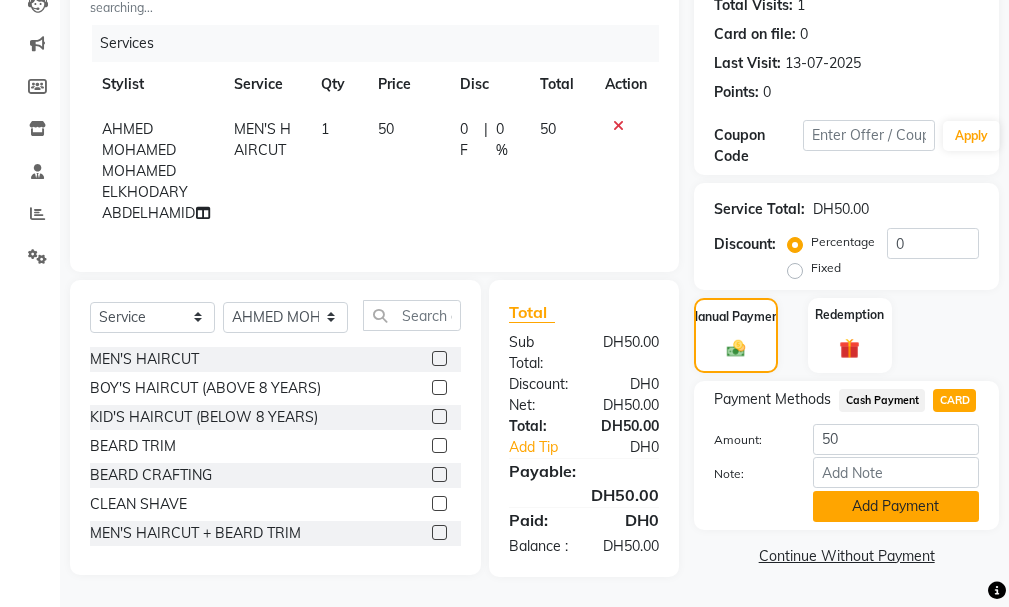click on "Add Payment" 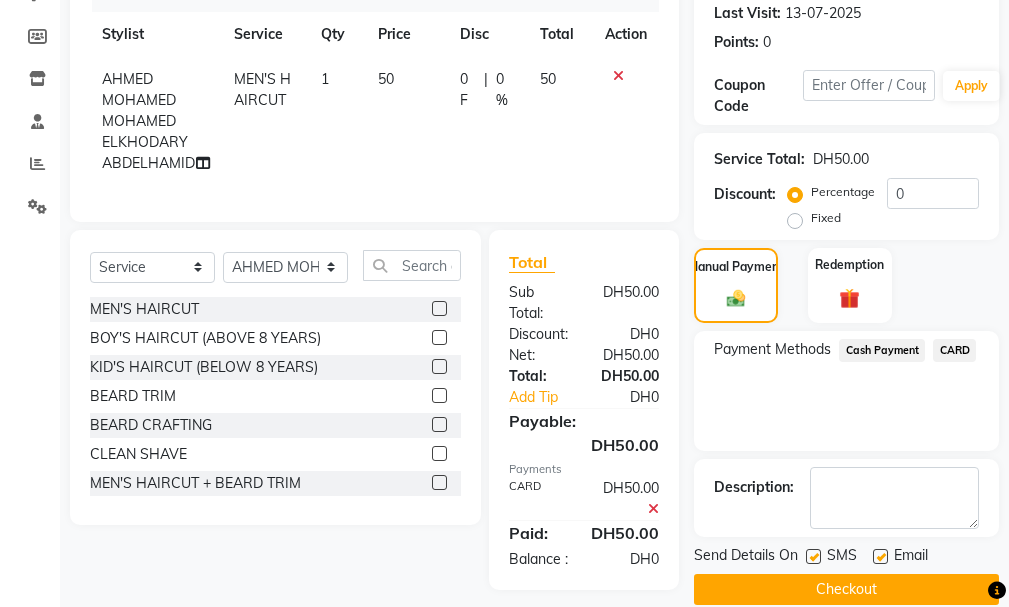 scroll, scrollTop: 355, scrollLeft: 0, axis: vertical 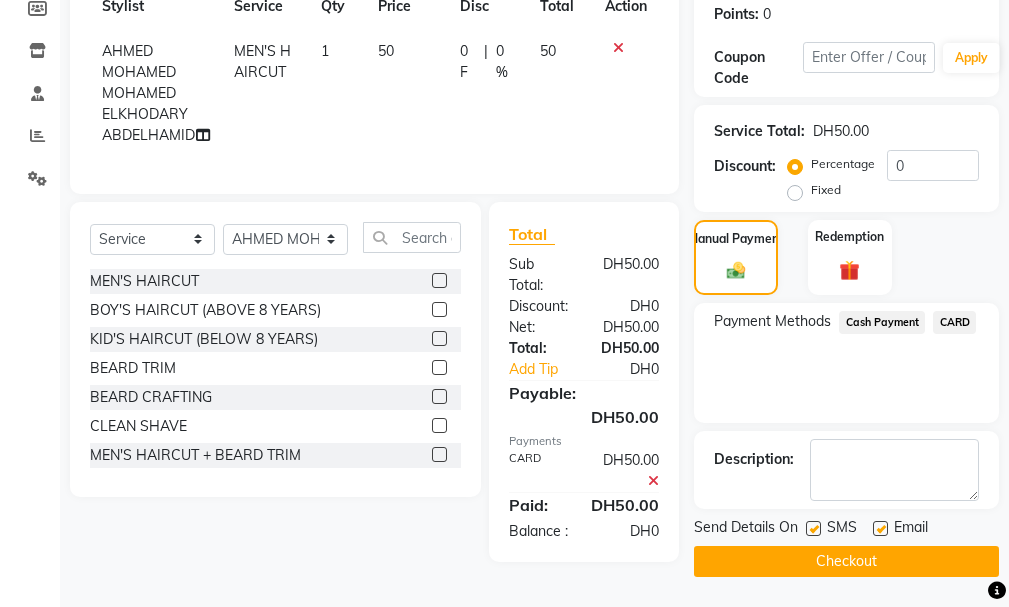 click on "Checkout" 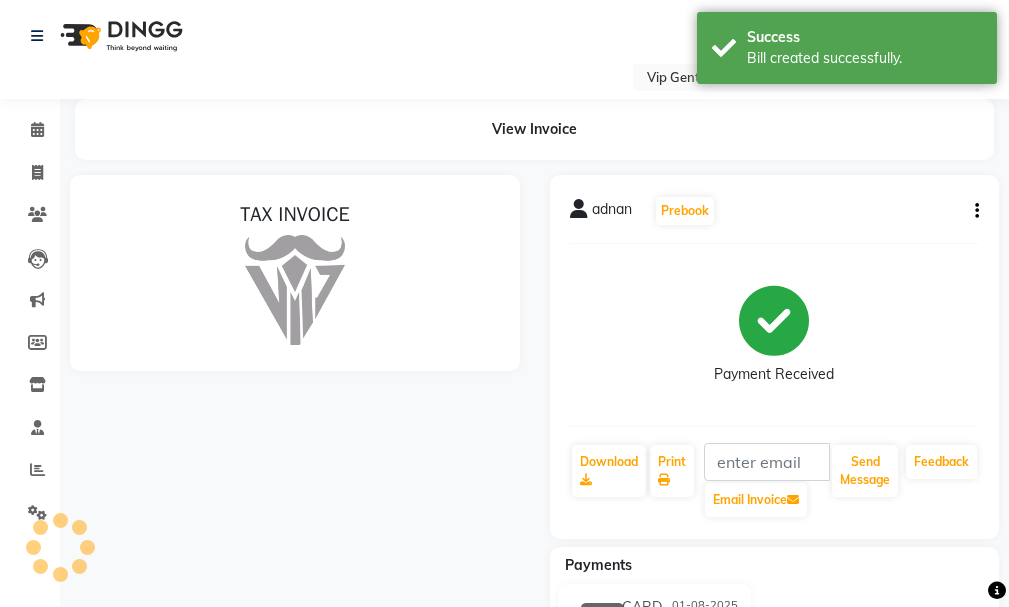scroll, scrollTop: 0, scrollLeft: 0, axis: both 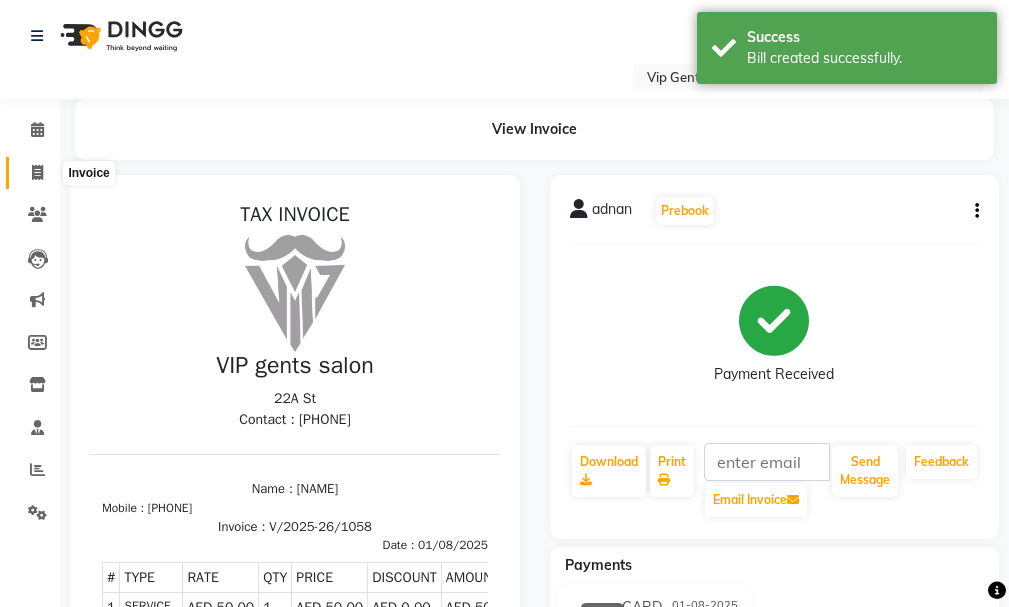 click 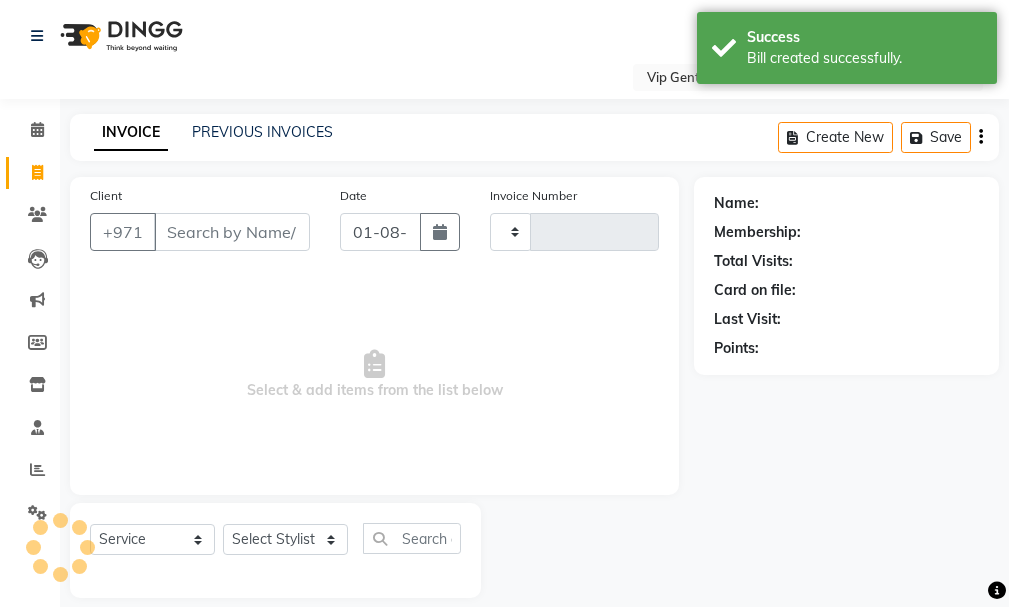 scroll, scrollTop: 21, scrollLeft: 0, axis: vertical 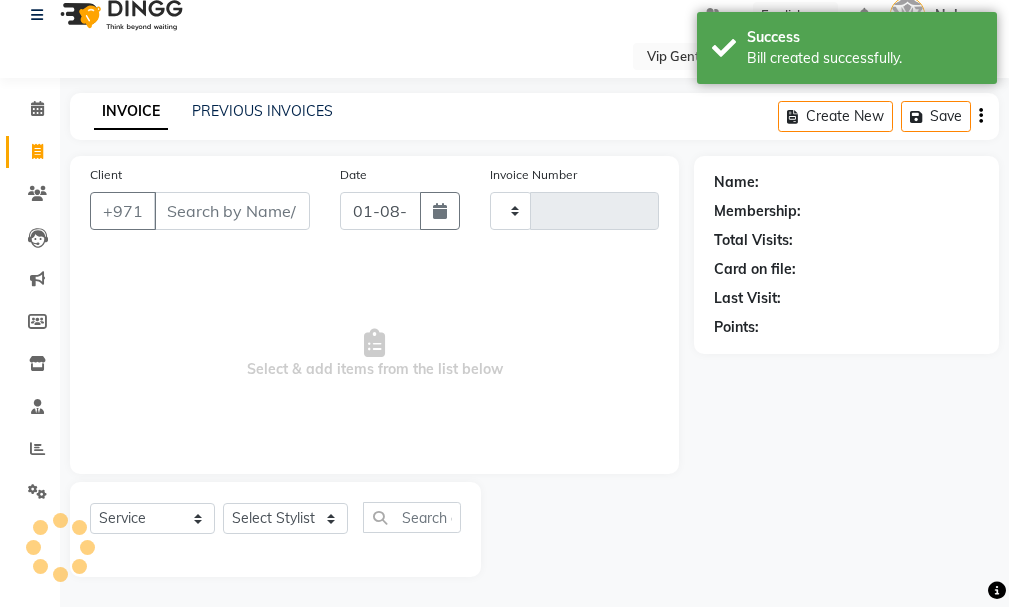 click on "Client +971" 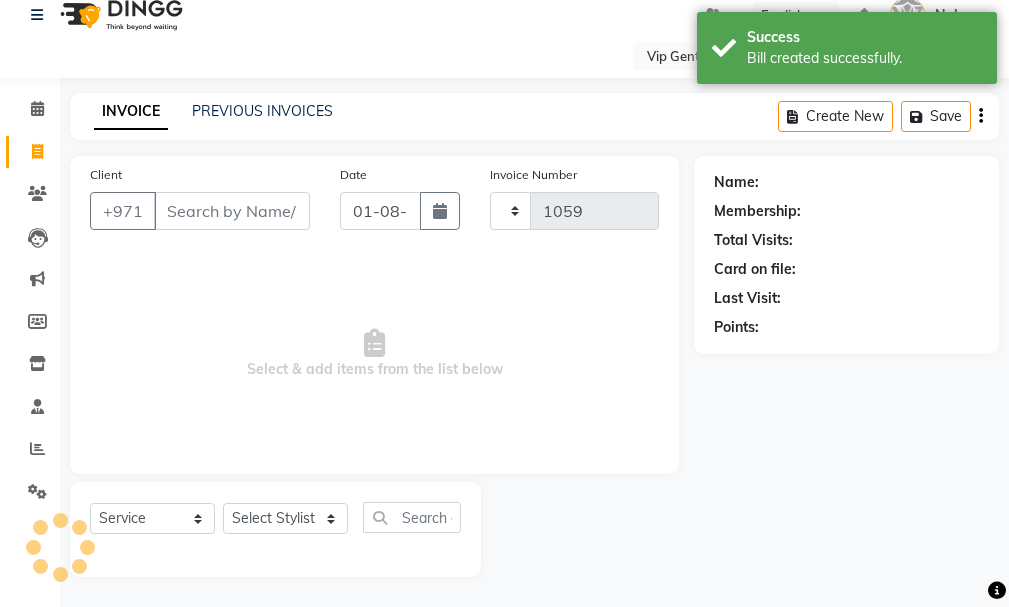 select on "8415" 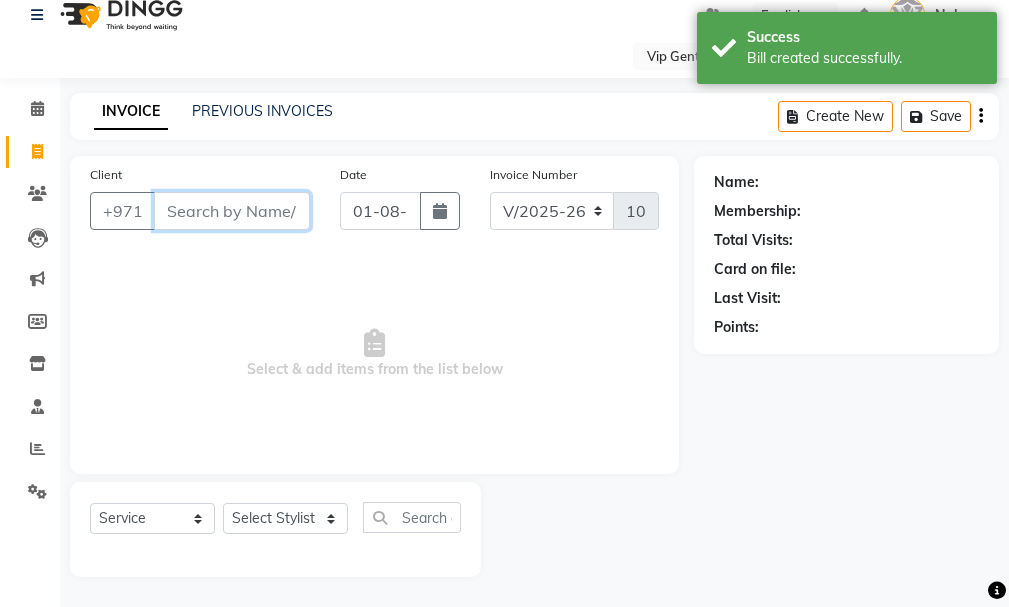 click on "Client" at bounding box center [232, 211] 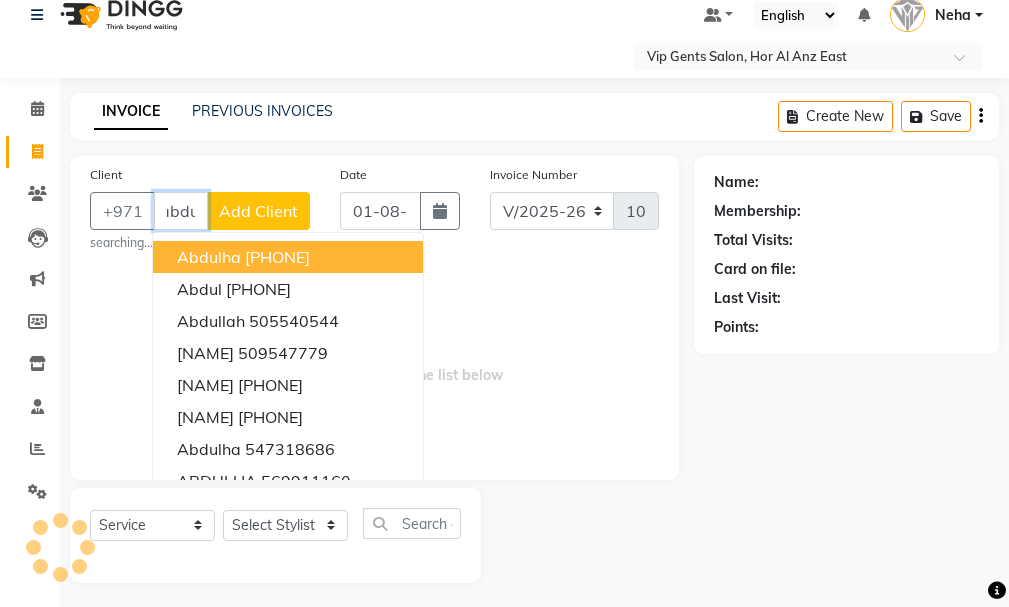 scroll, scrollTop: 0, scrollLeft: 11, axis: horizontal 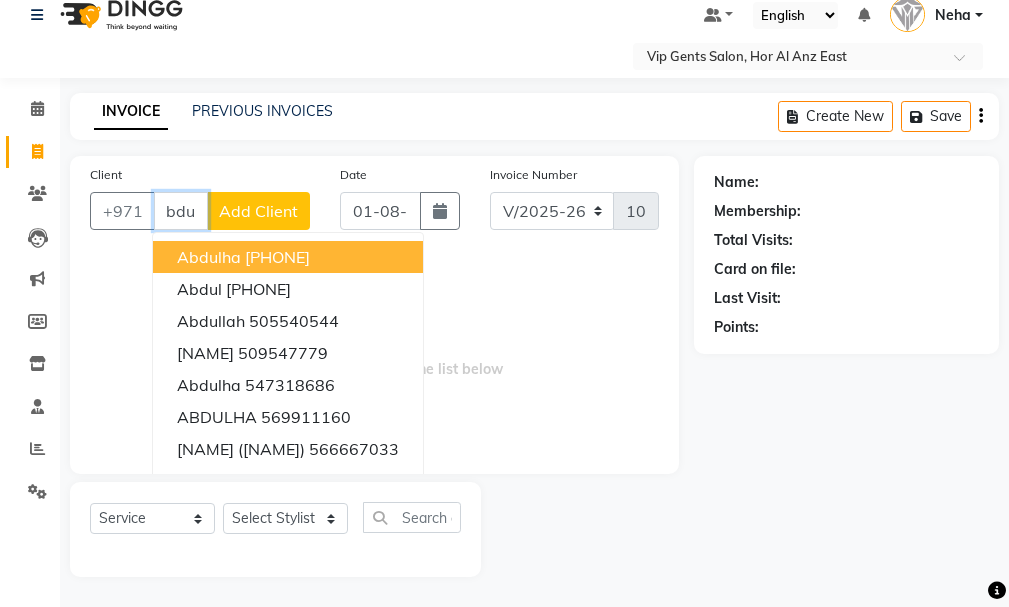 click on "545550976" at bounding box center (277, 257) 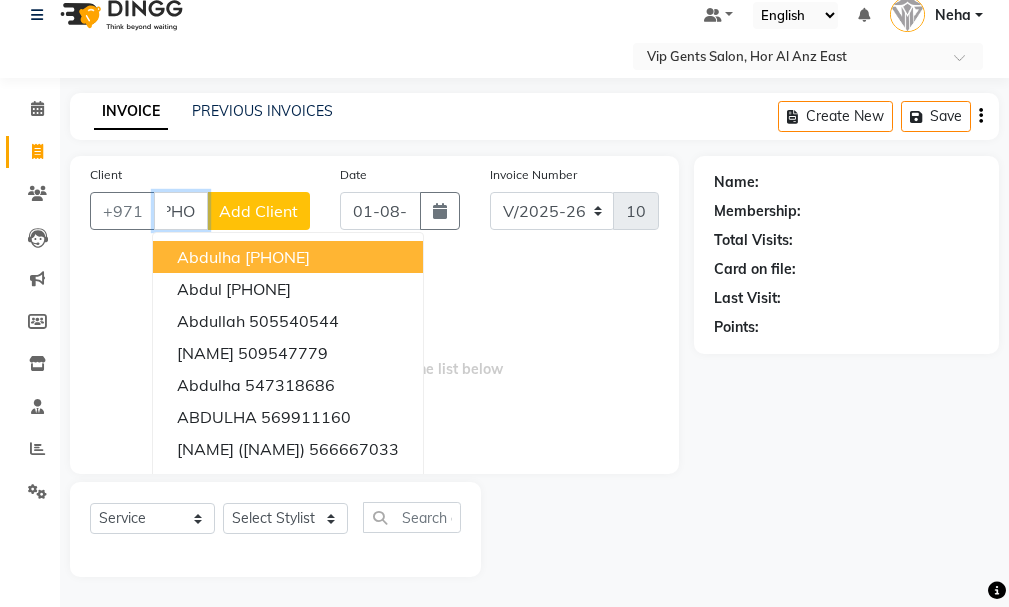 scroll, scrollTop: 0, scrollLeft: 0, axis: both 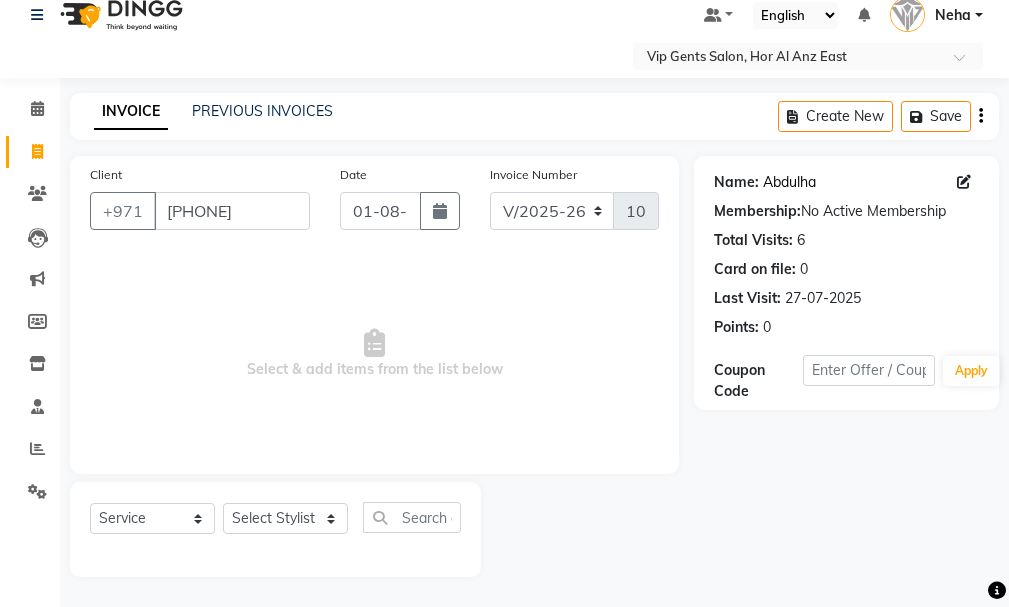 click on "Abdulha" 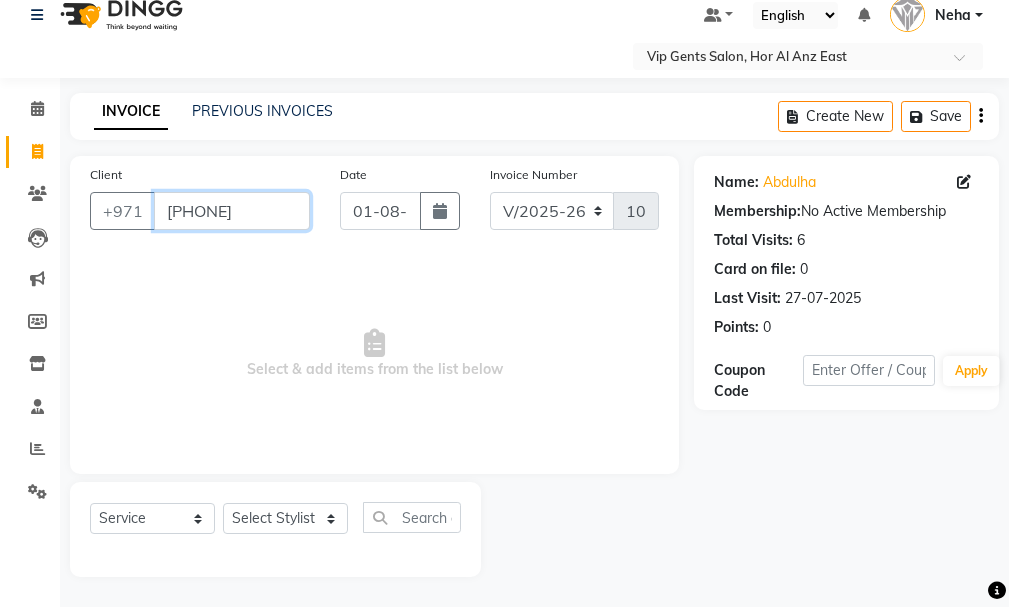 click on "545550976" at bounding box center [232, 211] 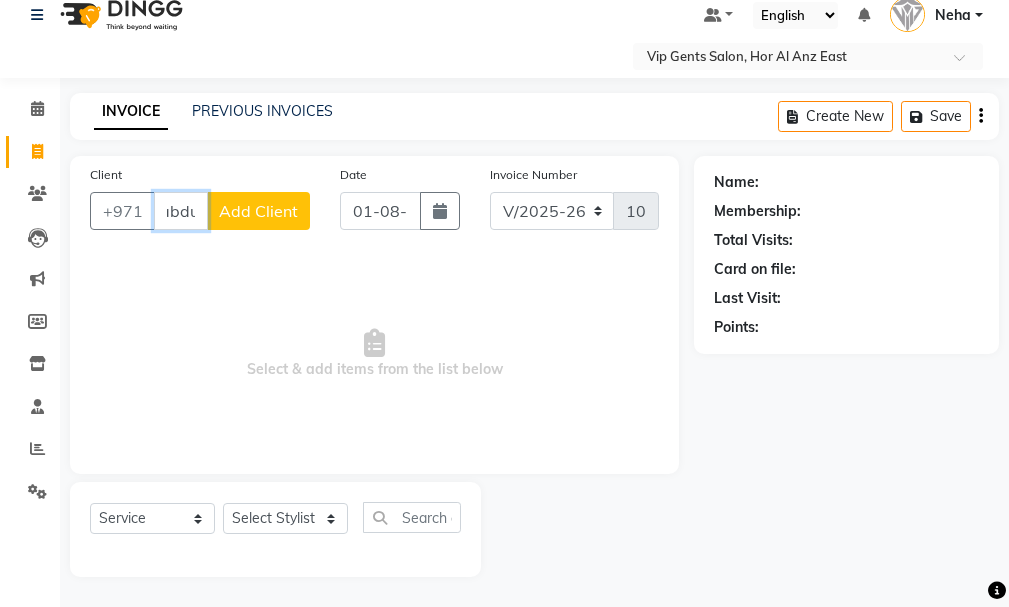 scroll, scrollTop: 0, scrollLeft: 11, axis: horizontal 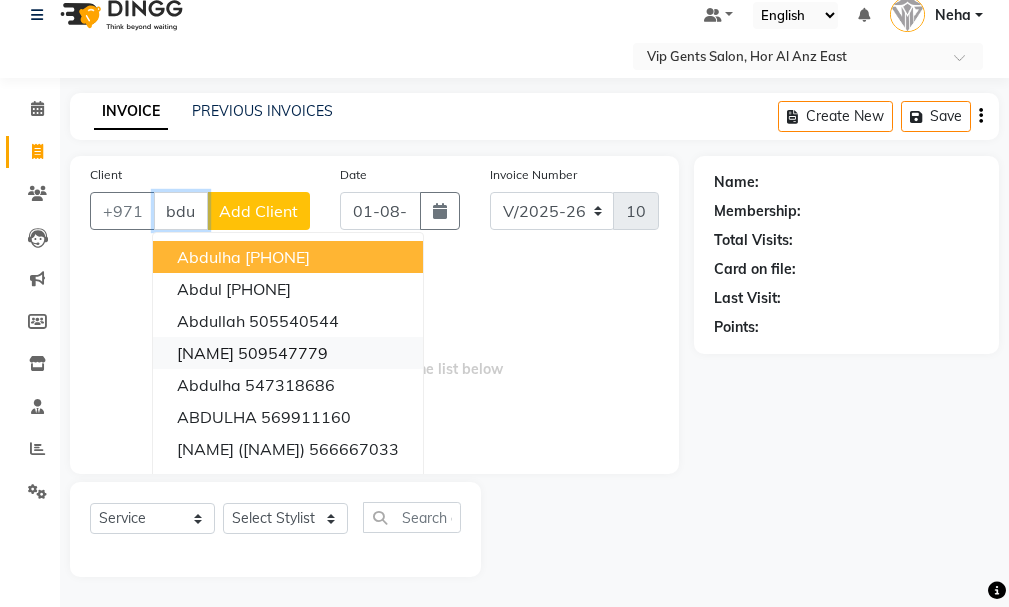 click on "509547779" at bounding box center [283, 353] 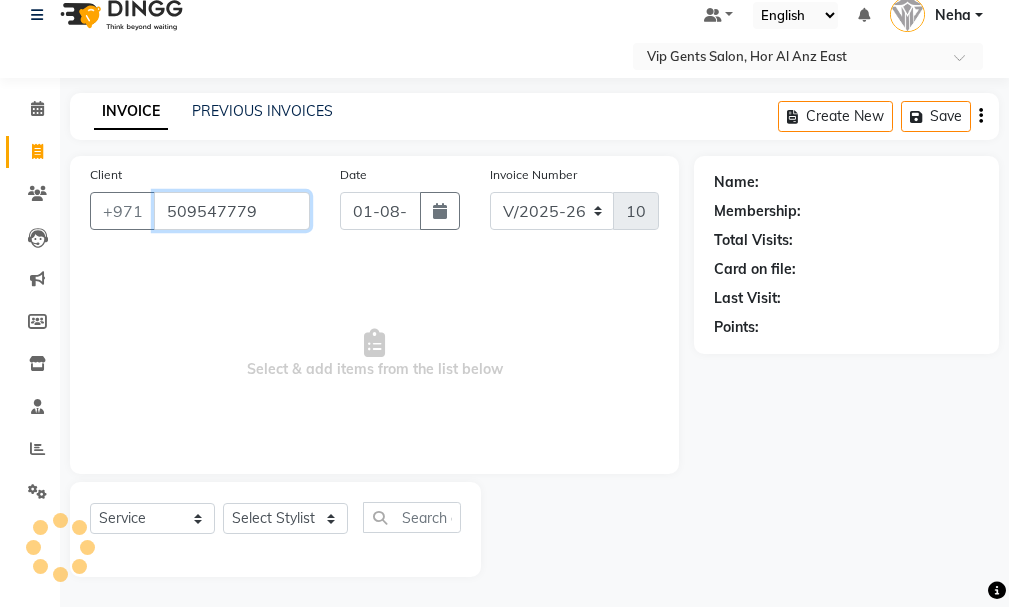 scroll, scrollTop: 0, scrollLeft: 0, axis: both 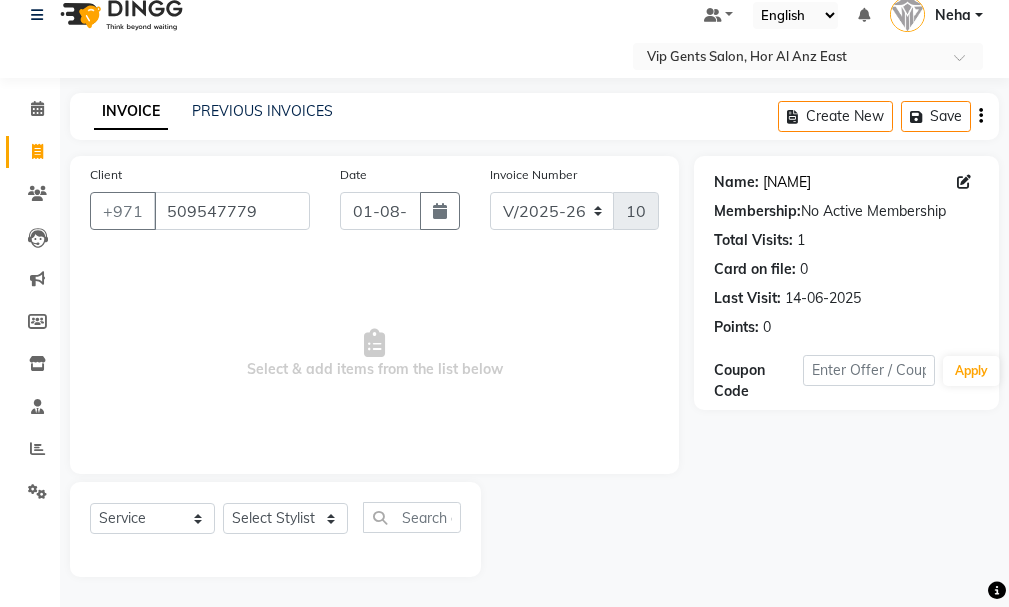 click on "Abdullah" 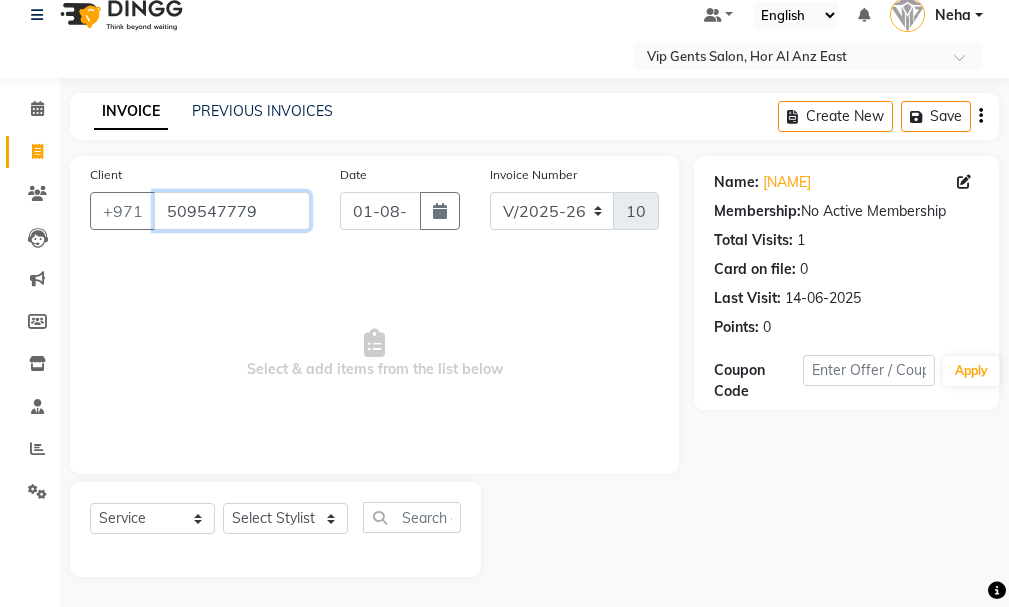 click on "509547779" at bounding box center [232, 211] 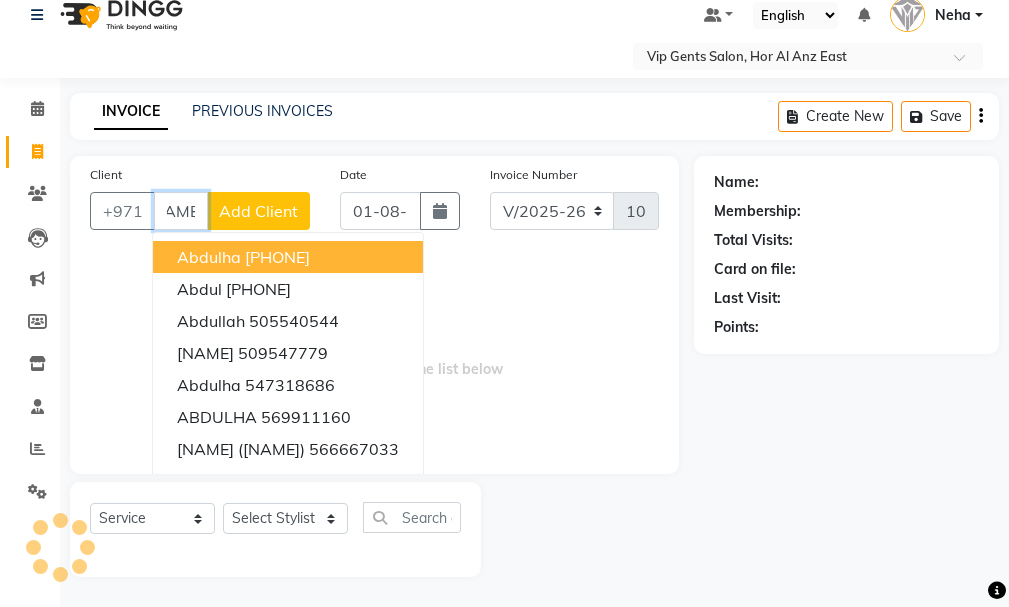 scroll, scrollTop: 0, scrollLeft: 30, axis: horizontal 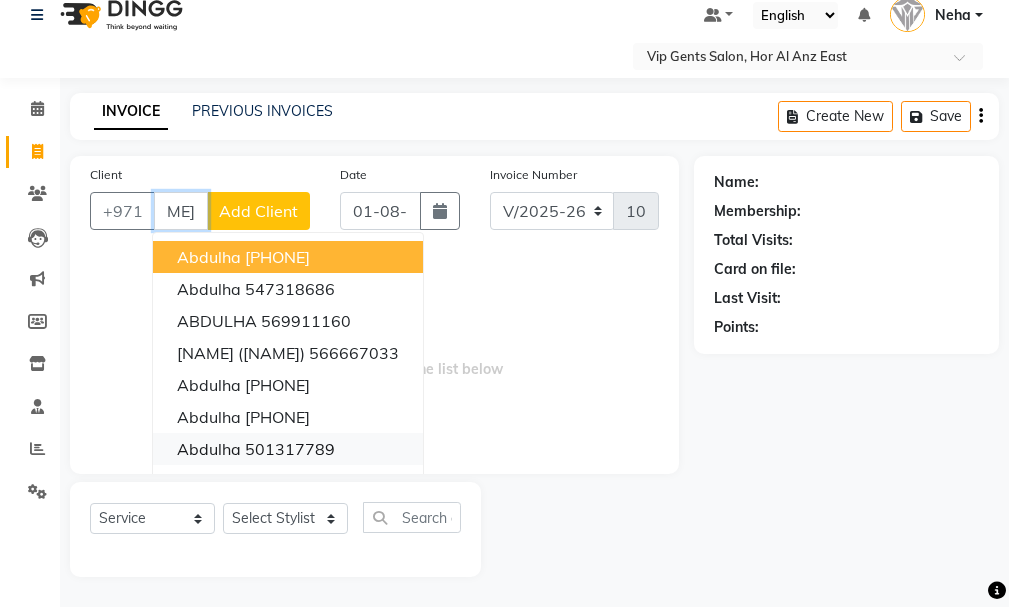 click on "501317789" at bounding box center (290, 449) 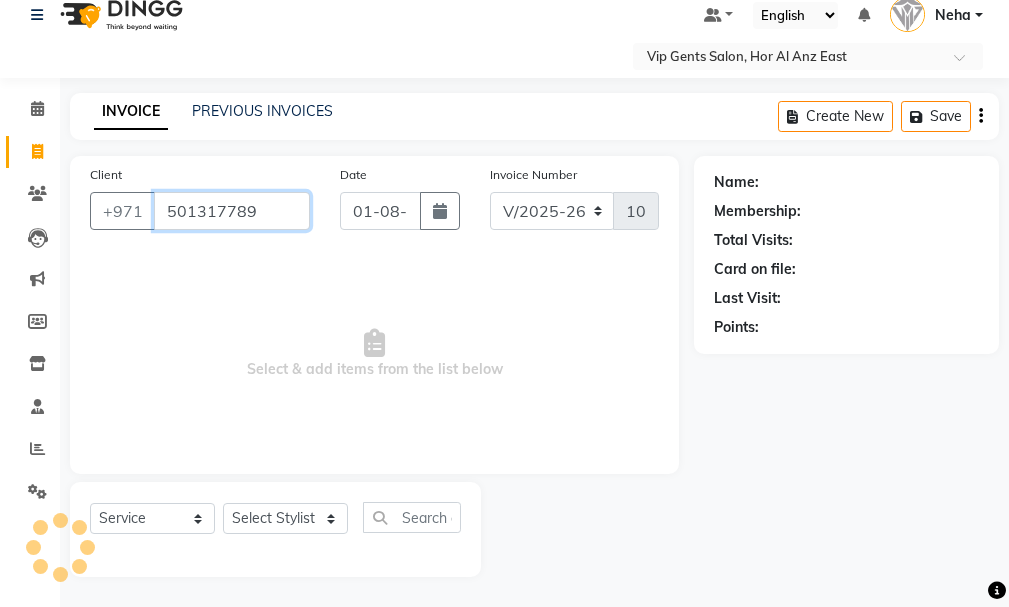 scroll, scrollTop: 0, scrollLeft: 0, axis: both 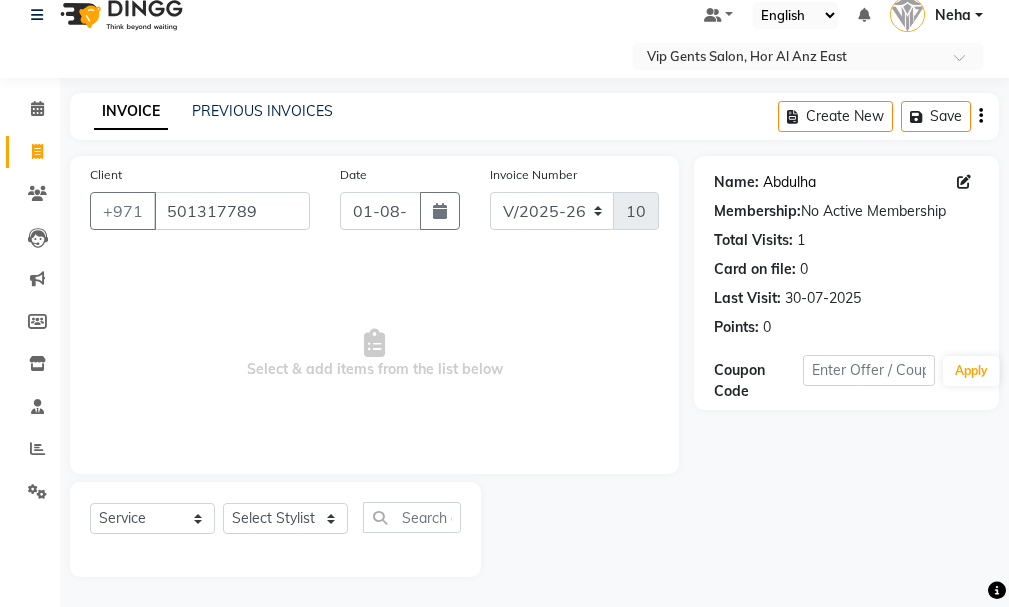 click on "Abdulha" 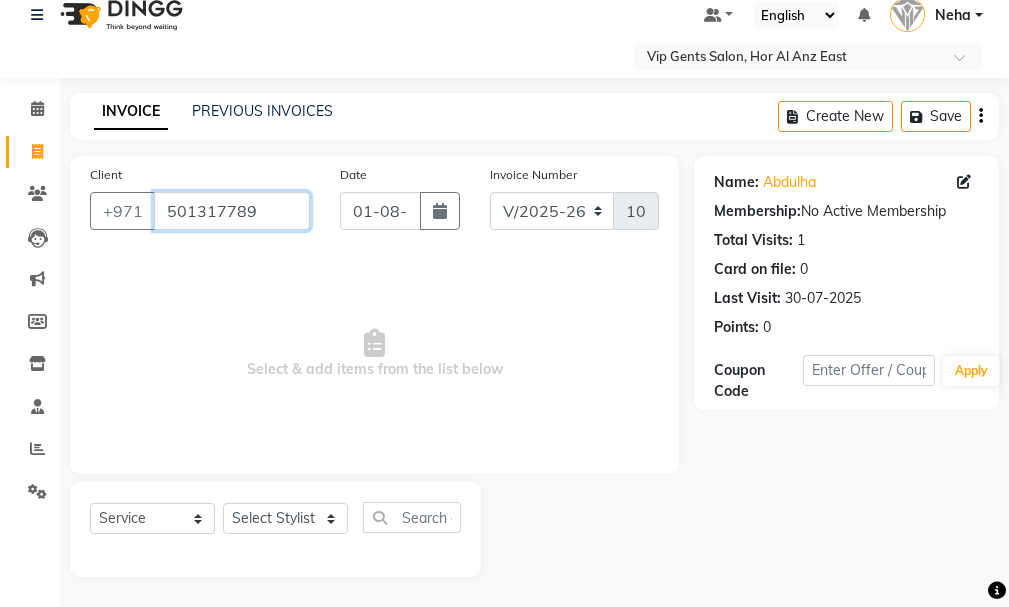 click on "501317789" at bounding box center [232, 211] 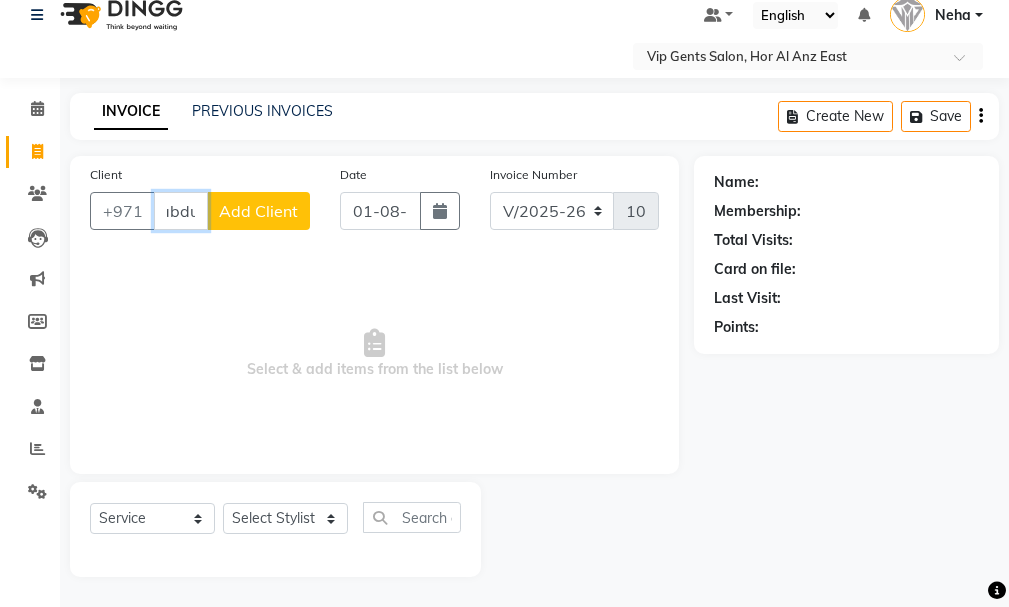 scroll, scrollTop: 0, scrollLeft: 11, axis: horizontal 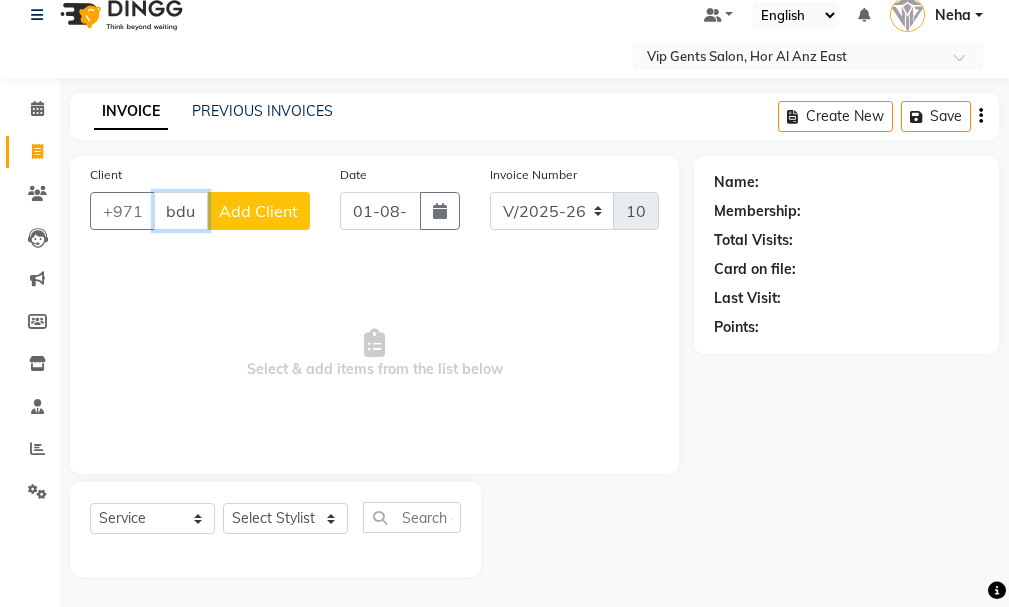 click on "abdul" at bounding box center (181, 211) 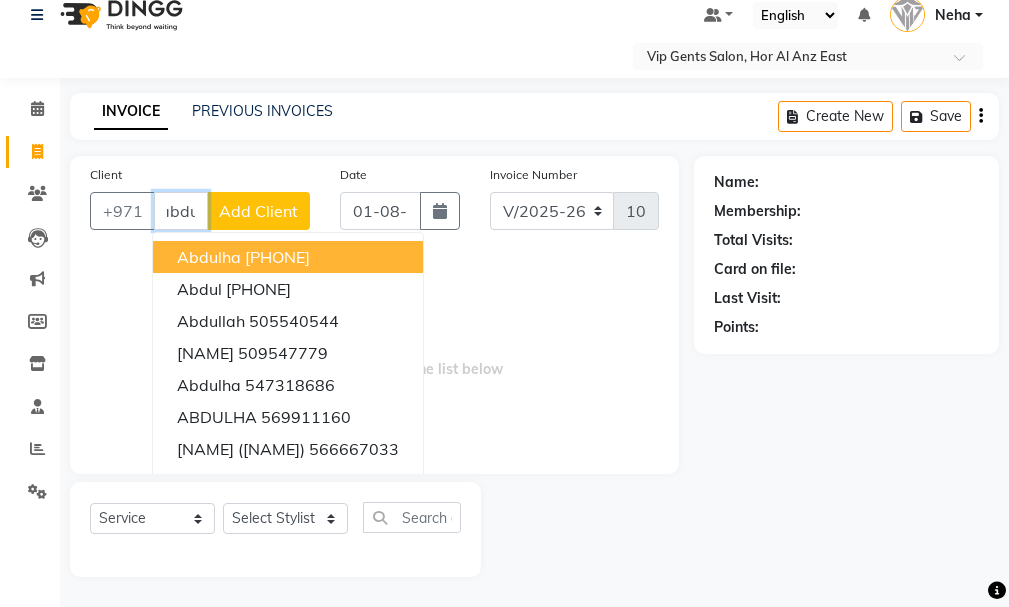 scroll, scrollTop: 0, scrollLeft: 11, axis: horizontal 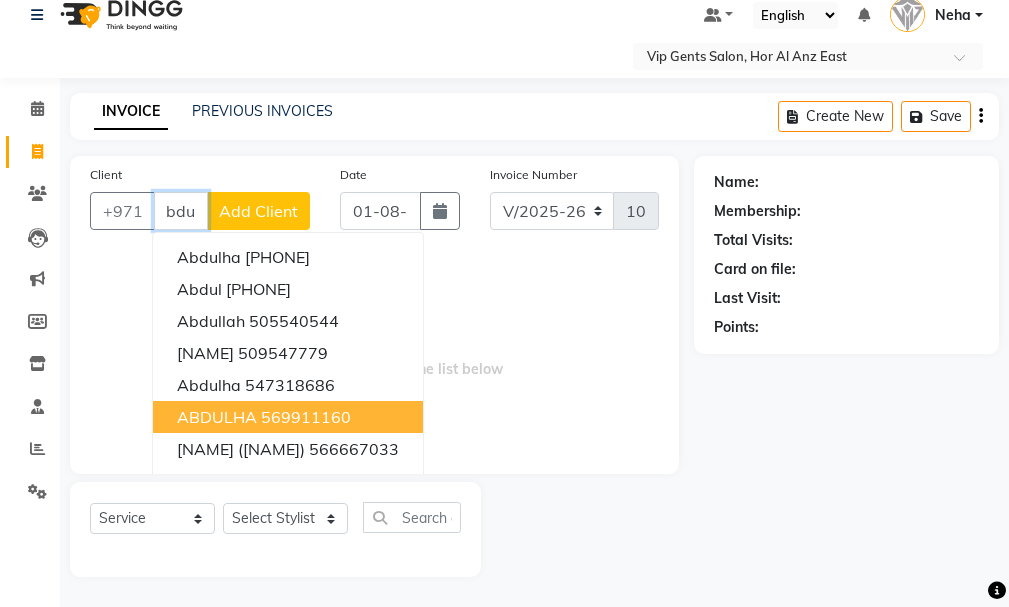 click on "569911160" at bounding box center [306, 417] 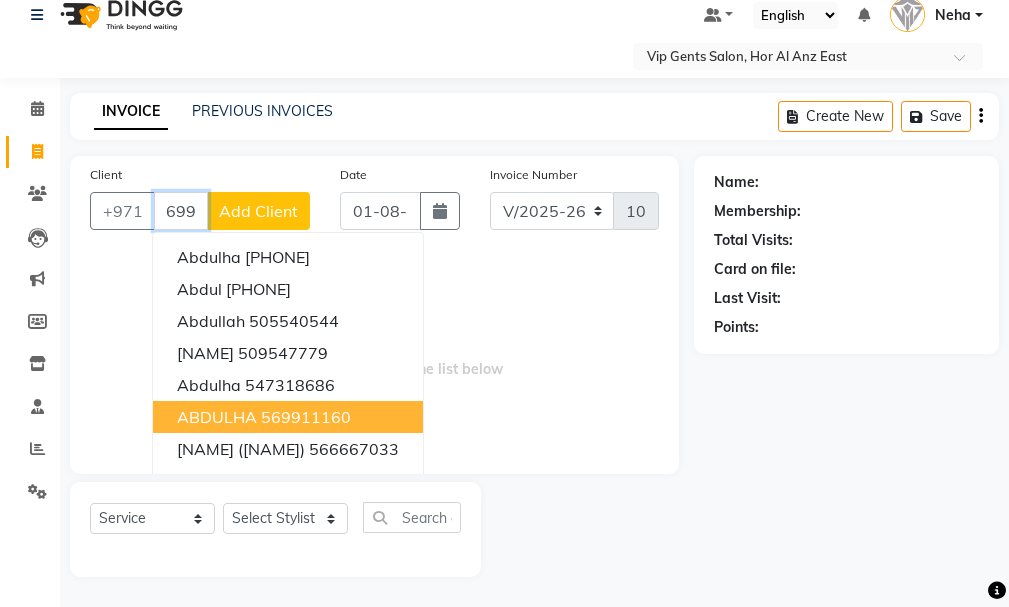 scroll, scrollTop: 0, scrollLeft: 0, axis: both 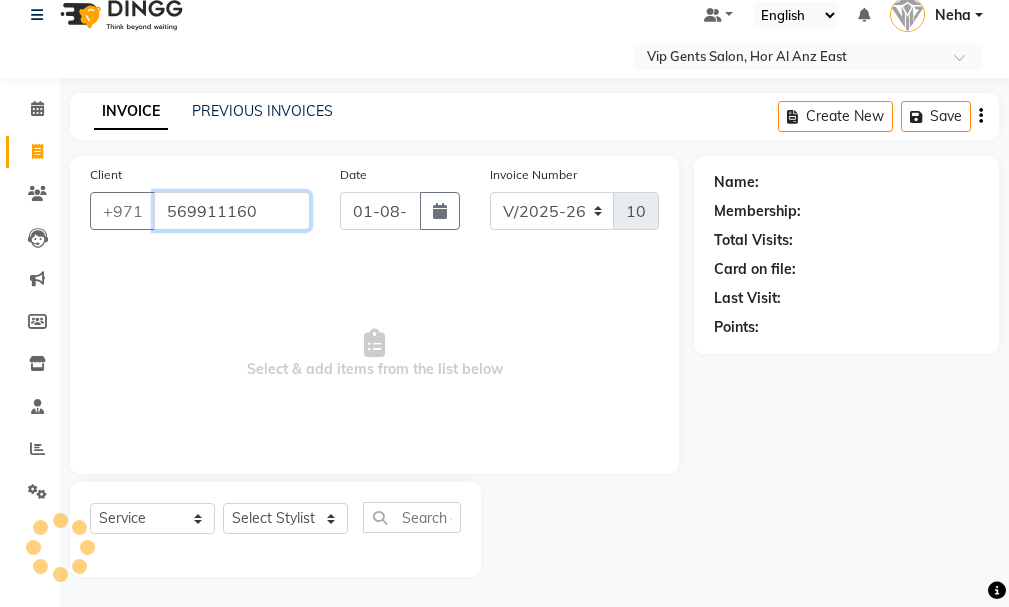type on "569911160" 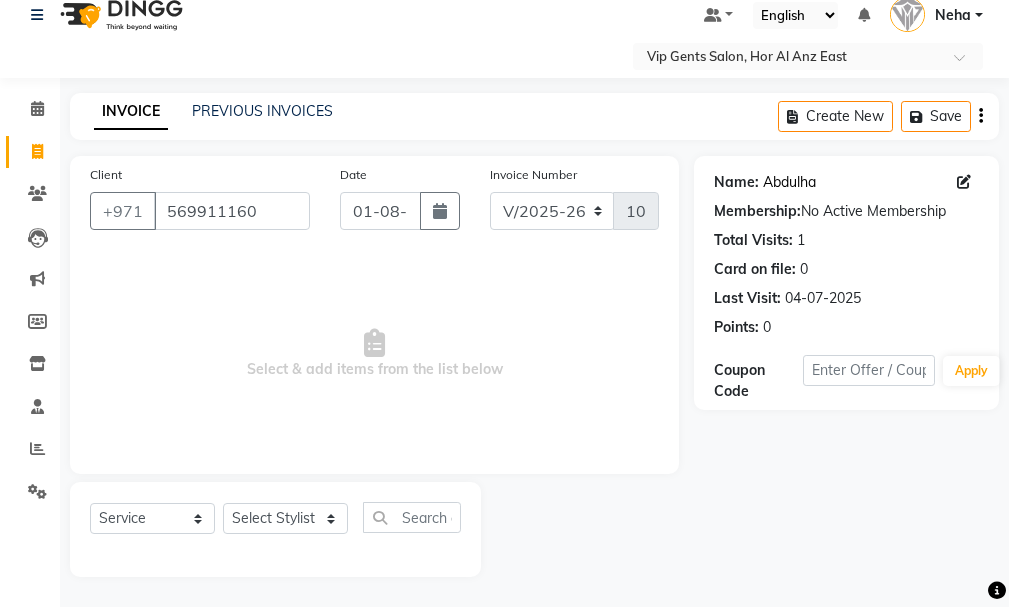 click on "Abdulha" 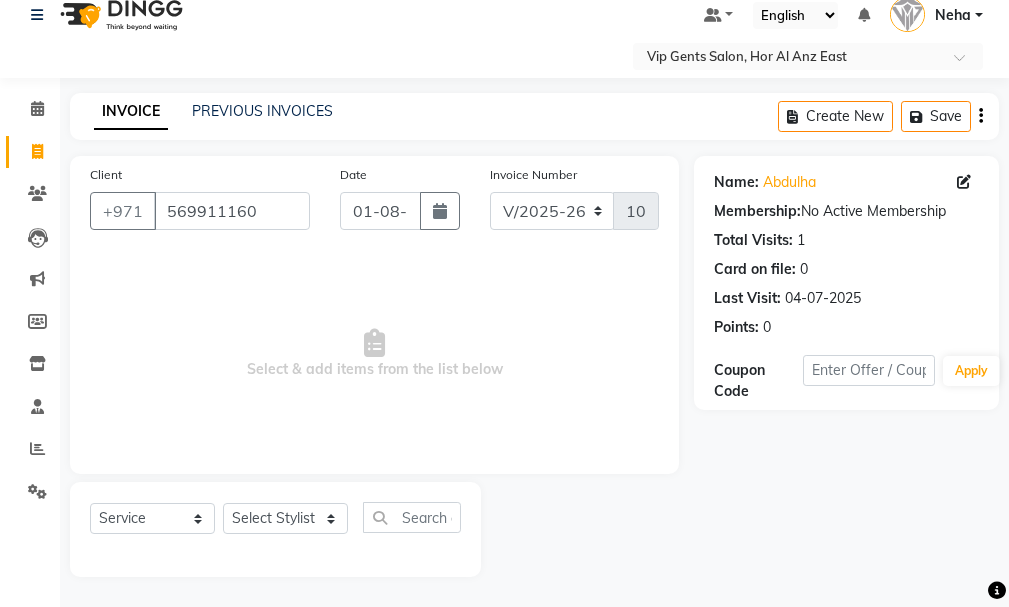 click on "Select  Service  Product  Membership  Package Voucher Prepaid Gift Card  Select Stylist AHMED MOHAMED MOHAMED ELKHODARY ABDELHAMID Ali Rana Allauddin Anwar Ali Ameen Ayoub Lakhbizi Jairah Mr. Mohannad Neha Nelson Ricalyn Colcol Riffat Magdy Taufeeq Anwar Ali Tauseef  Akhilaque Zoya Bhatti." 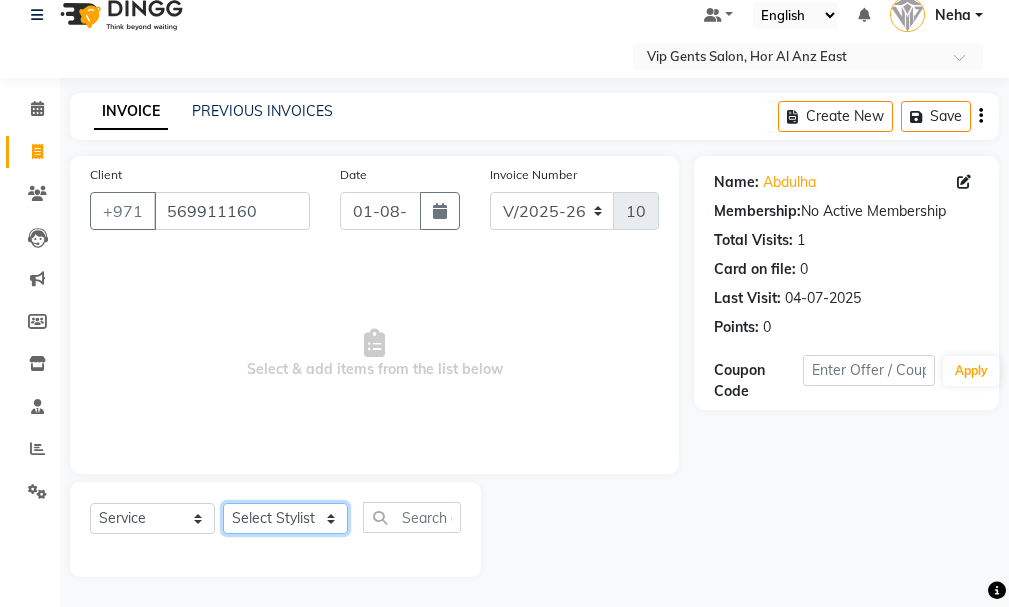 click on "Select Stylist AHMED MOHAMED MOHAMED ELKHODARY ABDELHAMID Ali Rana Allauddin Anwar Ali Ameen Ayoub Lakhbizi Jairah Mr. Mohannad Neha Nelson Ricalyn Colcol Riffat Magdy Taufeeq Anwar Ali Tauseef  Akhilaque Zoya Bhatti." 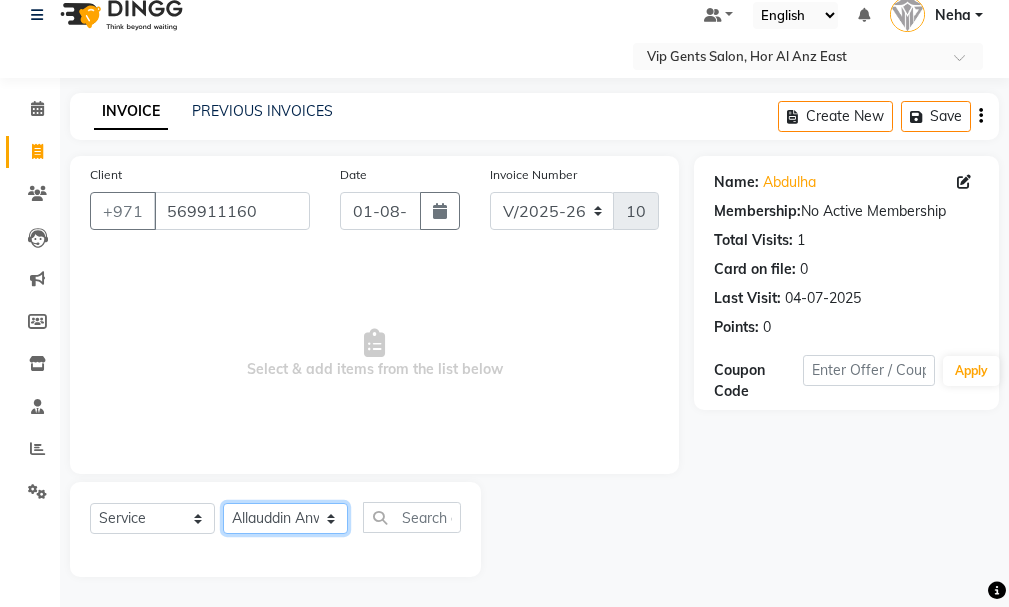 click on "Select Stylist AHMED MOHAMED MOHAMED ELKHODARY ABDELHAMID Ali Rana Allauddin Anwar Ali Ameen Ayoub Lakhbizi Jairah Mr. Mohannad Neha Nelson Ricalyn Colcol Riffat Magdy Taufeeq Anwar Ali Tauseef  Akhilaque Zoya Bhatti." 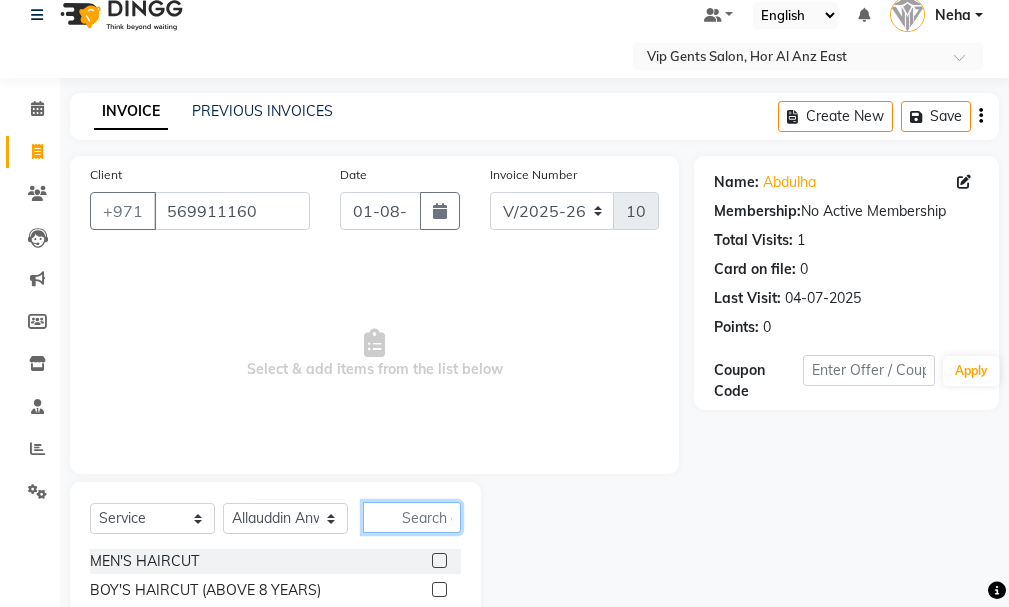 click 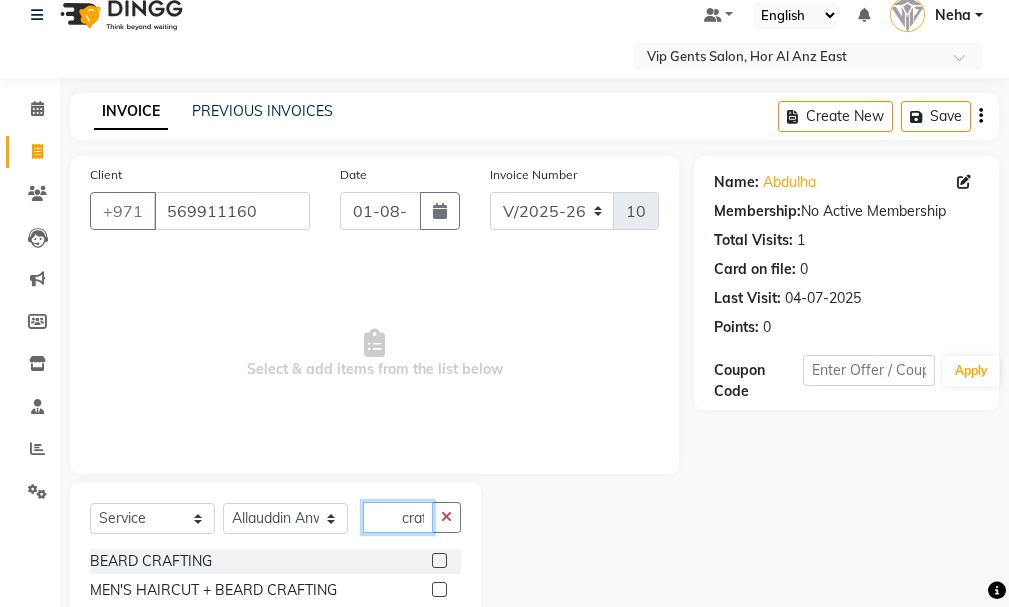 scroll, scrollTop: 0, scrollLeft: 1, axis: horizontal 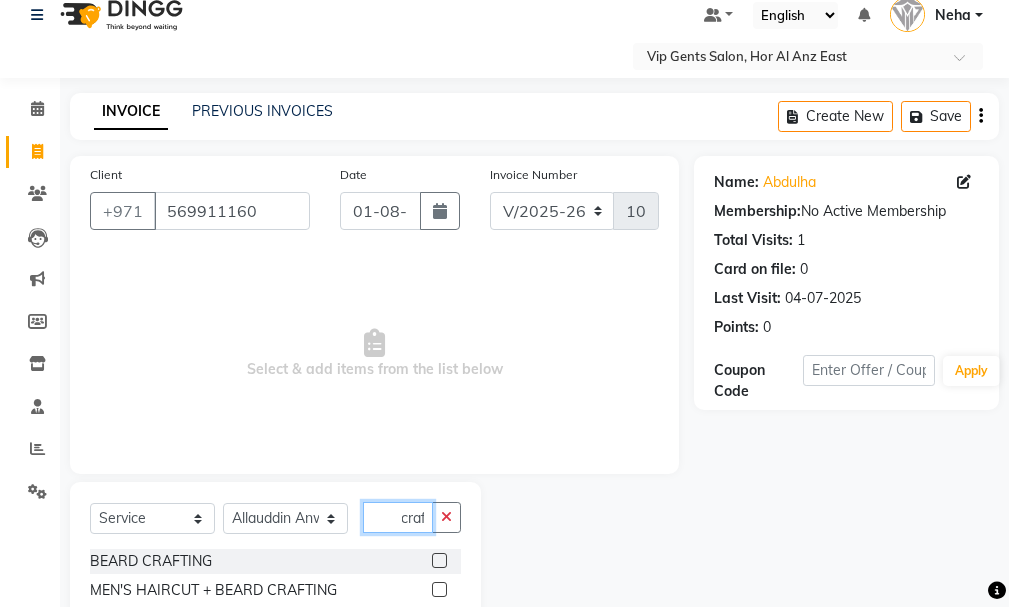 type on "craf" 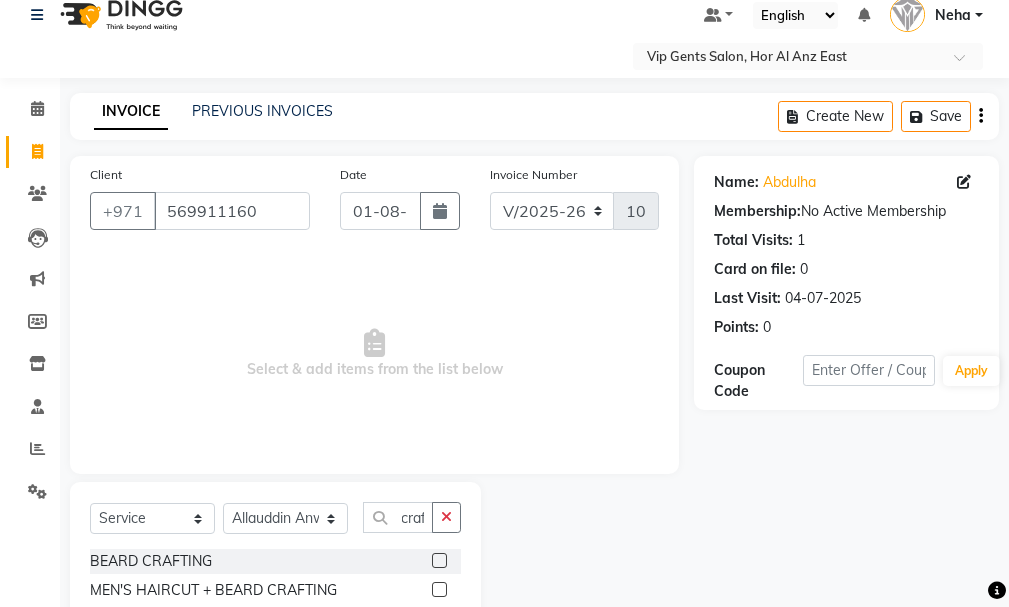 scroll, scrollTop: 0, scrollLeft: 0, axis: both 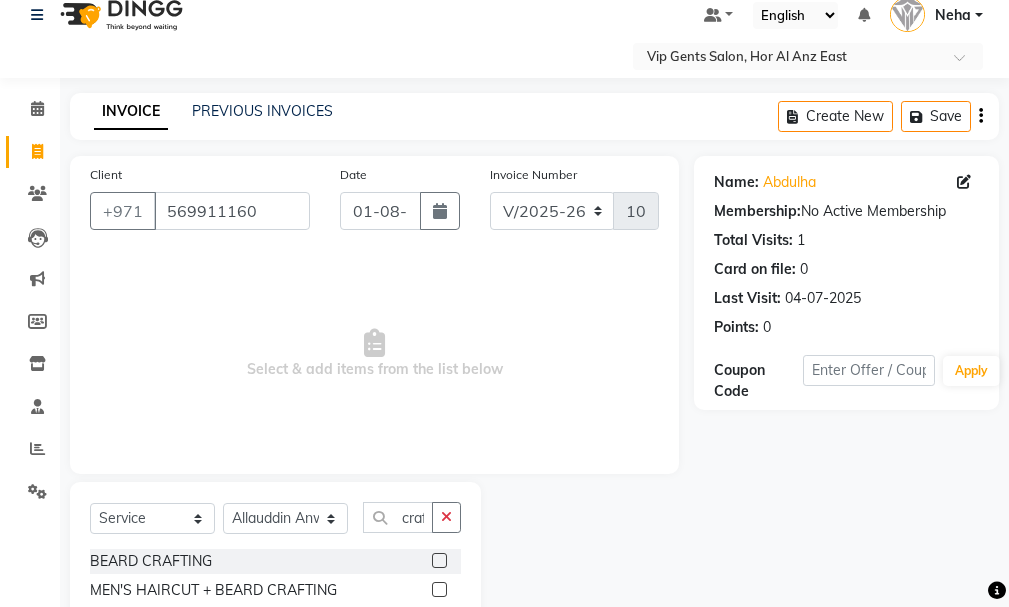 click 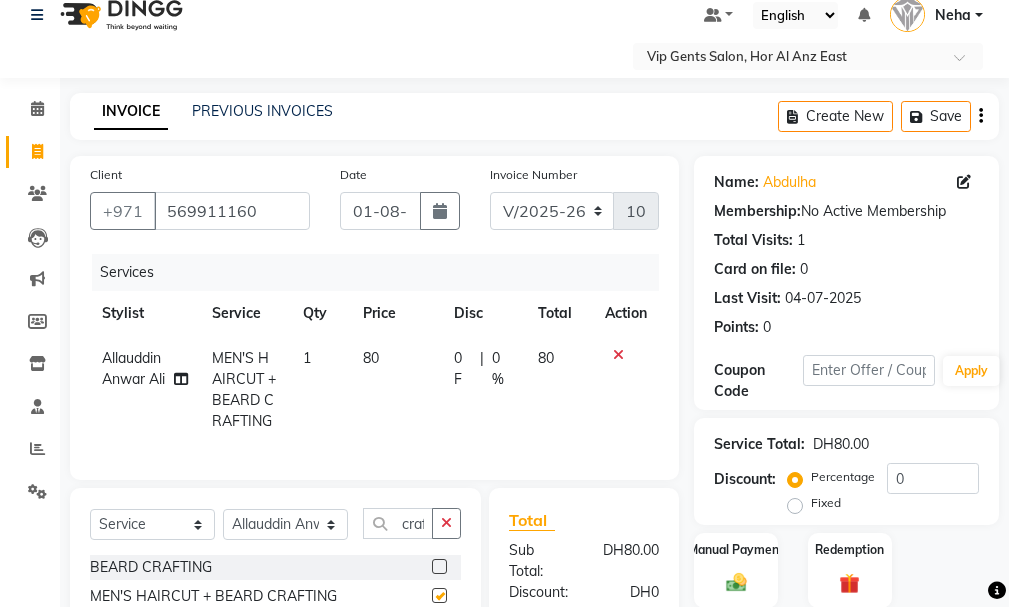 checkbox on "false" 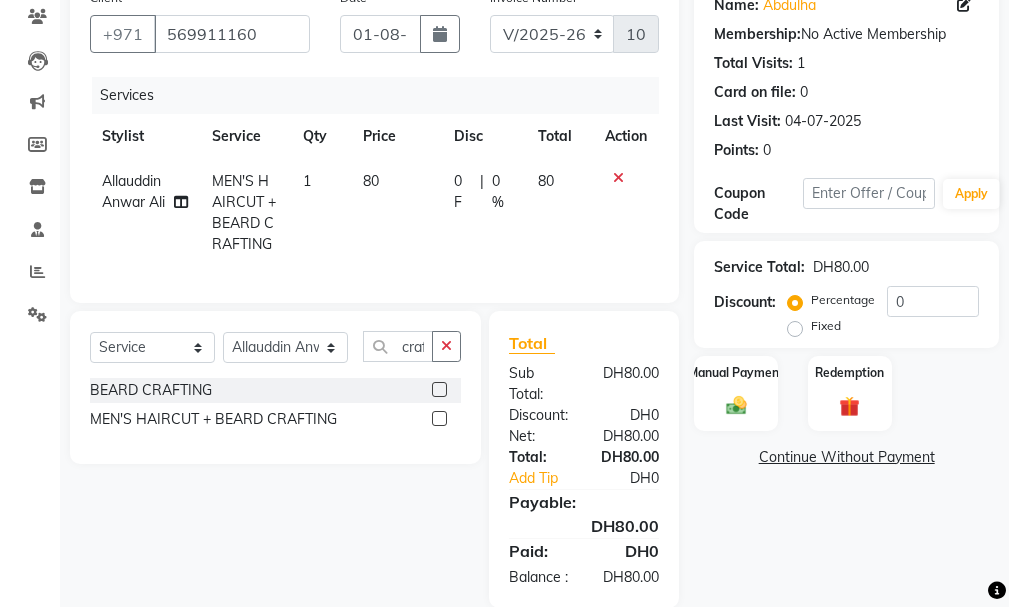 scroll, scrollTop: 265, scrollLeft: 0, axis: vertical 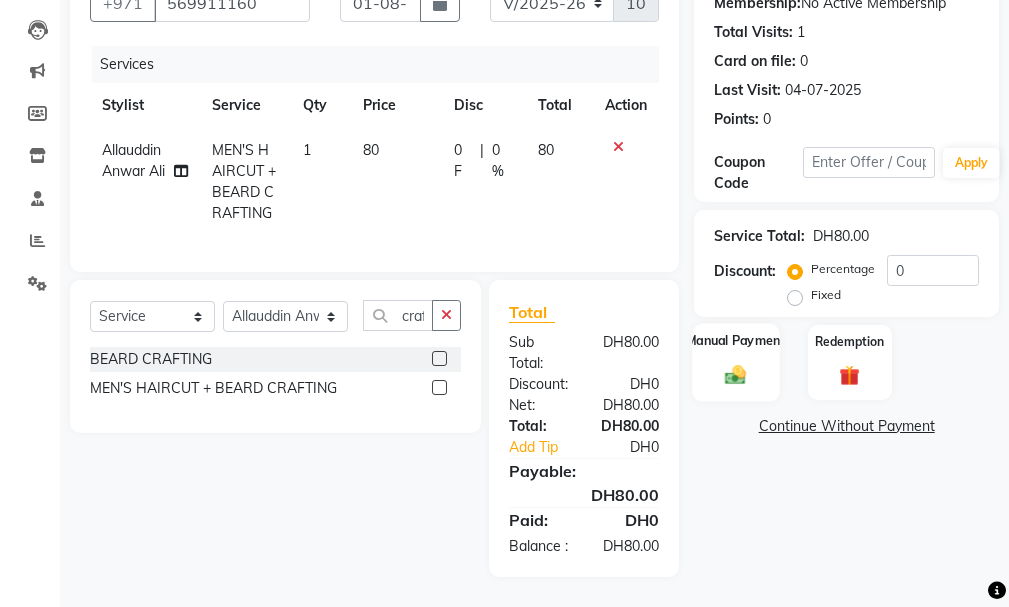 click 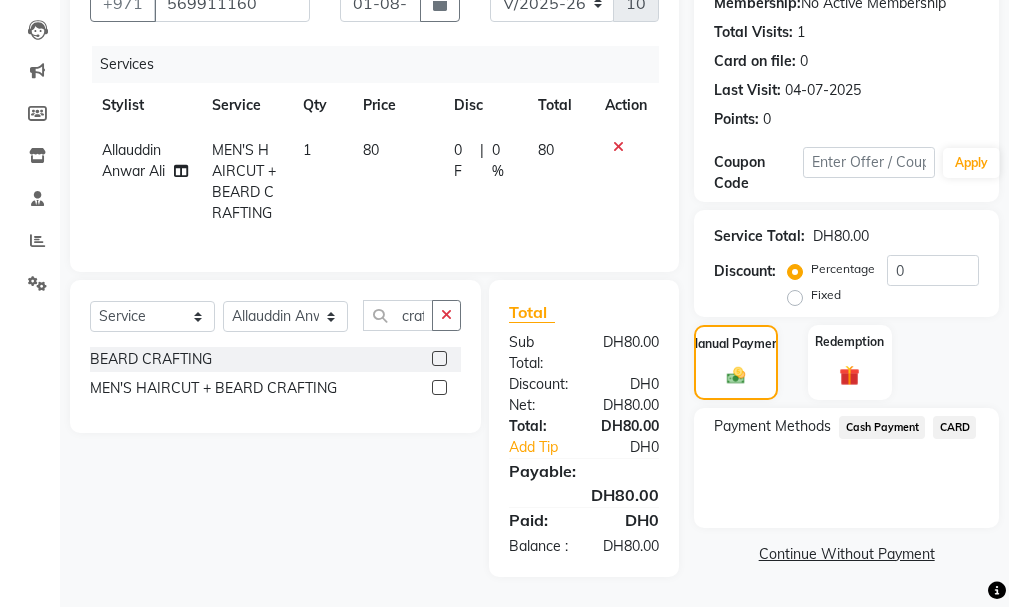 click on "CARD" 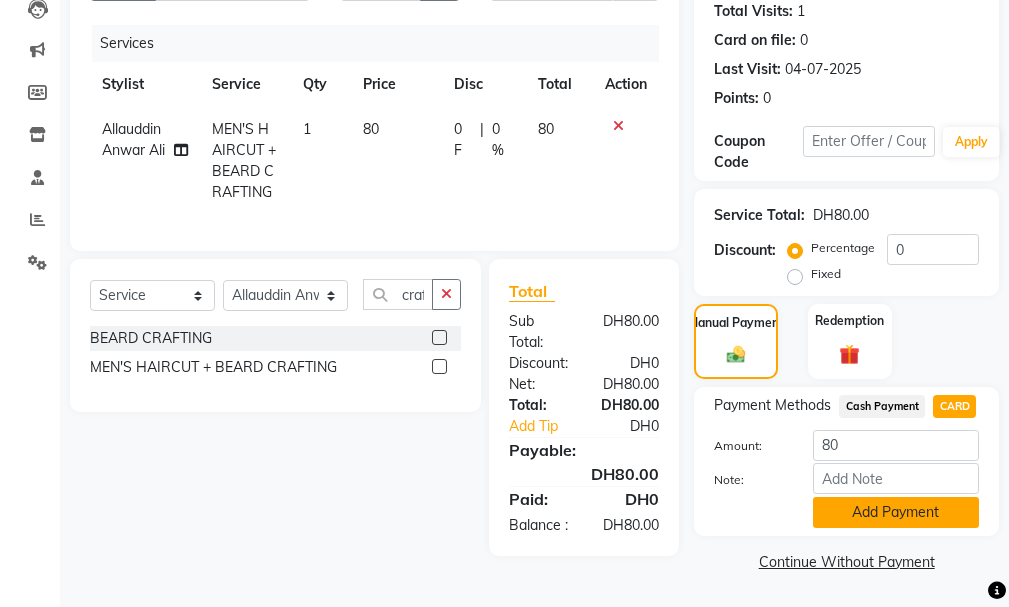 click on "Add Payment" 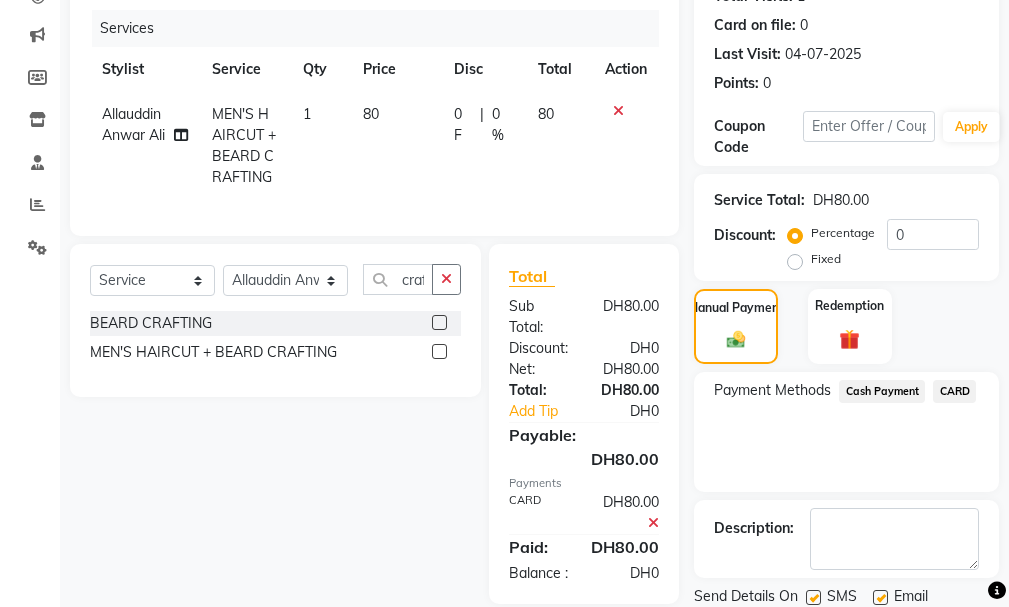 scroll, scrollTop: 334, scrollLeft: 0, axis: vertical 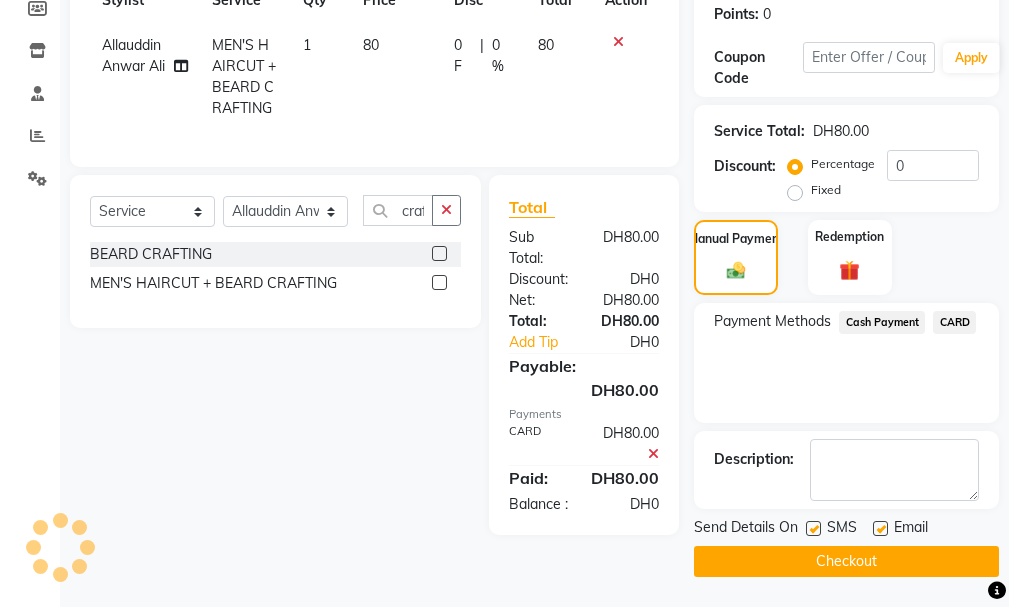 click 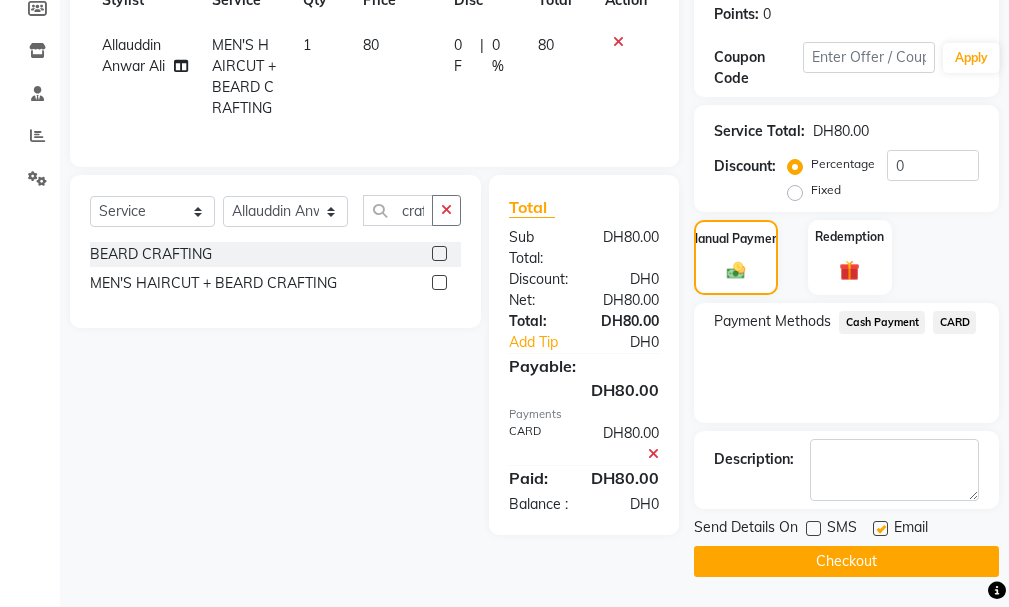 click on "Email" 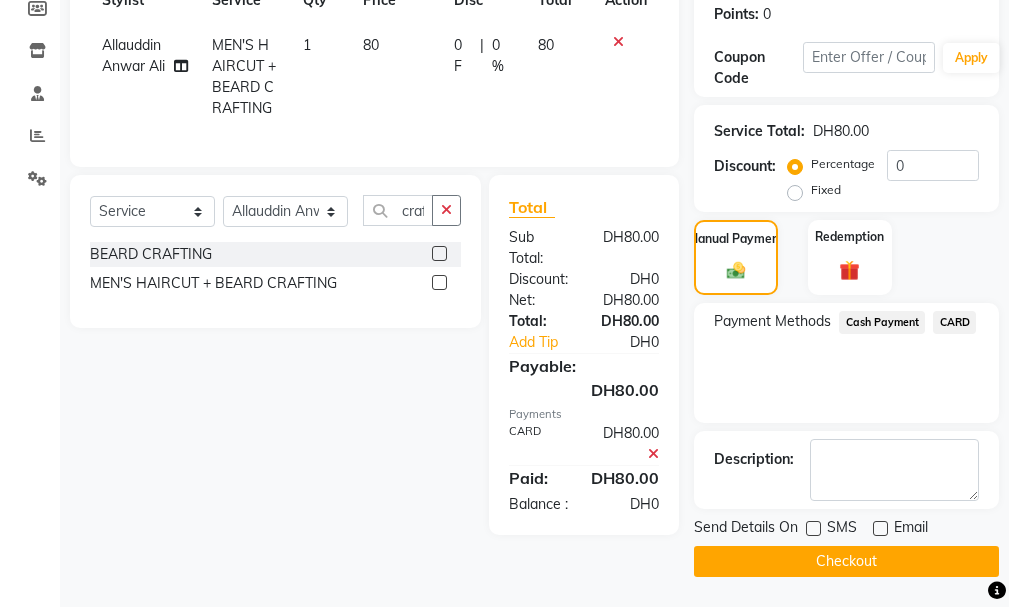 click on "Checkout" 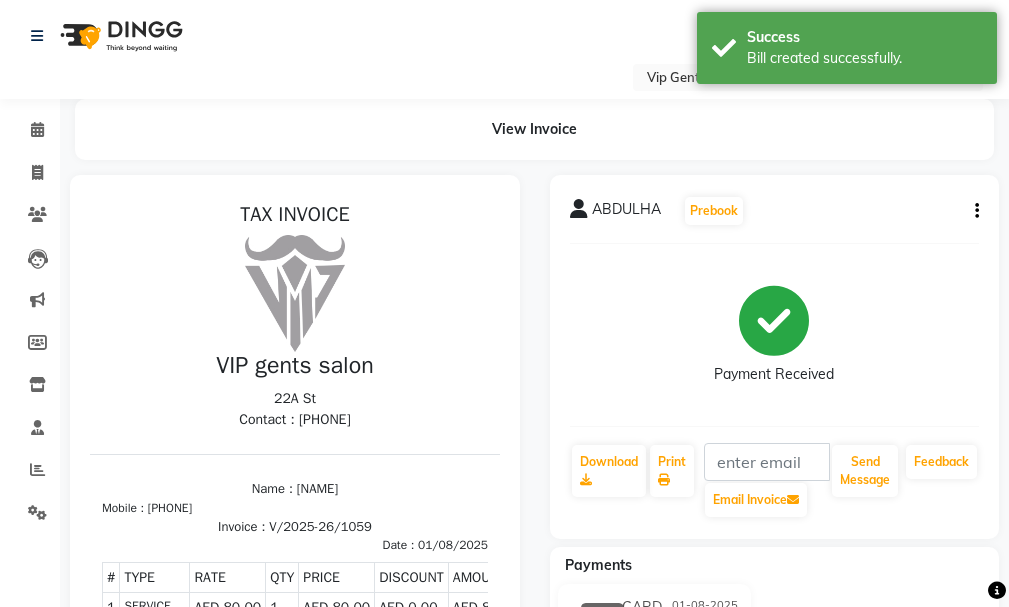 scroll, scrollTop: 0, scrollLeft: 0, axis: both 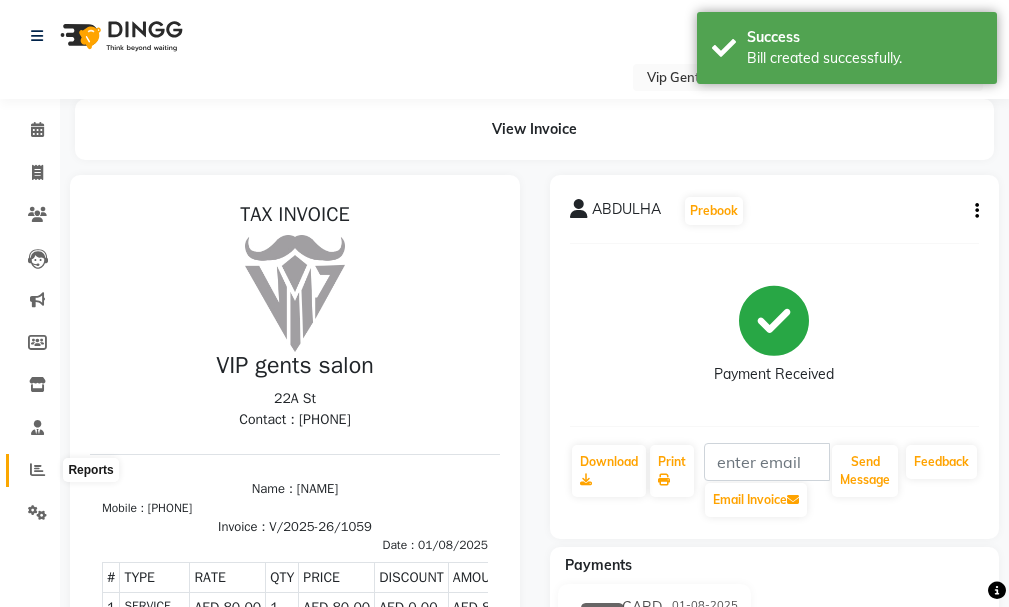 click 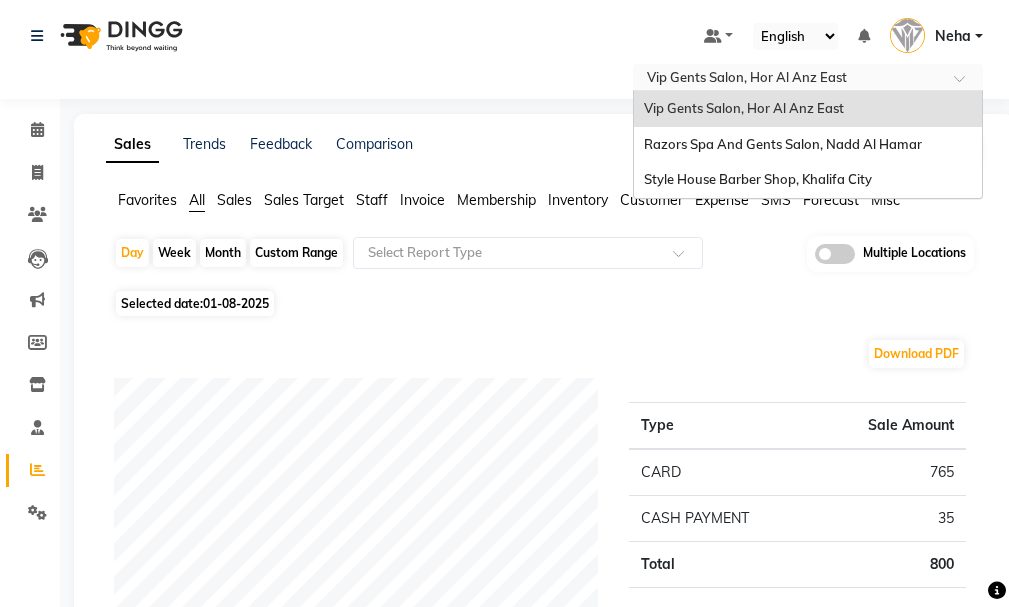 click at bounding box center (788, 79) 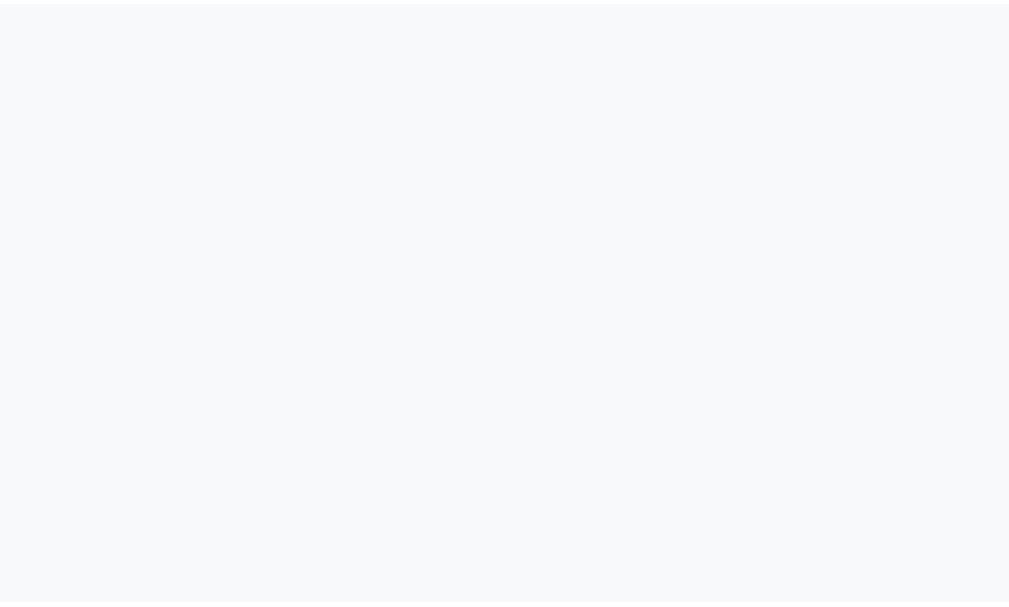 scroll, scrollTop: 0, scrollLeft: 0, axis: both 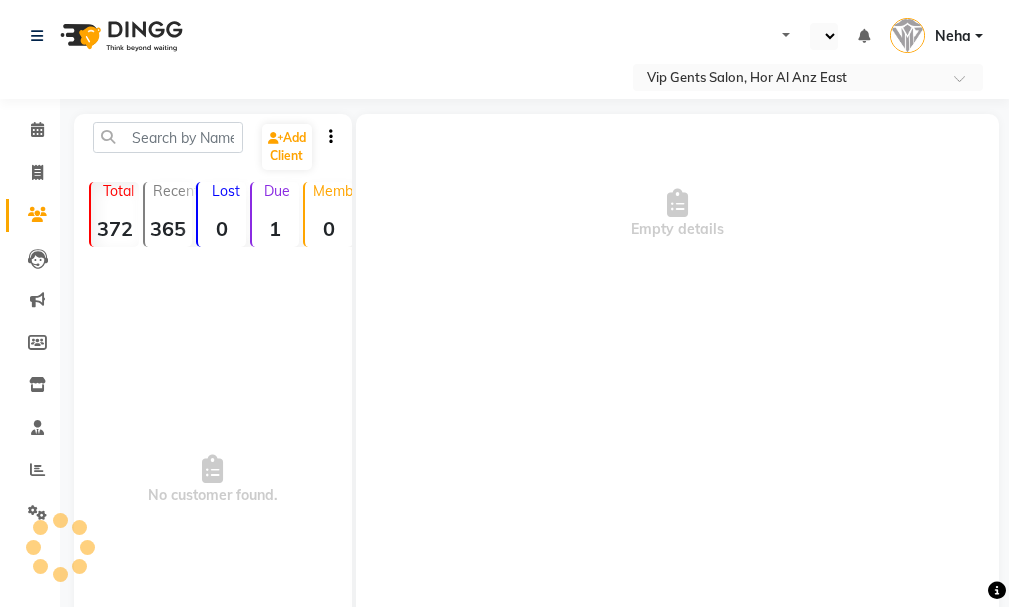 select on "en" 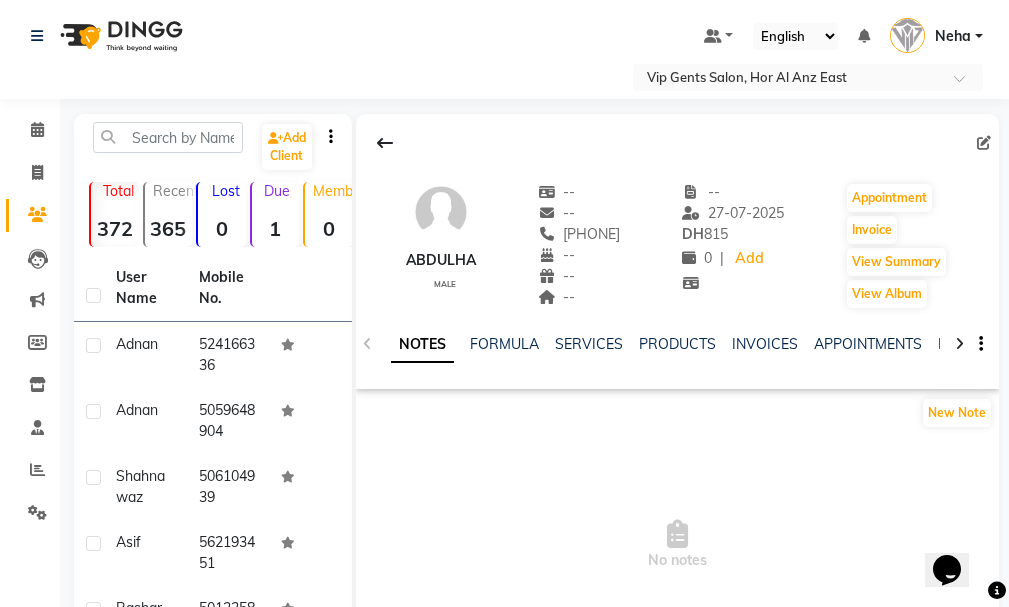 scroll, scrollTop: 0, scrollLeft: 0, axis: both 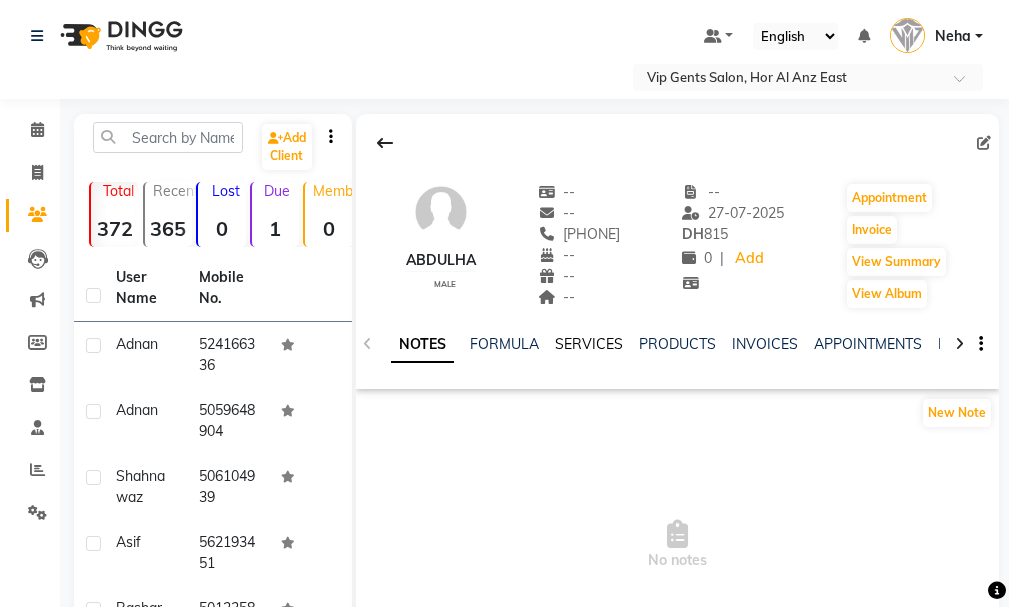 click on "SERVICES" 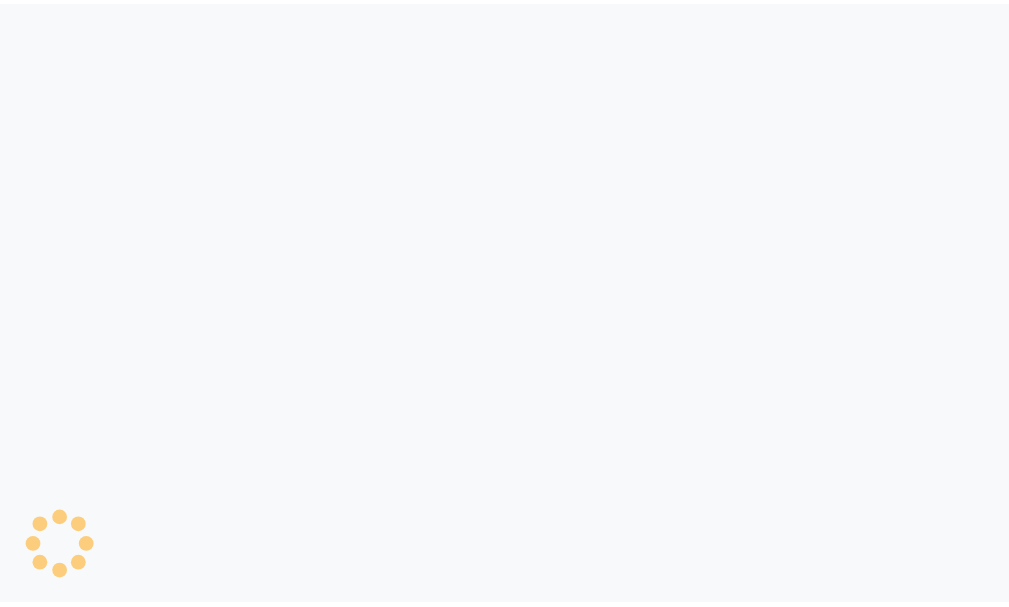scroll, scrollTop: 0, scrollLeft: 0, axis: both 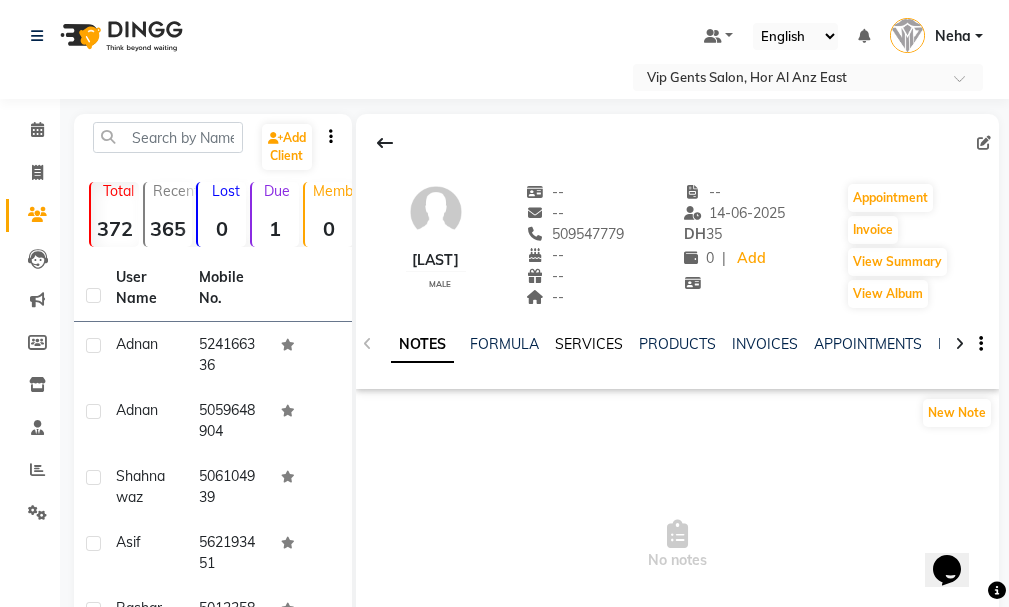 click on "SERVICES" 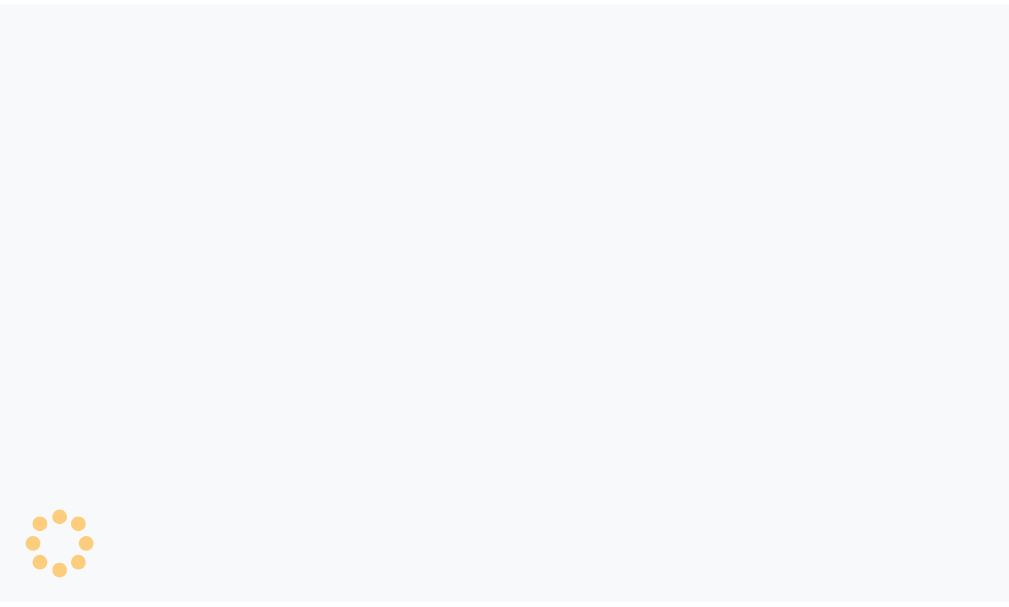 scroll, scrollTop: 0, scrollLeft: 0, axis: both 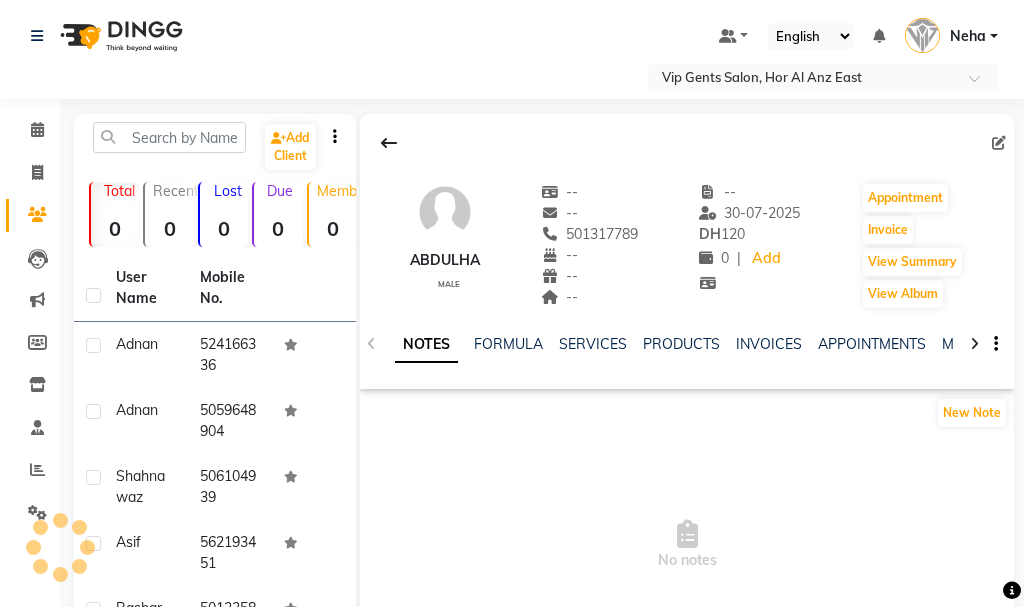 select on "en" 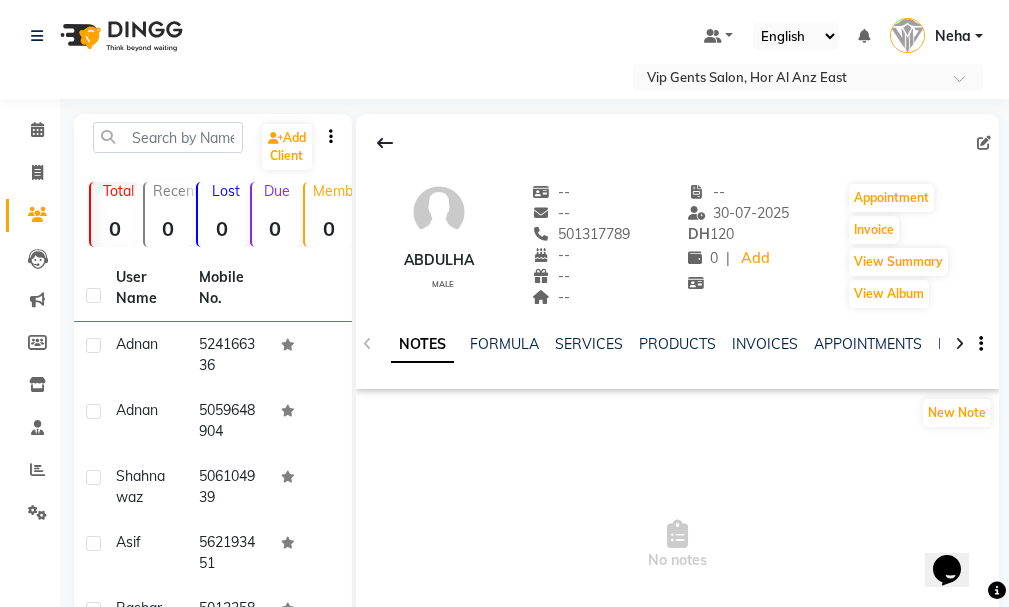 scroll, scrollTop: 0, scrollLeft: 0, axis: both 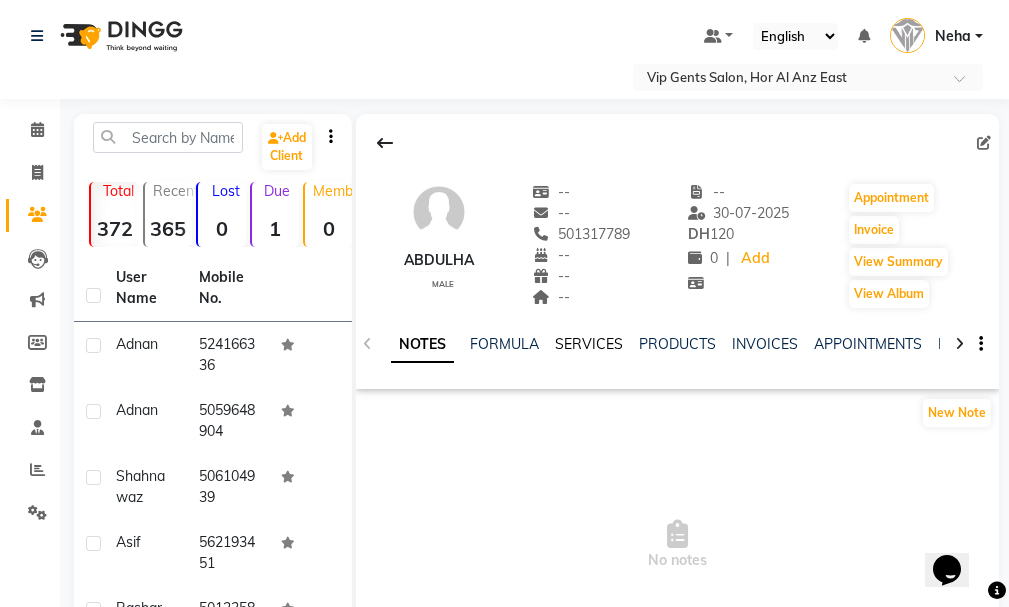 click on "SERVICES" 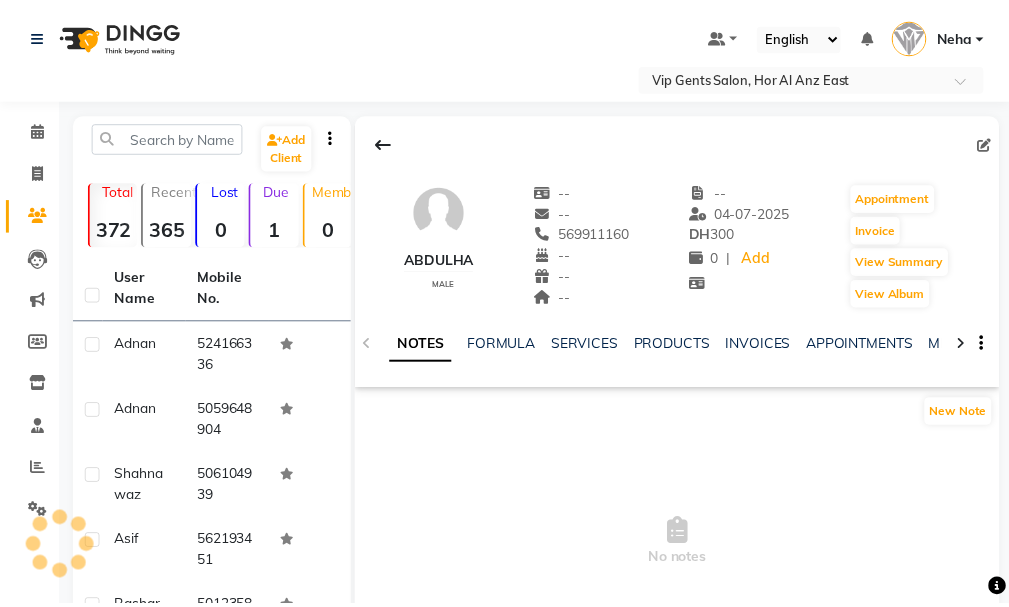 scroll, scrollTop: 0, scrollLeft: 0, axis: both 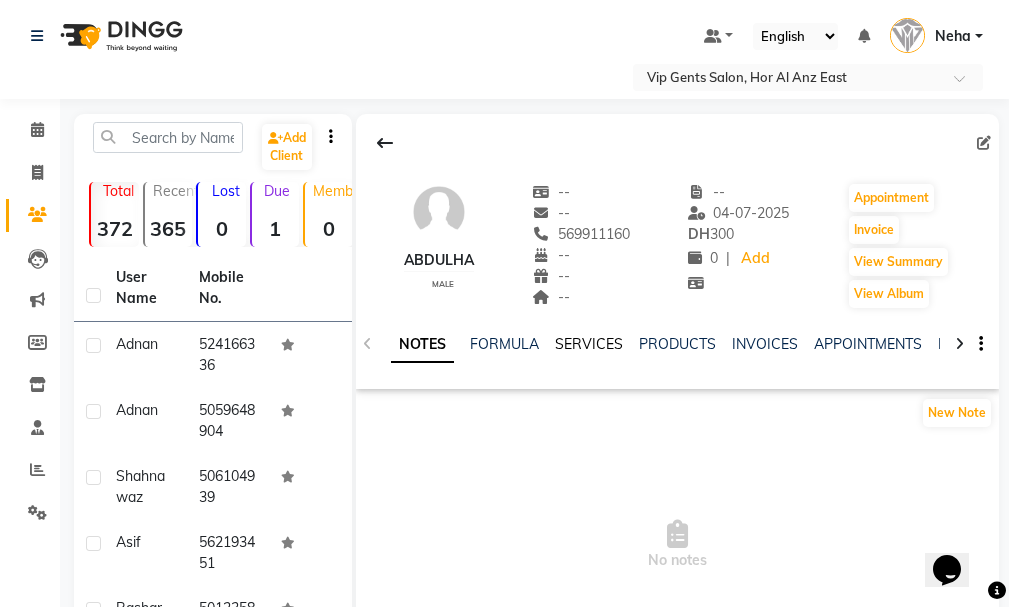 click on "SERVICES" 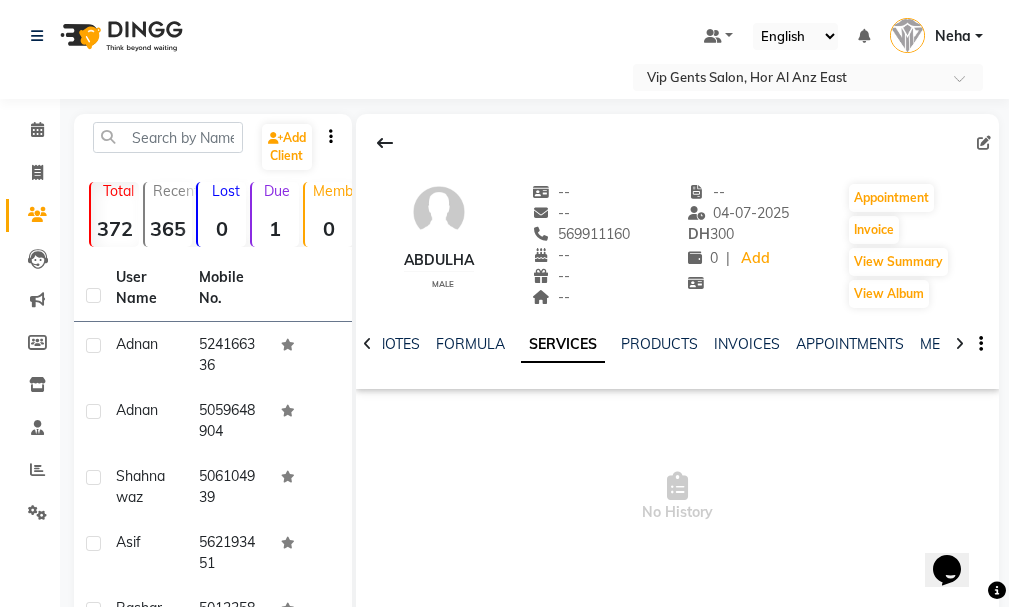 scroll, scrollTop: 0, scrollLeft: 0, axis: both 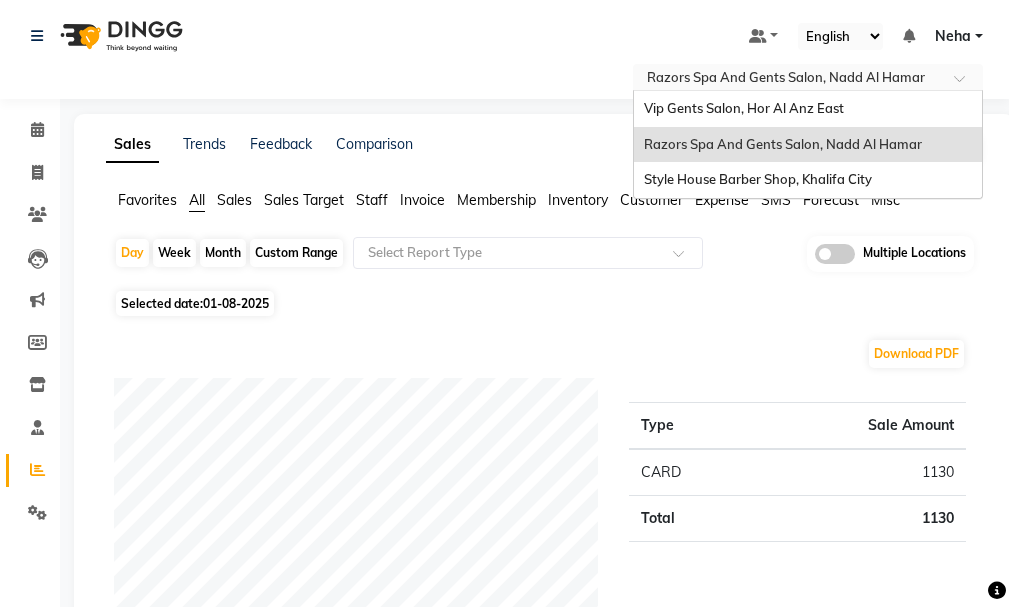 drag, startPoint x: 862, startPoint y: 68, endPoint x: 856, endPoint y: 86, distance: 18.973665 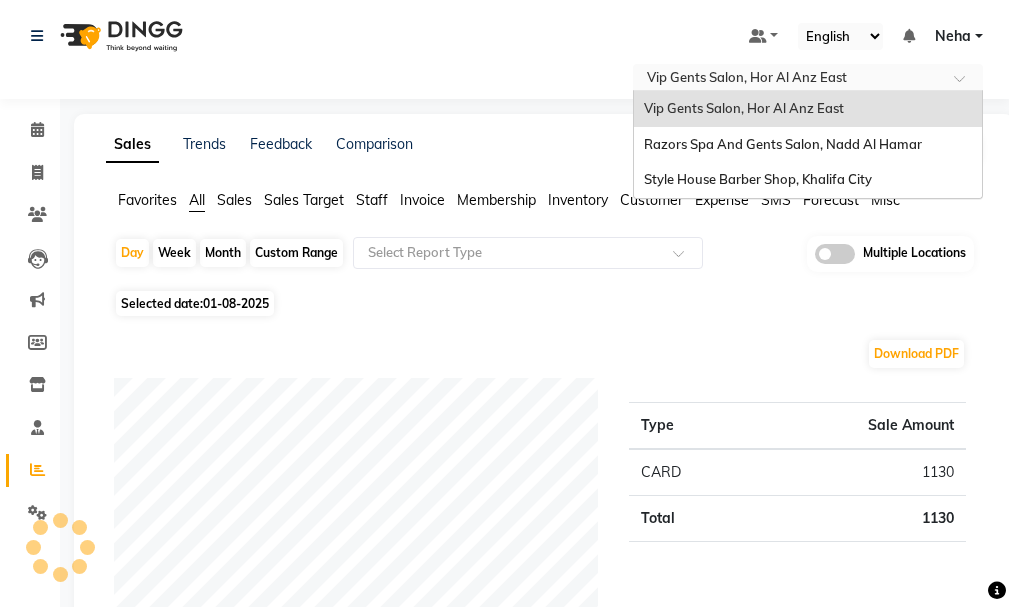 click at bounding box center (788, 79) 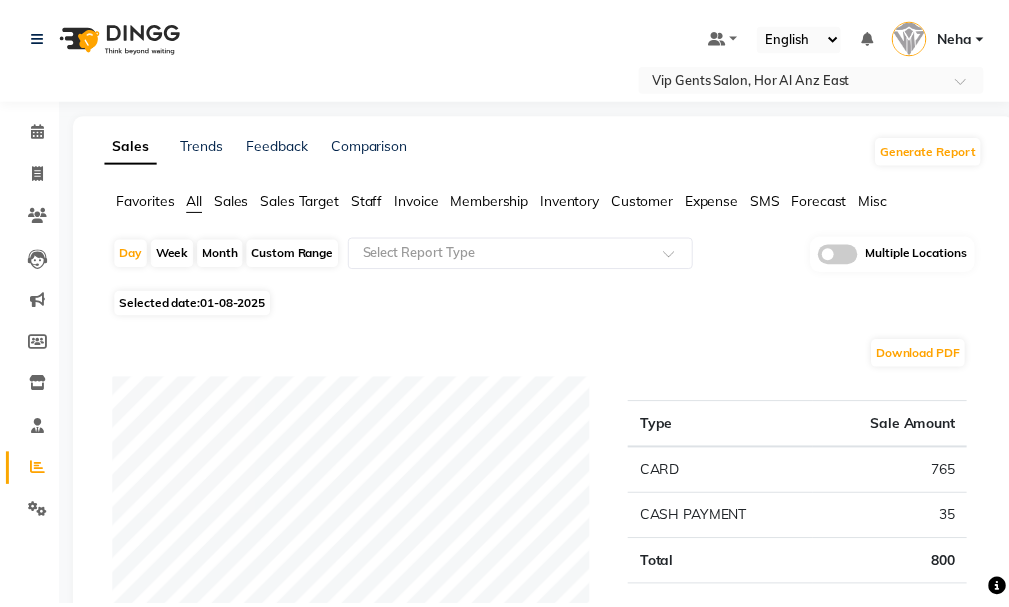 scroll, scrollTop: 0, scrollLeft: 0, axis: both 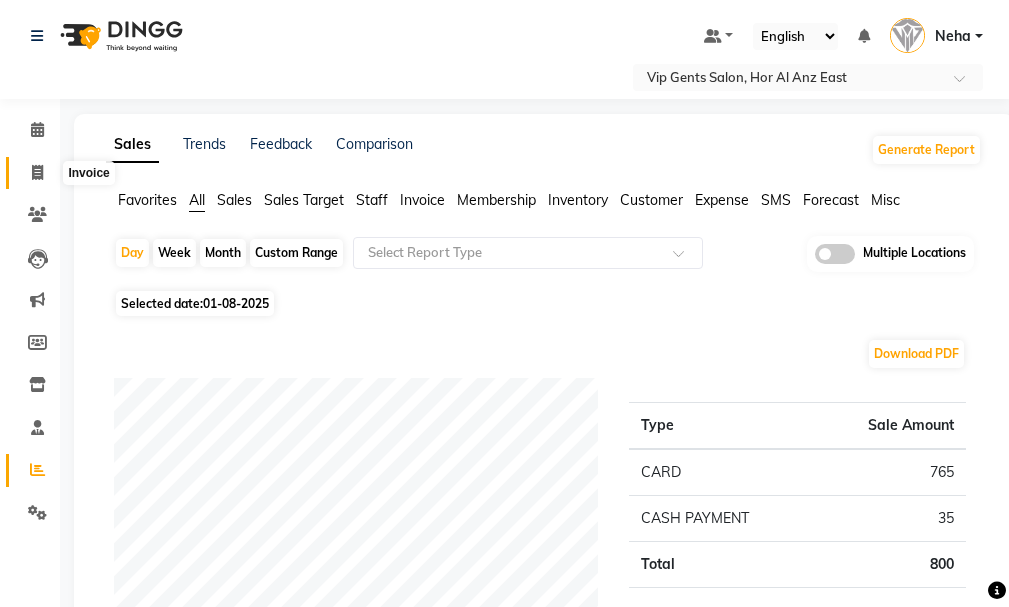 click 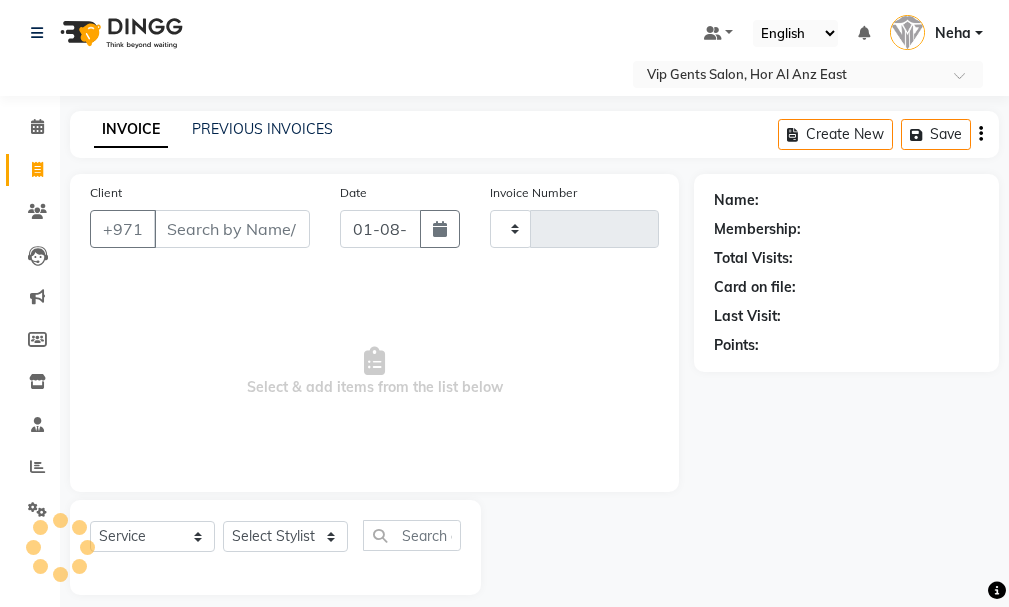 type on "1060" 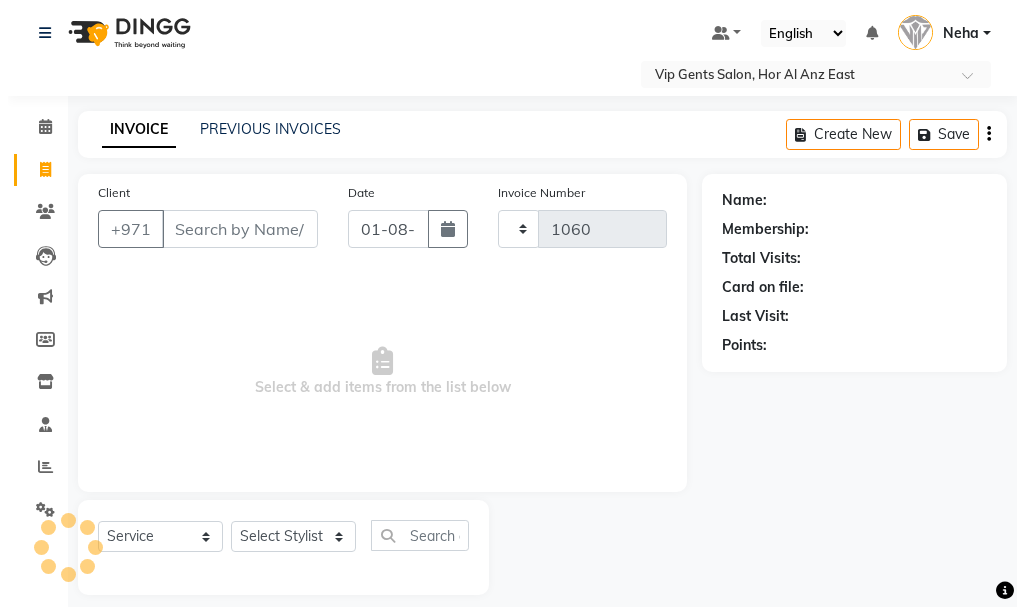 scroll, scrollTop: 21, scrollLeft: 0, axis: vertical 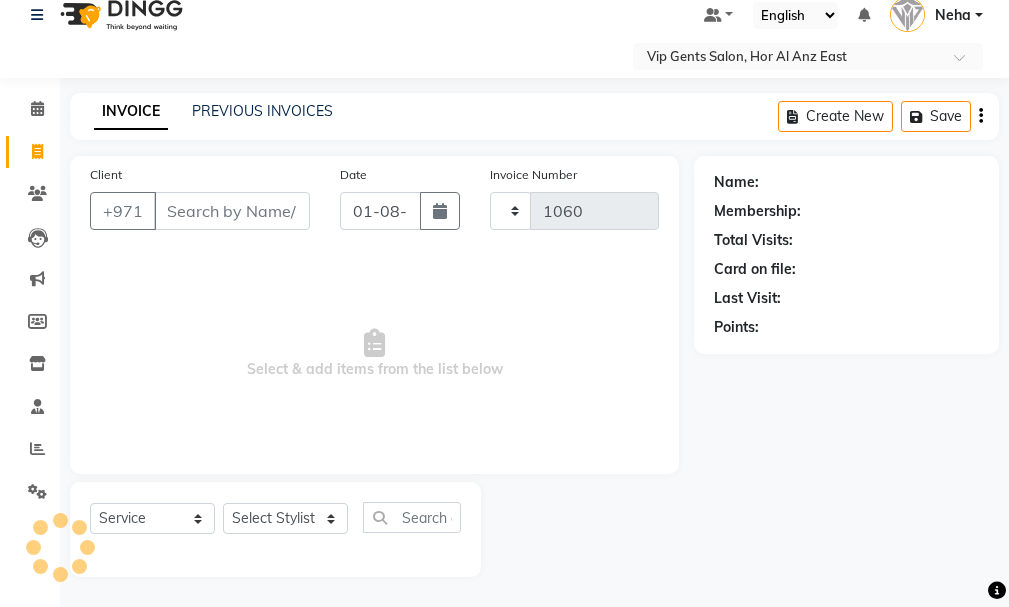select on "8415" 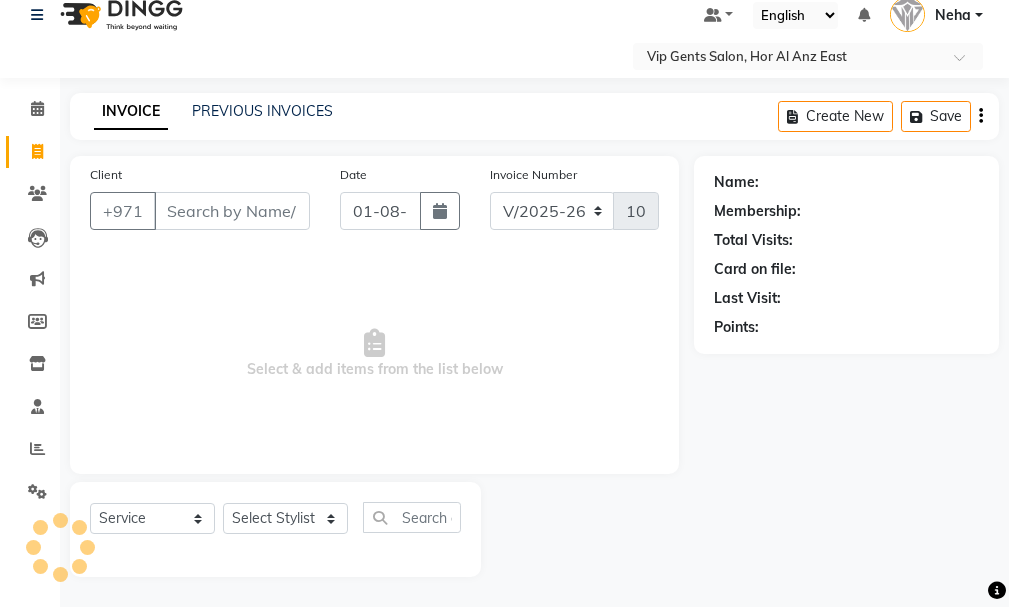click on "Client" at bounding box center (232, 211) 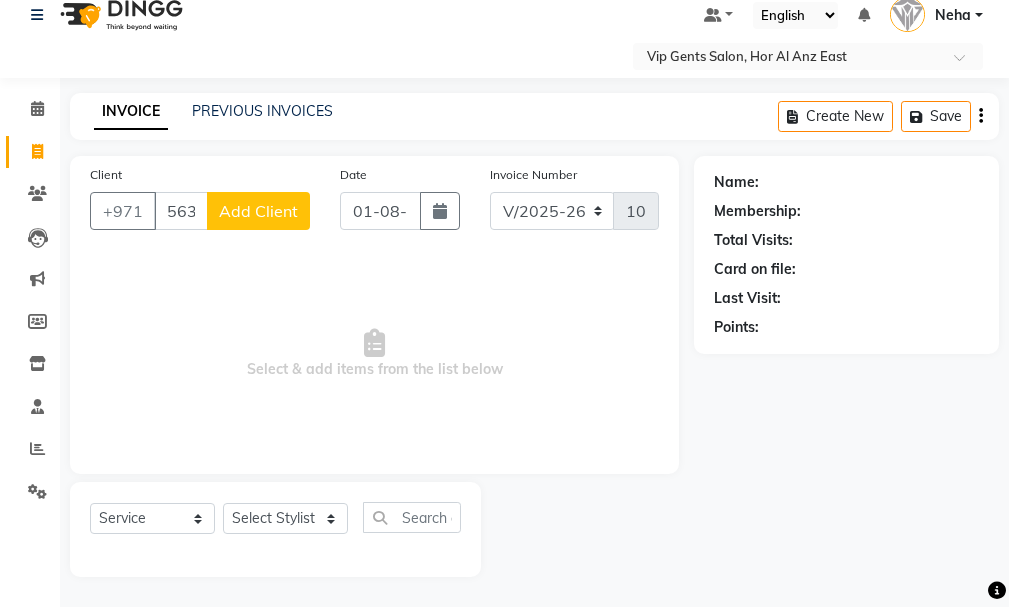 type on "563407209" 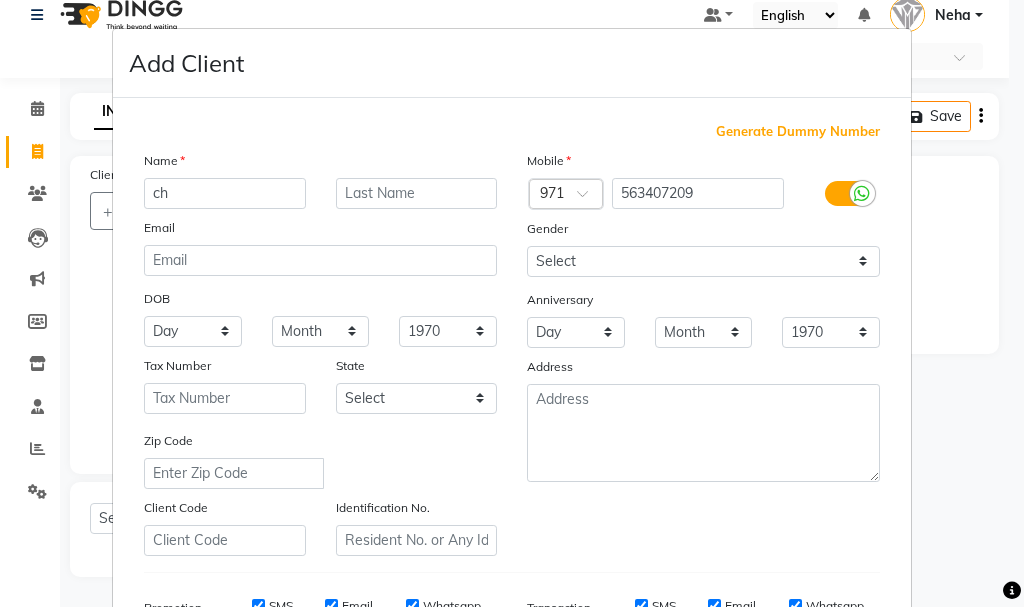 type on "c" 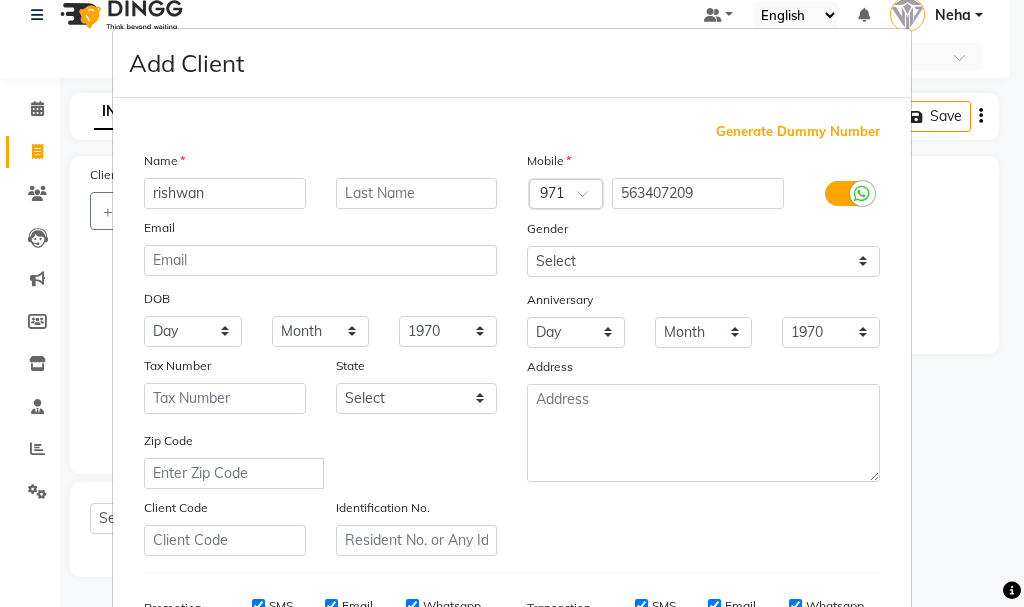 type on "rishwan" 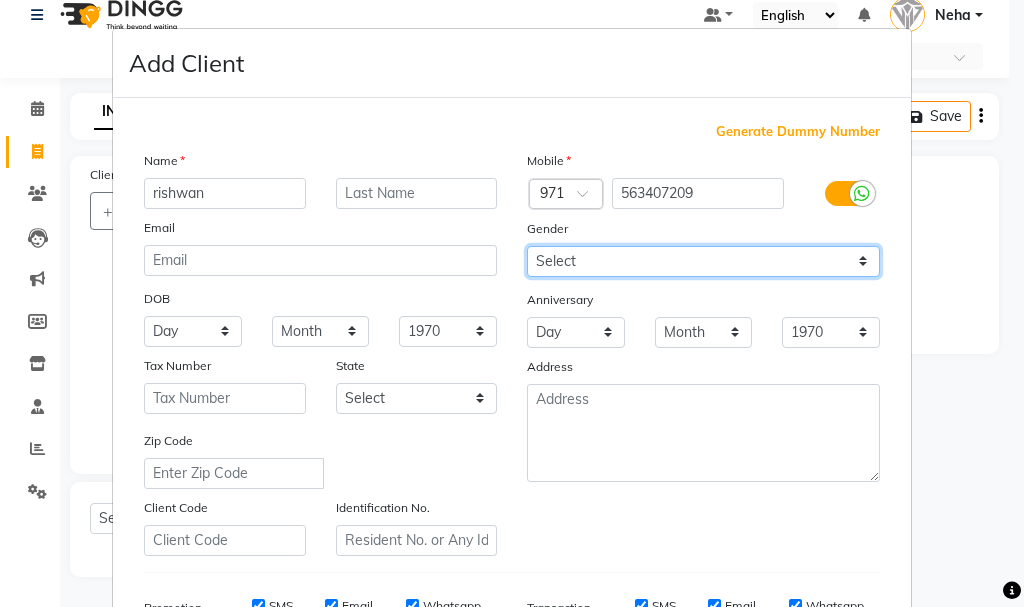 click on "Select Male Female Other Prefer Not To Say" at bounding box center (703, 261) 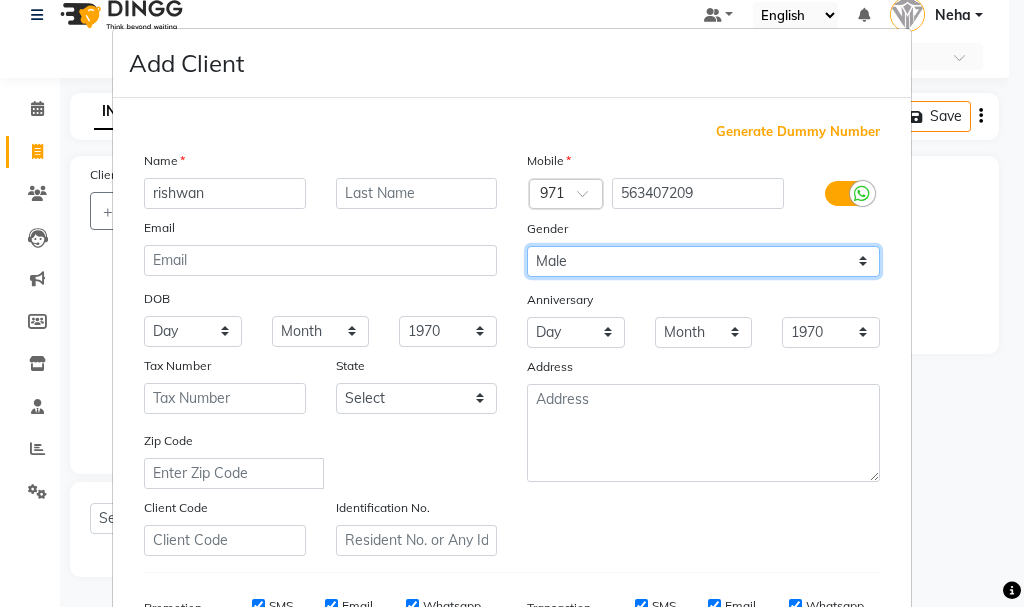 click on "Select Male Female Other Prefer Not To Say" at bounding box center [703, 261] 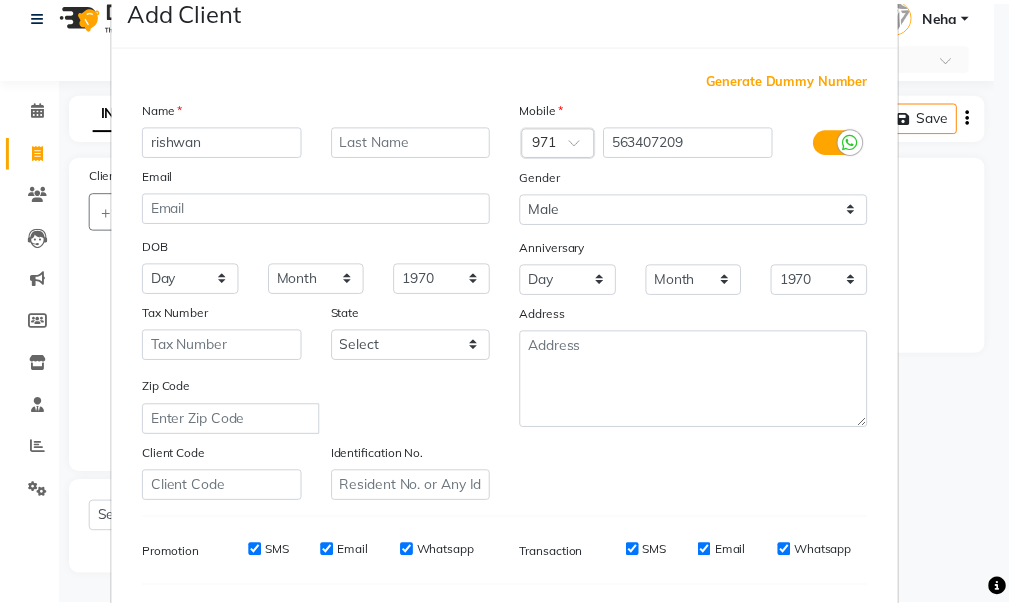 scroll, scrollTop: 314, scrollLeft: 0, axis: vertical 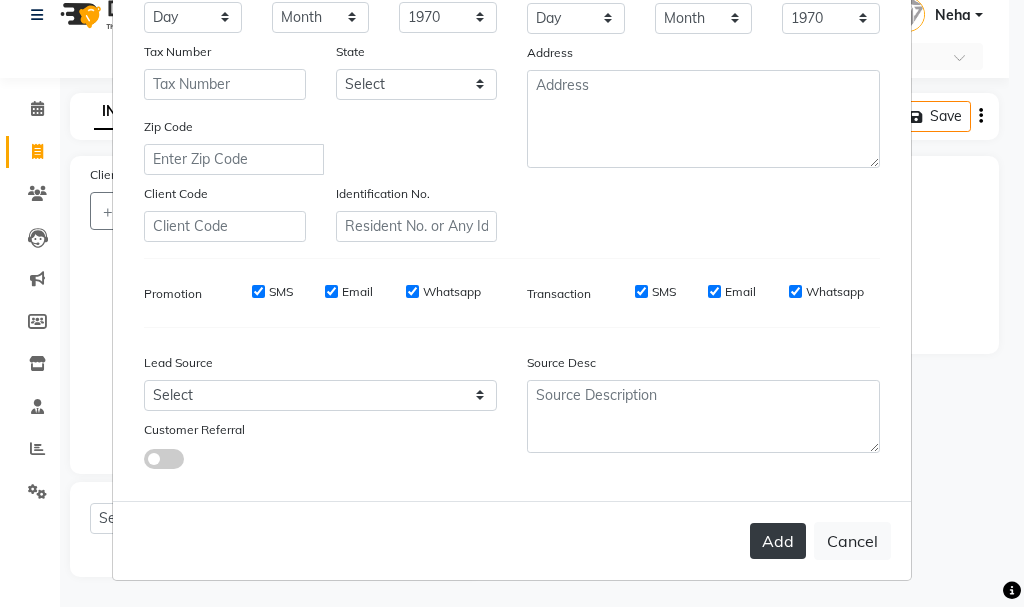 click on "Add" at bounding box center (778, 541) 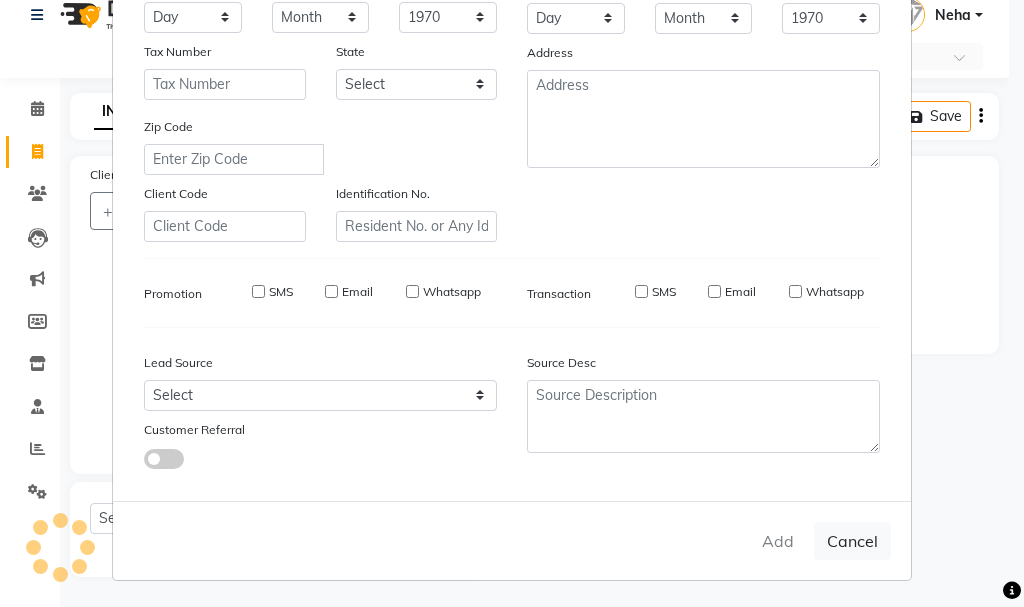 type 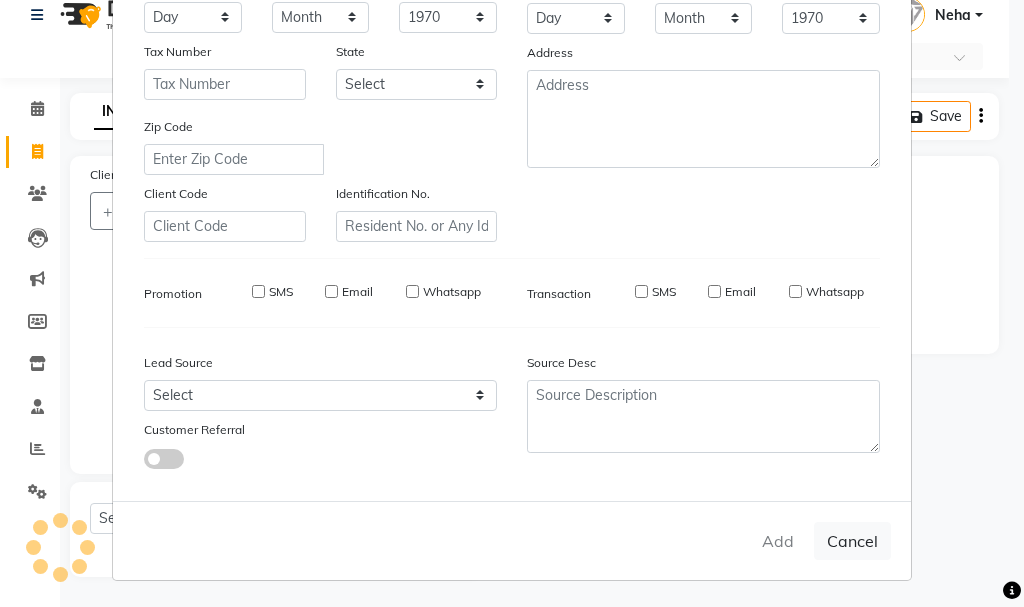 select 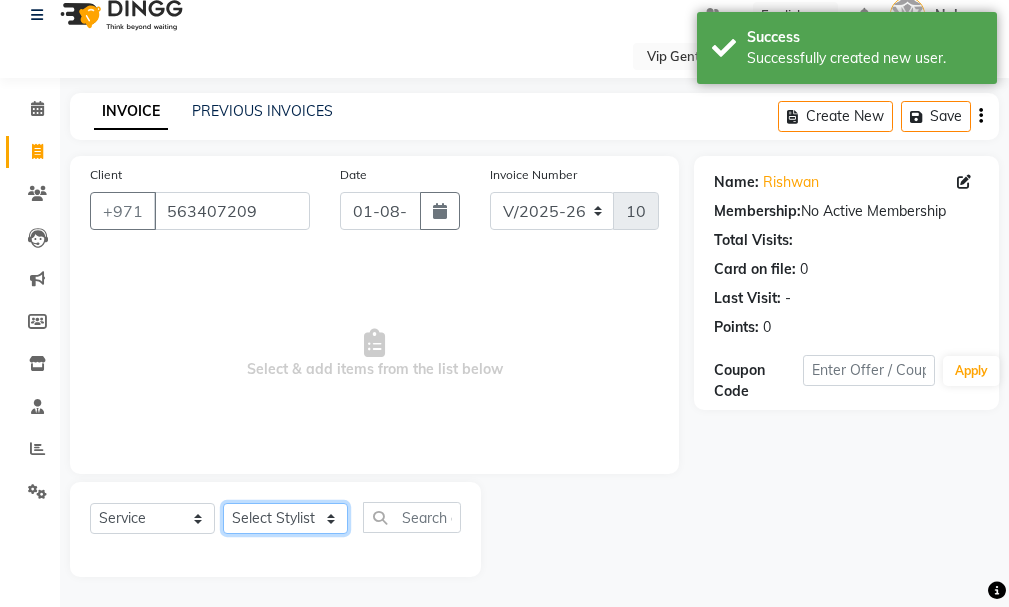 click on "Select Stylist AHMED MOHAMED MOHAMED ELKHODARY ABDELHAMID Ali Rana Allauddin Anwar Ali Ameen Ayoub Lakhbizi Jairah Mr. Mohannad Neha Nelson Ricalyn Colcol Riffat Magdy Taufeeq Anwar Ali Tauseef  Akhilaque Zoya Bhatti." 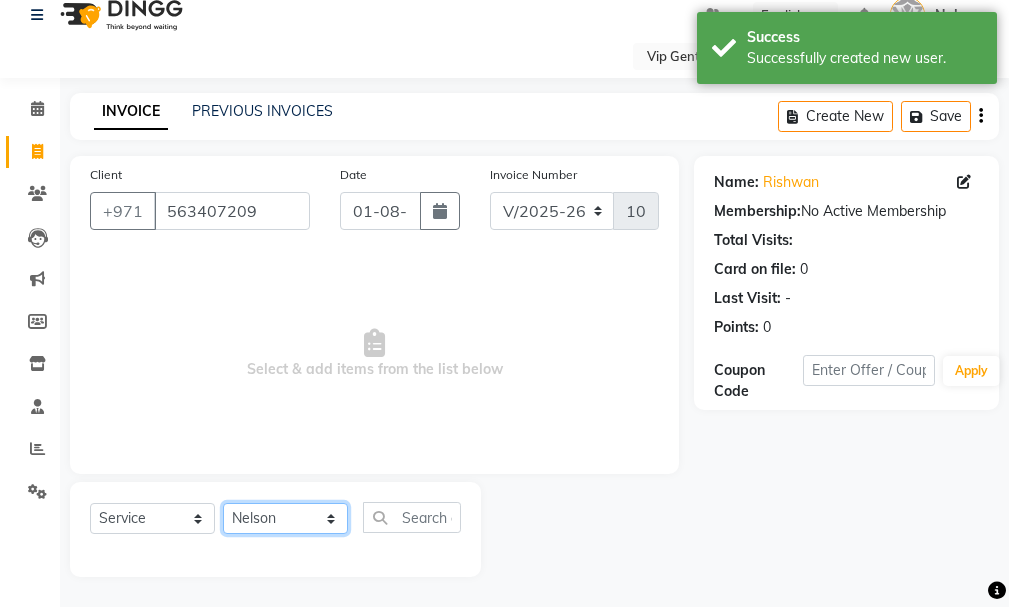 click on "Select Stylist AHMED MOHAMED MOHAMED ELKHODARY ABDELHAMID Ali Rana Allauddin Anwar Ali Ameen Ayoub Lakhbizi Jairah Mr. Mohannad Neha Nelson Ricalyn Colcol Riffat Magdy Taufeeq Anwar Ali Tauseef  Akhilaque Zoya Bhatti." 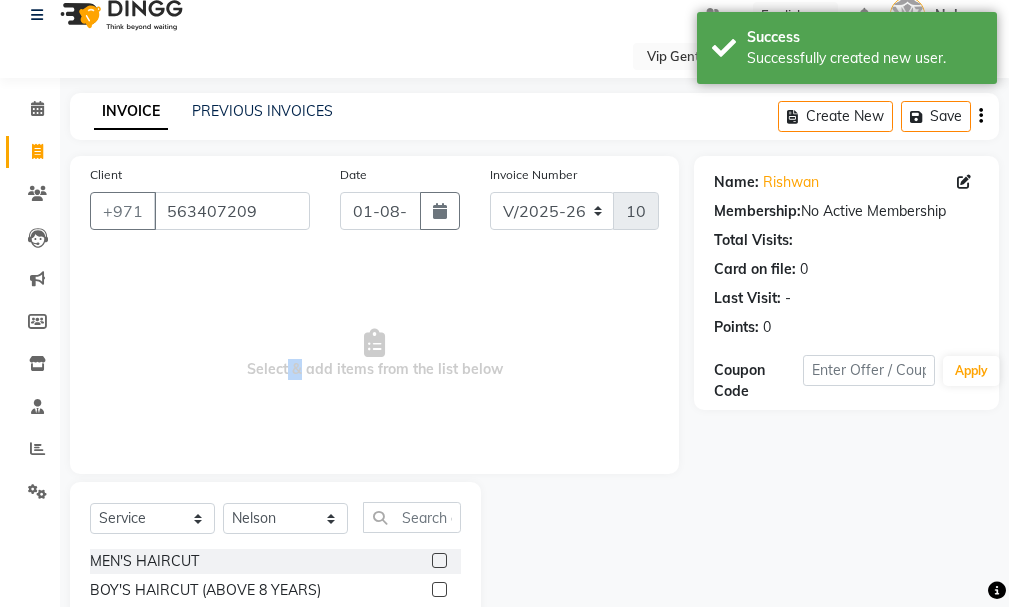 click on "Select & add items from the list below" at bounding box center (374, 354) 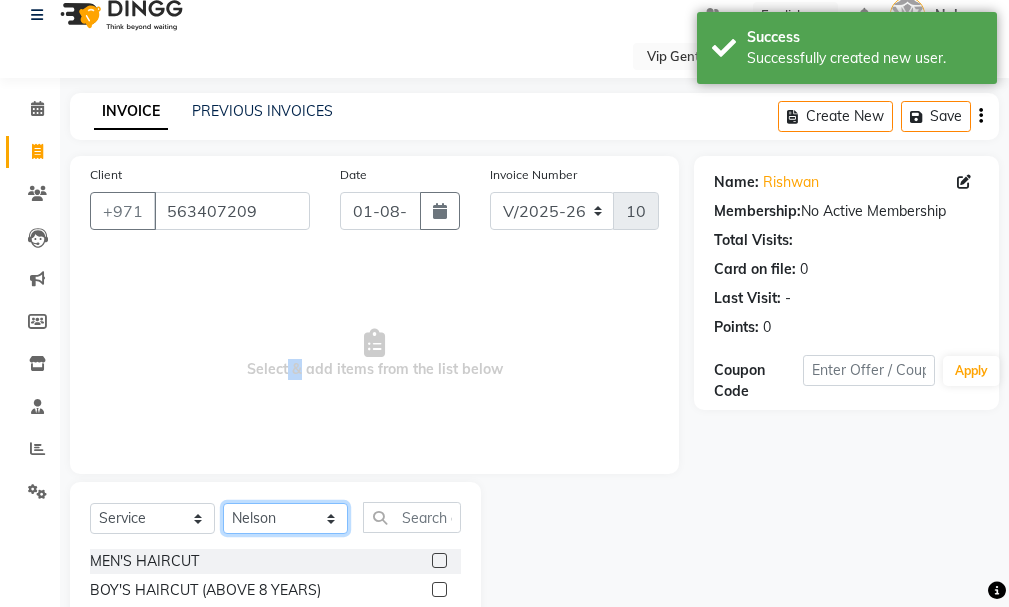 click on "Select Stylist AHMED MOHAMED MOHAMED ELKHODARY ABDELHAMID Ali Rana Allauddin Anwar Ali Ameen Ayoub Lakhbizi Jairah Mr. Mohannad Neha Nelson Ricalyn Colcol Riffat Magdy Taufeeq Anwar Ali Tauseef  Akhilaque Zoya Bhatti." 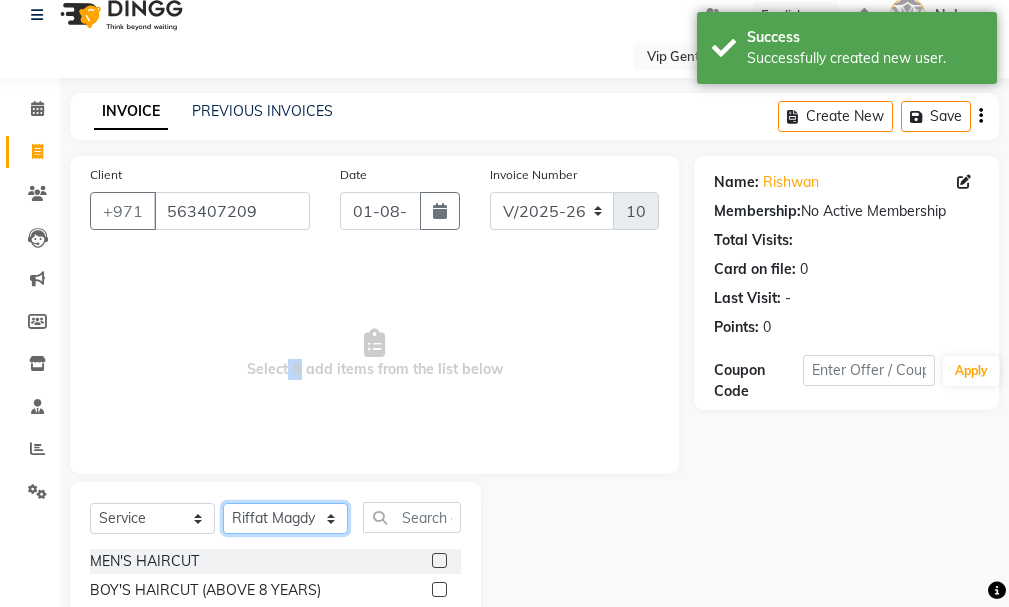 click on "Select Stylist AHMED MOHAMED MOHAMED ELKHODARY ABDELHAMID Ali Rana Allauddin Anwar Ali Ameen Ayoub Lakhbizi Jairah Mr. Mohannad Neha Nelson Ricalyn Colcol Riffat Magdy Taufeeq Anwar Ali Tauseef  Akhilaque Zoya Bhatti." 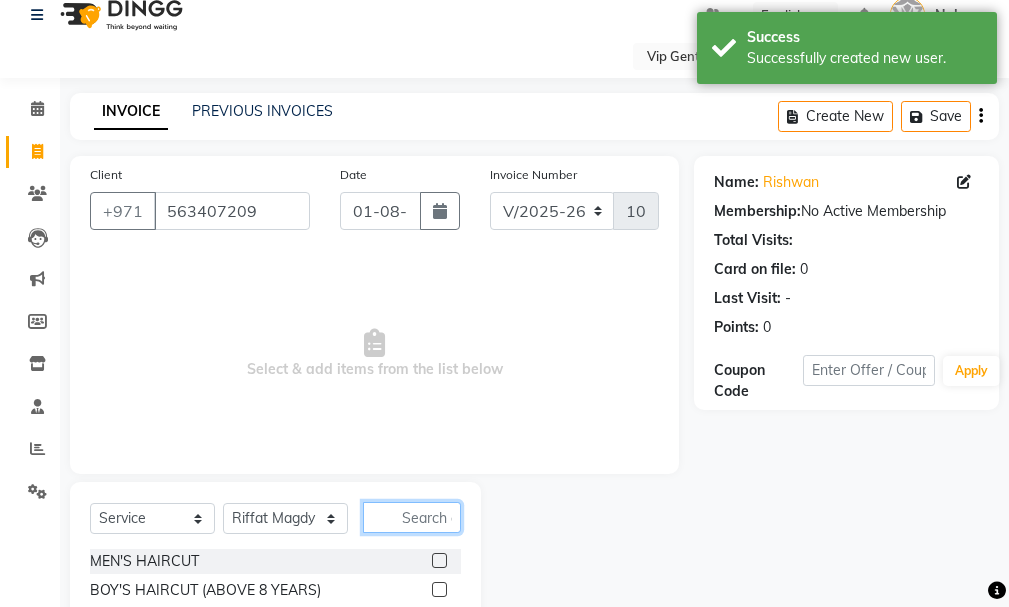 click 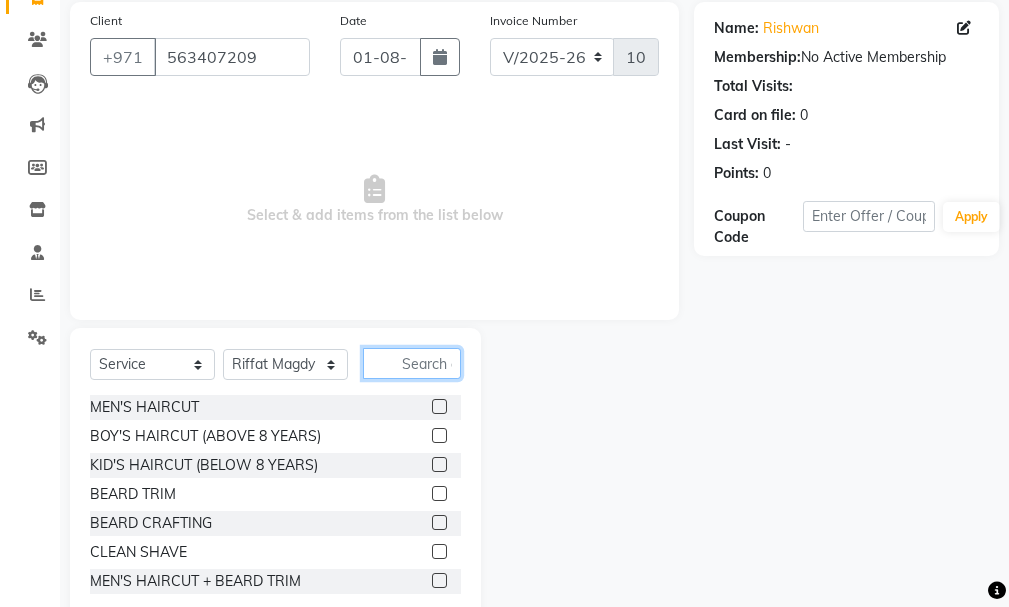 scroll, scrollTop: 187, scrollLeft: 0, axis: vertical 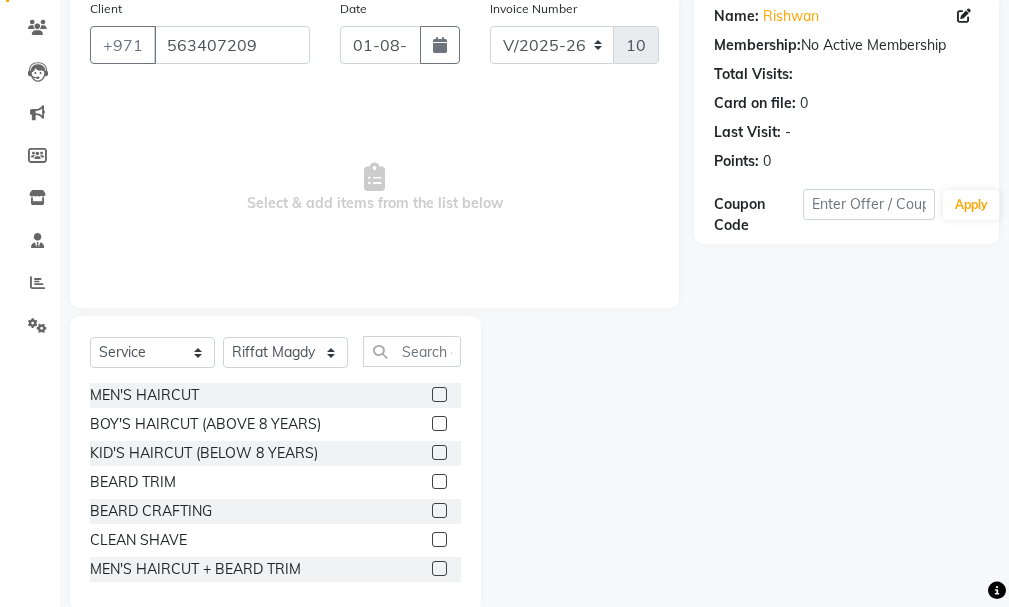 click 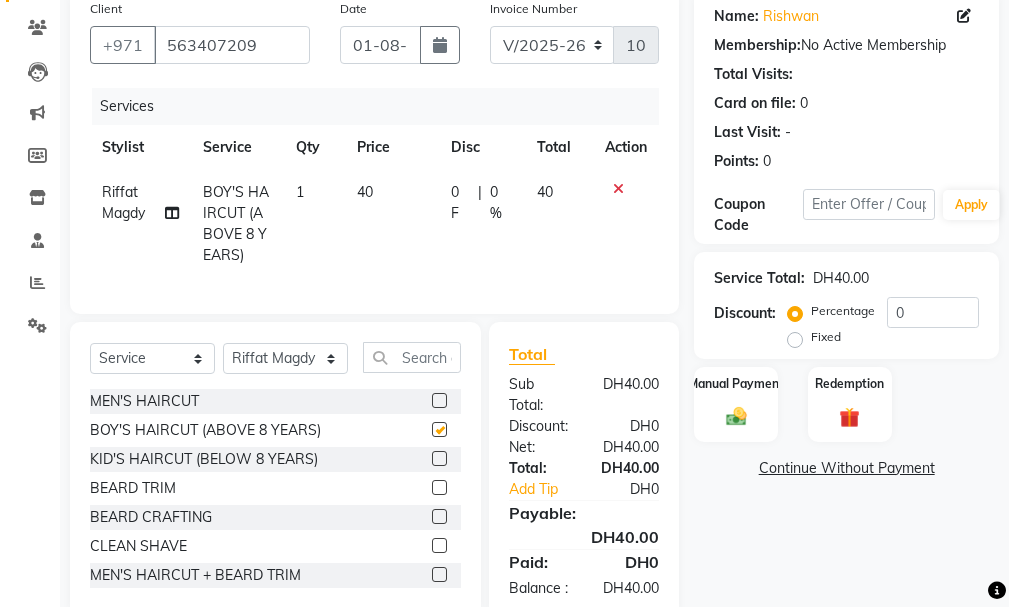 checkbox on "false" 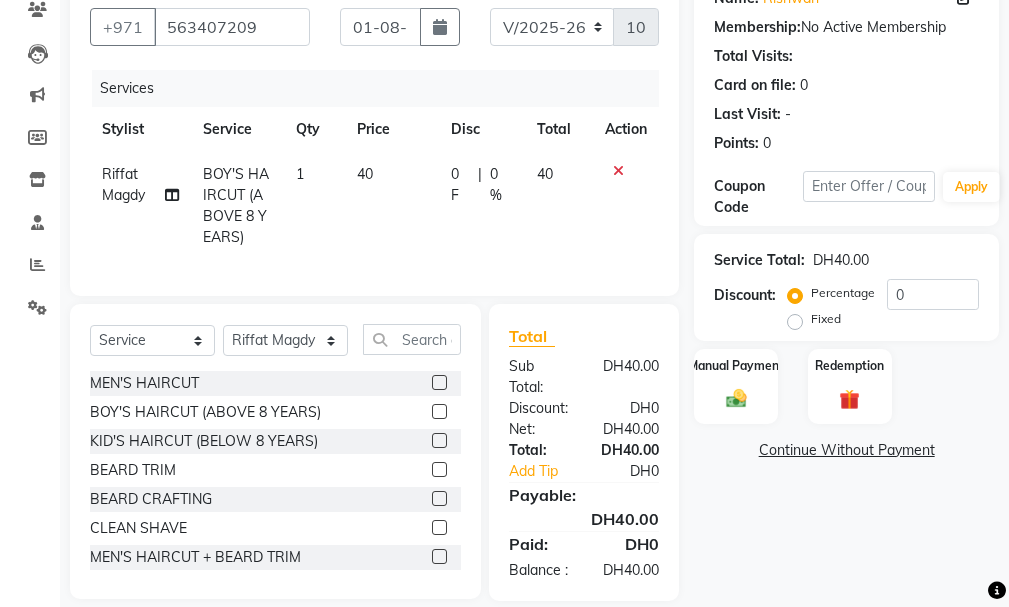 scroll, scrollTop: 265, scrollLeft: 0, axis: vertical 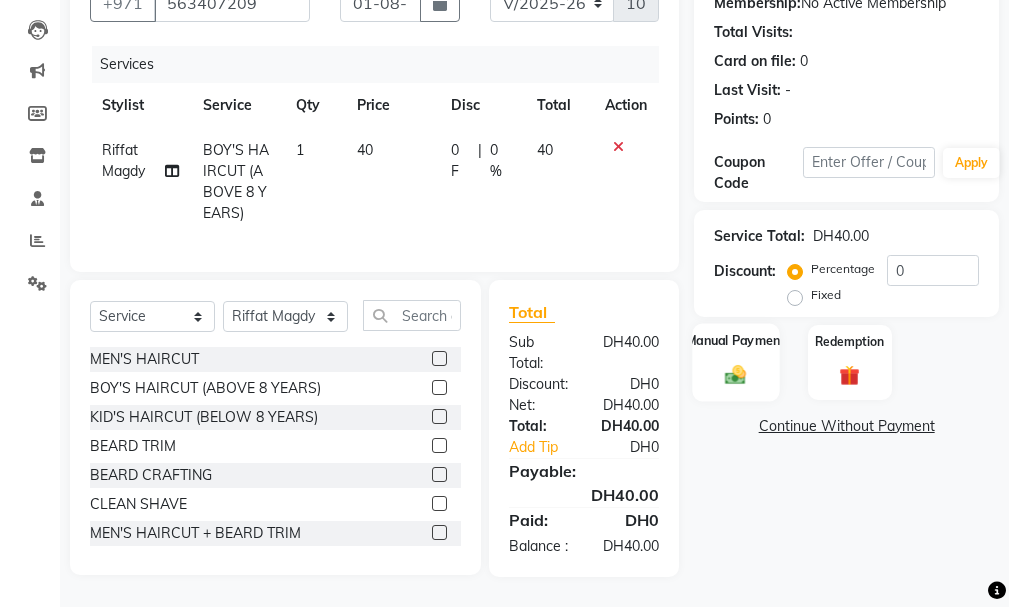 click 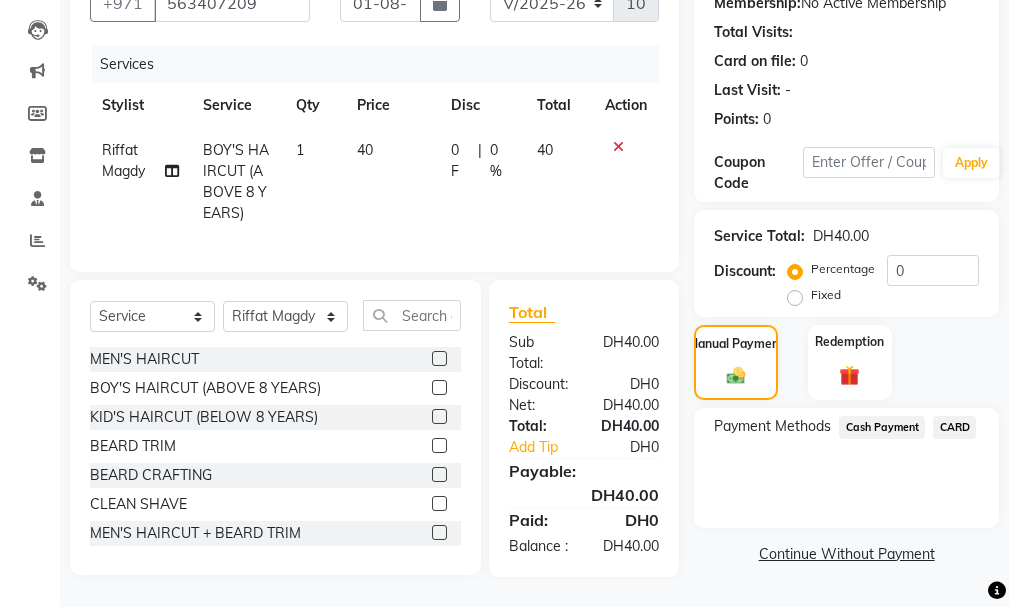 drag, startPoint x: 1003, startPoint y: 597, endPoint x: 1003, endPoint y: 611, distance: 14 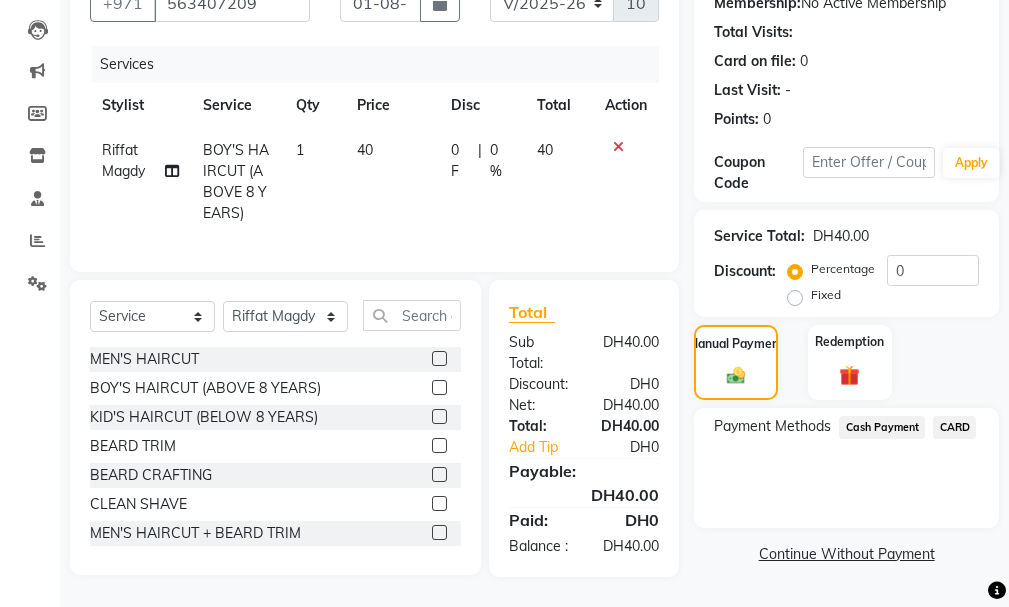 click on "Select Location × Vip Gents Salon, Hor Al Anz East Default Panel My Panel English ENGLISH Español العربية मराठी हिंदी ગુજરાતી தமிழ் 中文 Notifications nothing to show Neha Manage Profile Change Password Sign out  Version:3.15.11  ☀ VIP gents salon, Hor Al Anz East ☀ Razors spa and gents salon, Nadd Al Hamar ☀ Style house Barber shop, Khalifa City  Calendar  Invoice  Clients  Leads   Marketing  Members  Inventory  Staff  Reports  Settings Completed InProgress Upcoming Dropped Tentative Check-In Confirm Bookings Generate Report Segments Page Builder INVOICE PREVIOUS INVOICES Create New   Save  Client +971 563407209 Date 01-08-2025 Invoice Number V/2025 V/2025-26 1060 Services Stylist Service Qty Price Disc Total Action Riffat Magdy BOY'S HAIRCUT (ABOVE 8 YEARS) 1 40 0 F | 0 % 40 Select  Service  Product  Membership  Package Voucher Prepaid Gift Card  Select Stylist AHMED MOHAMED MOHAMED ELKHODARY ABDELHAMID Ali Rana Allauddin Anwar Ali DH0" at bounding box center (504, 74) 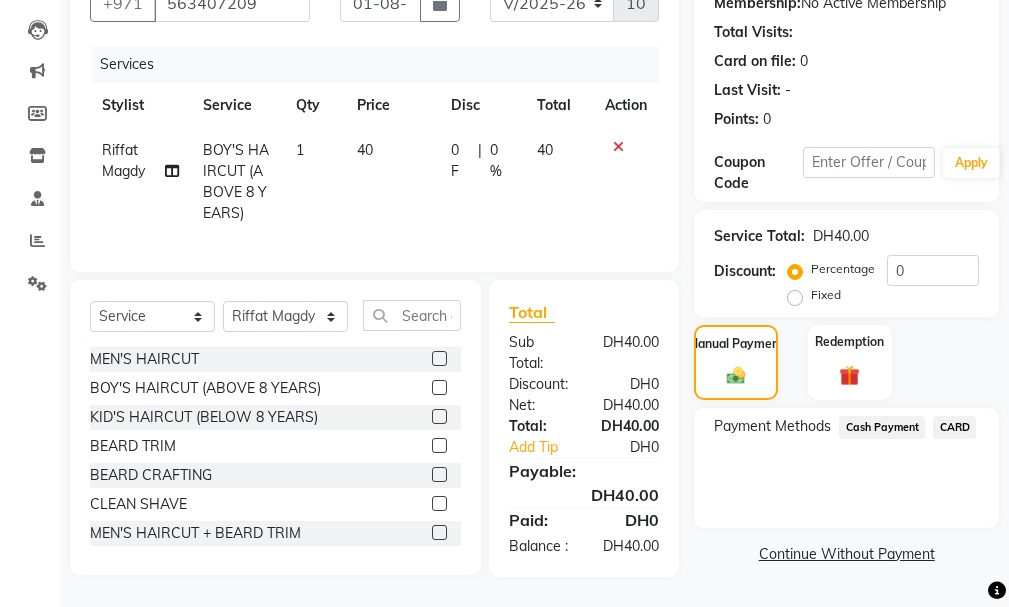 click on "CARD" 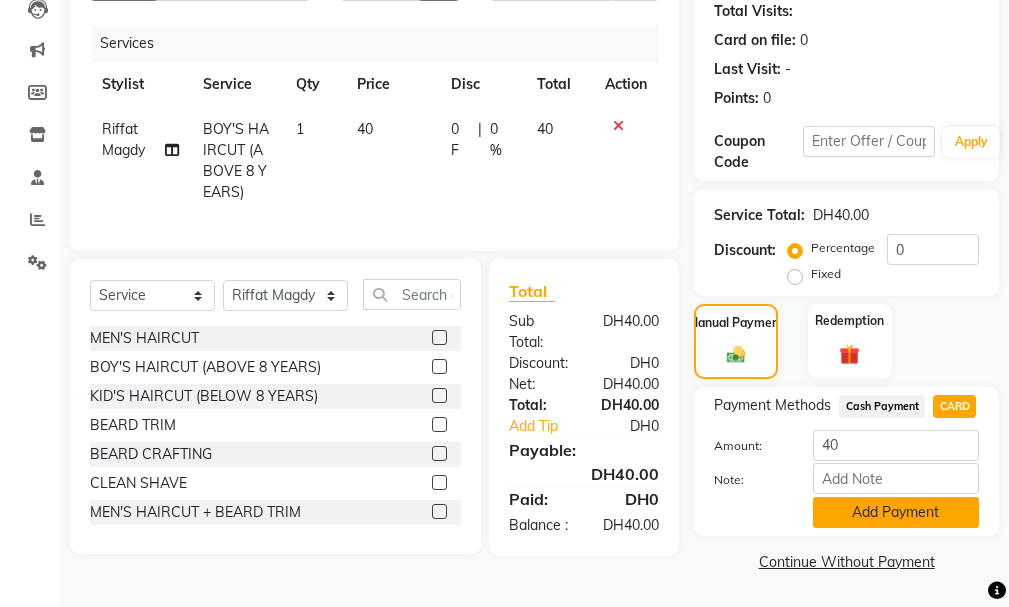 click on "Add Payment" 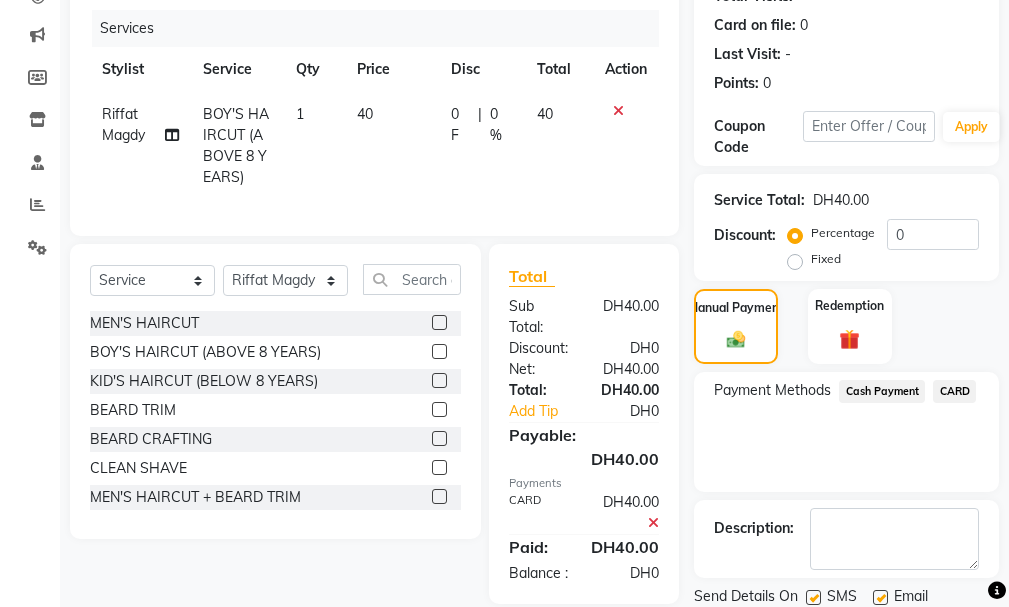 drag, startPoint x: 1008, startPoint y: 543, endPoint x: 1013, endPoint y: 555, distance: 13 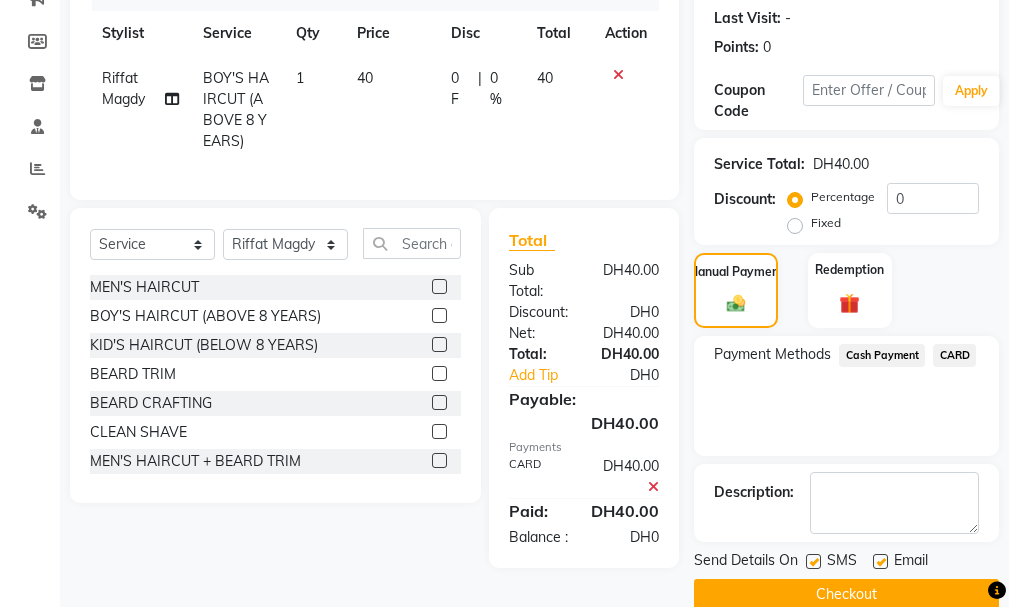 scroll, scrollTop: 334, scrollLeft: 0, axis: vertical 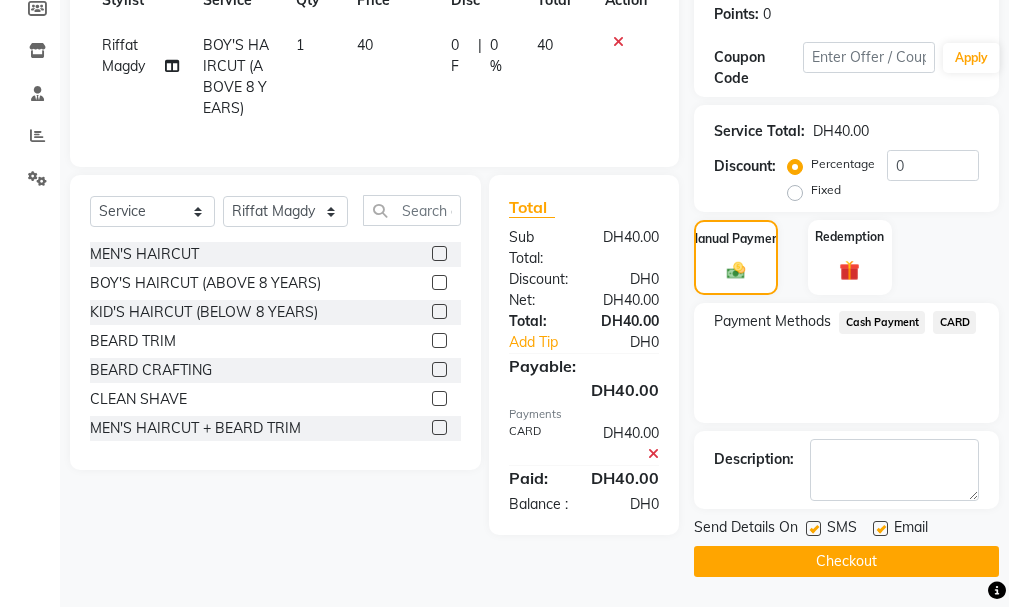 click on "Checkout" 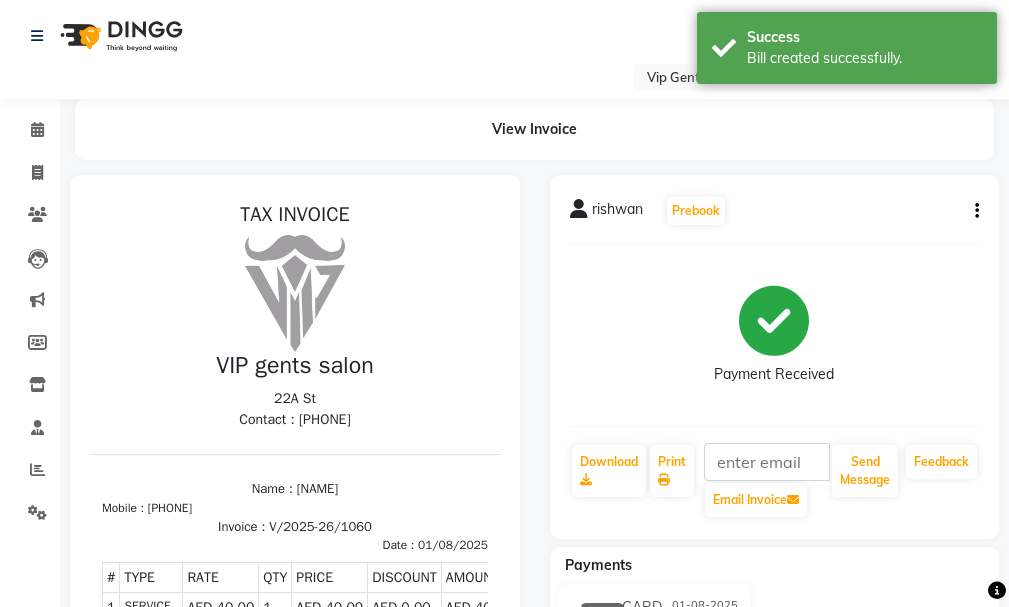 scroll, scrollTop: 0, scrollLeft: 0, axis: both 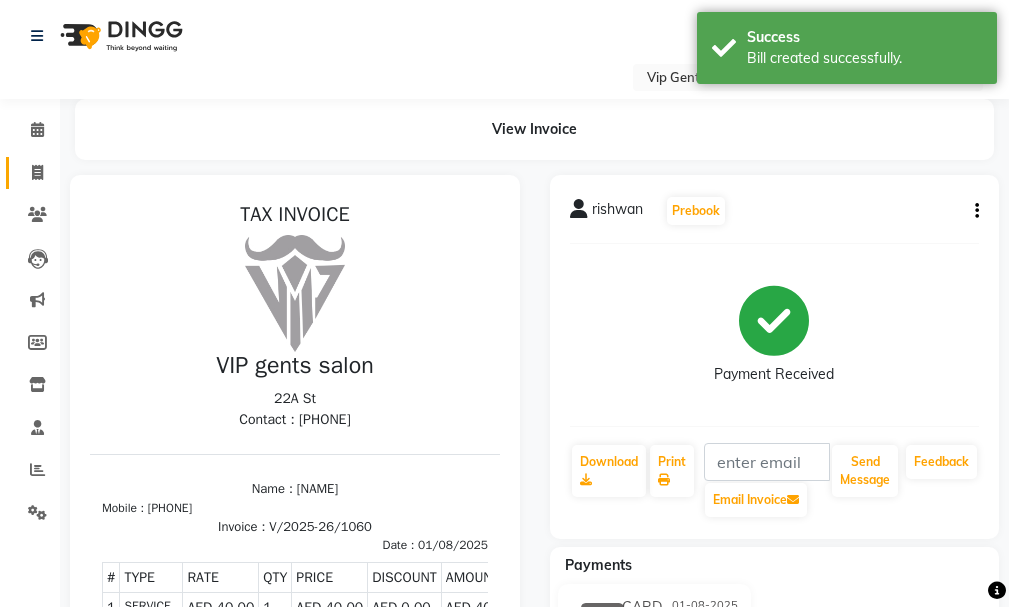 click 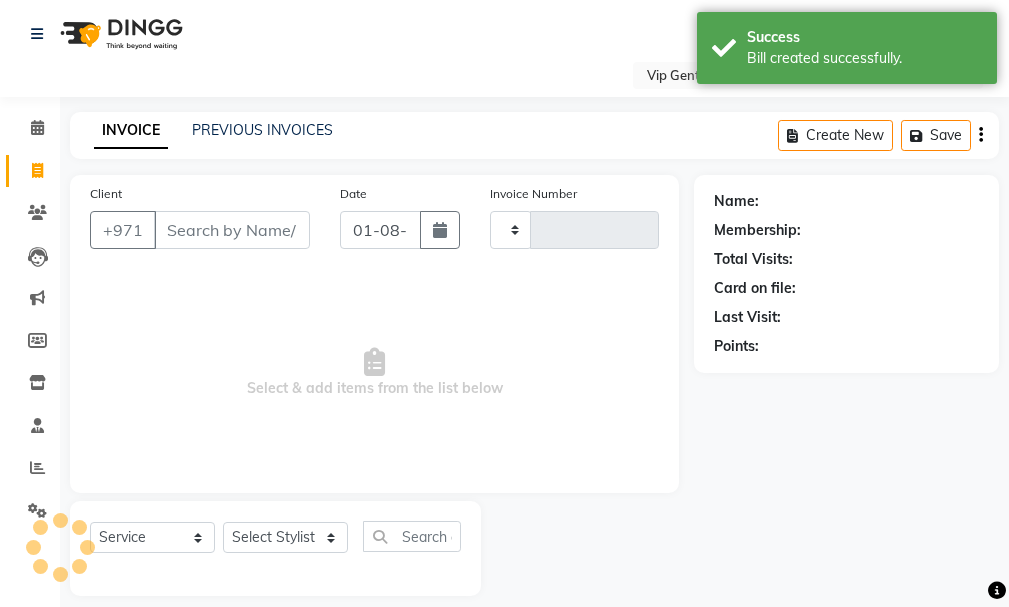 type on "1061" 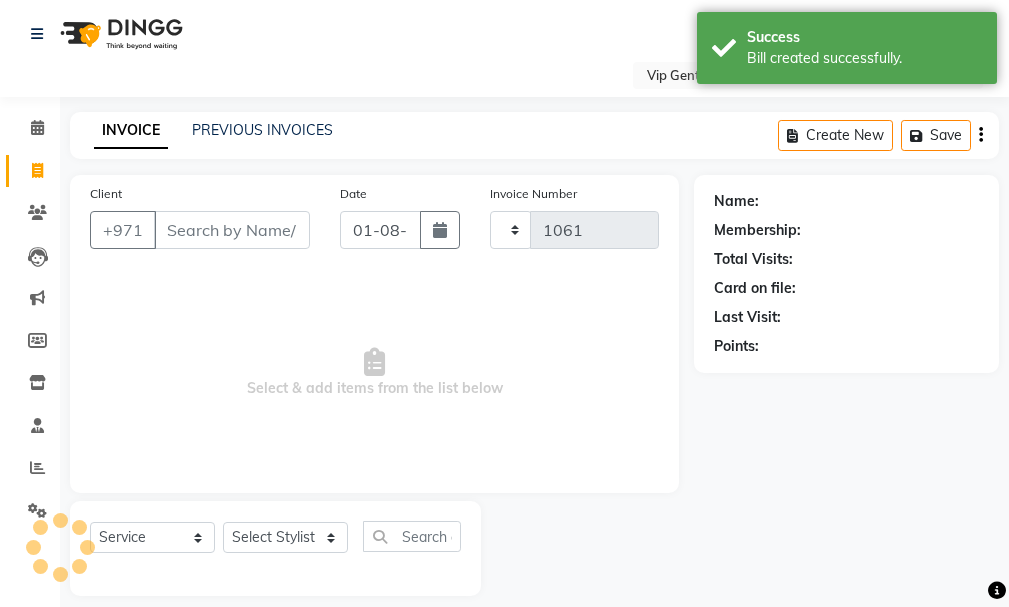 select on "8415" 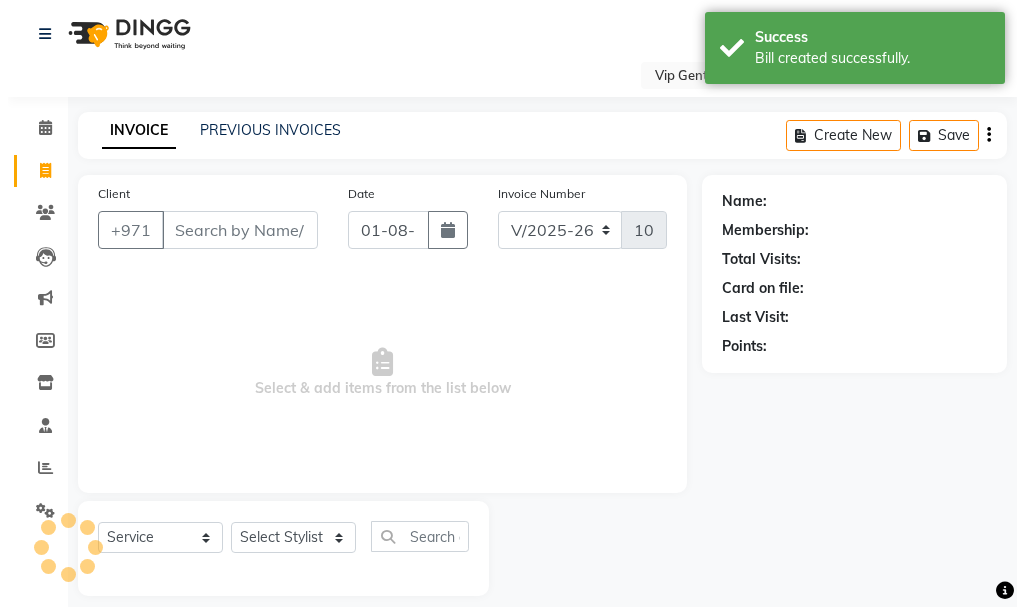 scroll, scrollTop: 21, scrollLeft: 0, axis: vertical 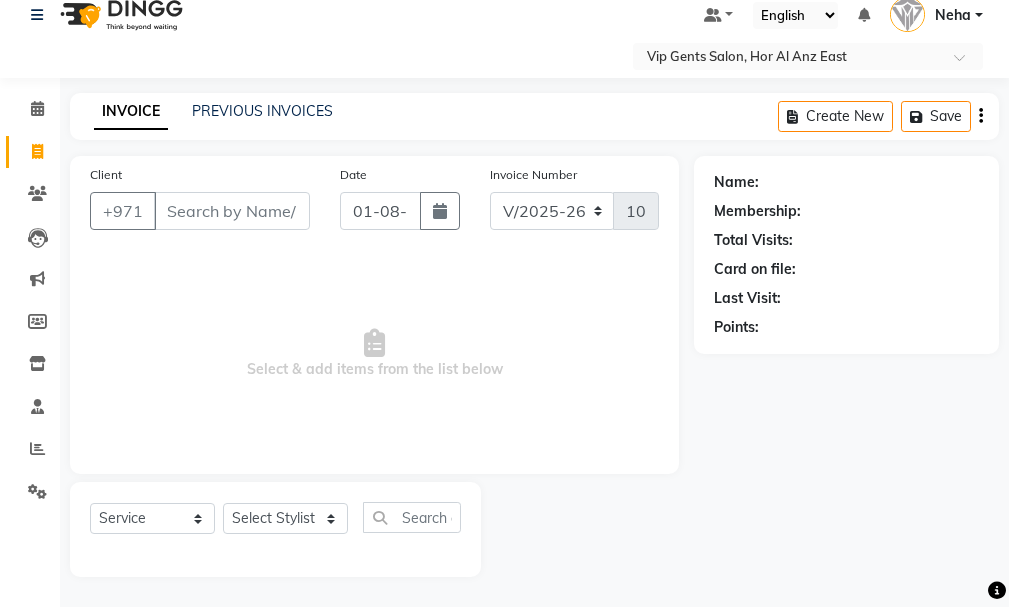 click on "Client" at bounding box center [232, 211] 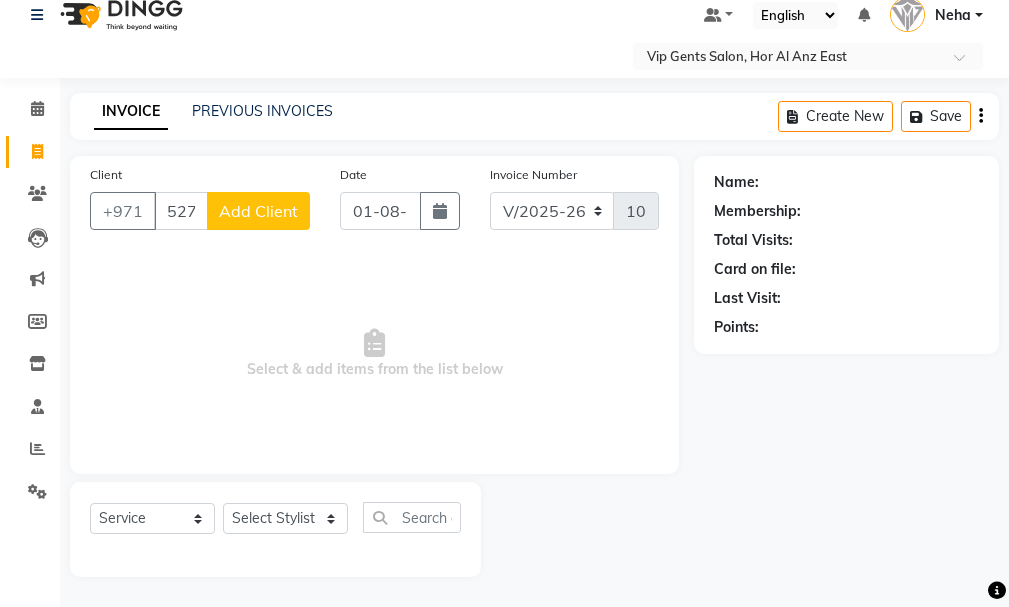 type on "52728888" 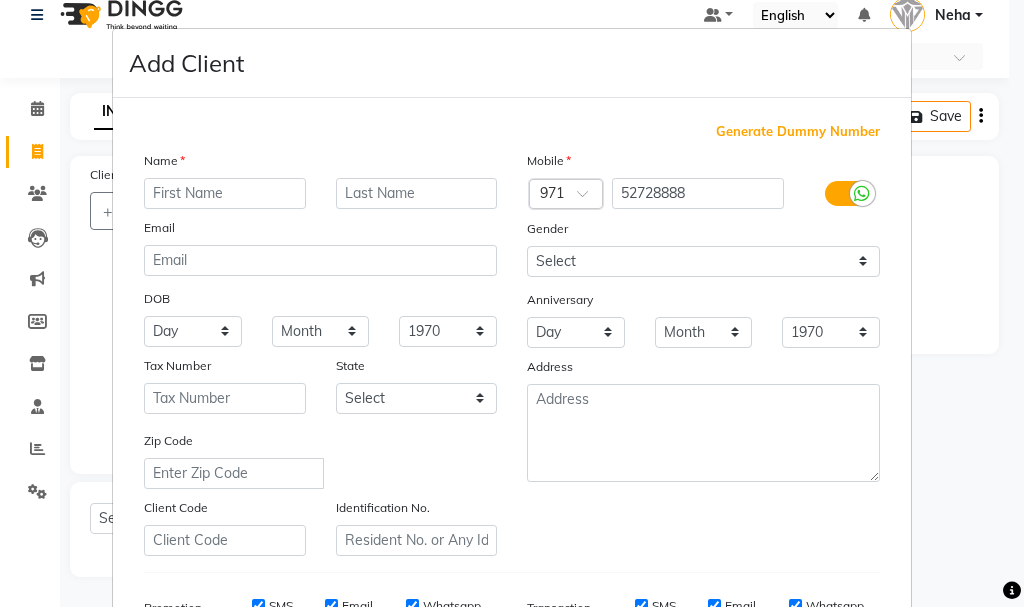 type on "R" 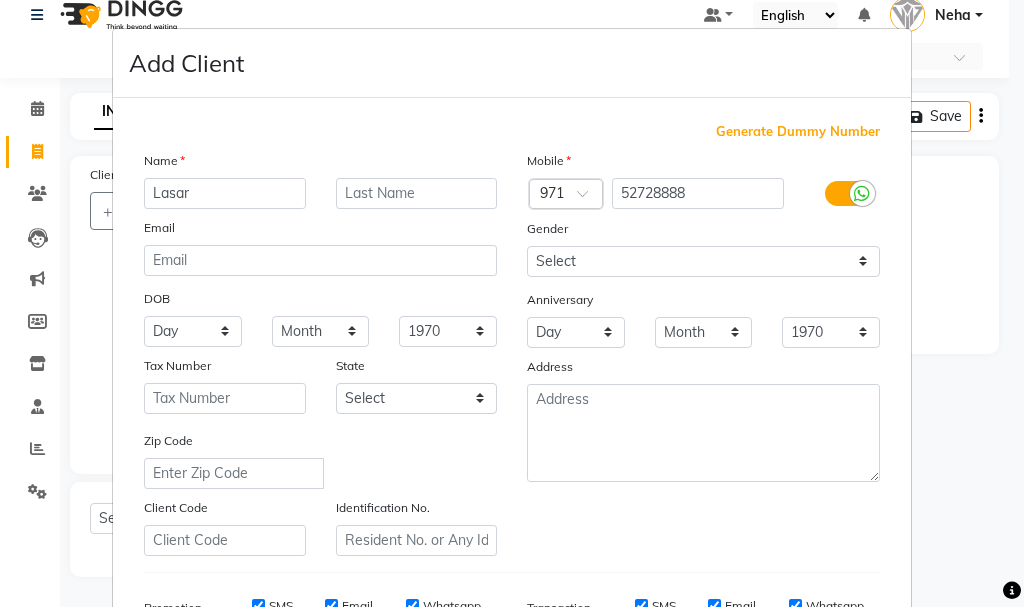 type on "Lasar" 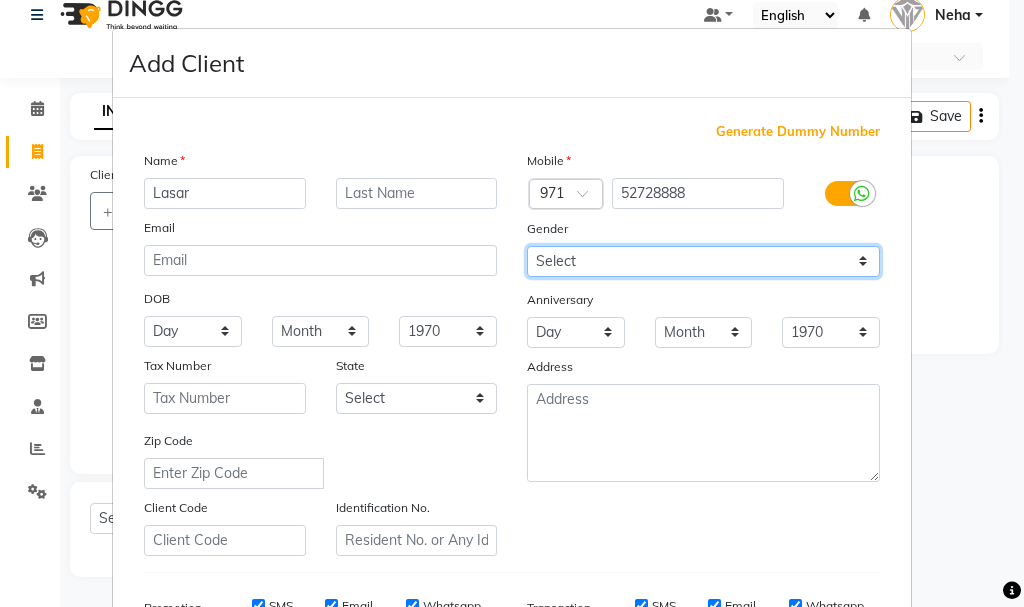 click on "Select Male Female Other Prefer Not To Say" at bounding box center (703, 261) 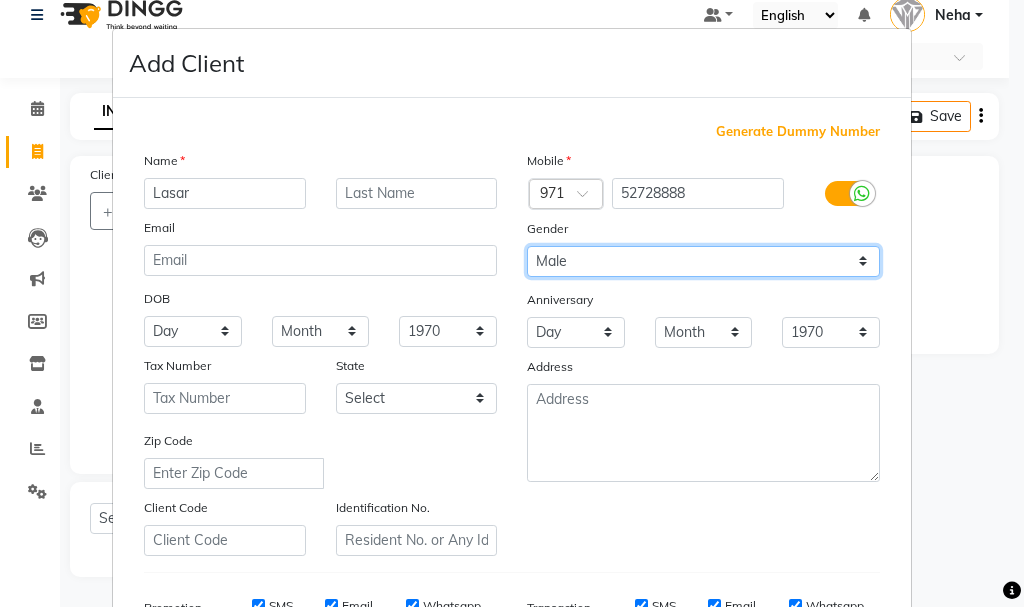 click on "Select Male Female Other Prefer Not To Say" at bounding box center [703, 261] 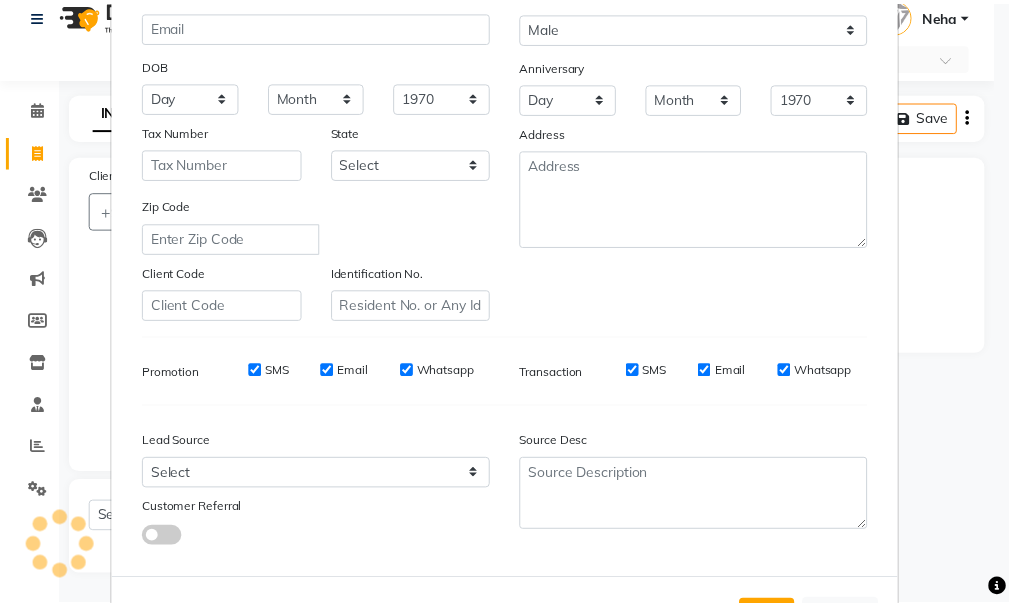 scroll, scrollTop: 316, scrollLeft: 0, axis: vertical 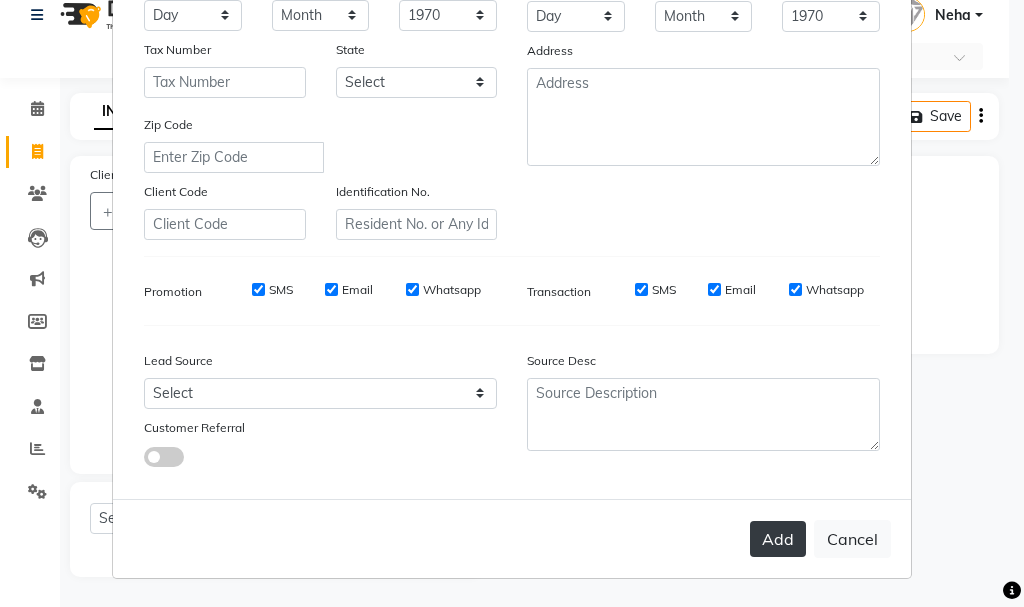 click on "Add" at bounding box center [778, 539] 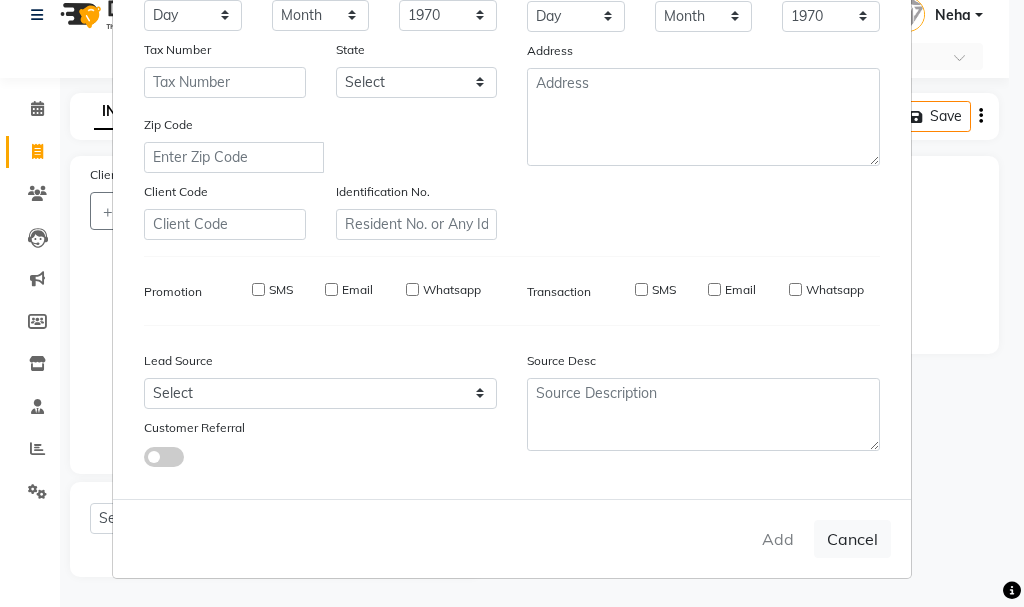 type 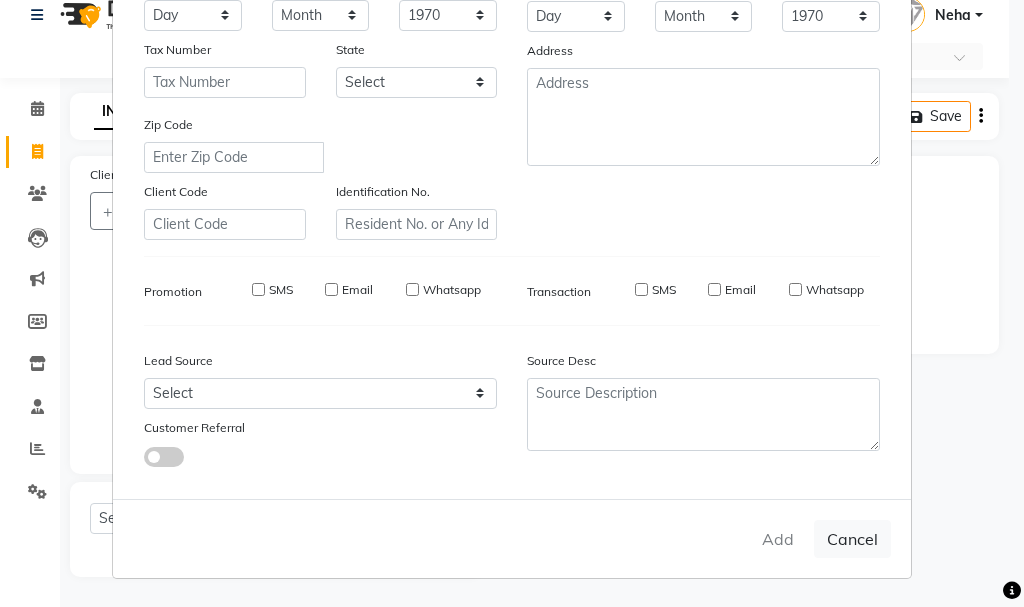 select 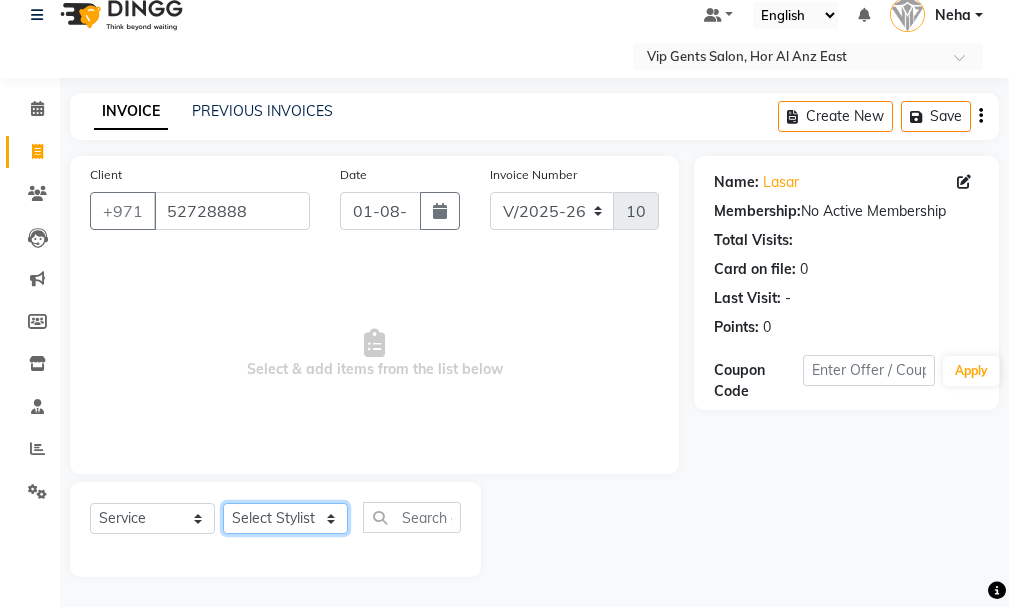 click on "Select Stylist AHMED MOHAMED MOHAMED ELKHODARY ABDELHAMID Ali Rana Allauddin Anwar Ali Ameen Ayoub Lakhbizi Jairah Mr. Mohannad Neha Nelson Ricalyn Colcol Riffat Magdy Taufeeq Anwar Ali Tauseef  Akhilaque Zoya Bhatti." 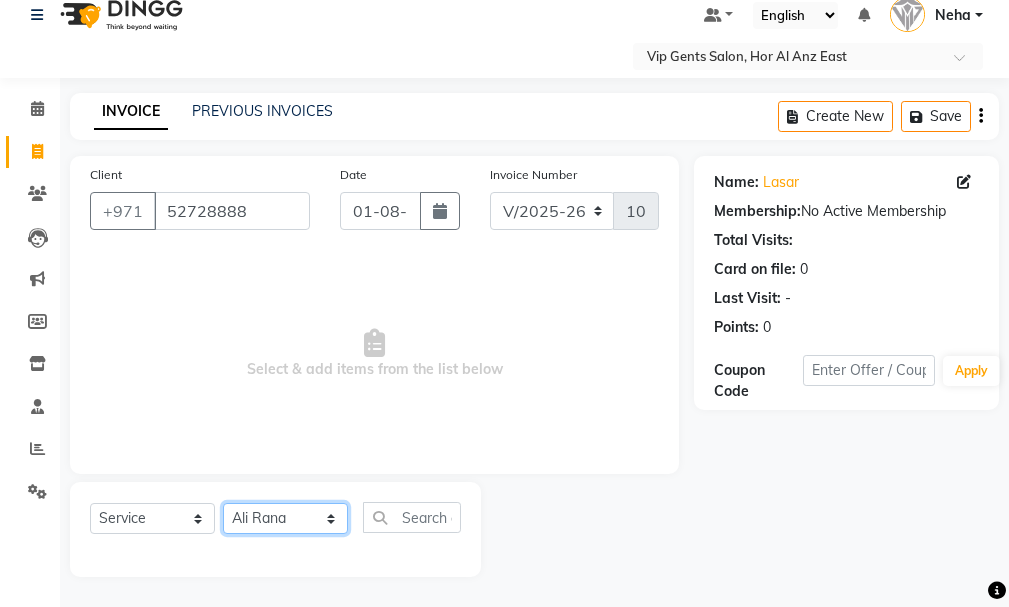 click on "Select Stylist AHMED MOHAMED MOHAMED ELKHODARY ABDELHAMID Ali Rana Allauddin Anwar Ali Ameen Ayoub Lakhbizi Jairah Mr. Mohannad Neha Nelson Ricalyn Colcol Riffat Magdy Taufeeq Anwar Ali Tauseef  Akhilaque Zoya Bhatti." 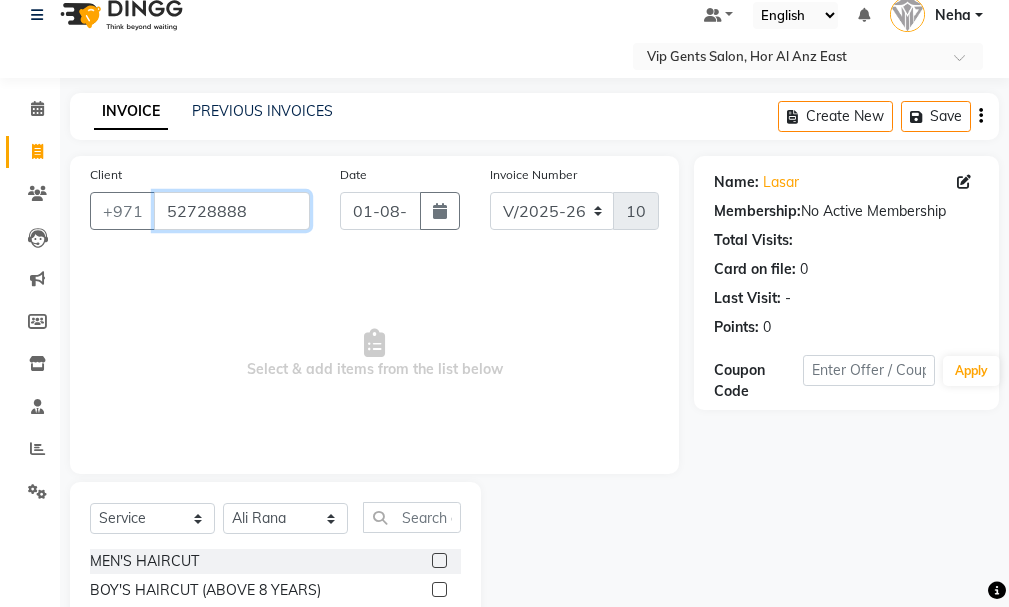 click on "52728888" at bounding box center (232, 211) 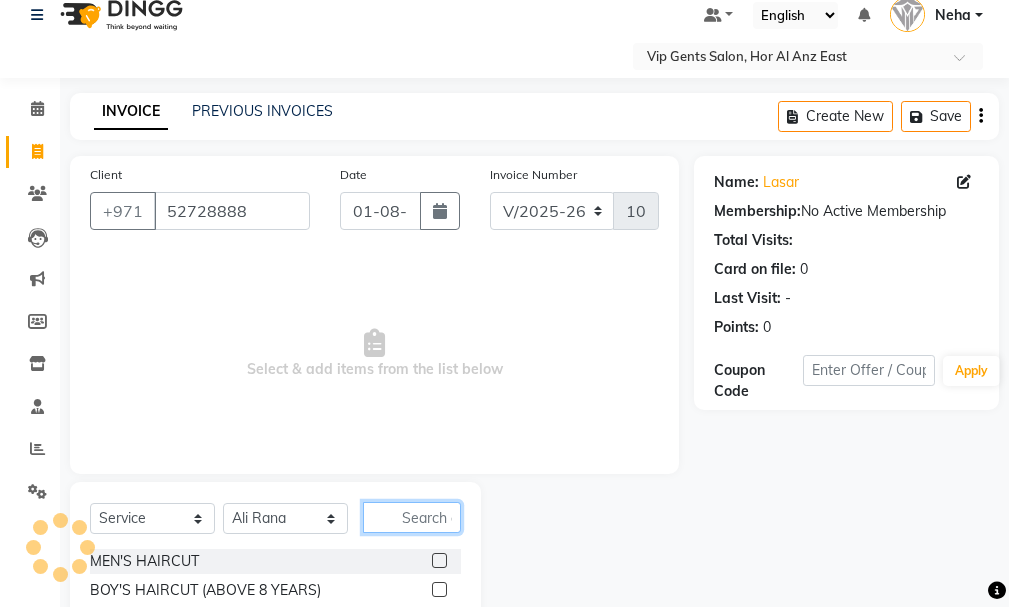 click 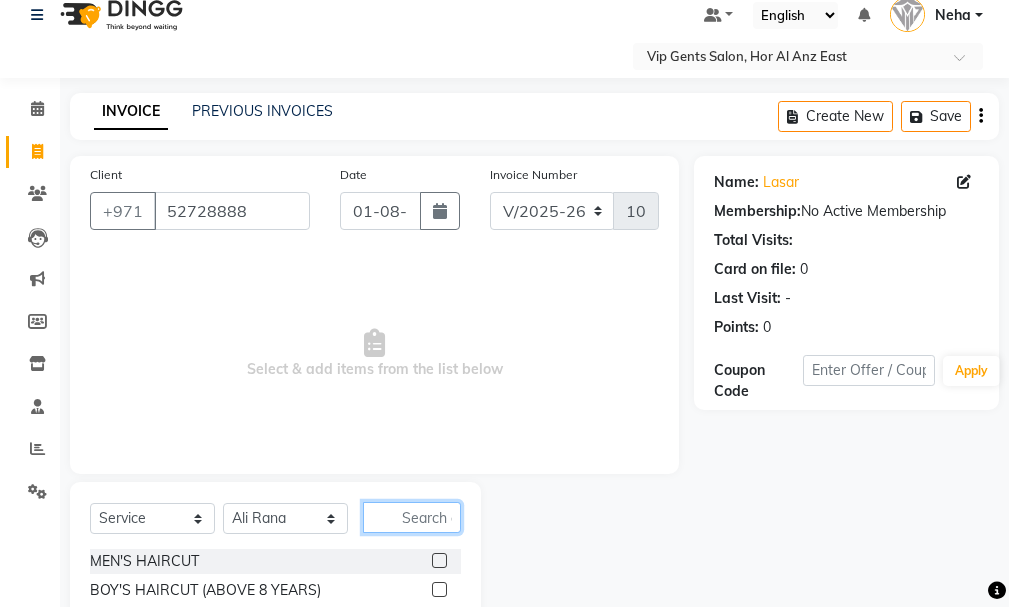 type on "b" 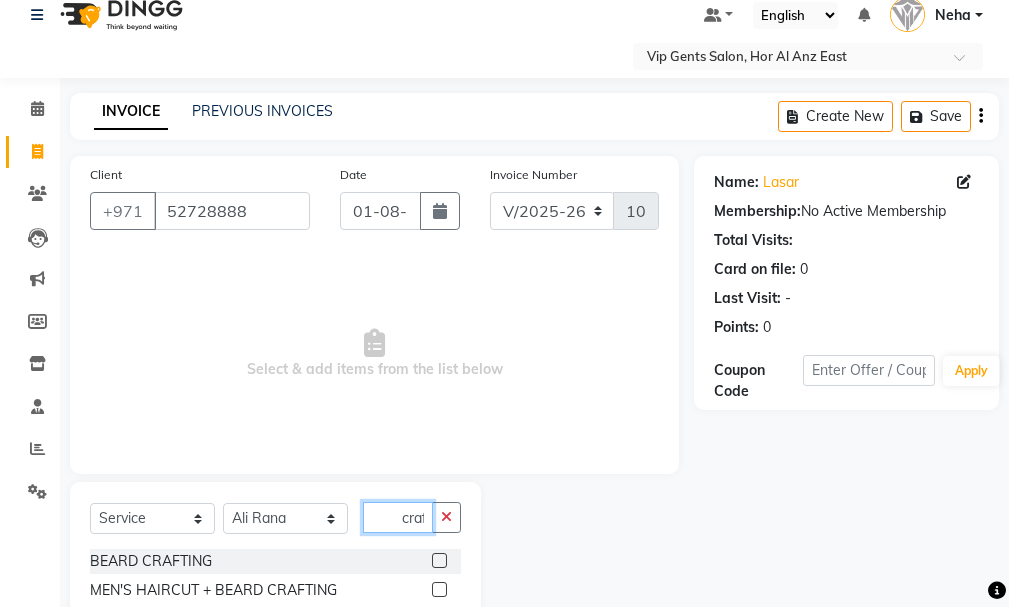 scroll, scrollTop: 0, scrollLeft: 1, axis: horizontal 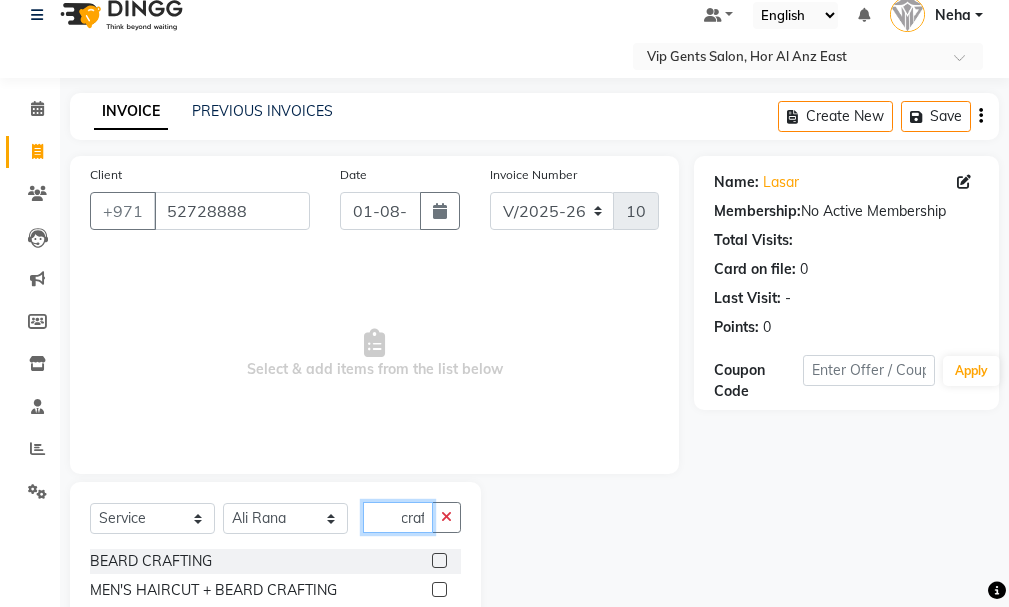 type on "craf" 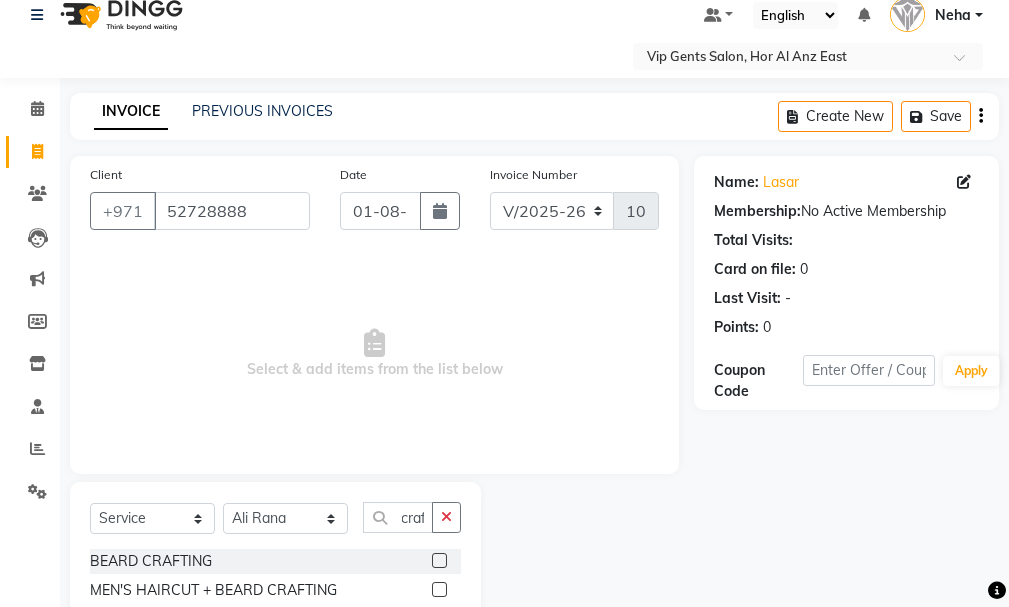 click 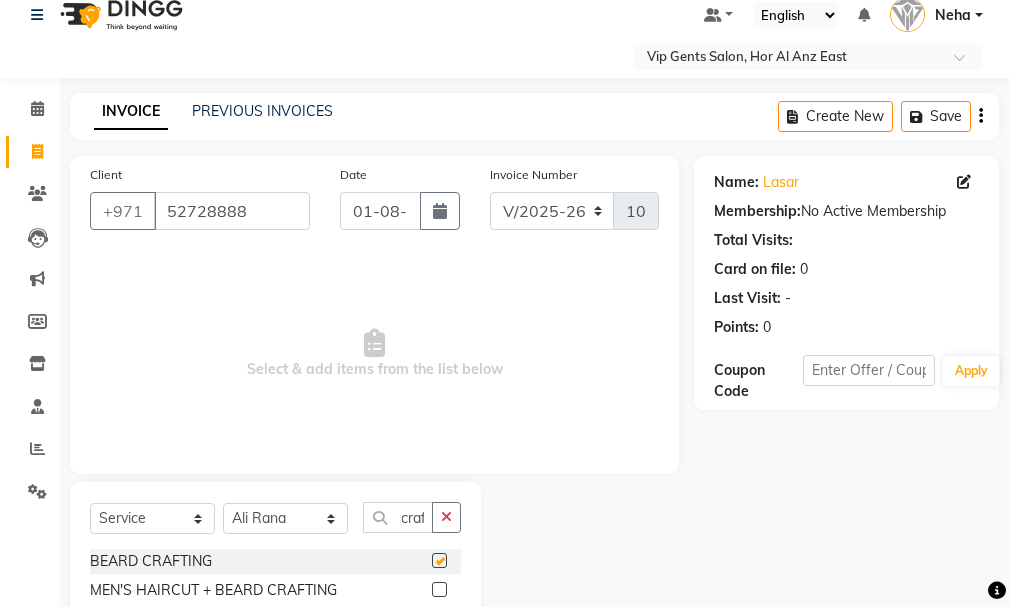 scroll, scrollTop: 0, scrollLeft: 0, axis: both 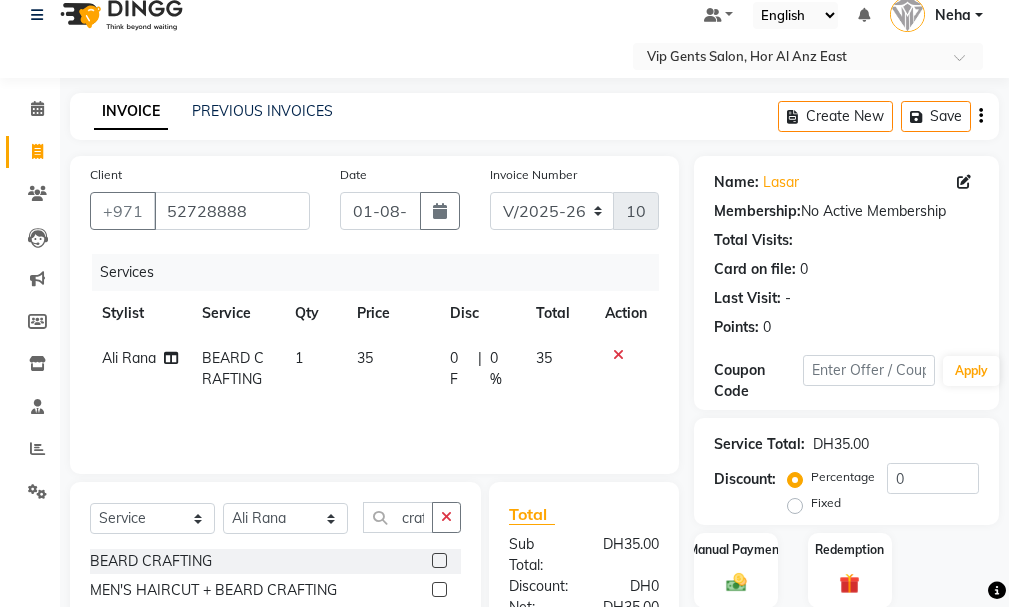 checkbox on "false" 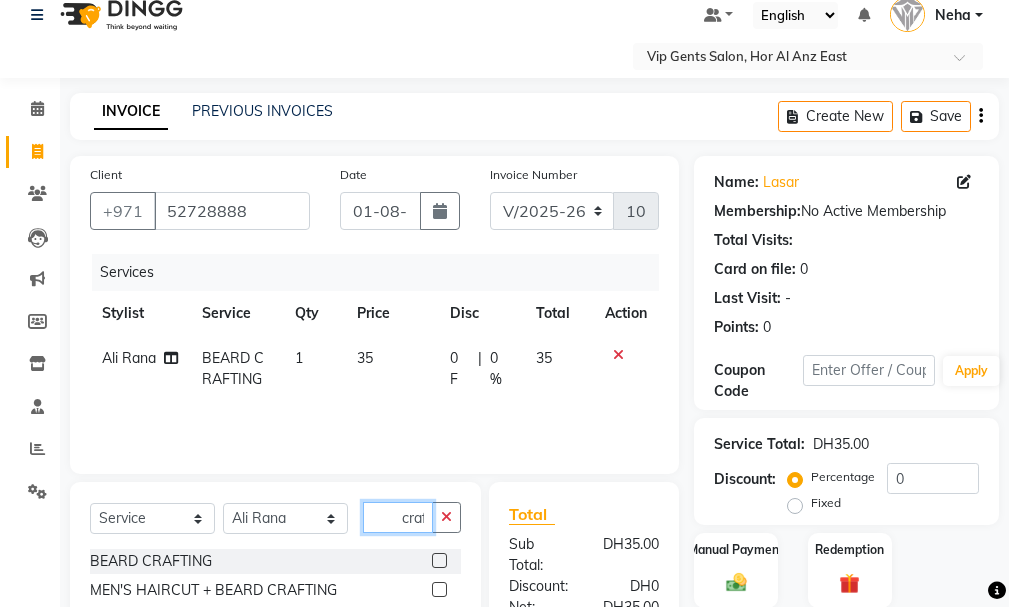 click on "craf" 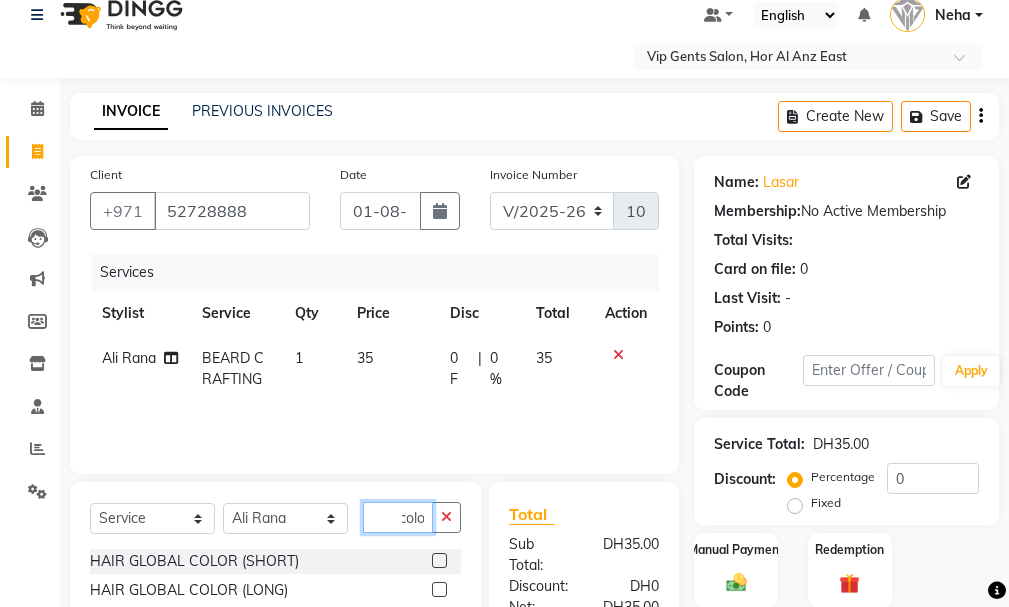 scroll, scrollTop: 0, scrollLeft: 8, axis: horizontal 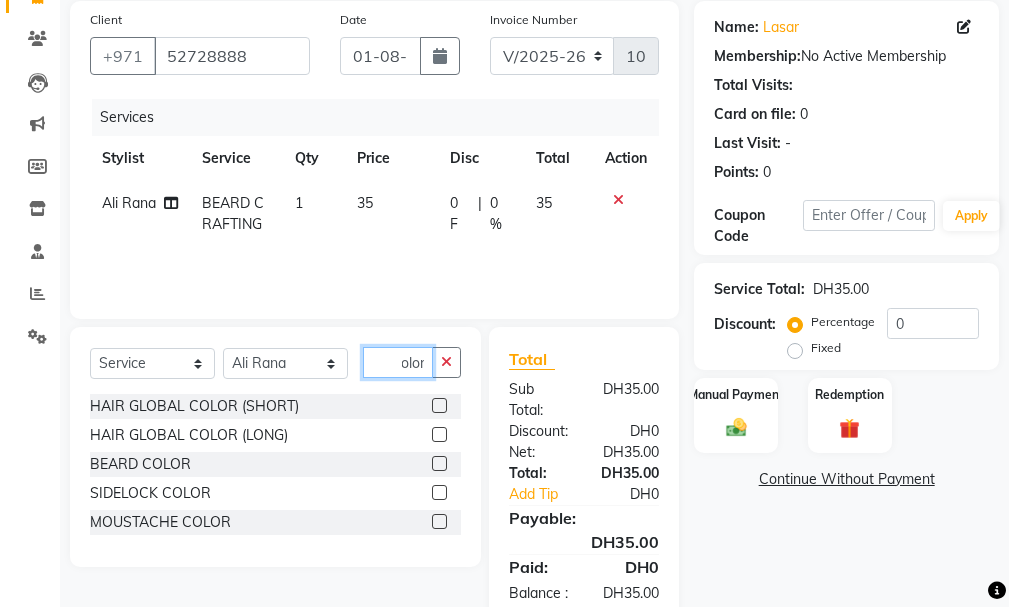 type on "color" 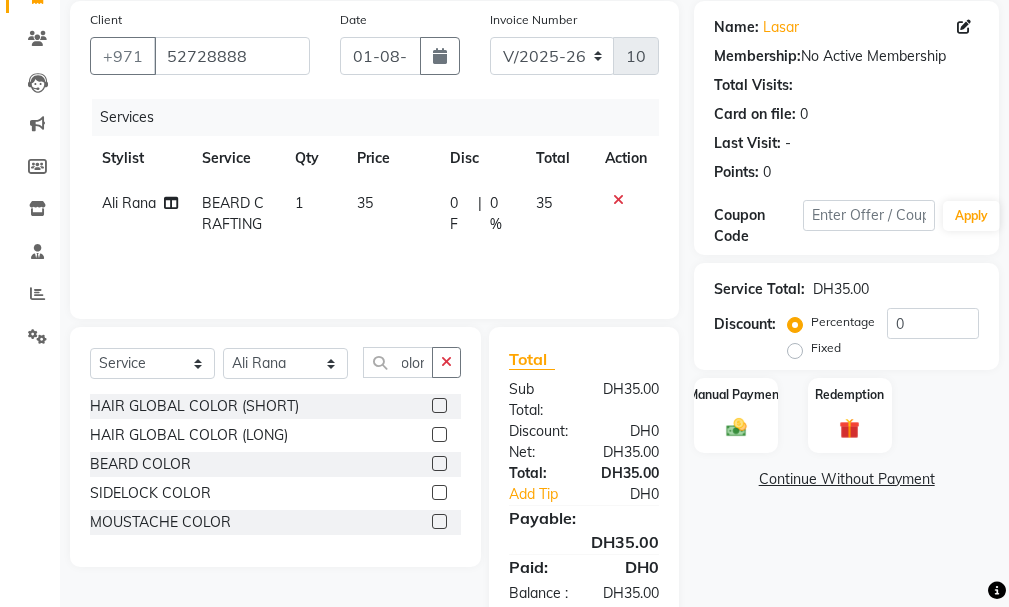 click on "HAIR GLOBAL COLOR (SHORT)  HAIR GLOBAL COLOR (LONG)  BEARD COLOR  SIDELOCK COLOR  MOUSTACHE COLOR" 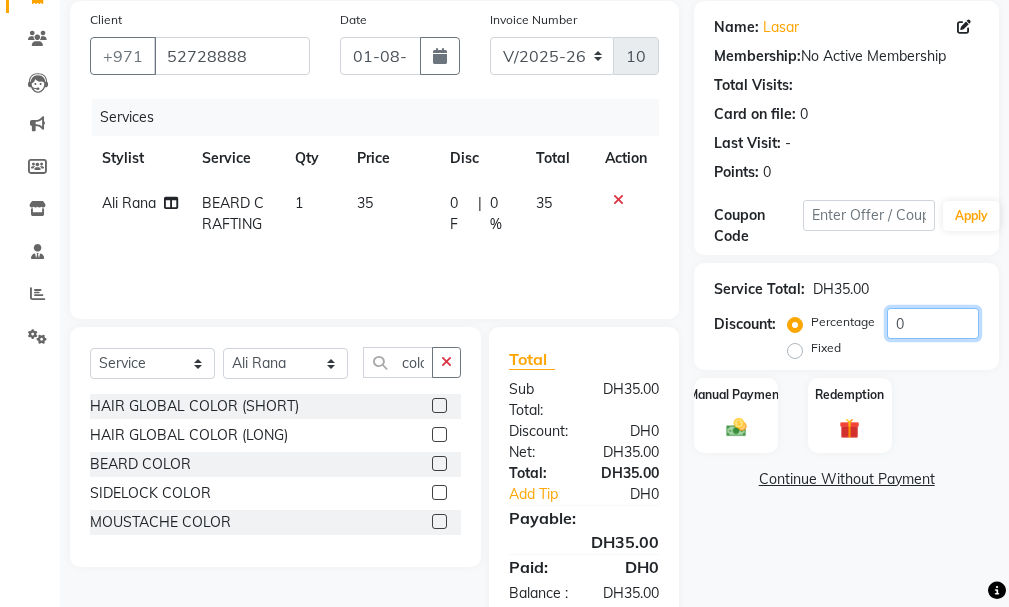 drag, startPoint x: 1007, startPoint y: 341, endPoint x: 998, endPoint y: 435, distance: 94.42987 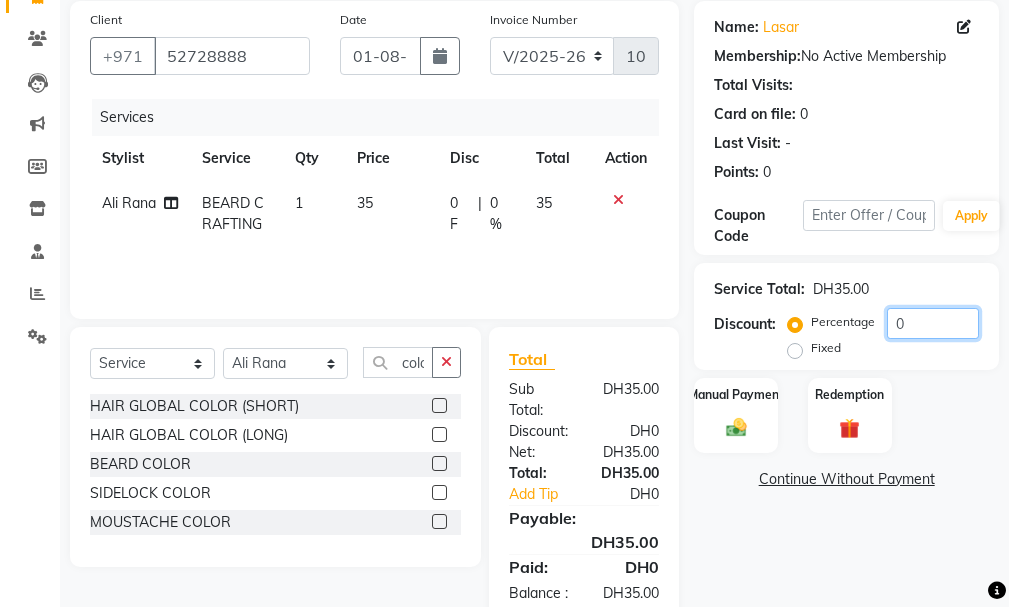 click on "Name: Lasar  Membership:  No Active Membership  Total Visits:   Card on file:  0 Last Visit:   - Points:   0  Coupon Code Apply Service Total:  DH35.00  Discount:  Percentage   Fixed  0 Manual Payment Redemption  Continue Without Payment" 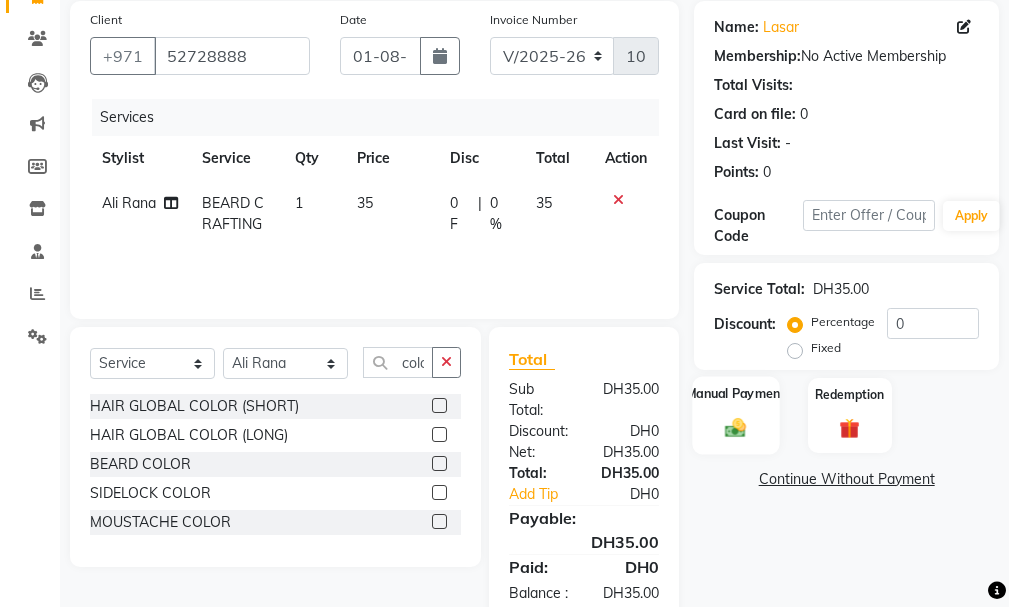 click on "Manual Payment" 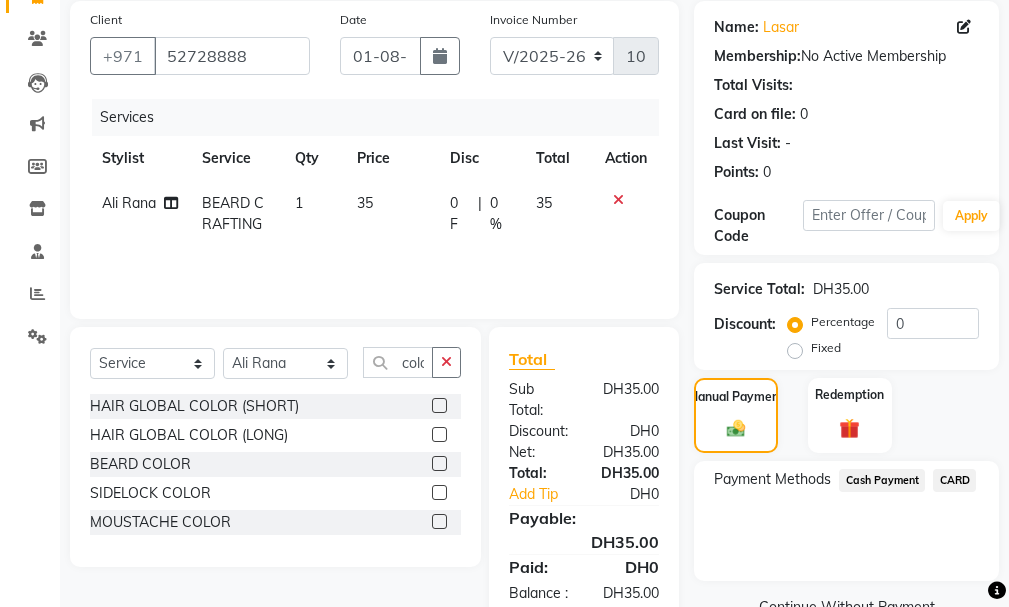 click 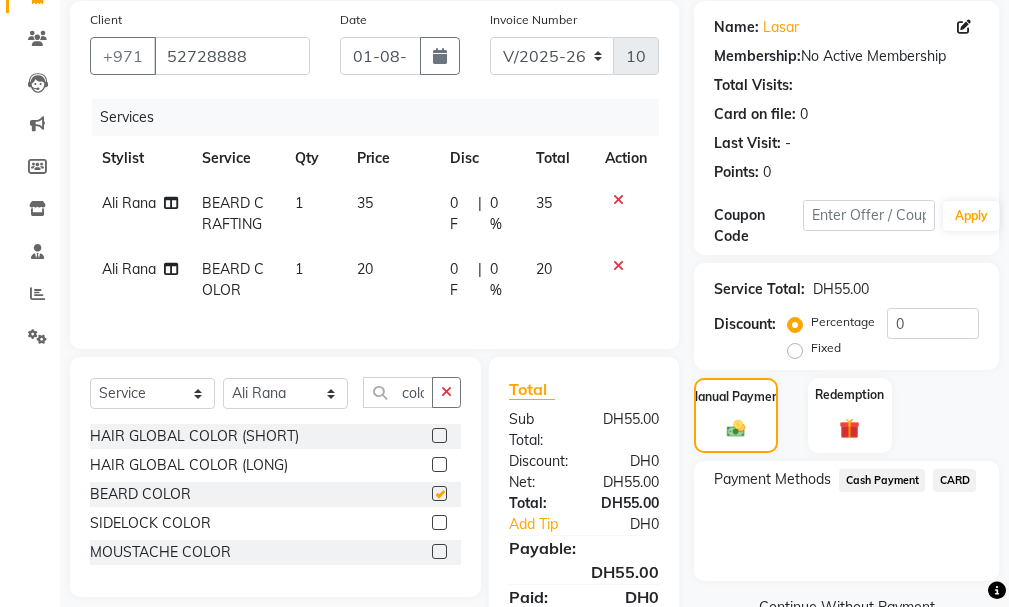checkbox on "false" 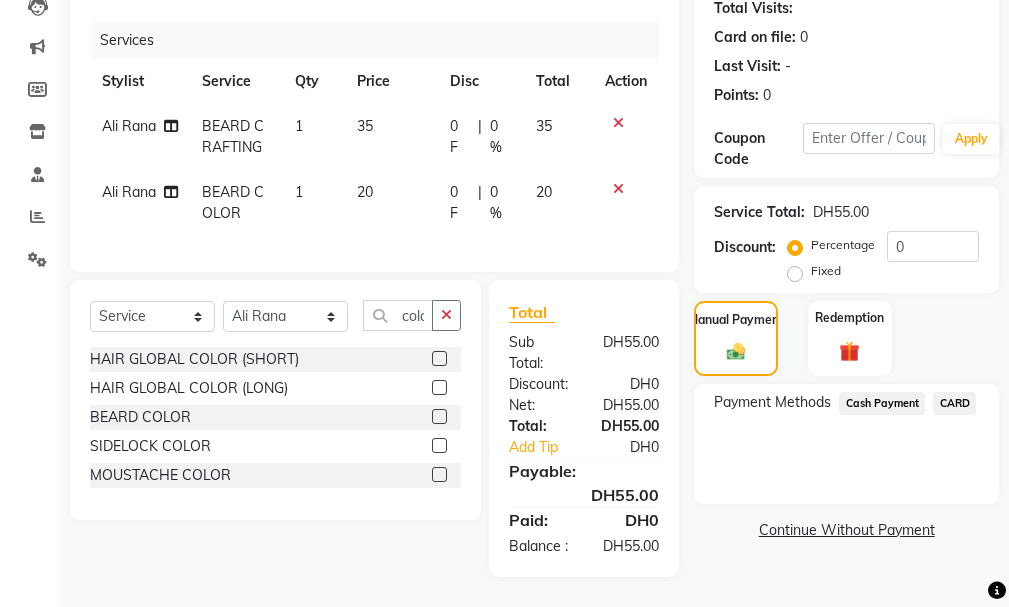 scroll, scrollTop: 289, scrollLeft: 0, axis: vertical 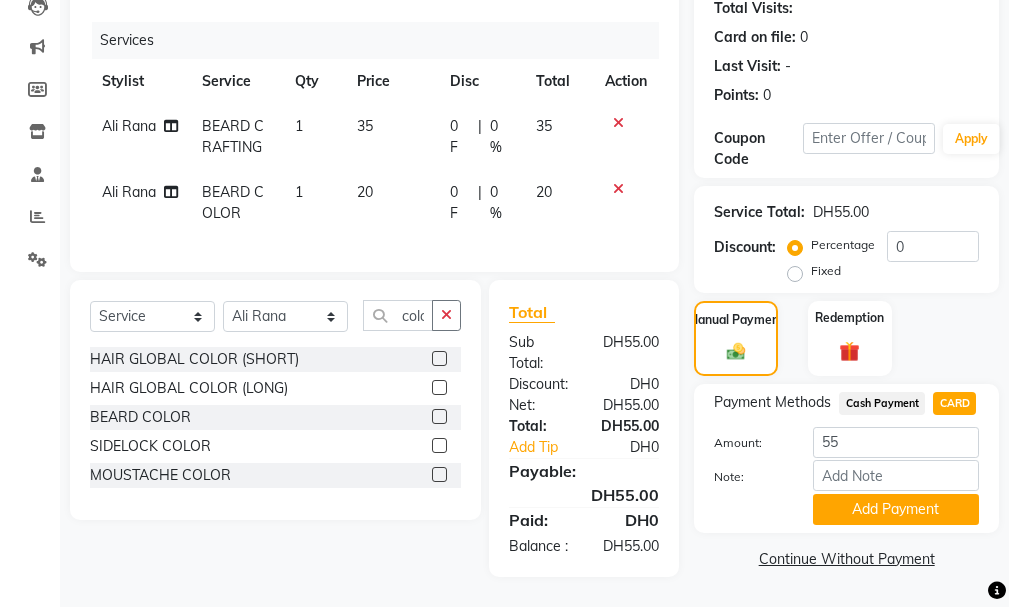 click on "Cash Payment" 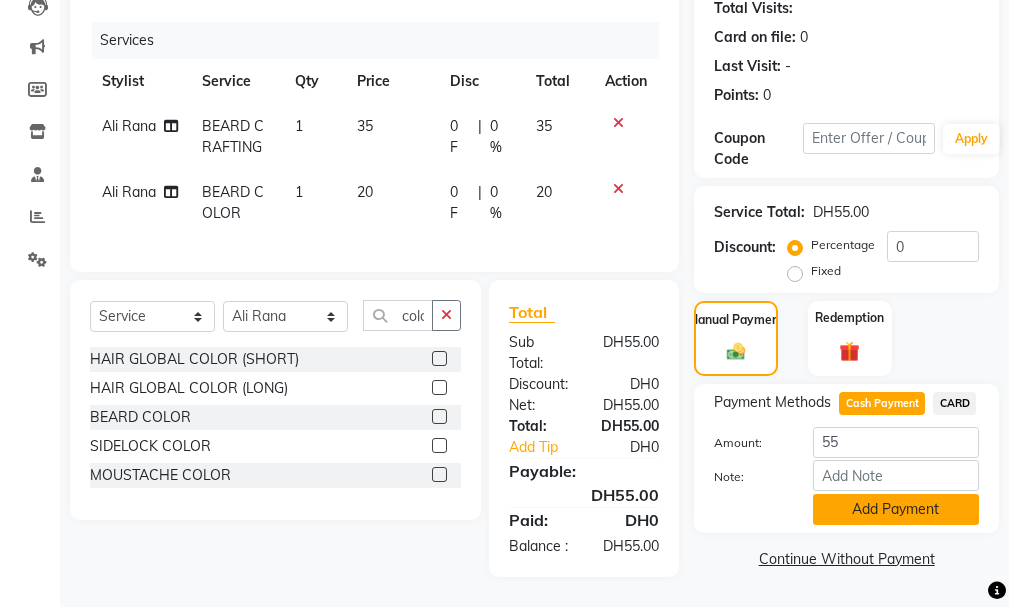 click on "Add Payment" 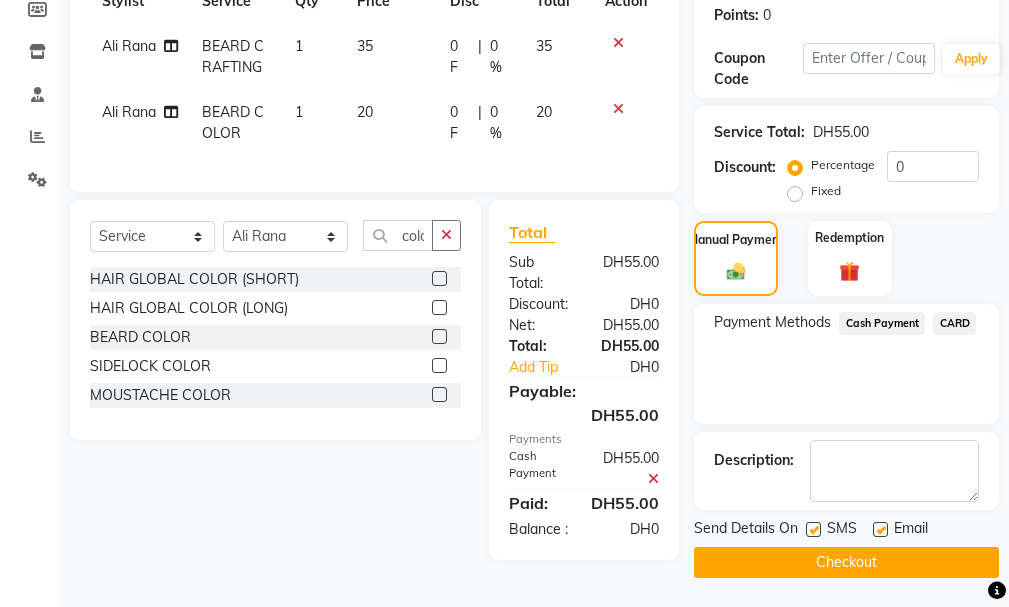 scroll, scrollTop: 352, scrollLeft: 0, axis: vertical 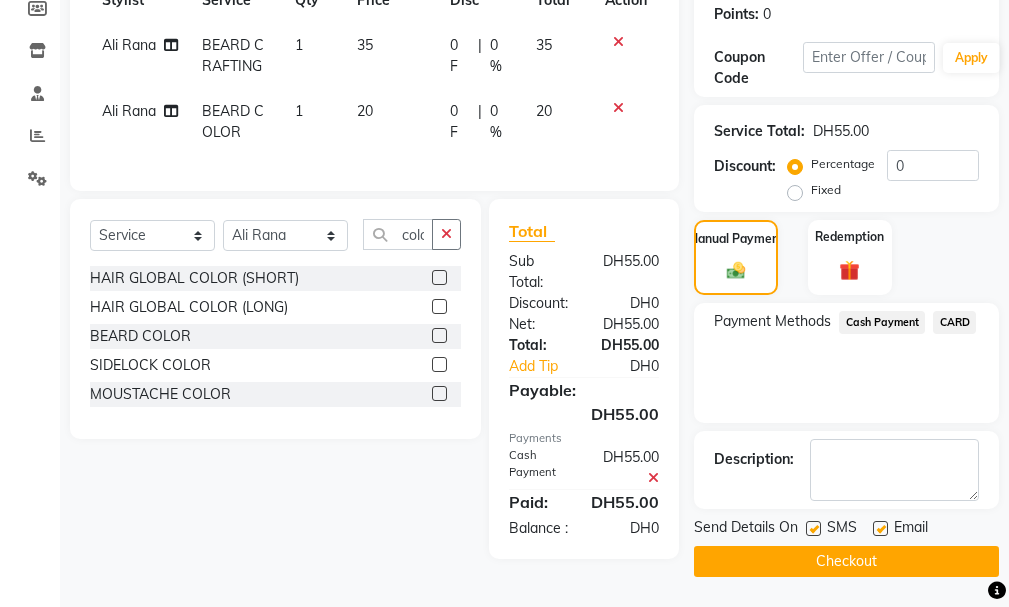 click on "Checkout" 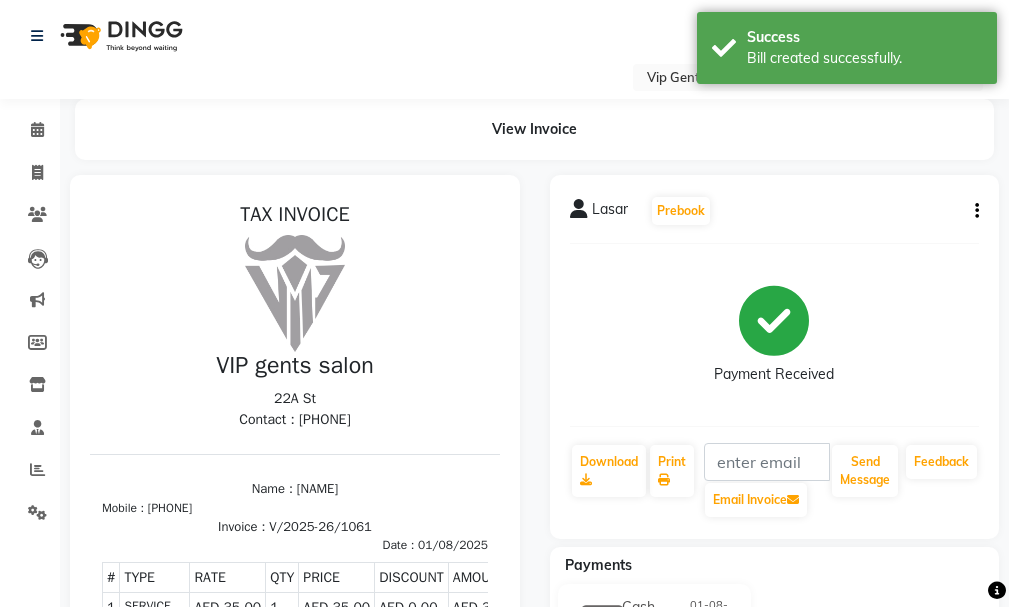 scroll, scrollTop: 0, scrollLeft: 0, axis: both 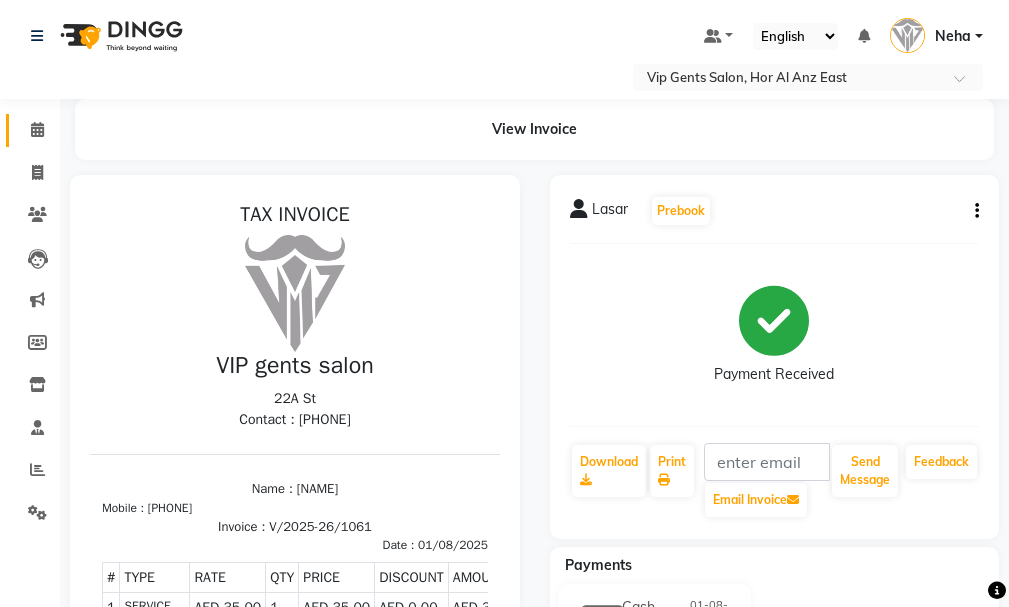 click 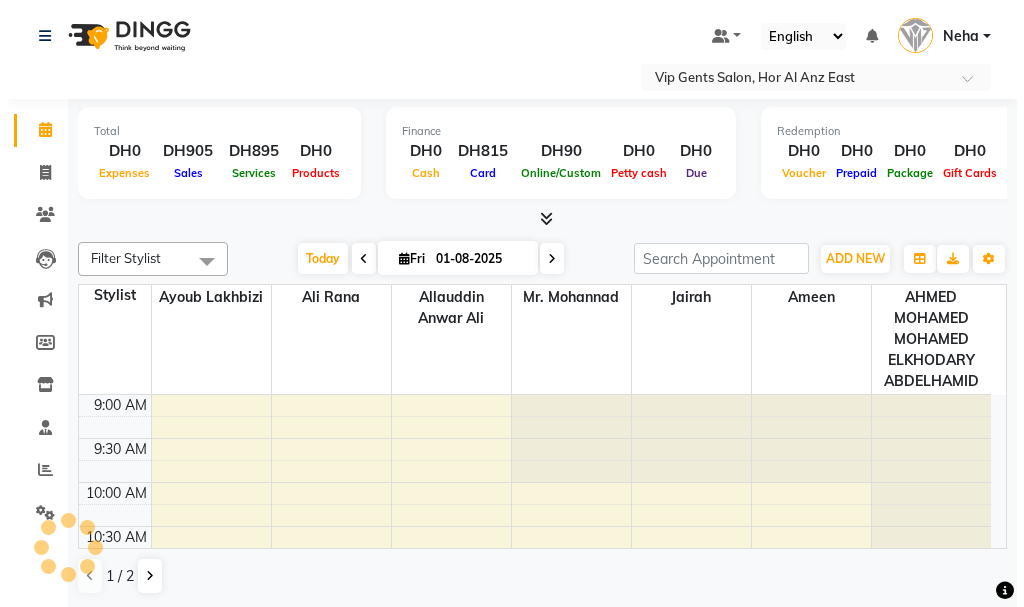 scroll, scrollTop: 0, scrollLeft: 0, axis: both 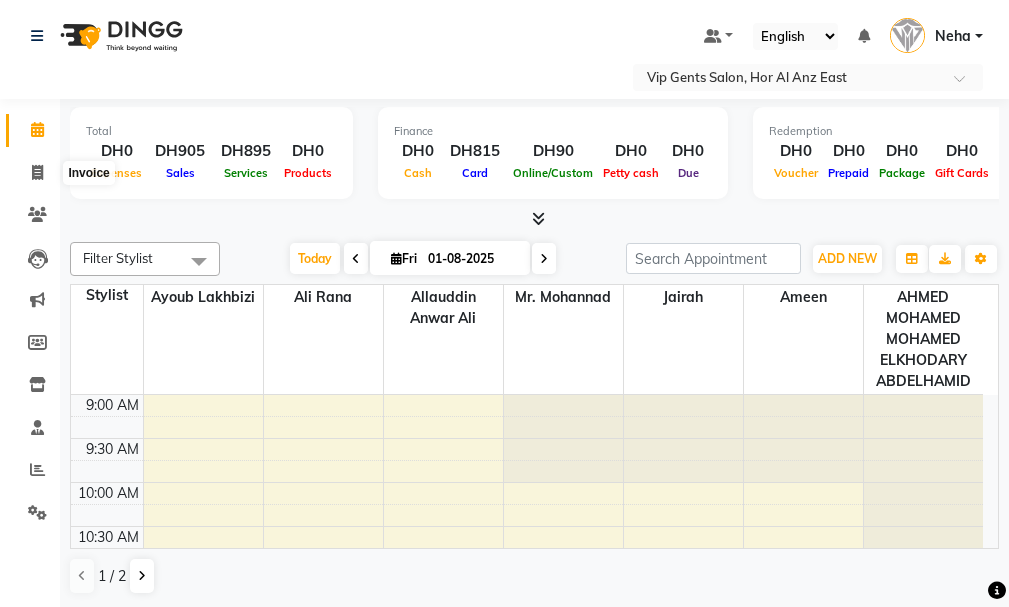 click 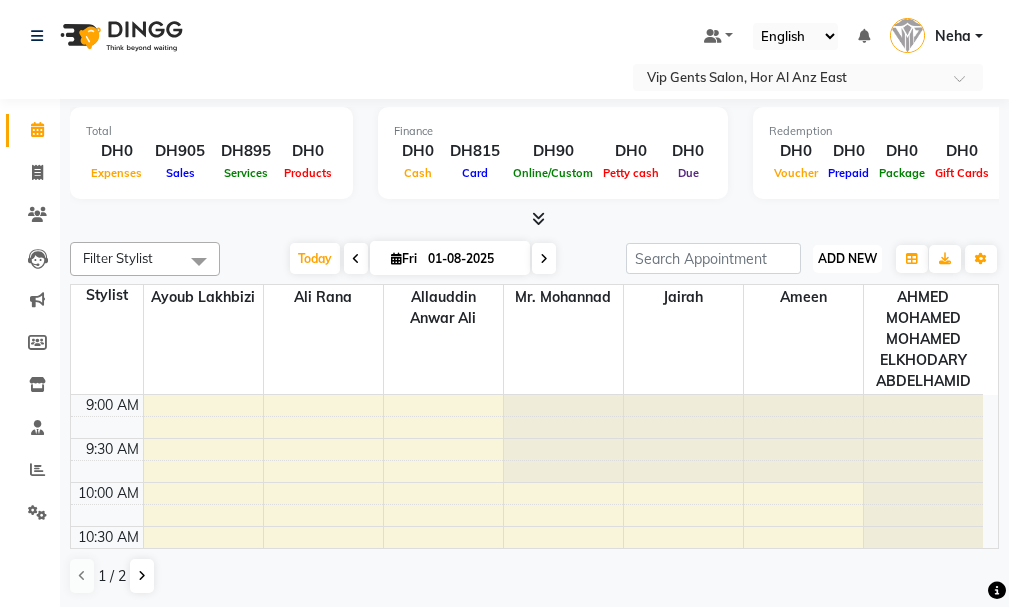click on "ADD NEW Toggle Dropdown" at bounding box center [847, 259] 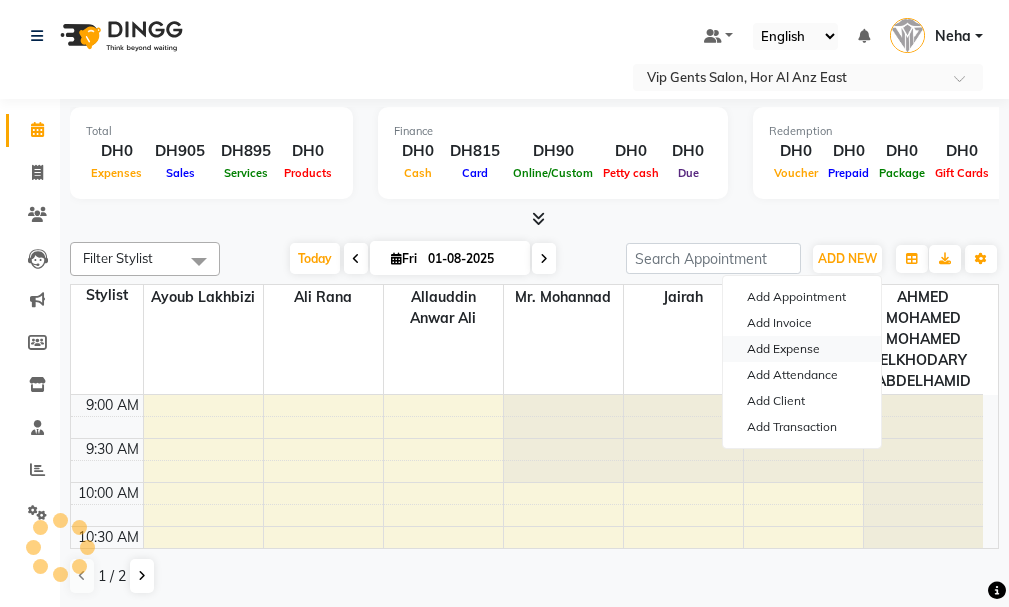 click on "Add Expense" at bounding box center [802, 349] 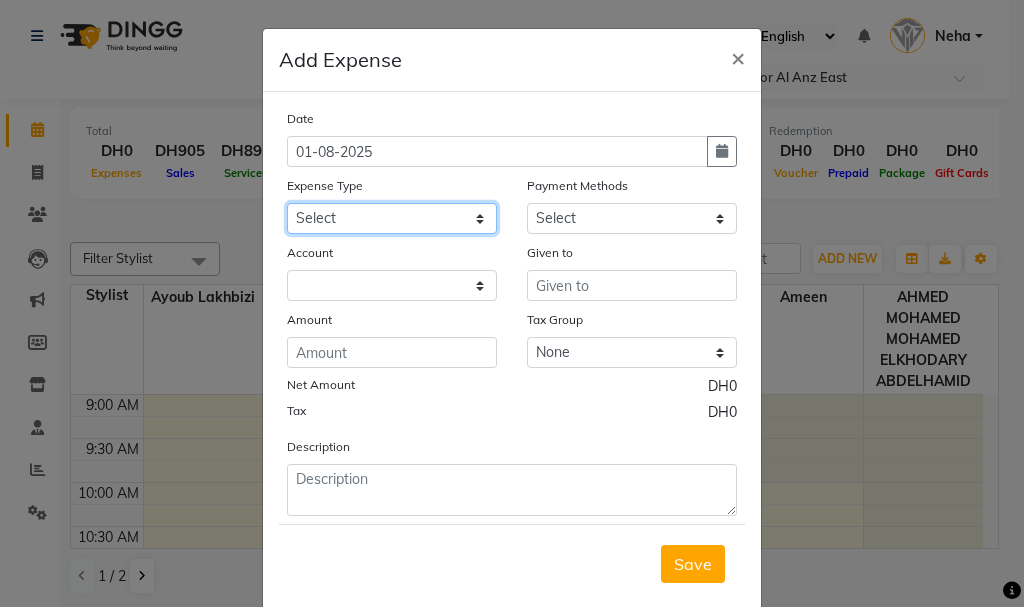 click on "Select AC servicing Advance Salary Bank charges Car maintenance  Cash transfer to bank Cash transfer to hub Client Snacks Clinical charges Equipment Fuel Govt fee Incentive Insurance International purchase Loan Repayment Maintenance Marketing Miscellaneous MRA Other Pantry Product Rent Salary Staff Snacks Tax Tea & Refreshment Tips in card Utilities Water bottles" 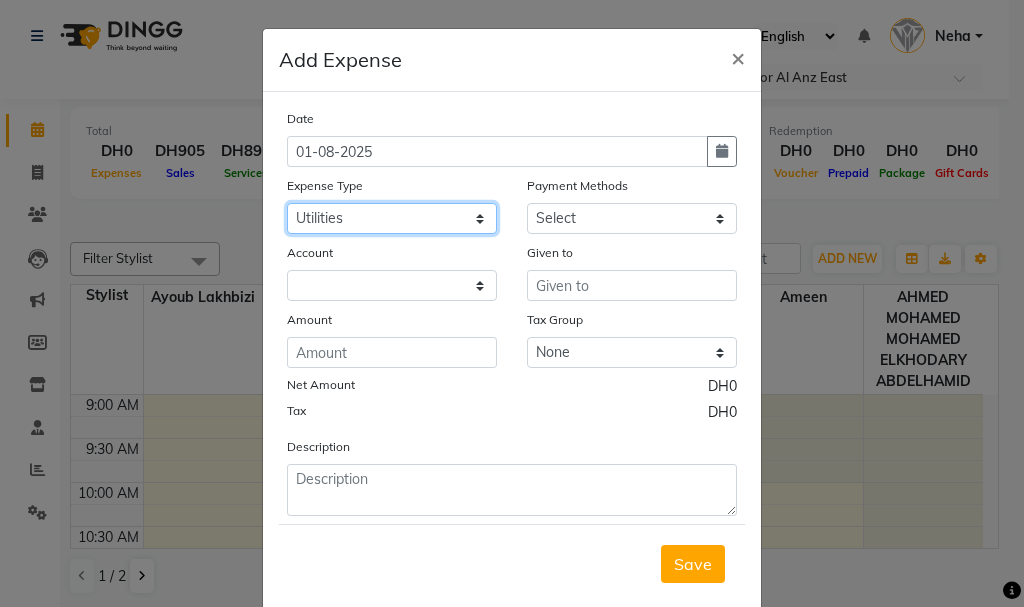 click on "Select AC servicing Advance Salary Bank charges Car maintenance  Cash transfer to bank Cash transfer to hub Client Snacks Clinical charges Equipment Fuel Govt fee Incentive Insurance International purchase Loan Repayment Maintenance Marketing Miscellaneous MRA Other Pantry Product Rent Salary Staff Snacks Tax Tea & Refreshment Tips in card Utilities Water bottles" 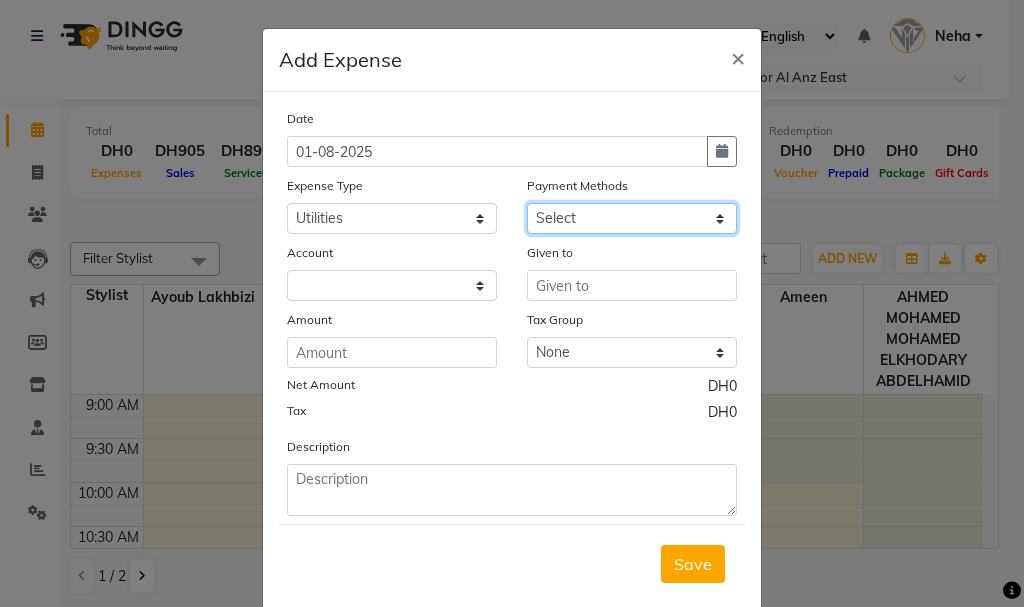 click on "Select Cash Payment CARD" 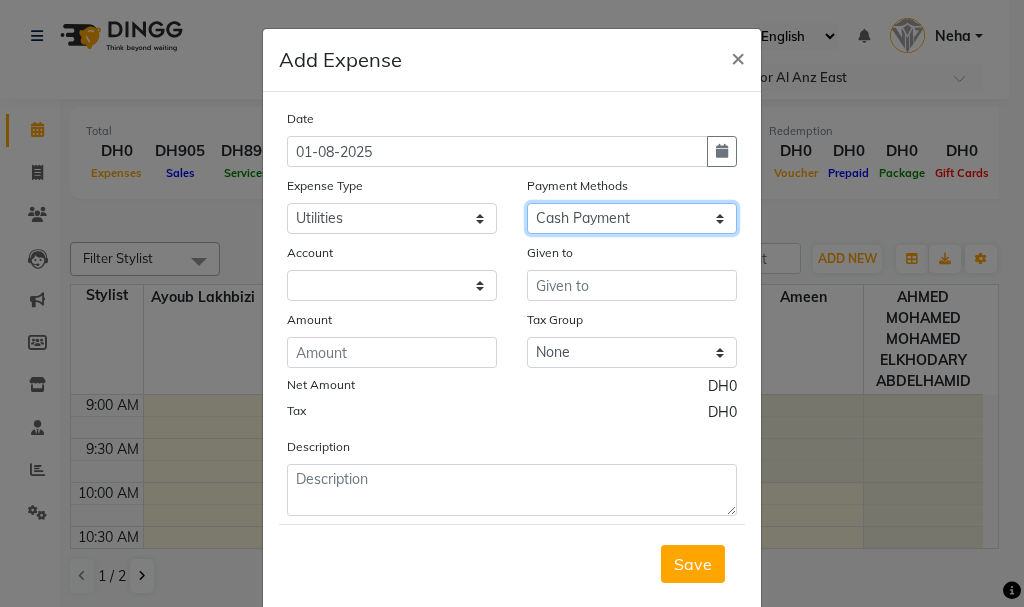 click on "Select Cash Payment CARD" 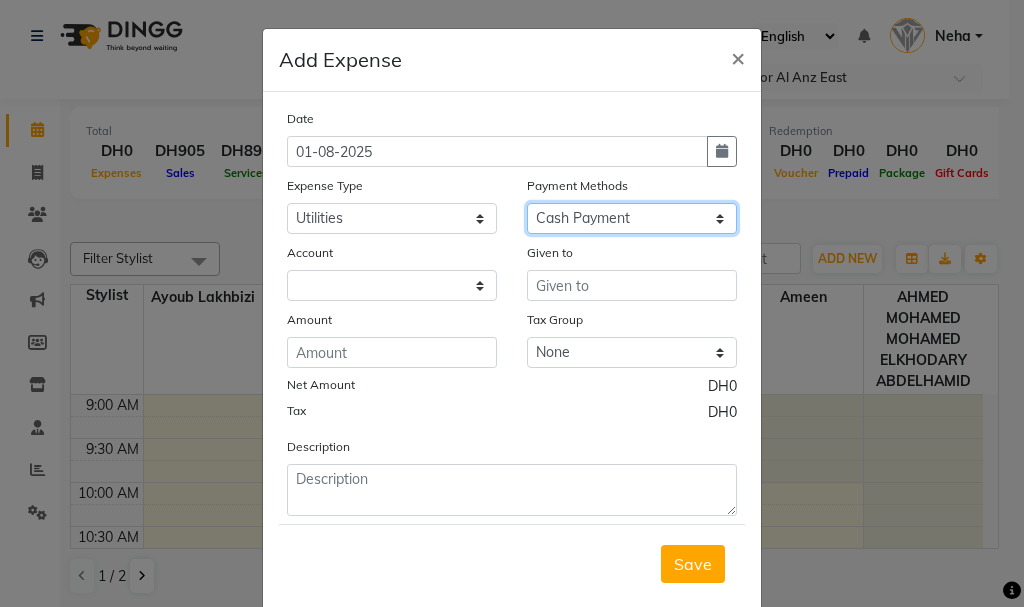 select on "7538" 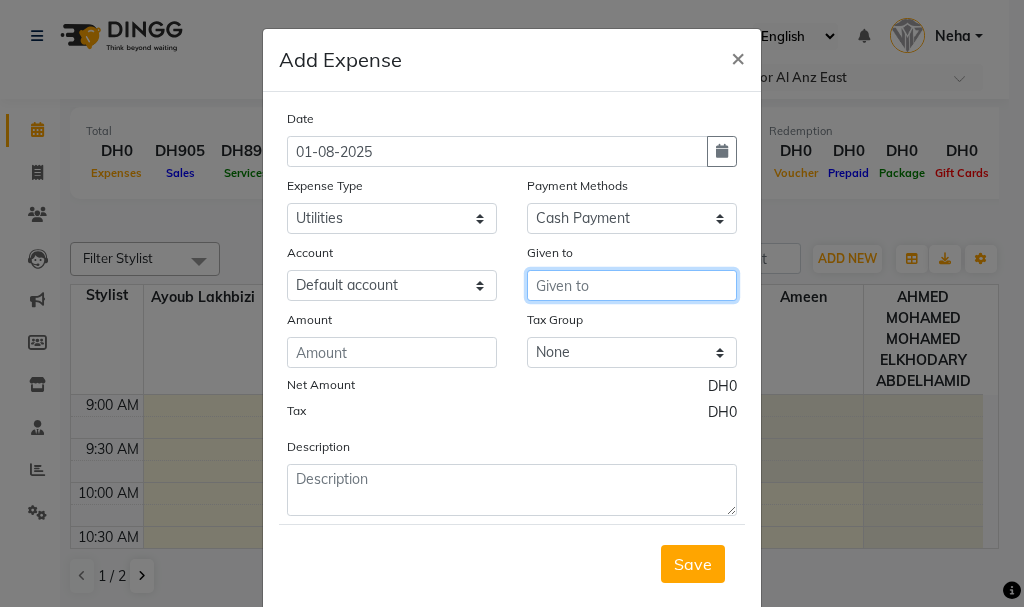 click at bounding box center (632, 285) 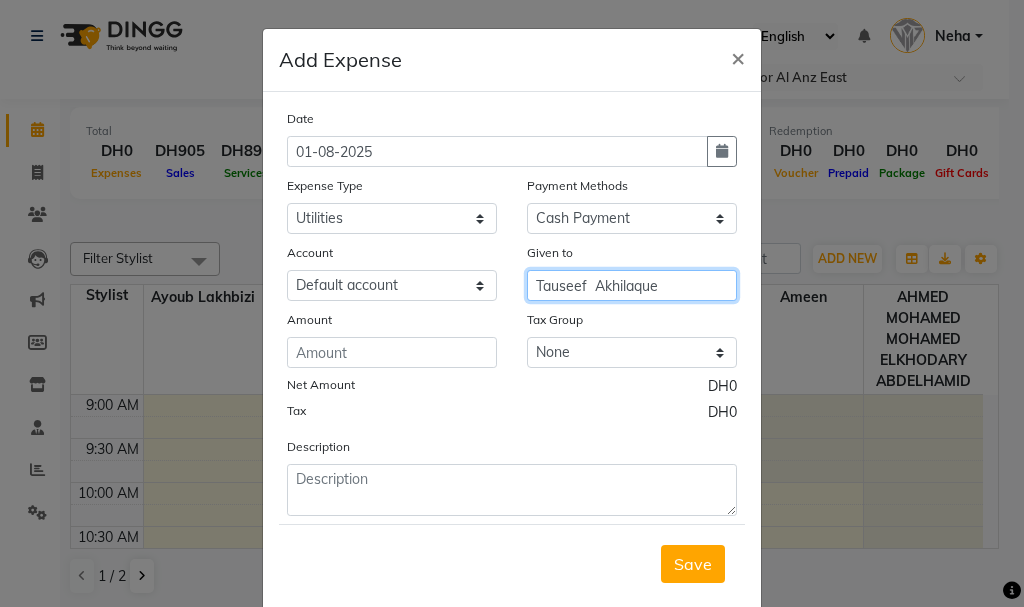 type on "Tauseef  Akhilaque" 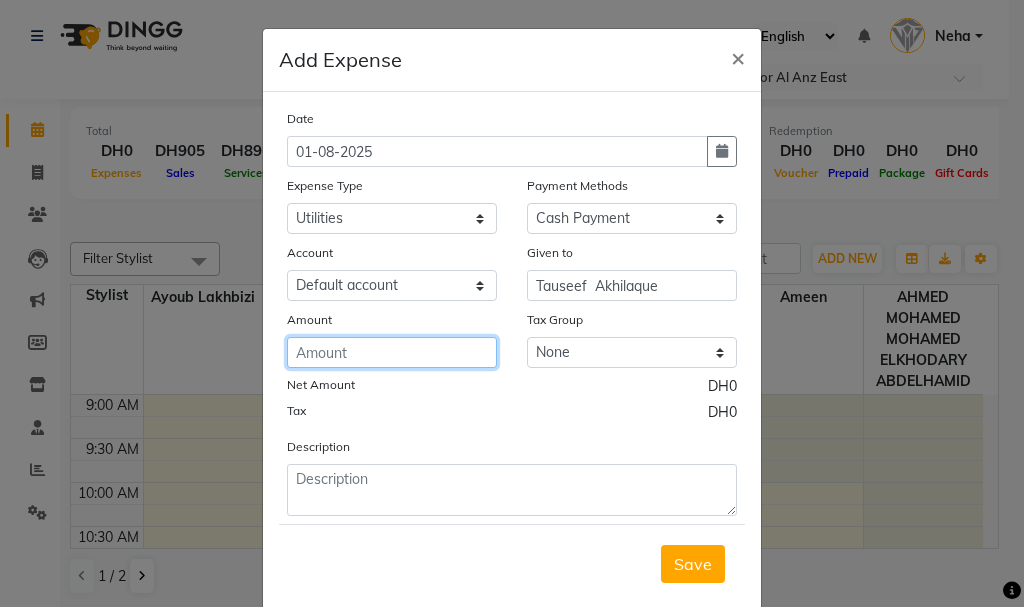 click 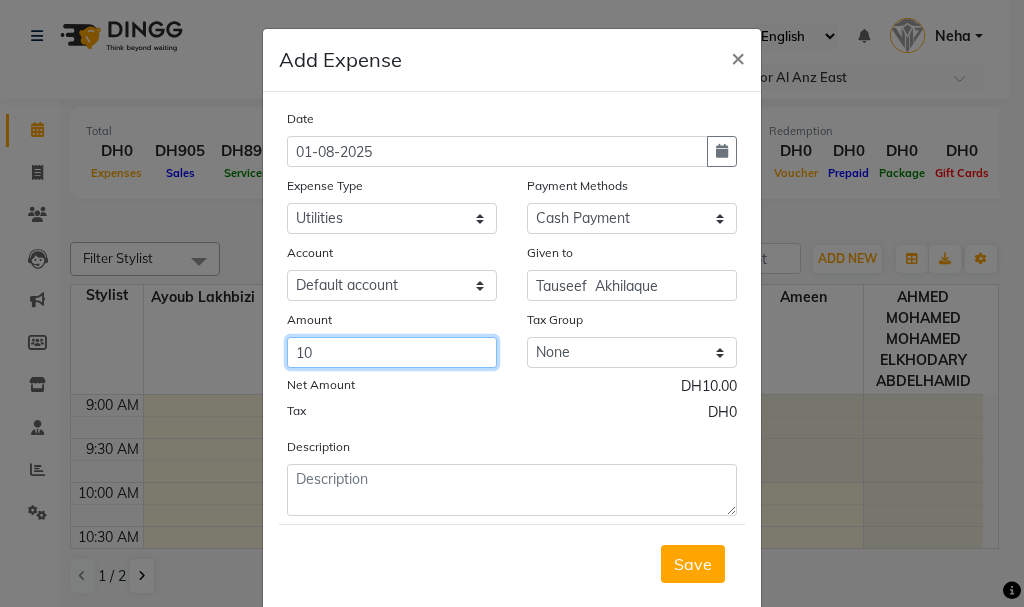 type on "10" 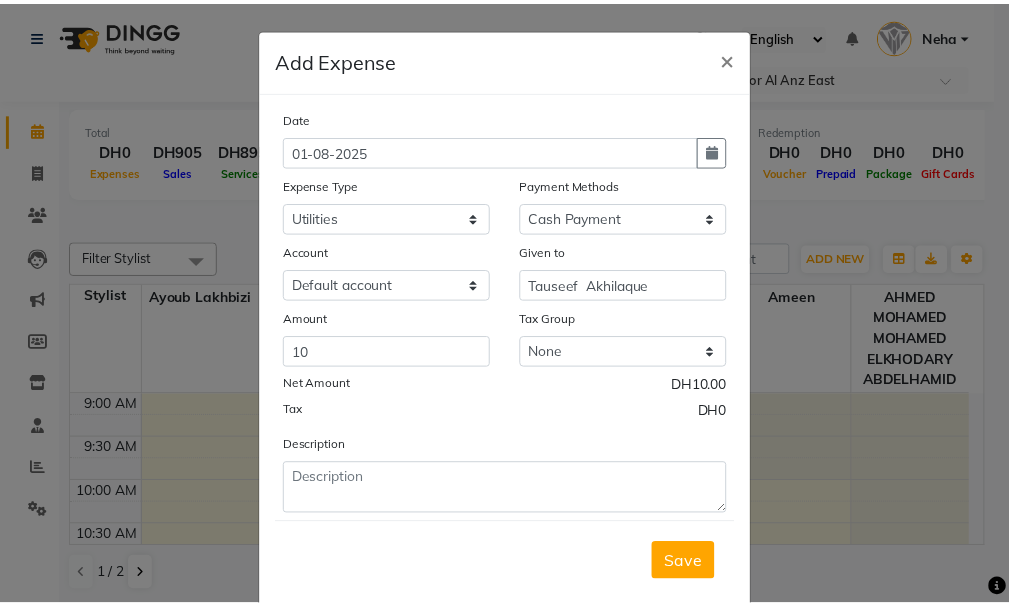 scroll, scrollTop: 41, scrollLeft: 0, axis: vertical 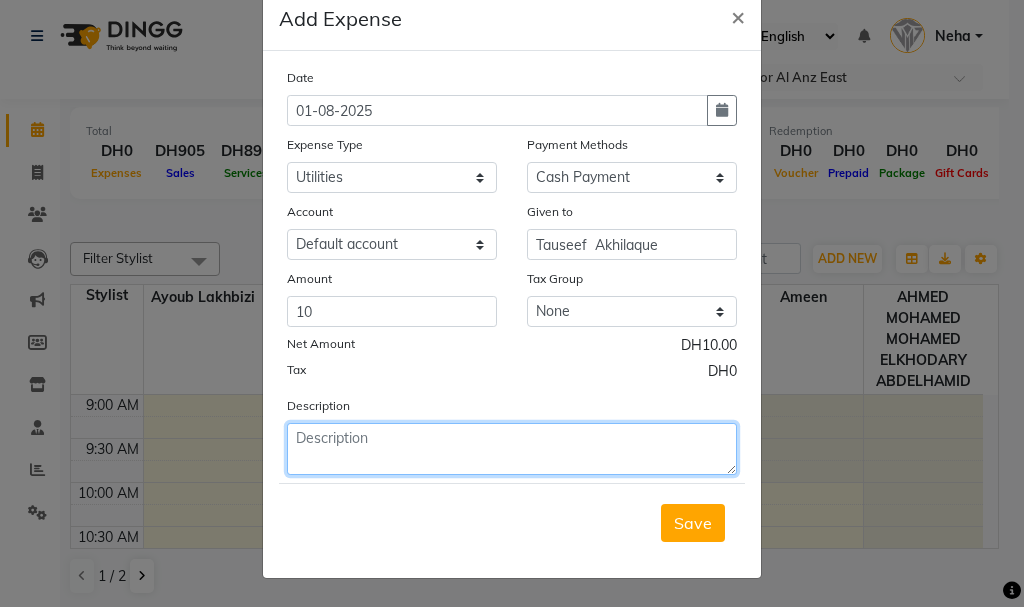 click 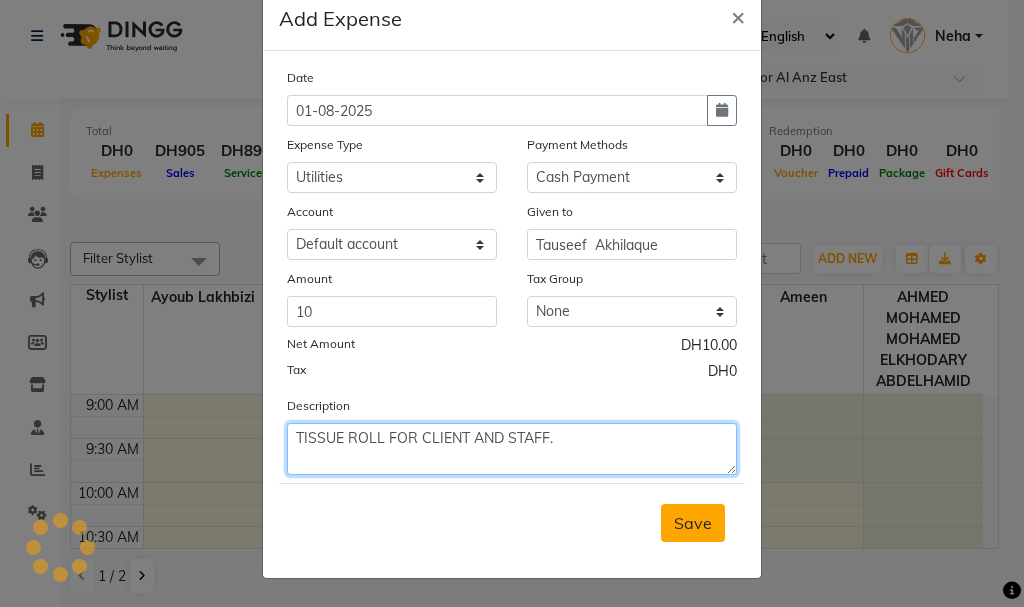type on "TISSUE ROLL FOR CLIENT AND STAFF." 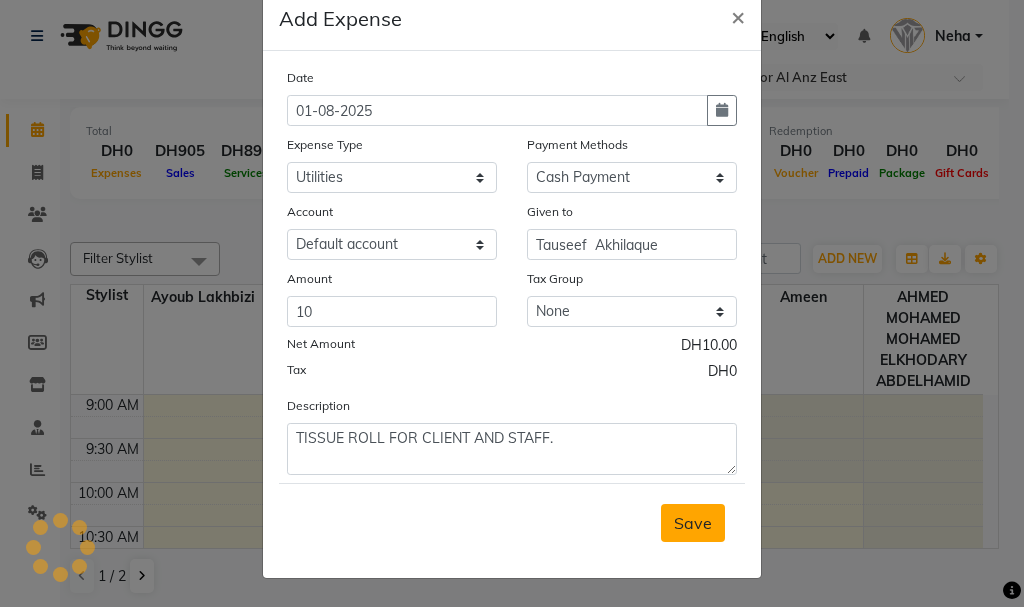 click on "Save" at bounding box center [693, 523] 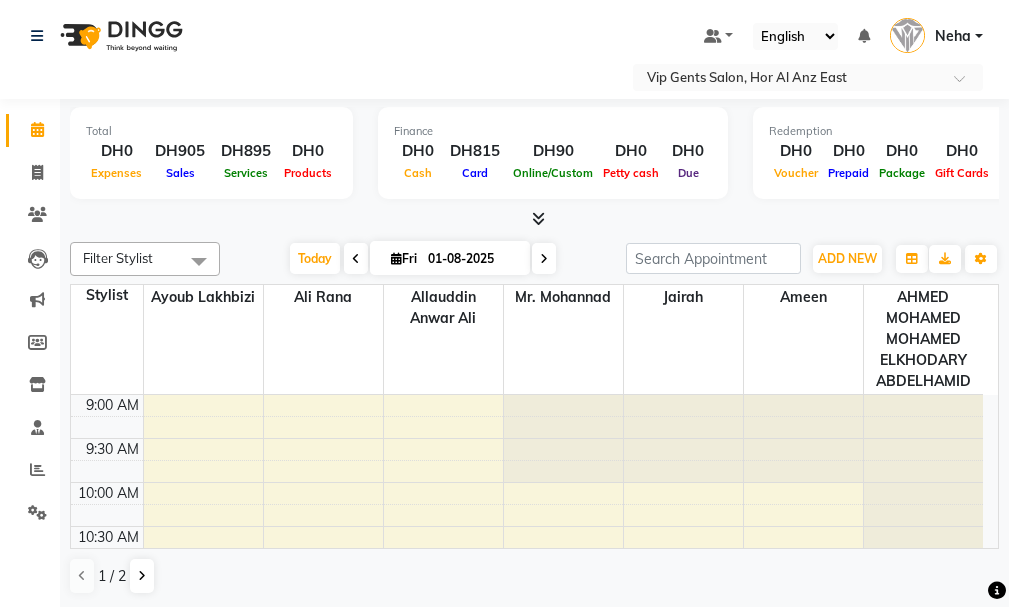 scroll, scrollTop: 1, scrollLeft: 0, axis: vertical 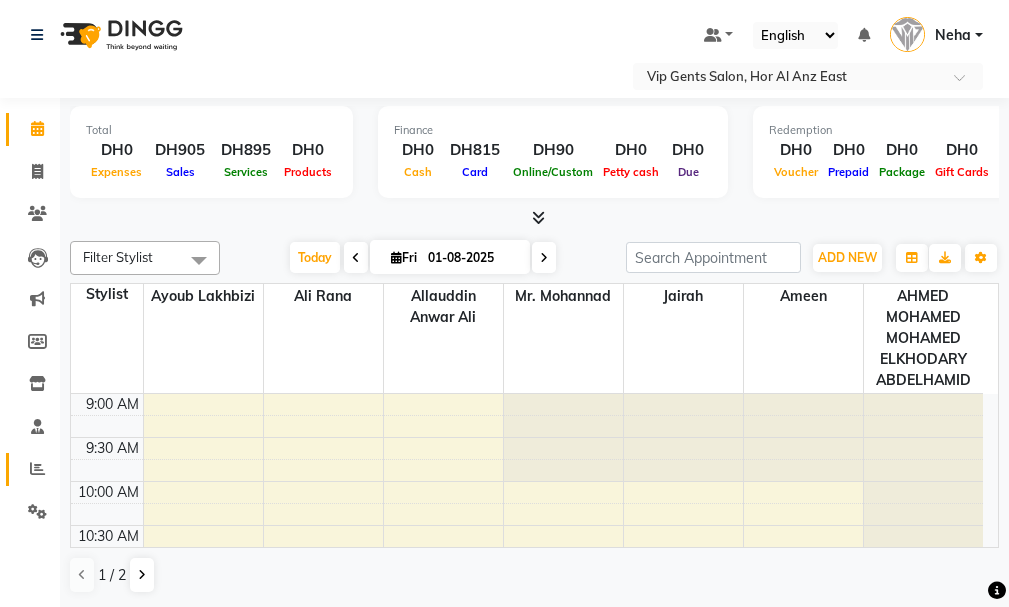 click on "Reports" 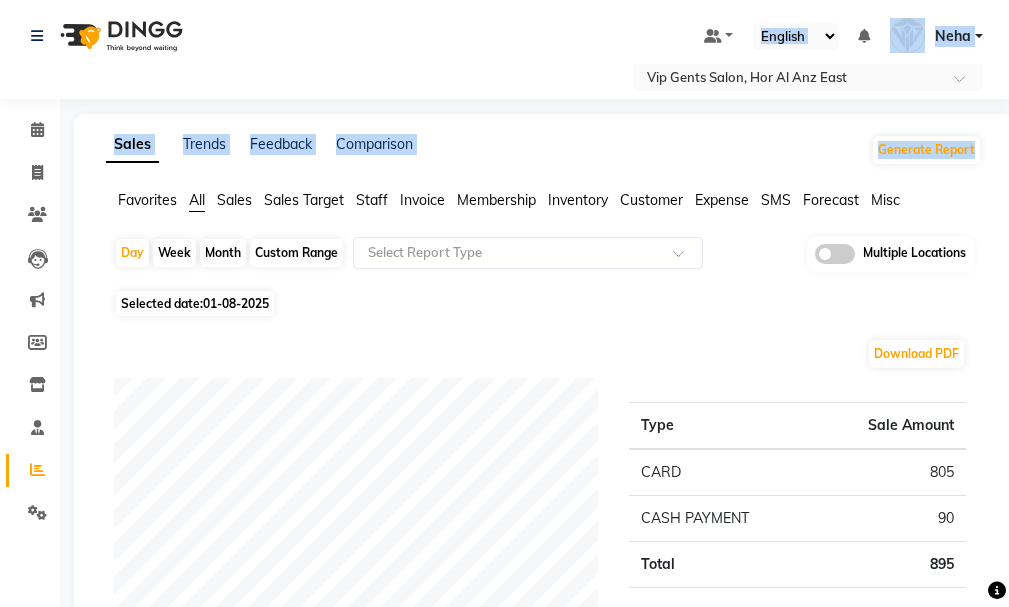 drag, startPoint x: 1004, startPoint y: 97, endPoint x: 1000, endPoint y: 155, distance: 58.137768 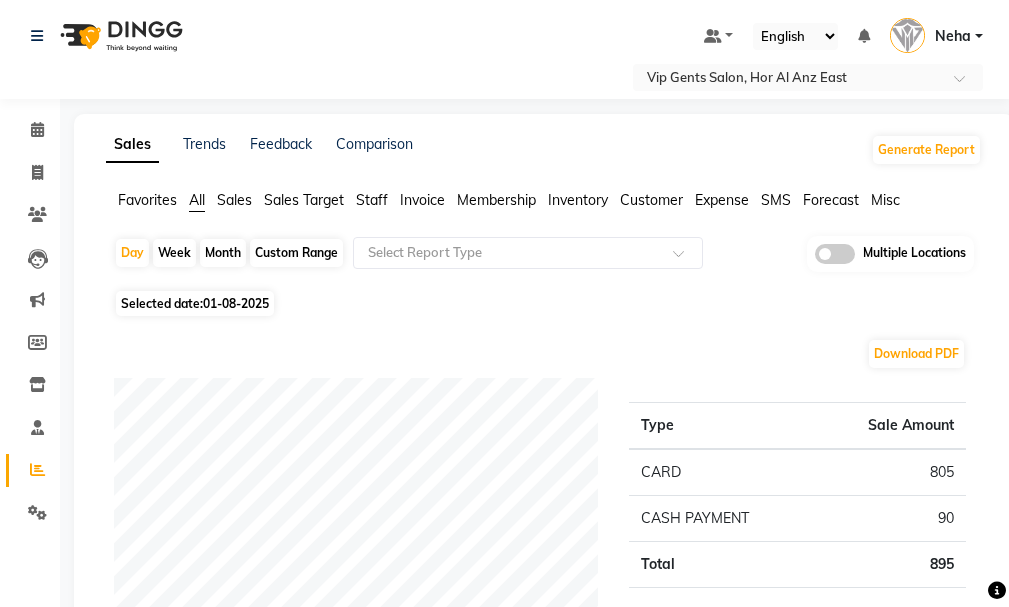 click on "Favorites All Sales Sales Target Staff Invoice Membership Inventory Customer Expense SMS Forecast Misc" 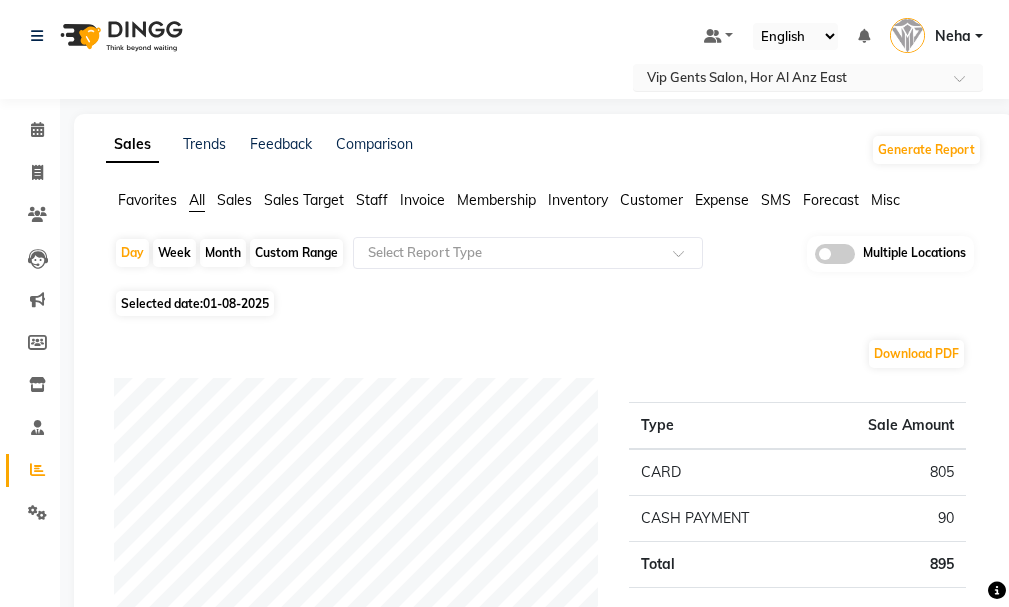 click at bounding box center [788, 79] 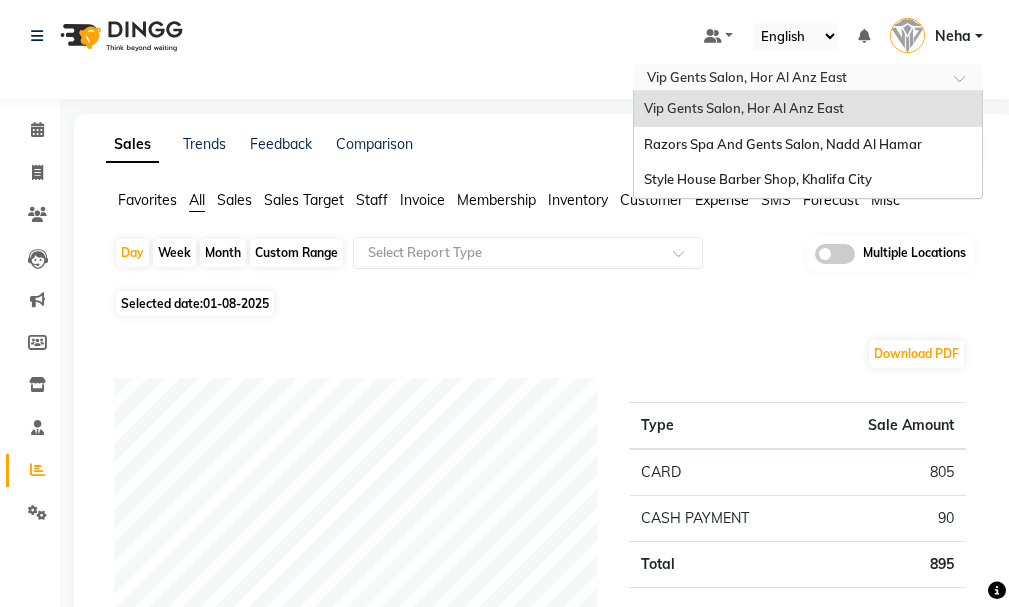 click on "Razors Spa And Gents Salon, Nadd Al Hamar" at bounding box center (783, 144) 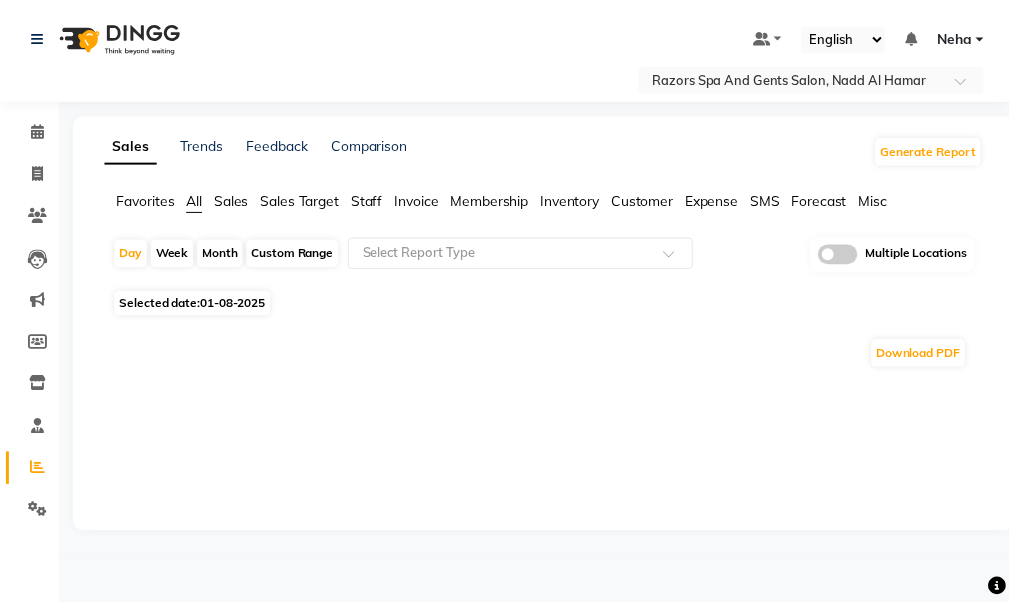scroll, scrollTop: 0, scrollLeft: 0, axis: both 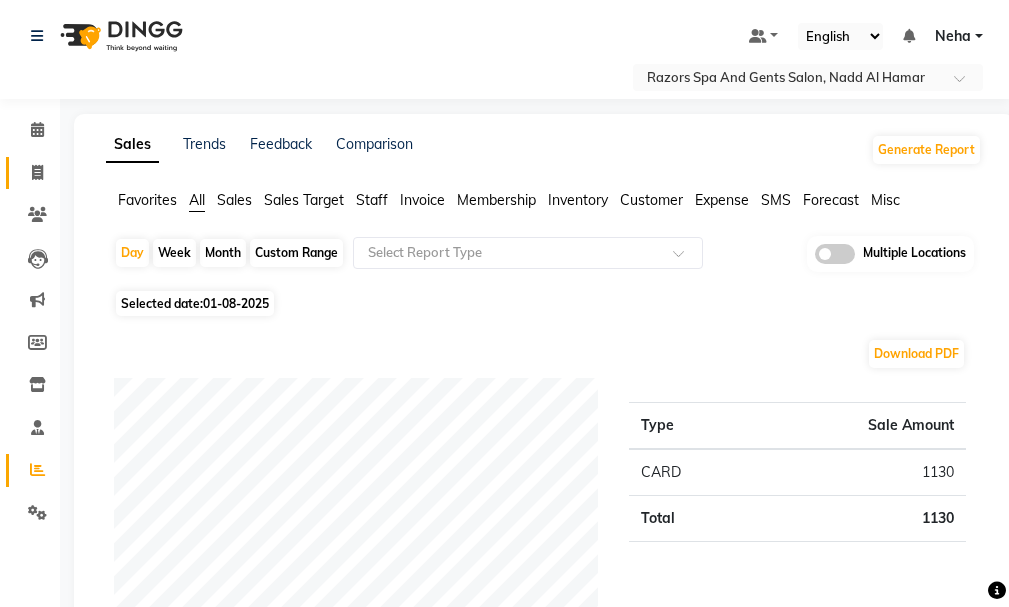 click 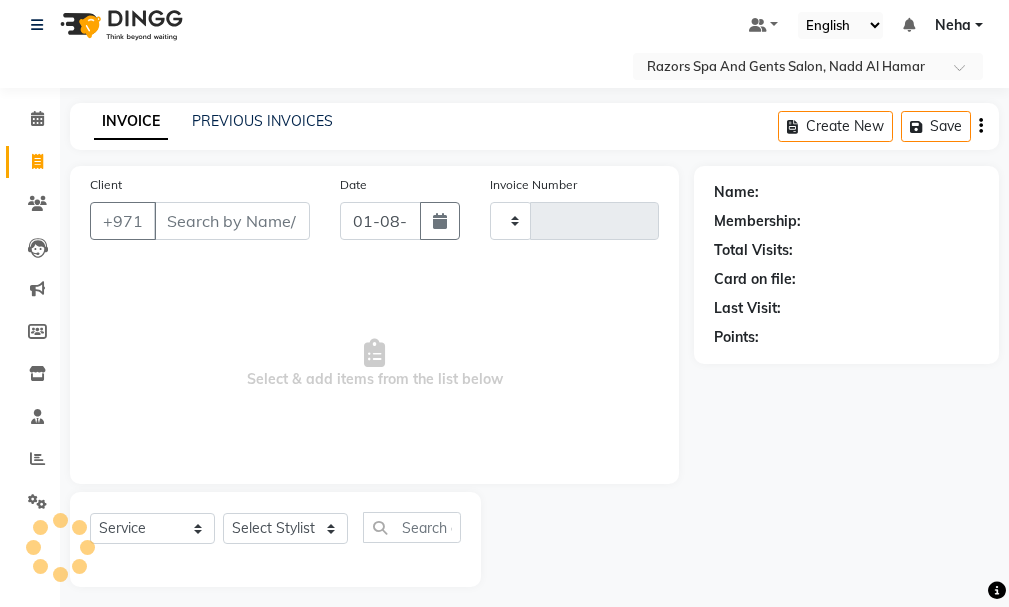 scroll, scrollTop: 21, scrollLeft: 0, axis: vertical 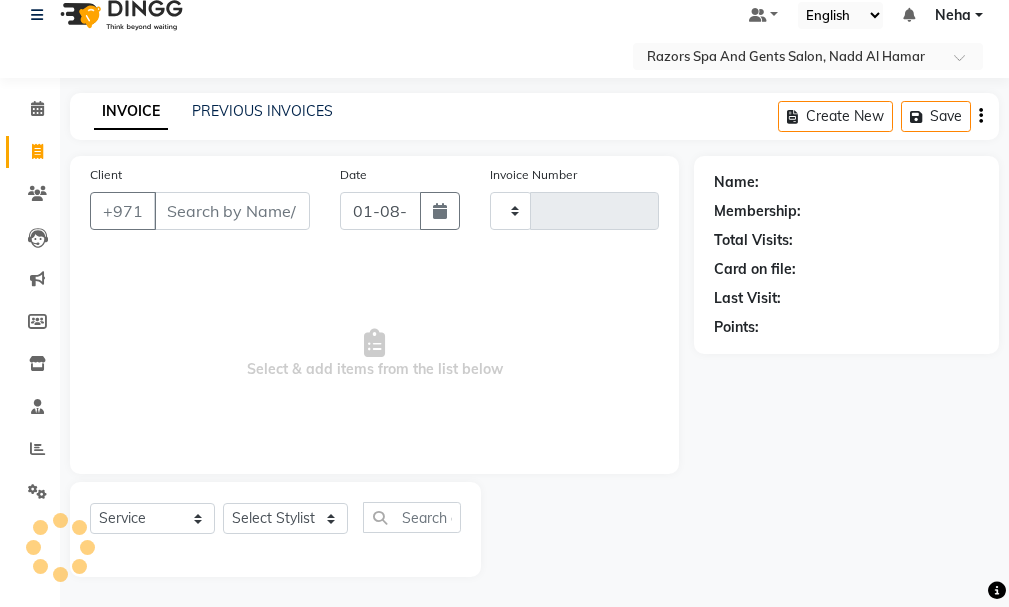 type on "0612" 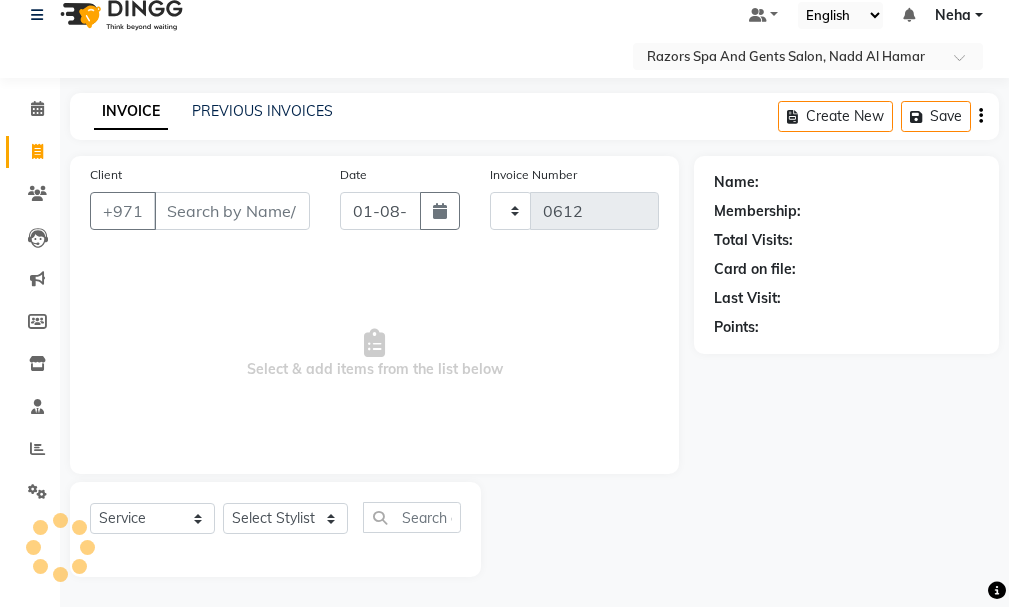 select on "8419" 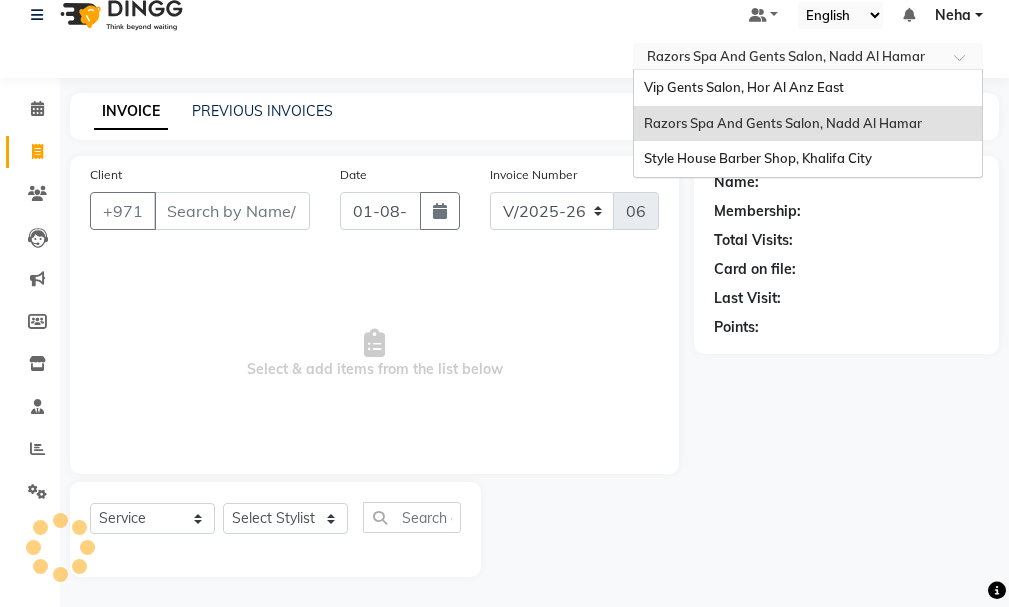 click at bounding box center (788, 58) 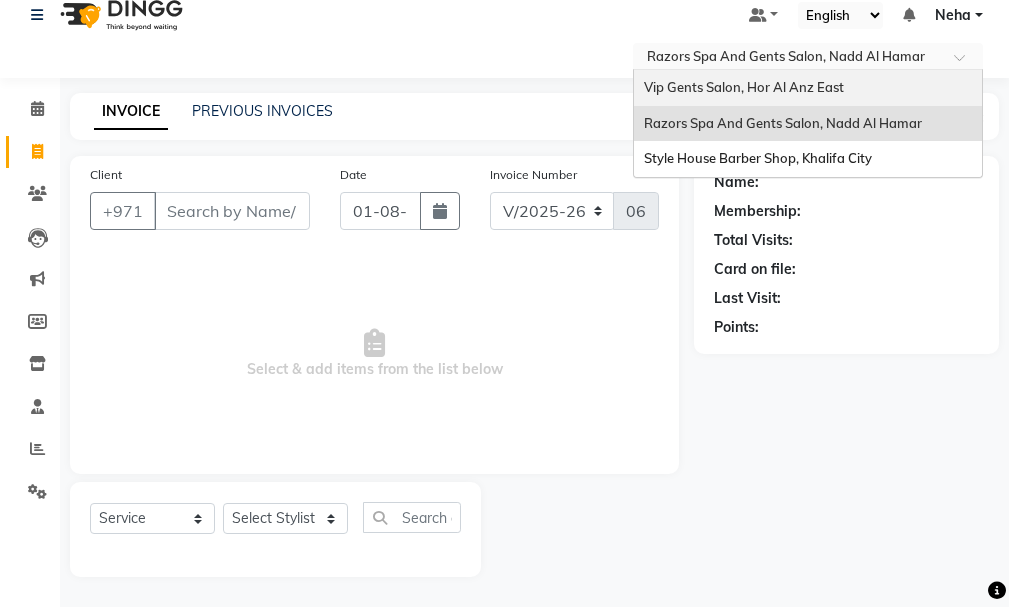 click on "Vip Gents Salon, Hor Al Anz East" at bounding box center (744, 87) 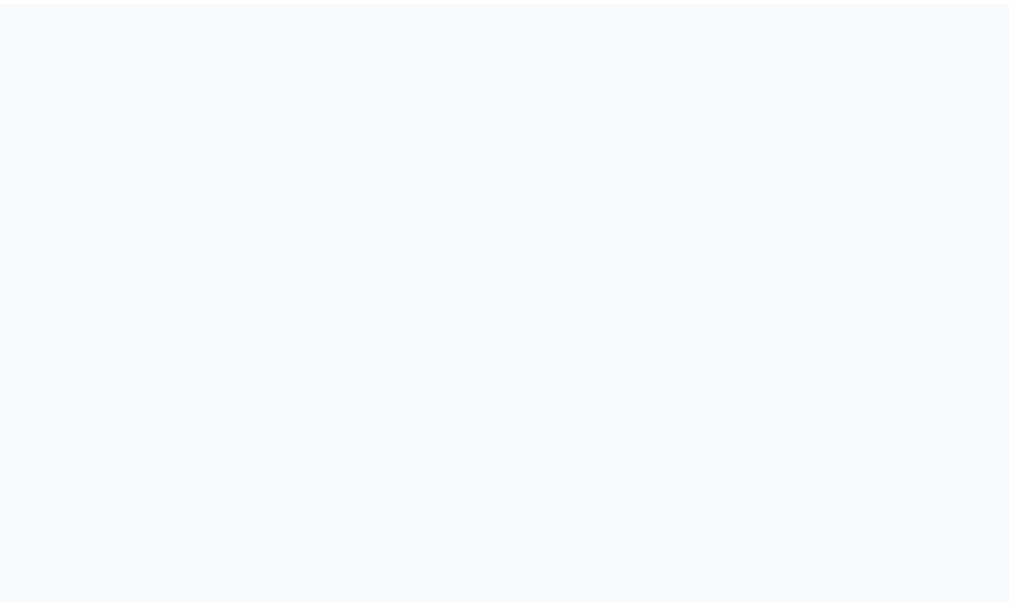 scroll, scrollTop: 0, scrollLeft: 0, axis: both 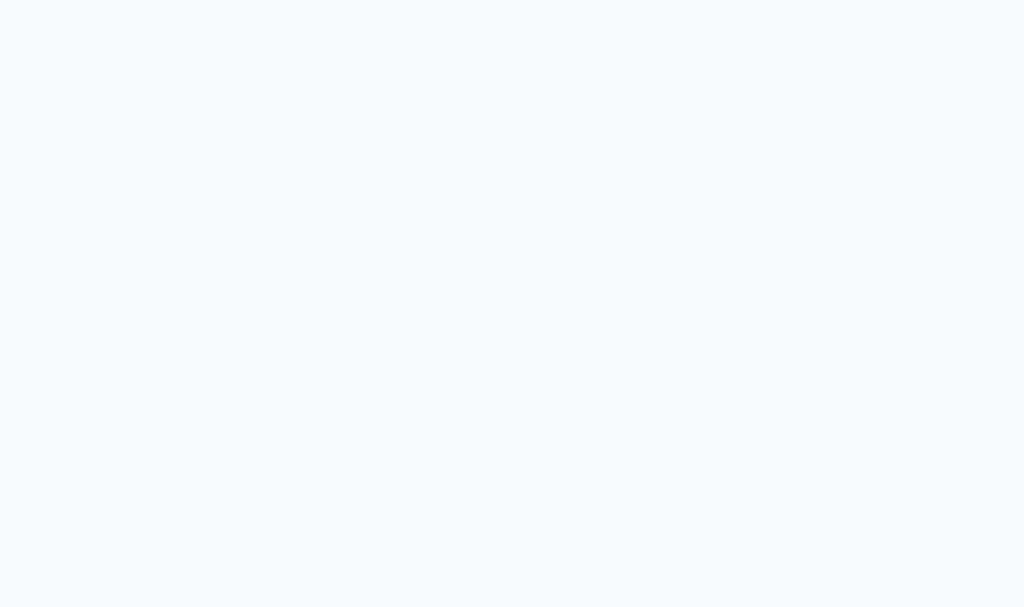 select on "service" 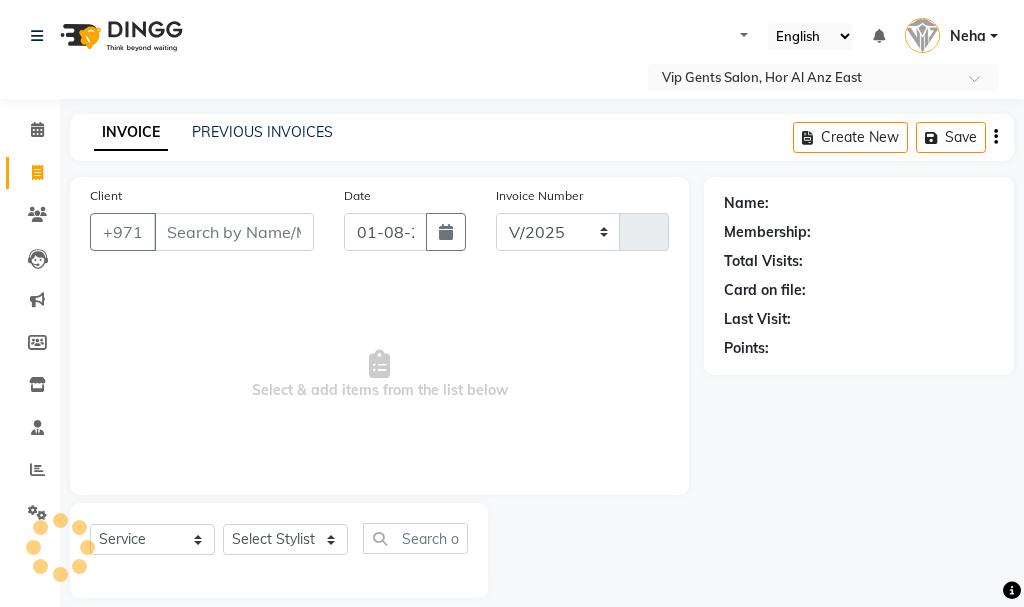 select on "en" 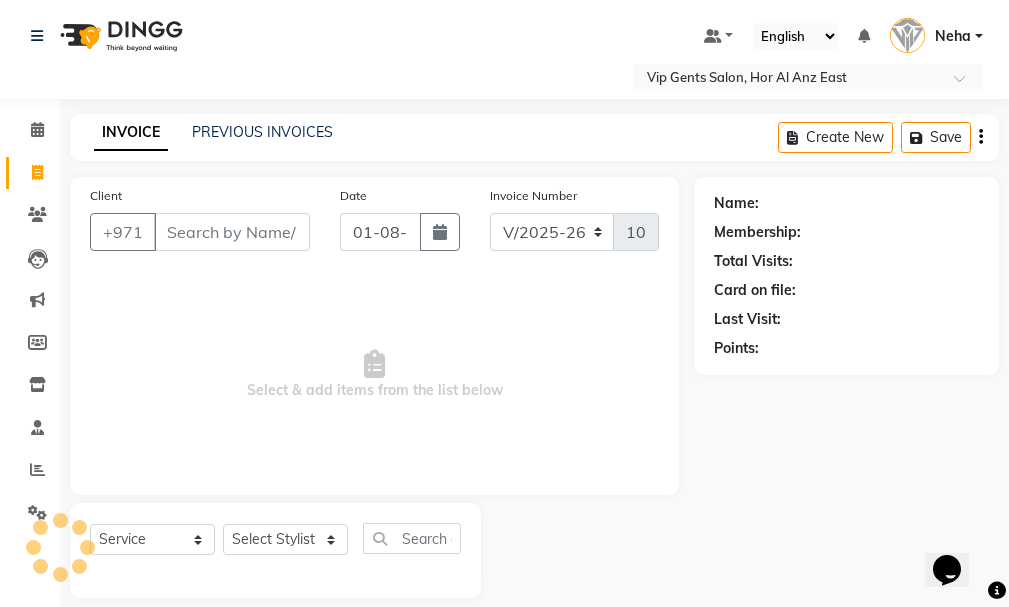 scroll, scrollTop: 0, scrollLeft: 0, axis: both 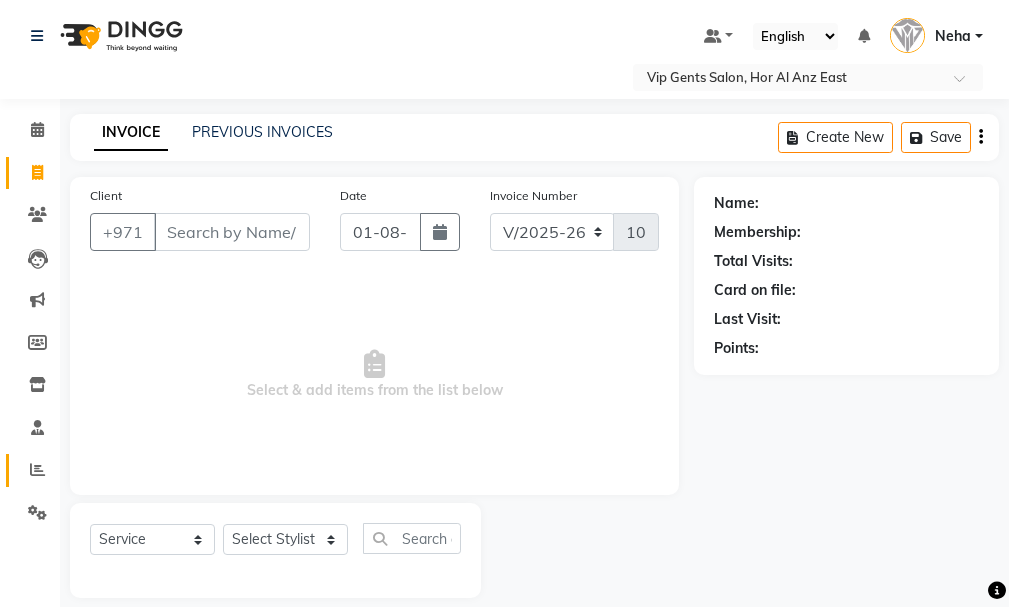 click 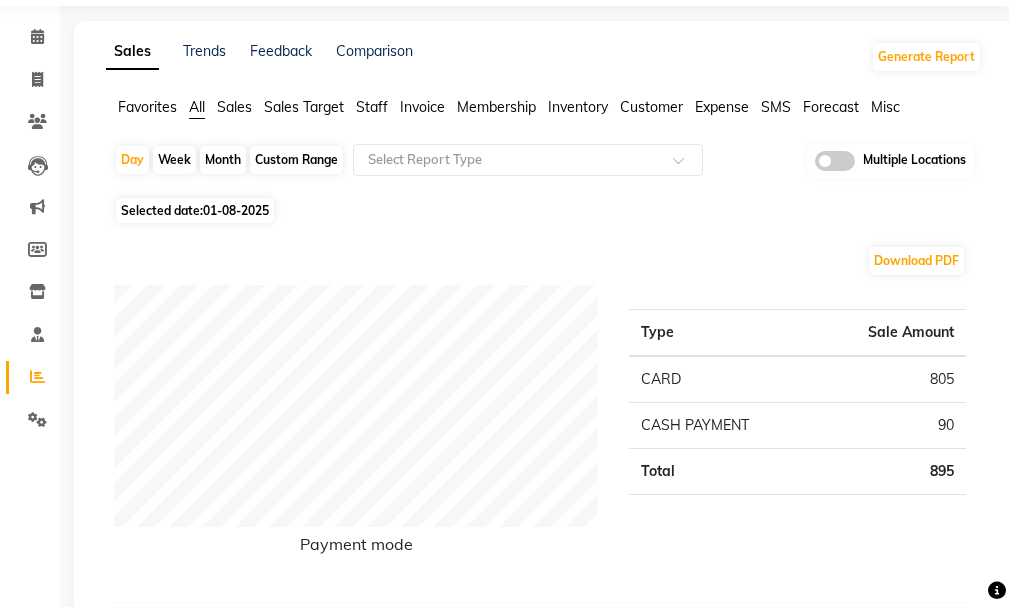 scroll, scrollTop: 0, scrollLeft: 0, axis: both 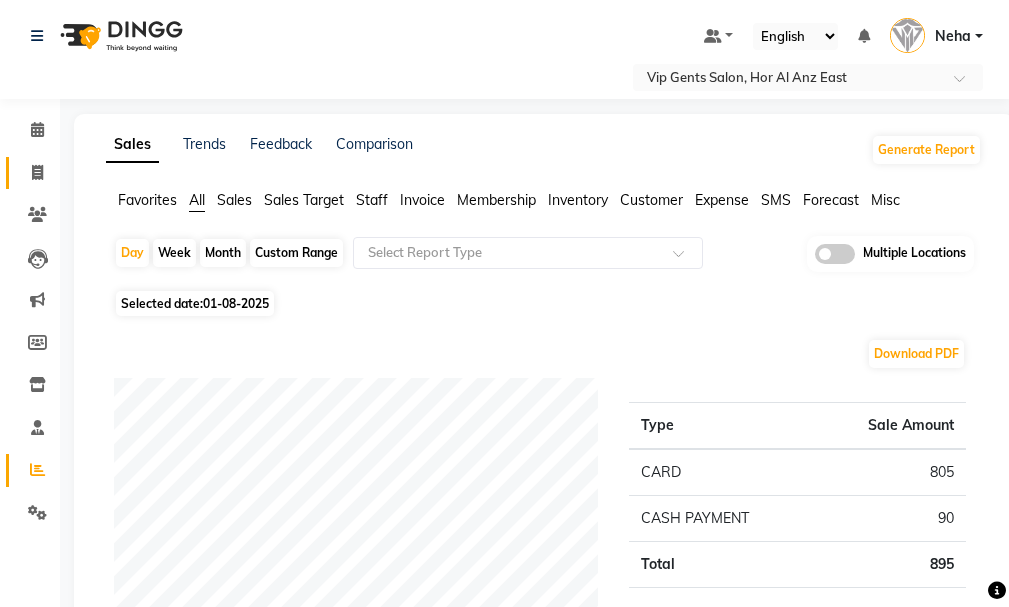 click 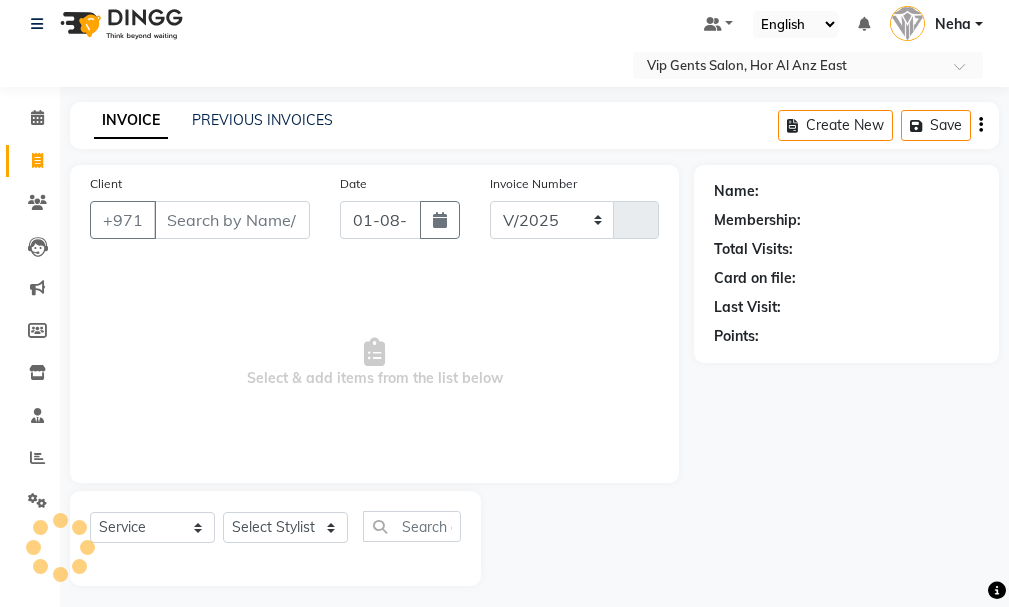 select on "8415" 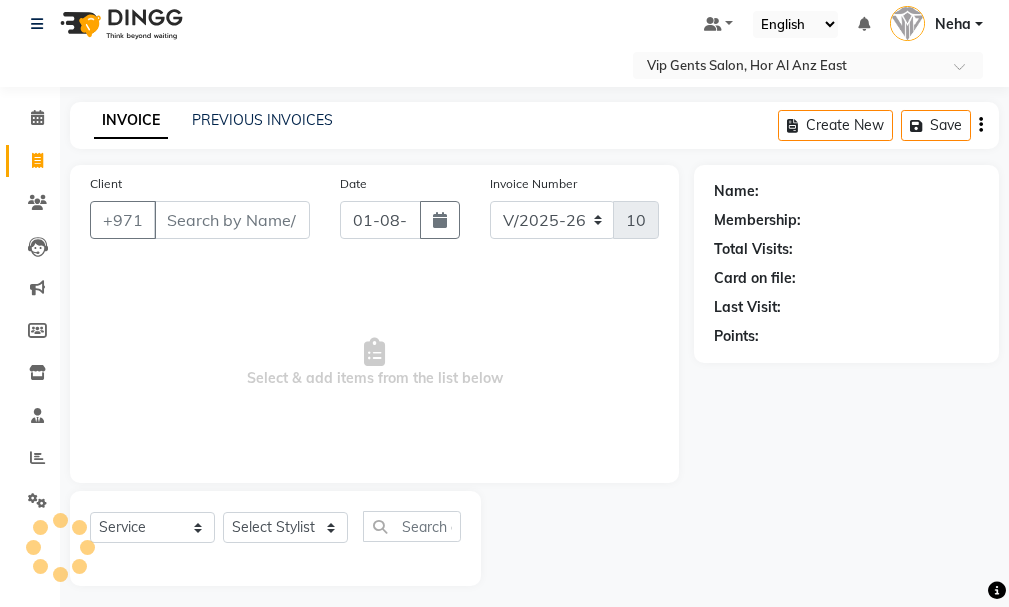scroll, scrollTop: 21, scrollLeft: 0, axis: vertical 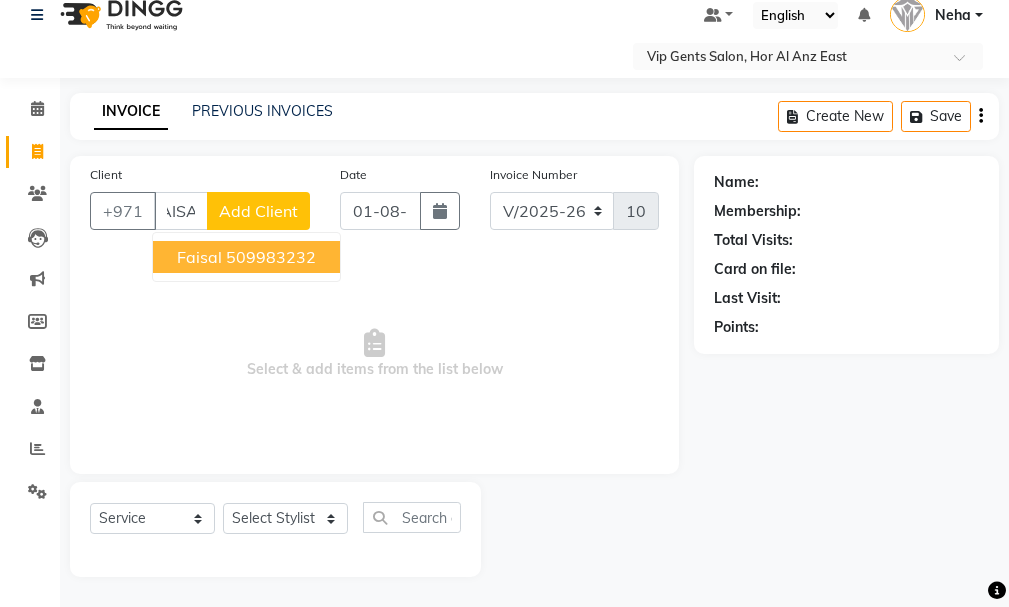 click on "509983232" at bounding box center [271, 257] 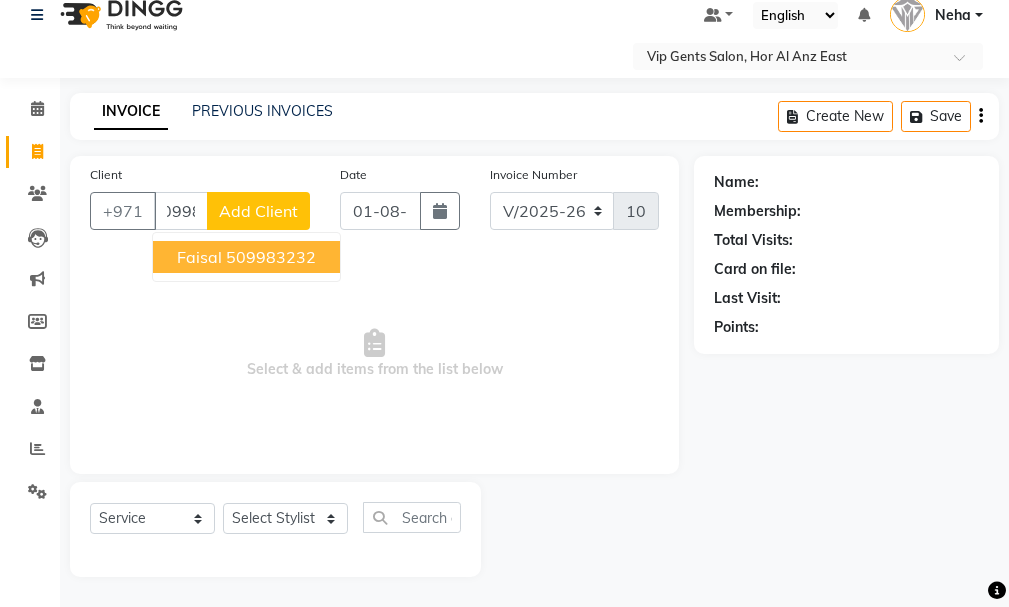 scroll, scrollTop: 0, scrollLeft: 0, axis: both 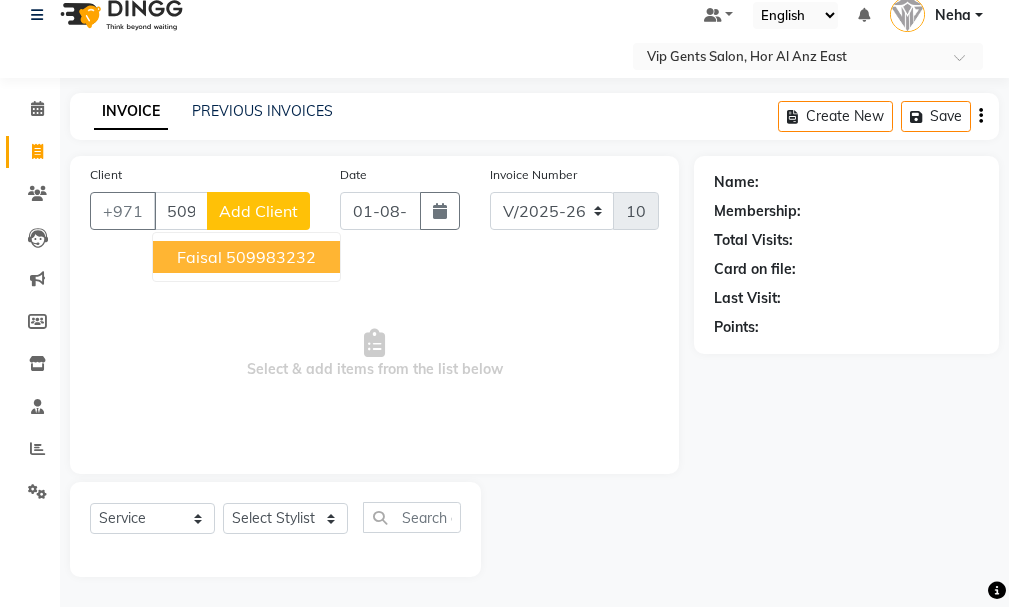 type on "509983232" 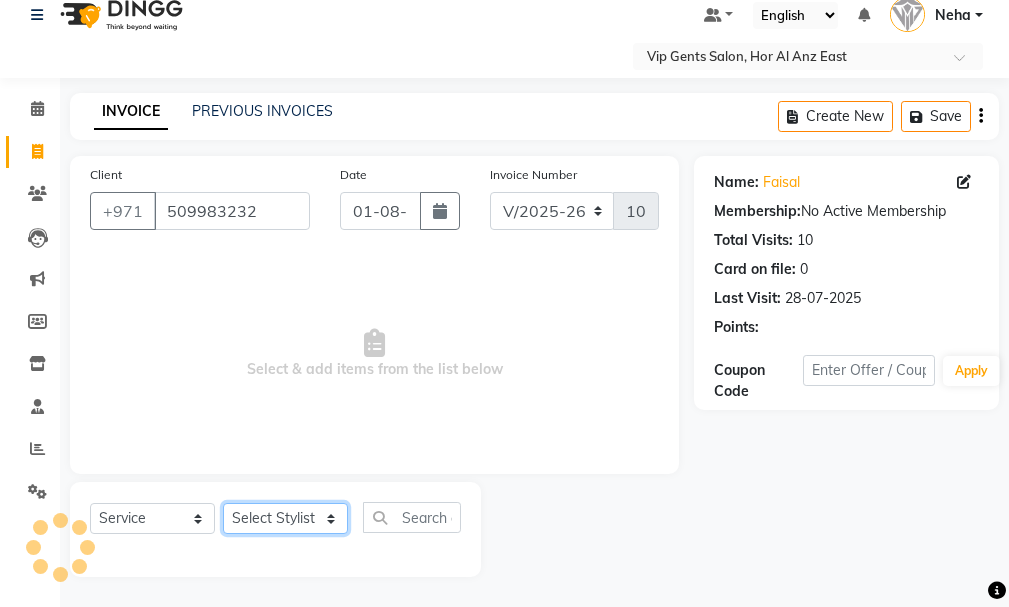 click on "Select Stylist AHMED MOHAMED MOHAMED ELKHODARY ABDELHAMID Ali Rana Allauddin Anwar Ali Ameen Ayoub Lakhbizi Jairah Mr. Mohannad Neha Nelson Ricalyn Colcol Riffat Magdy Taufeeq Anwar Ali Tauseef  Akhilaque Zoya Bhatti." 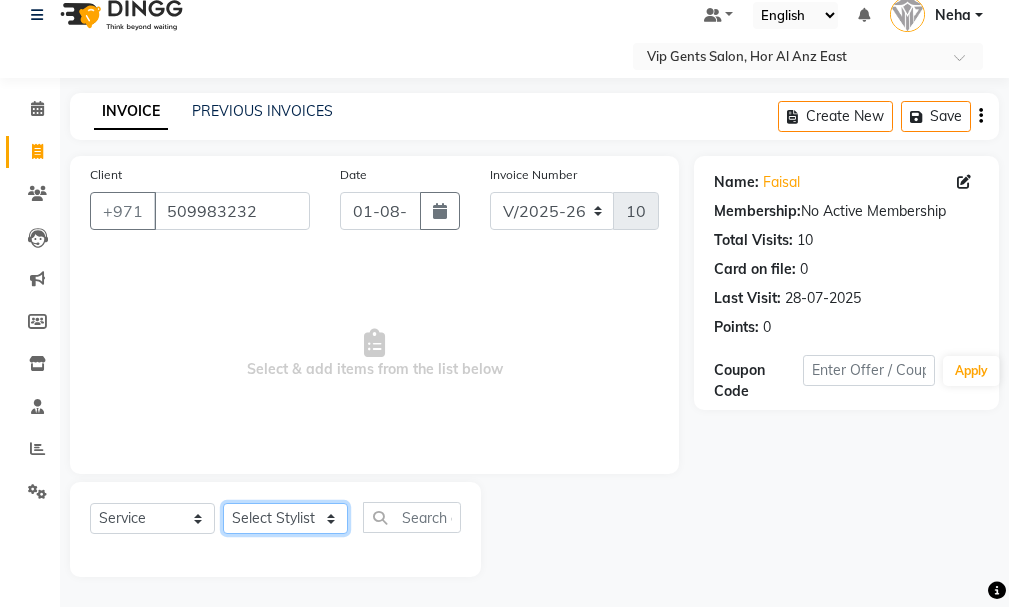select on "81365" 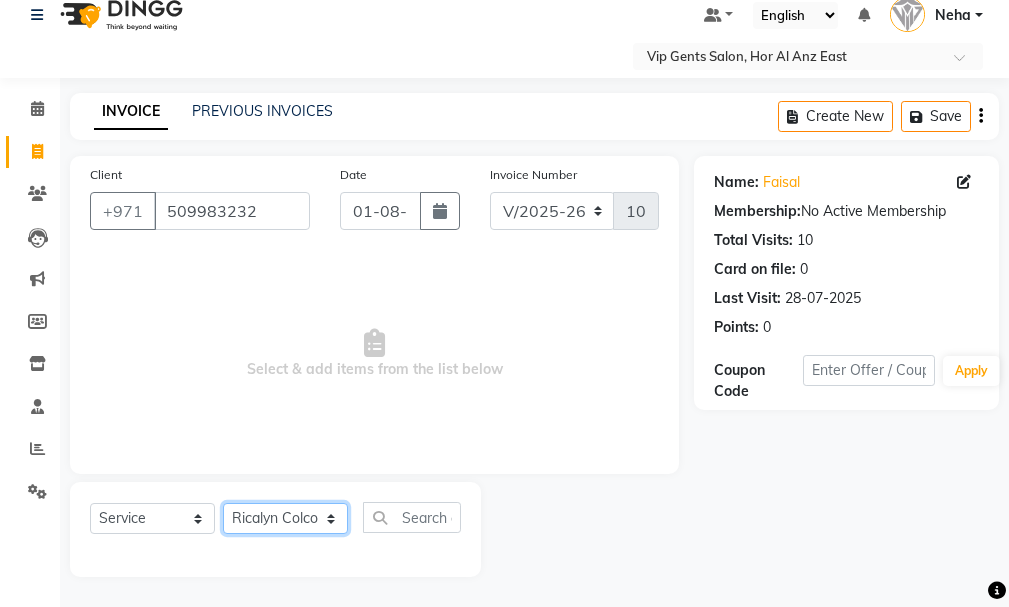 click on "Select Stylist AHMED MOHAMED MOHAMED ELKHODARY ABDELHAMID Ali Rana Allauddin Anwar Ali Ameen Ayoub Lakhbizi Jairah Mr. Mohannad Neha Nelson Ricalyn Colcol Riffat Magdy Taufeeq Anwar Ali Tauseef  Akhilaque Zoya Bhatti." 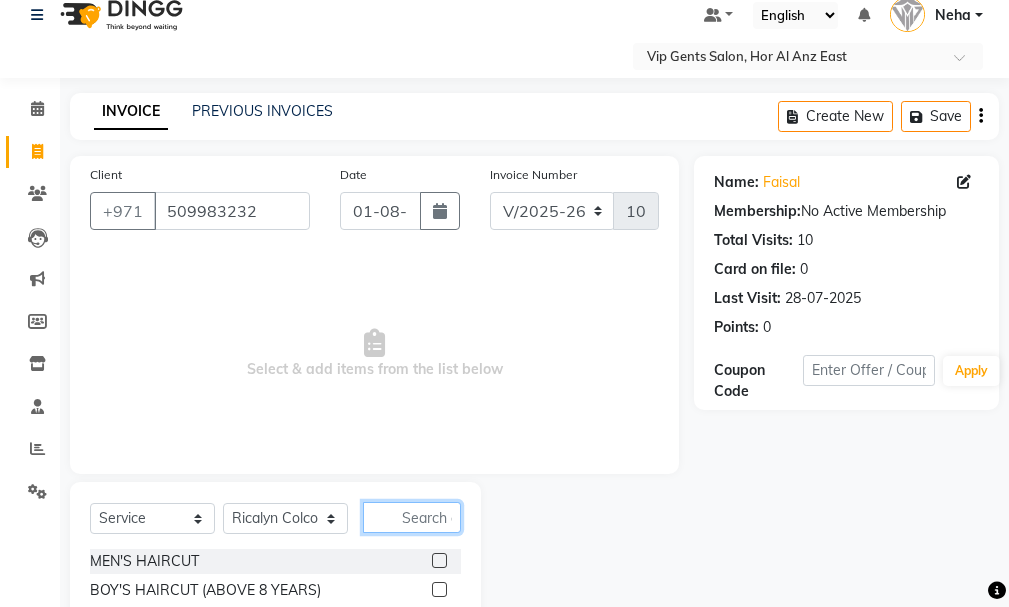 click 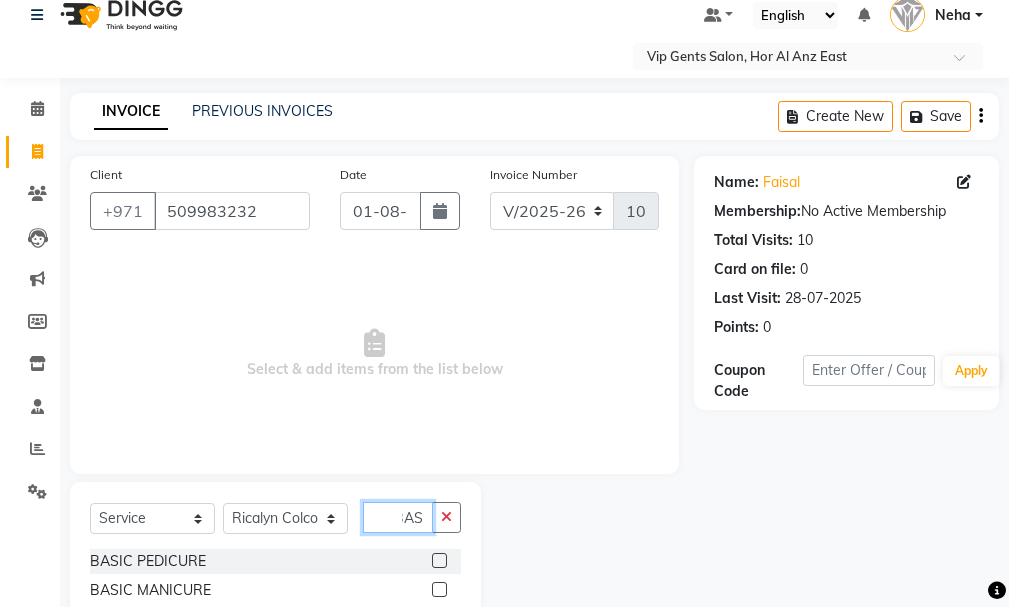 scroll, scrollTop: 0, scrollLeft: 18, axis: horizontal 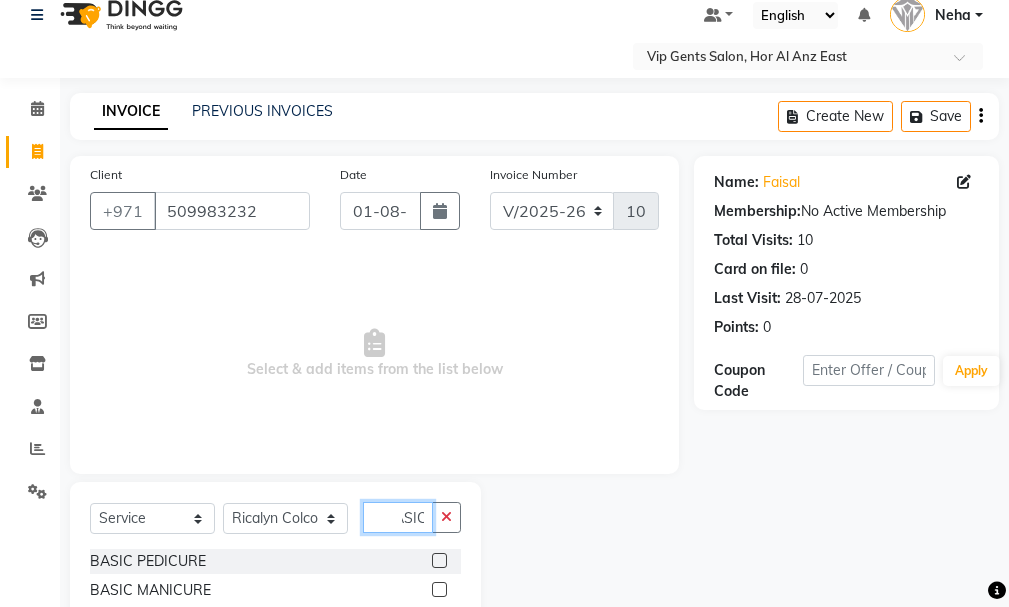 type on "BASIC" 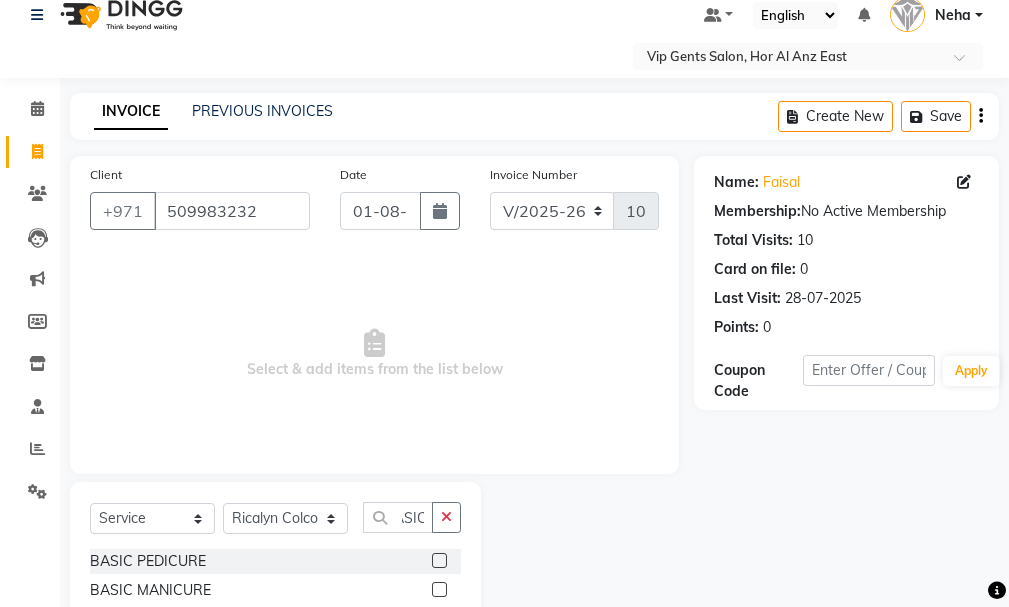 scroll, scrollTop: 0, scrollLeft: 0, axis: both 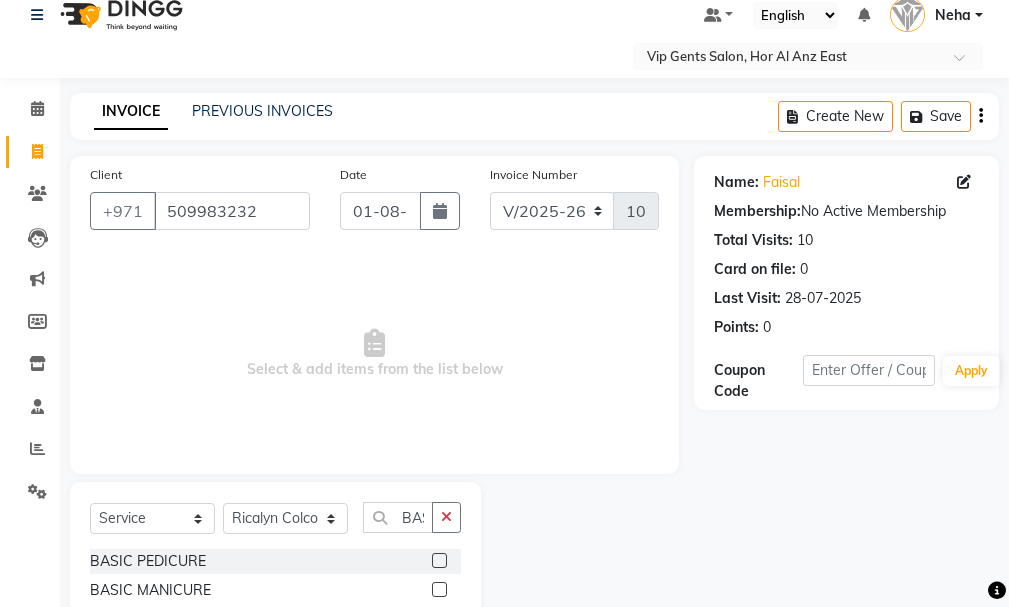 click 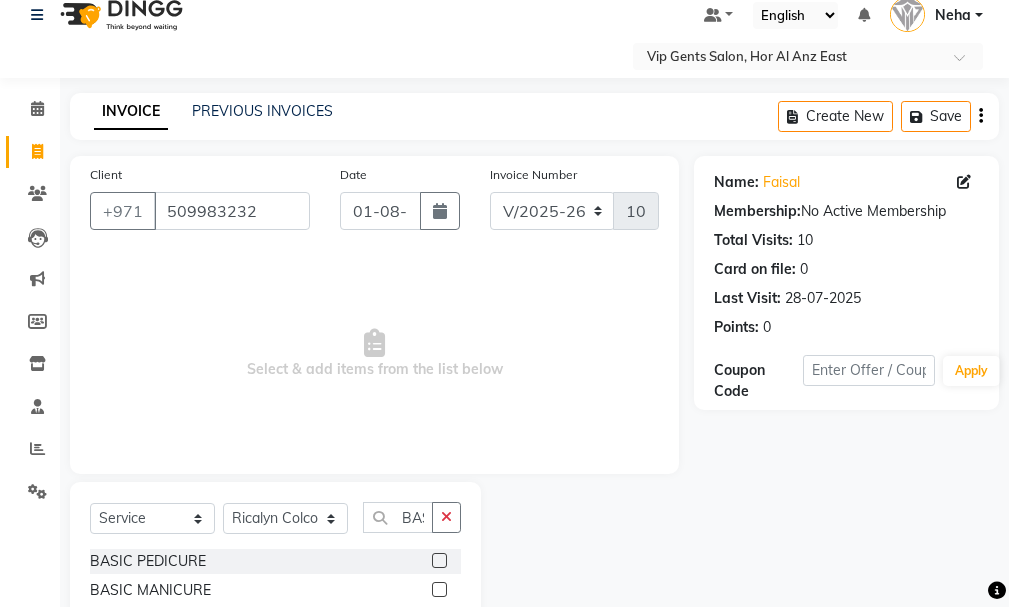 click on "BASIC MANICURE" 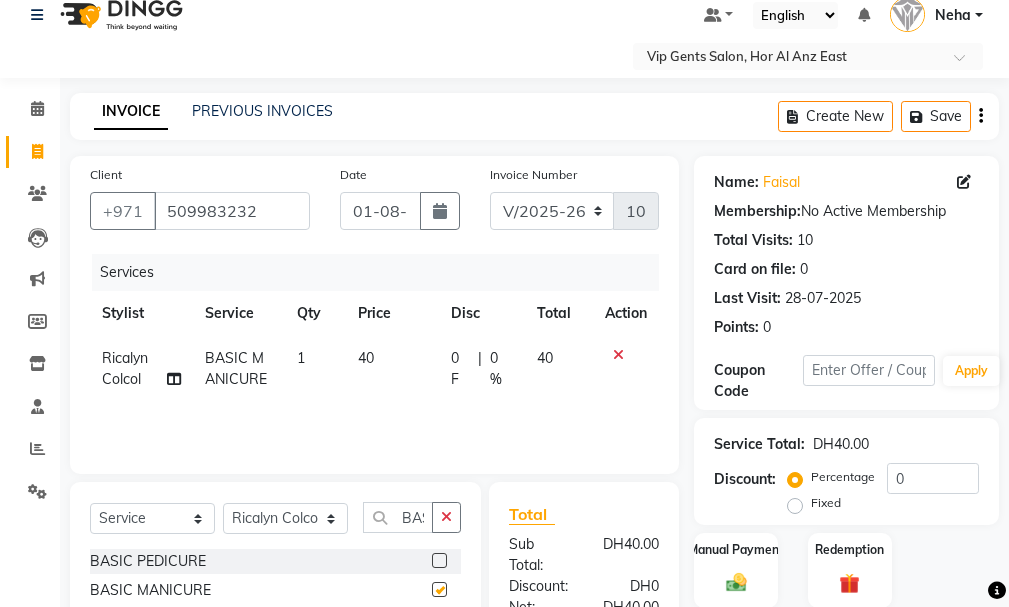 checkbox on "false" 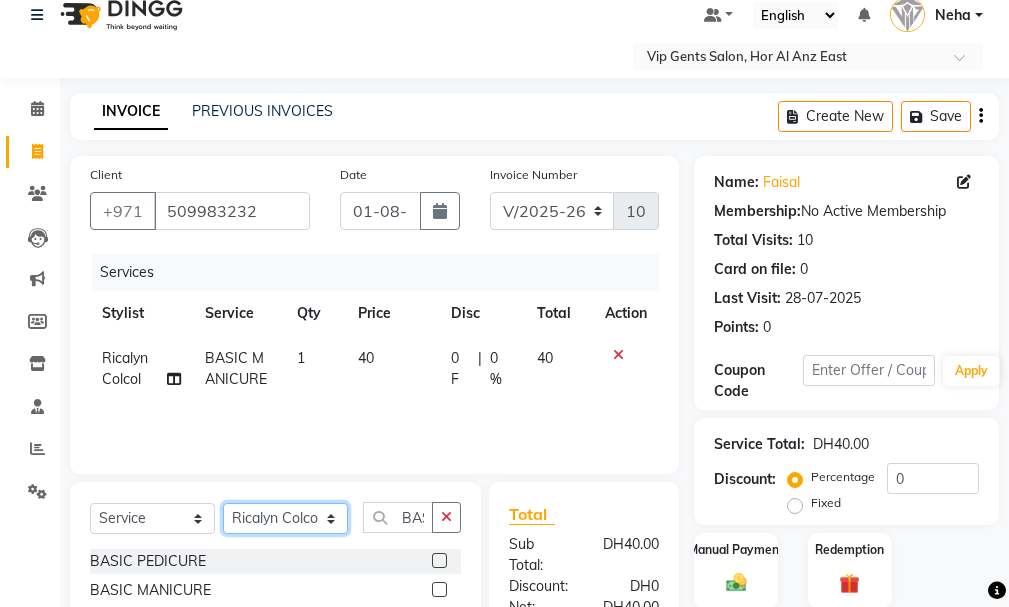 click on "Select Stylist AHMED MOHAMED MOHAMED ELKHODARY ABDELHAMID Ali Rana Allauddin Anwar Ali Ameen Ayoub Lakhbizi Jairah Mr. Mohannad Neha Nelson Ricalyn Colcol Riffat Magdy Taufeeq Anwar Ali Tauseef  Akhilaque Zoya Bhatti." 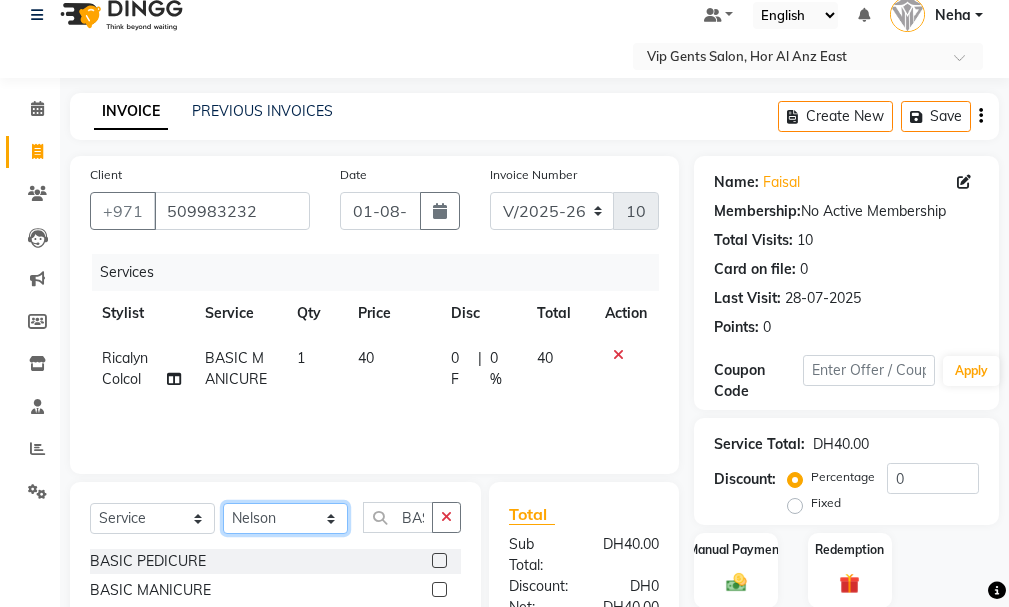 click on "Select Stylist AHMED MOHAMED MOHAMED ELKHODARY ABDELHAMID Ali Rana Allauddin Anwar Ali Ameen Ayoub Lakhbizi Jairah Mr. Mohannad Neha Nelson Ricalyn Colcol Riffat Magdy Taufeeq Anwar Ali Tauseef  Akhilaque Zoya Bhatti." 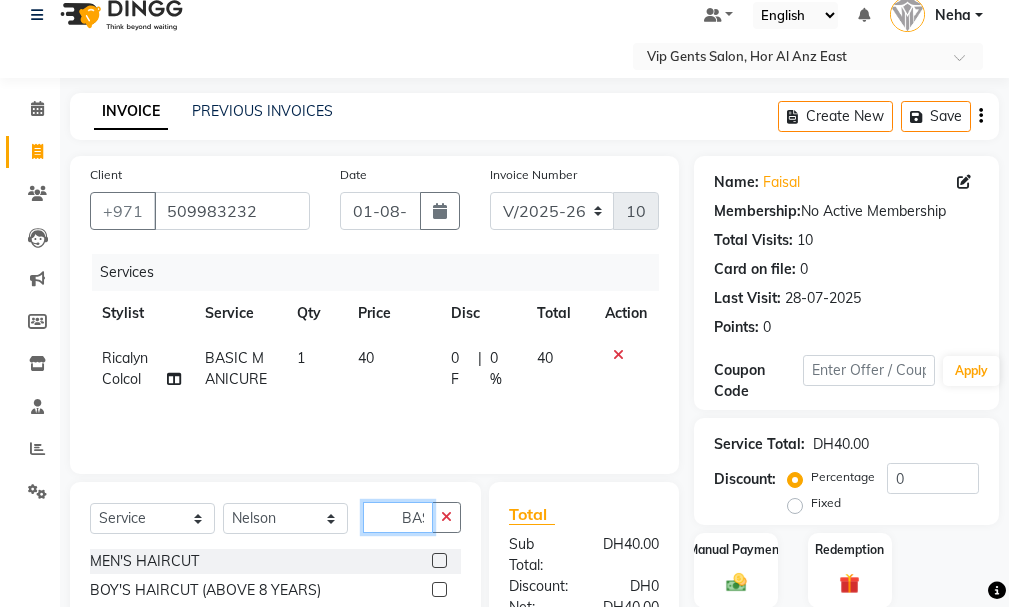 click on "BASIC" 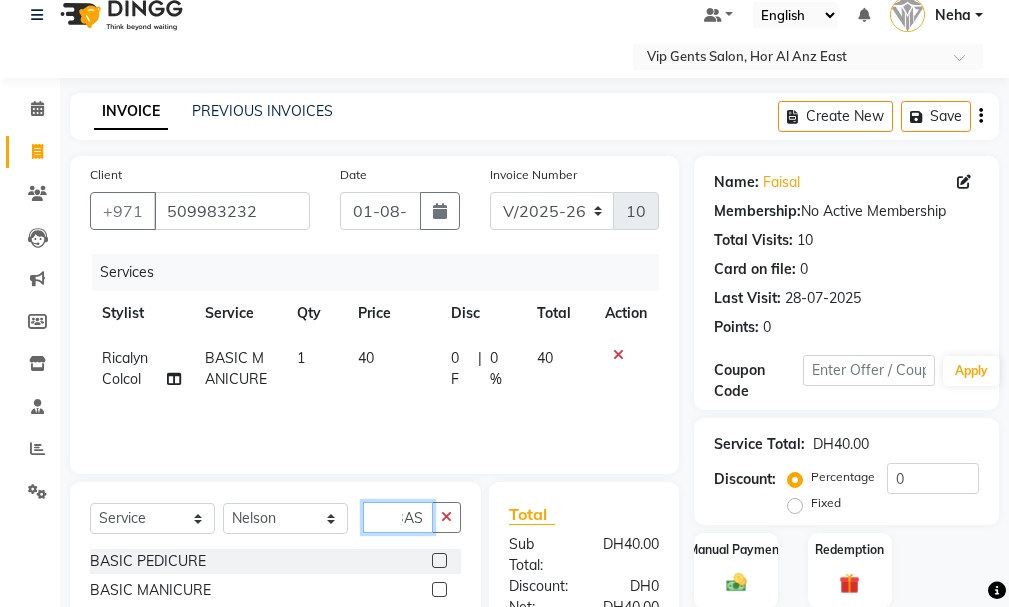 type on "BASIC" 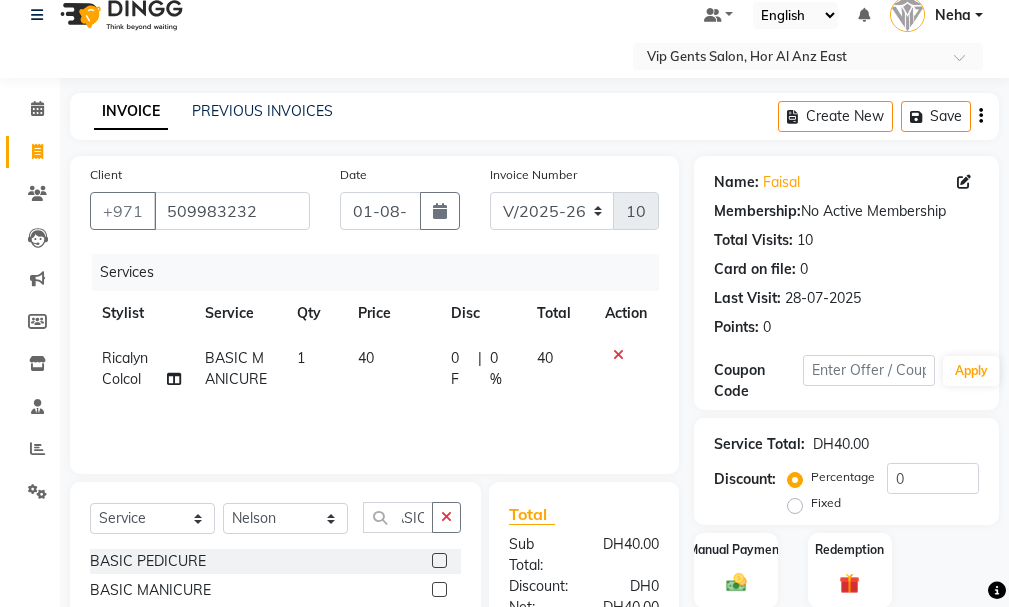 scroll, scrollTop: 0, scrollLeft: 0, axis: both 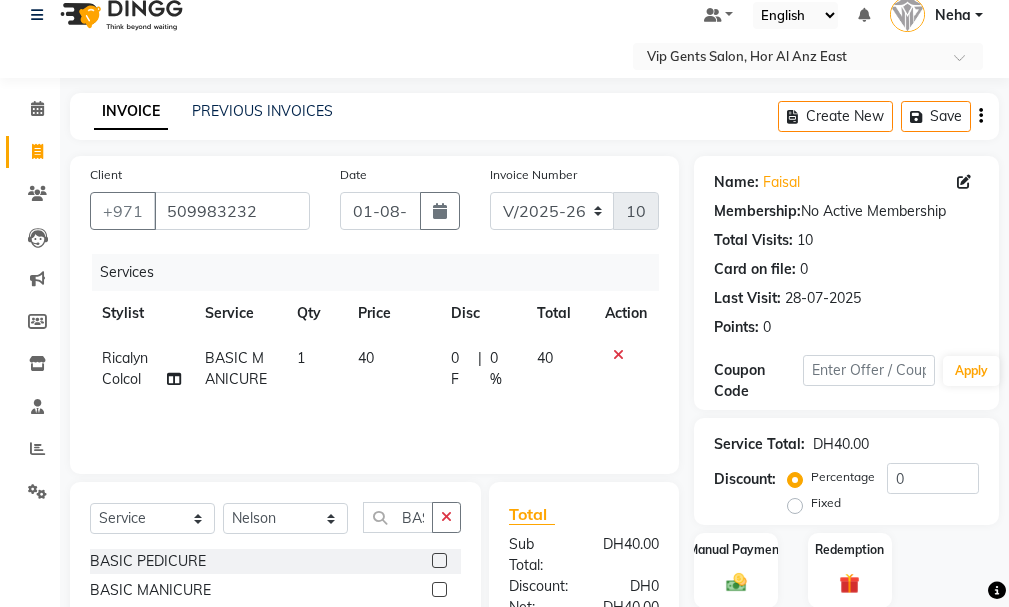 click 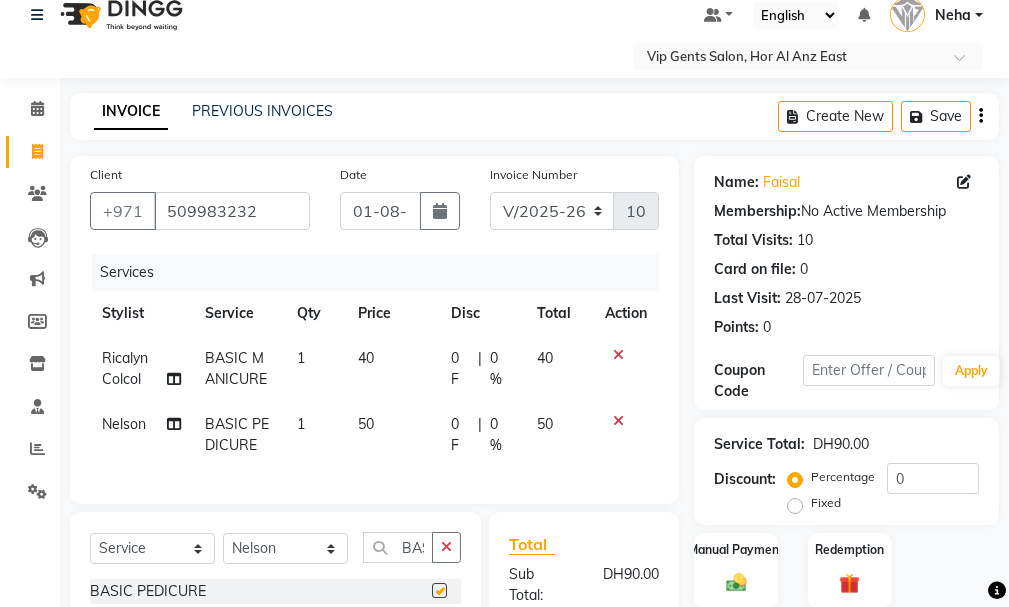 checkbox on "false" 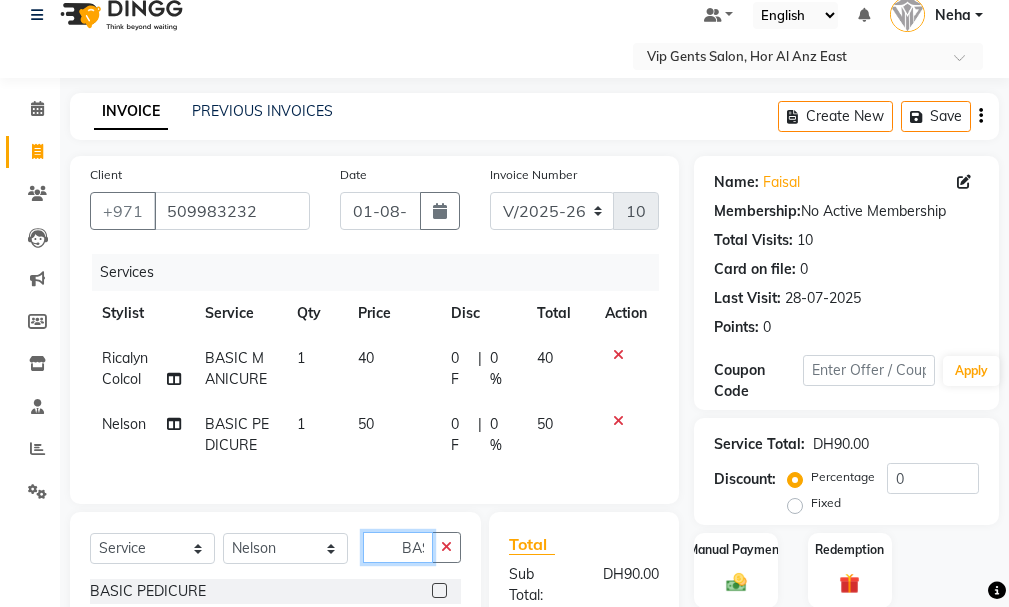 click on "BASIC" 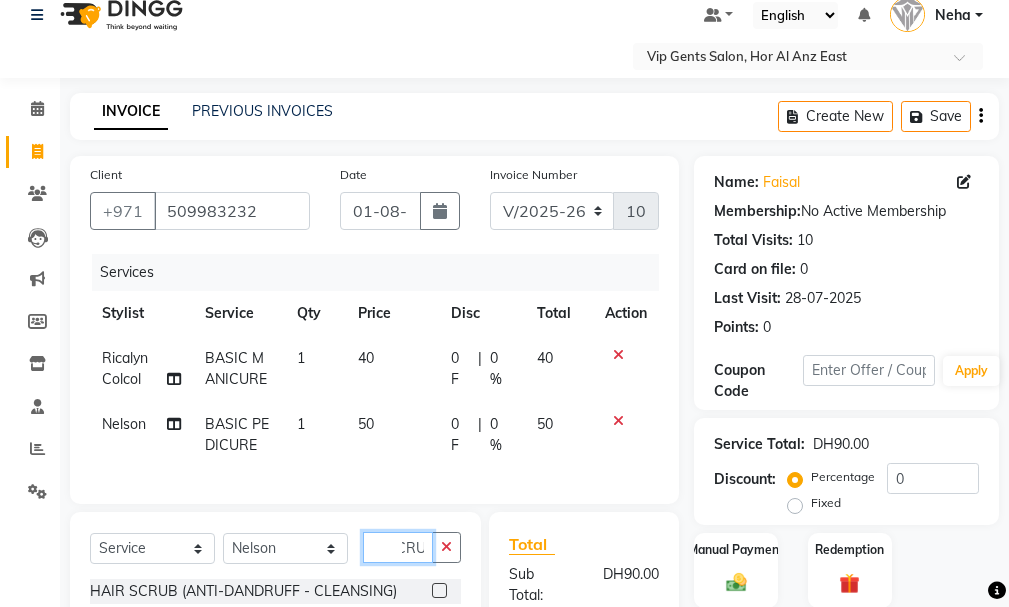 scroll, scrollTop: 0, scrollLeft: 24, axis: horizontal 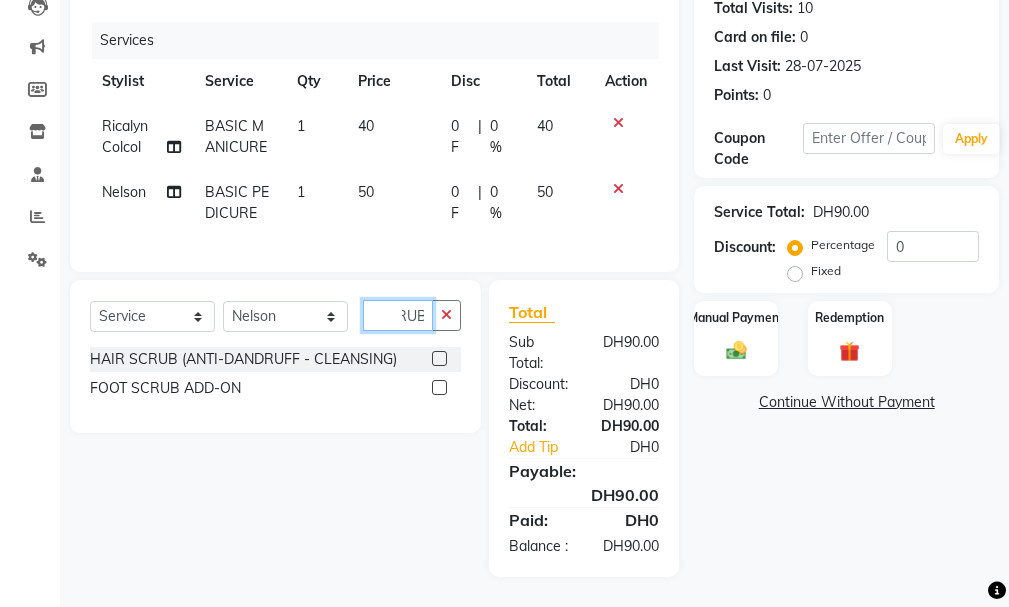 type on "SCRUB" 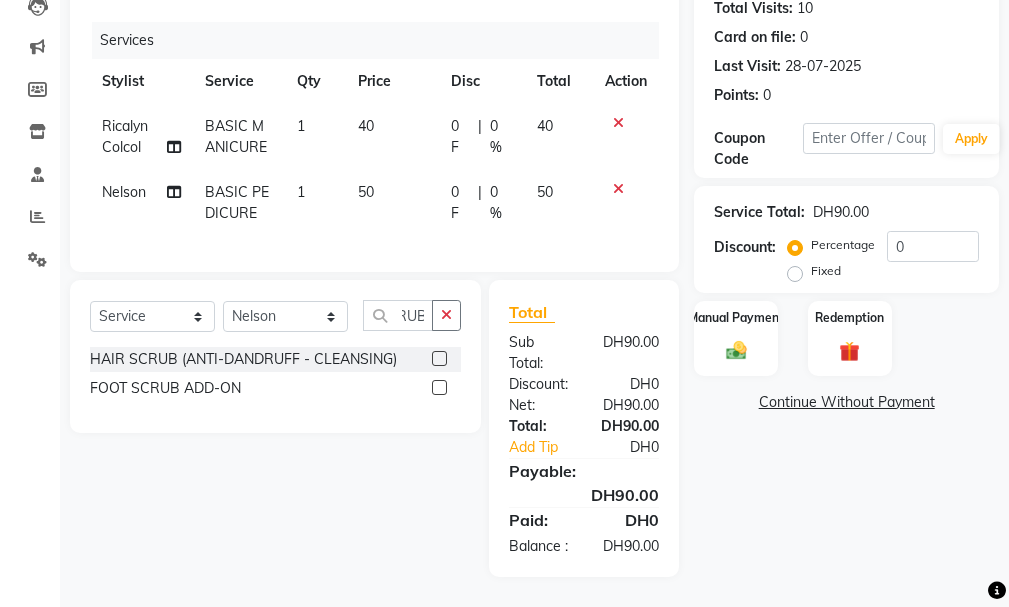 scroll, scrollTop: 0, scrollLeft: 0, axis: both 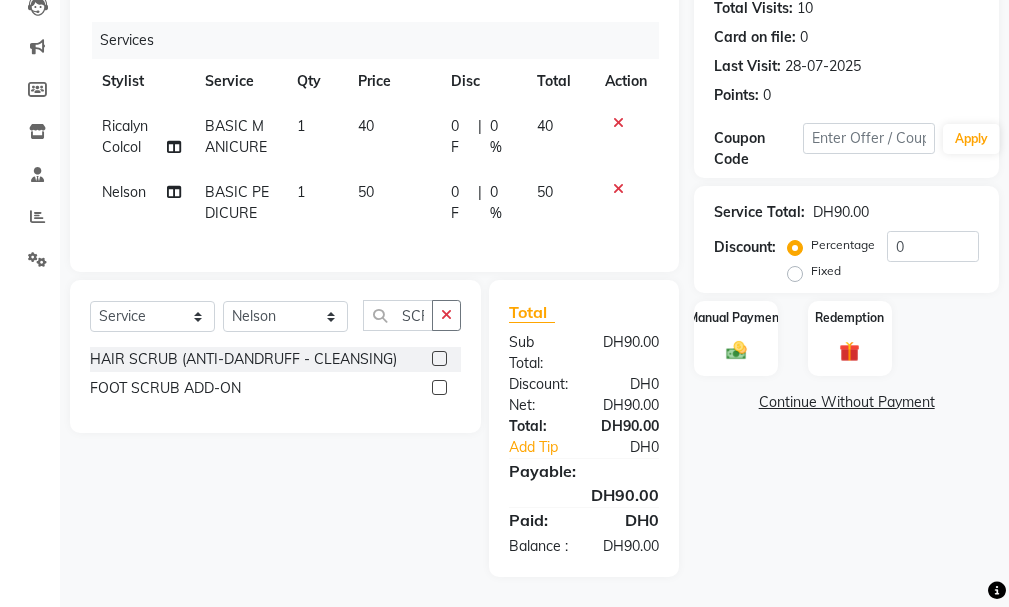 click on "FOOT SCRUB ADD-ON" 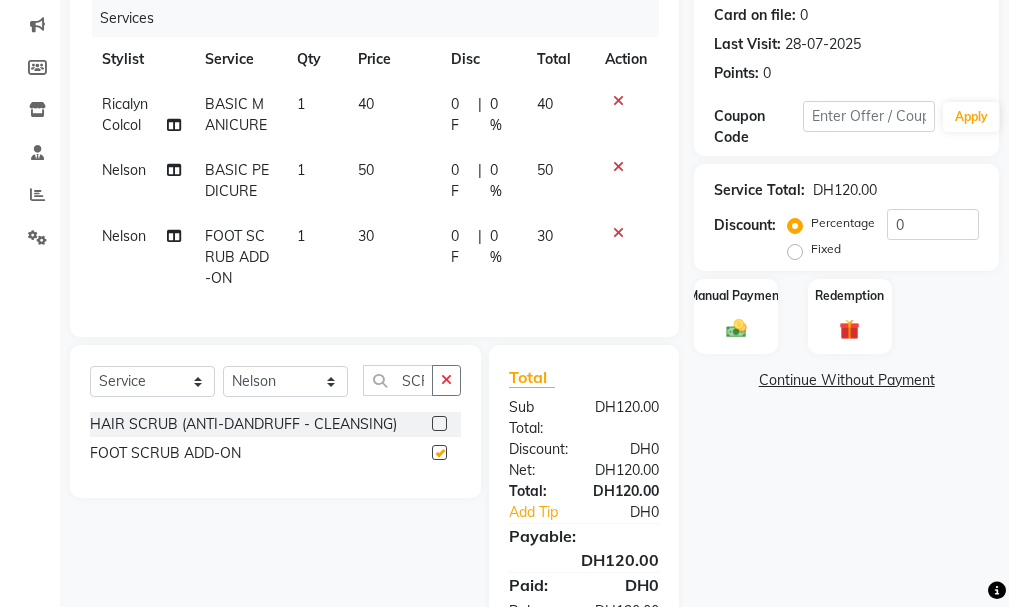 checkbox on "false" 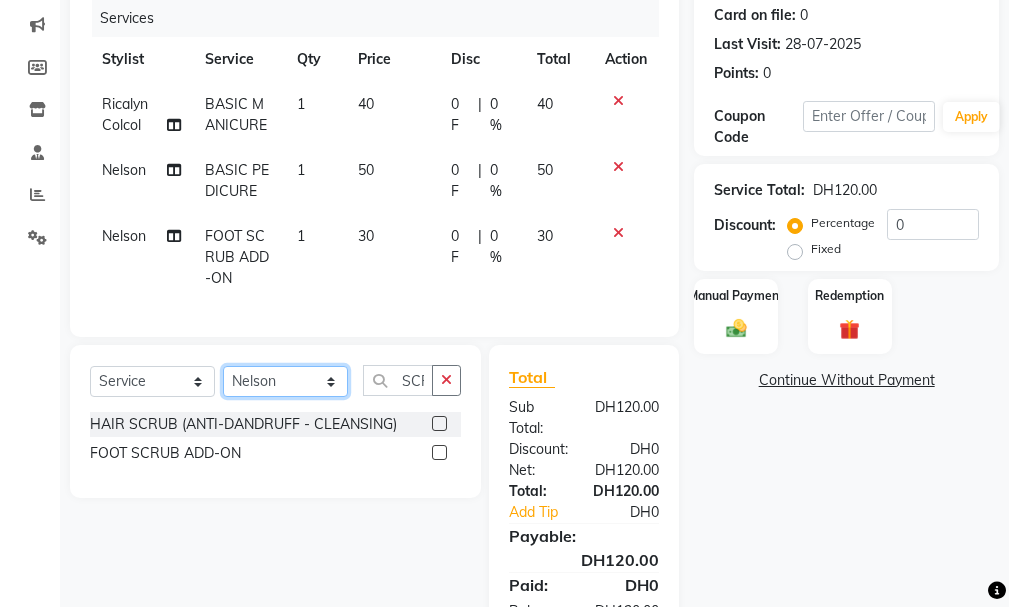 click on "Select Stylist AHMED MOHAMED MOHAMED ELKHODARY ABDELHAMID Ali Rana Allauddin Anwar Ali Ameen Ayoub Lakhbizi Jairah Mr. Mohannad Neha Nelson Ricalyn Colcol Riffat Magdy Taufeeq Anwar Ali Tauseef  Akhilaque Zoya Bhatti." 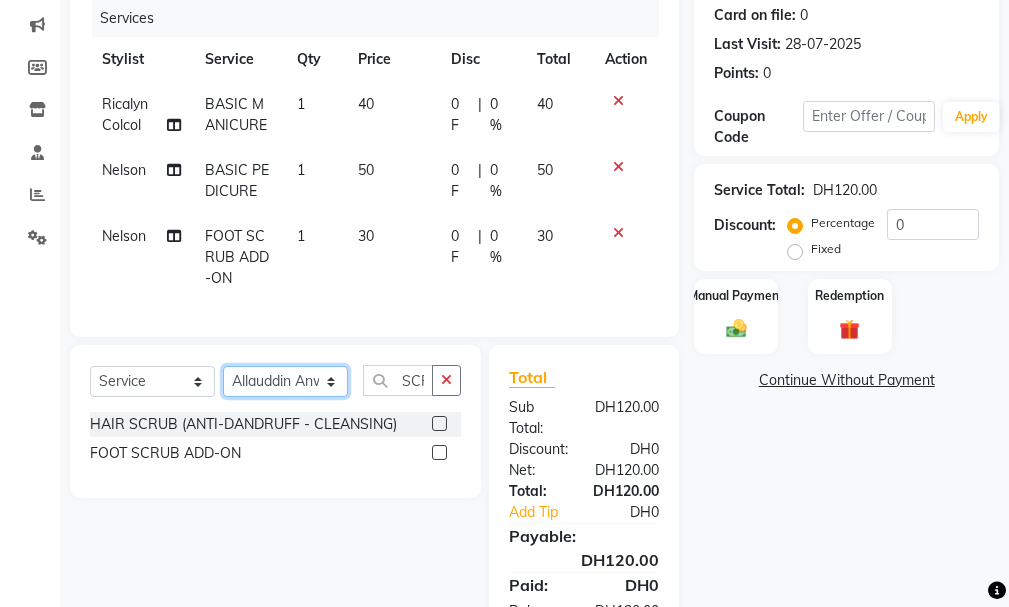 click on "Select Stylist AHMED MOHAMED MOHAMED ELKHODARY ABDELHAMID Ali Rana Allauddin Anwar Ali Ameen Ayoub Lakhbizi Jairah Mr. Mohannad Neha Nelson Ricalyn Colcol Riffat Magdy Taufeeq Anwar Ali Tauseef  Akhilaque Zoya Bhatti." 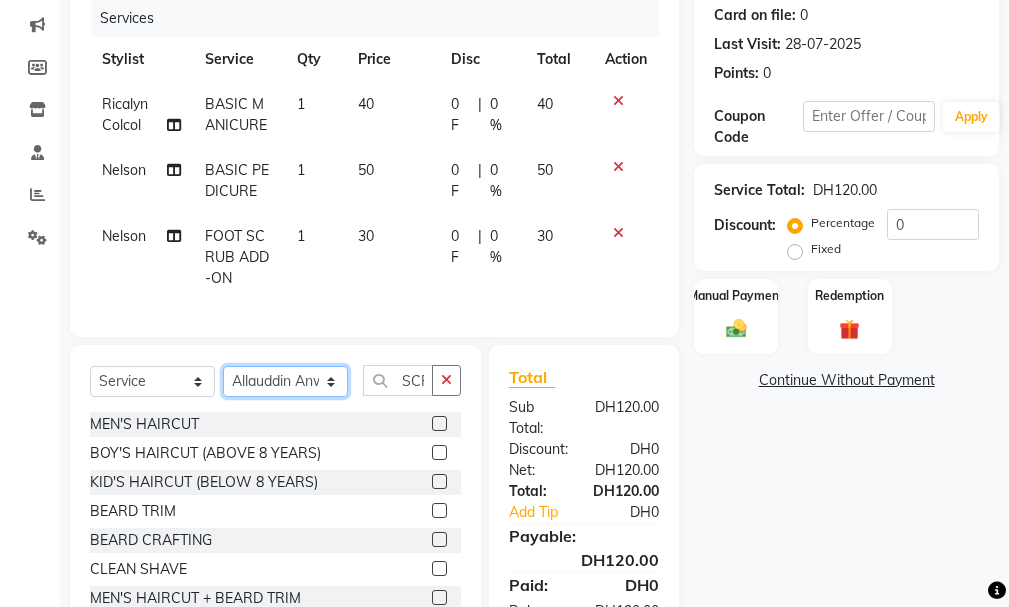 click on "Select Stylist AHMED MOHAMED MOHAMED ELKHODARY ABDELHAMID Ali Rana Allauddin Anwar Ali Ameen Ayoub Lakhbizi Jairah Mr. Mohannad Neha Nelson Ricalyn Colcol Riffat Magdy Taufeeq Anwar Ali Tauseef  Akhilaque Zoya Bhatti." 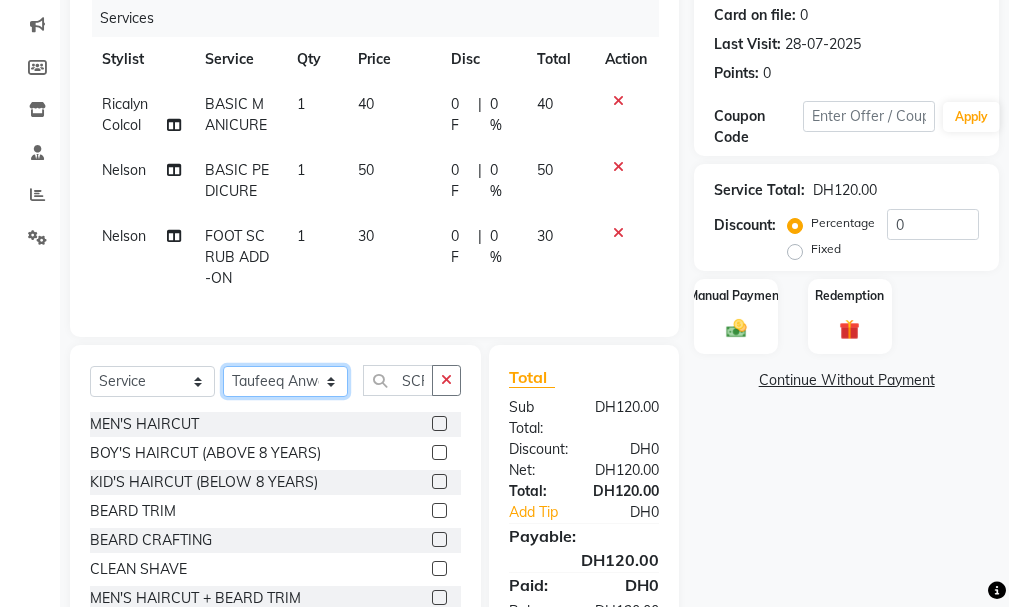 click on "Select Stylist AHMED MOHAMED MOHAMED ELKHODARY ABDELHAMID Ali Rana Allauddin Anwar Ali Ameen Ayoub Lakhbizi Jairah Mr. Mohannad Neha Nelson Ricalyn Colcol Riffat Magdy Taufeeq Anwar Ali Tauseef  Akhilaque Zoya Bhatti." 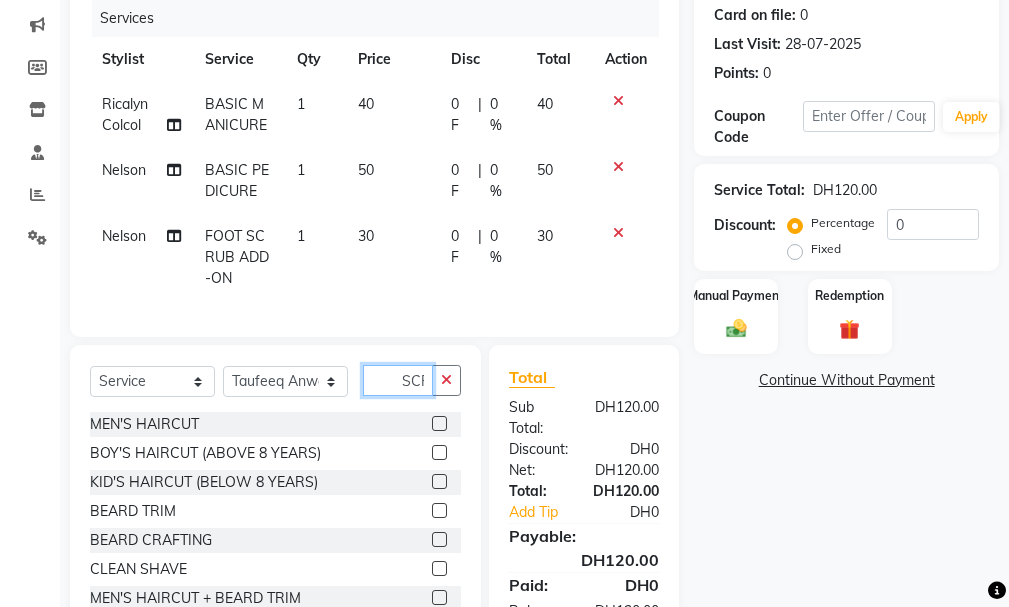 click on "SCRUB" 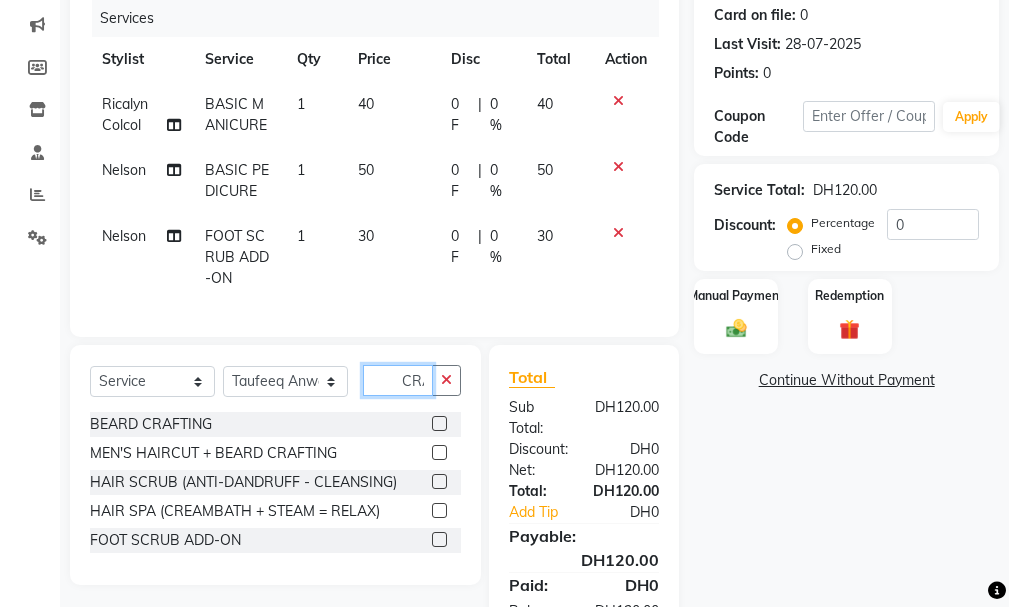 scroll, scrollTop: 0, scrollLeft: 14, axis: horizontal 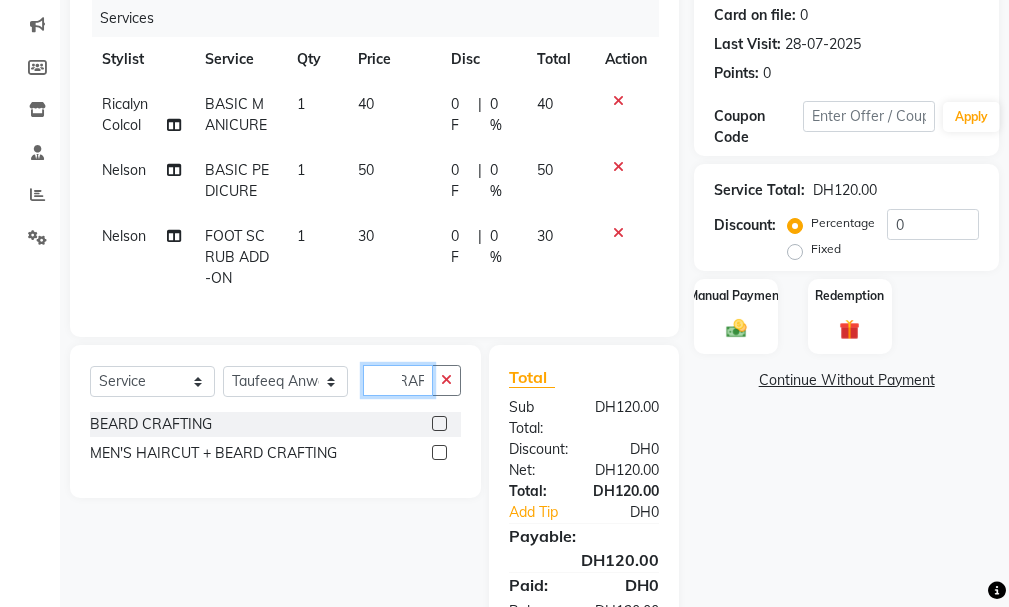 type on "CRAF" 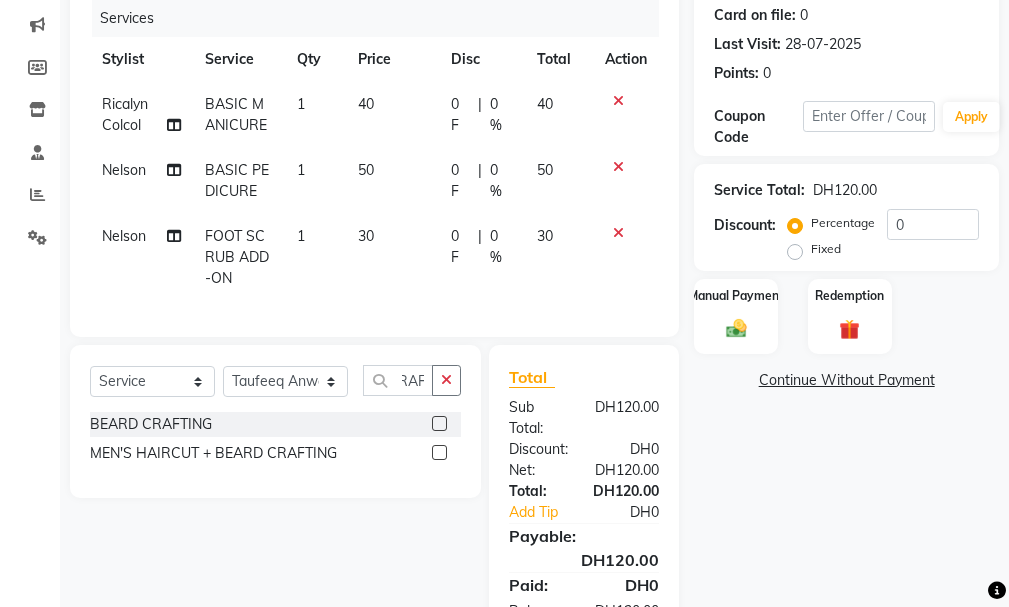 click 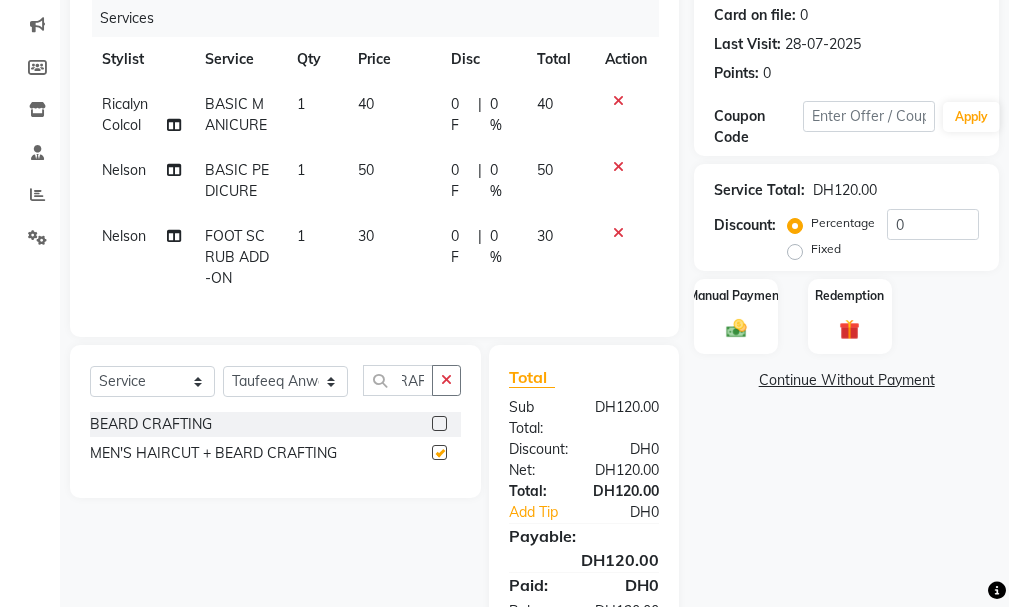 scroll, scrollTop: 0, scrollLeft: 0, axis: both 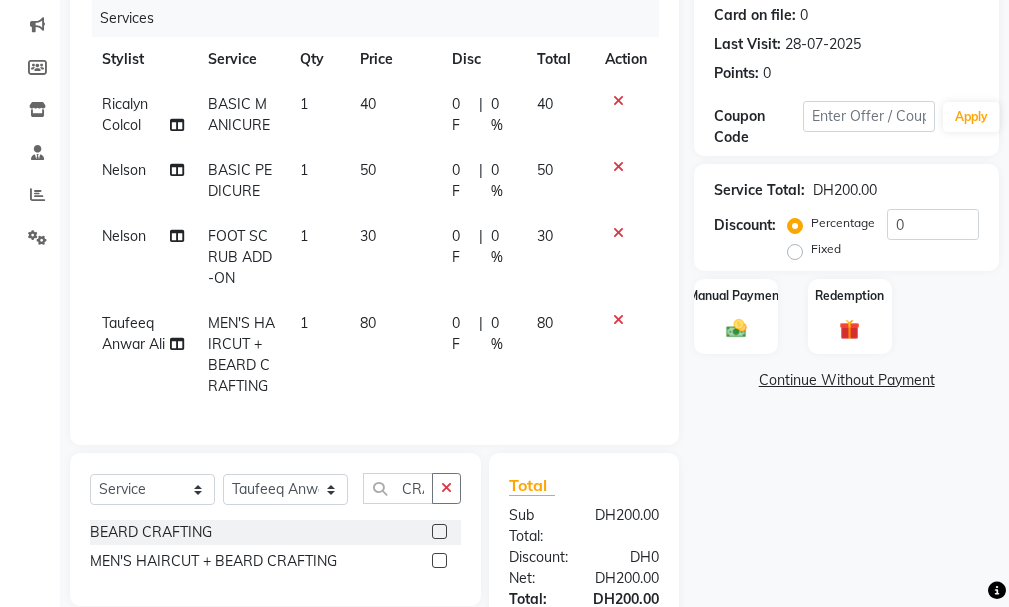 checkbox on "false" 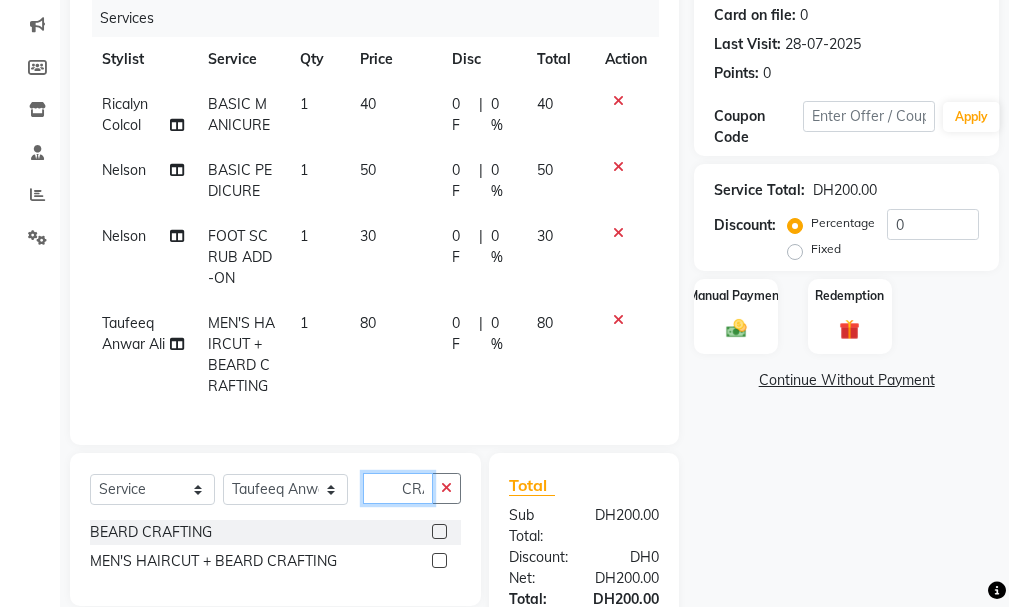 click on "CRAF" 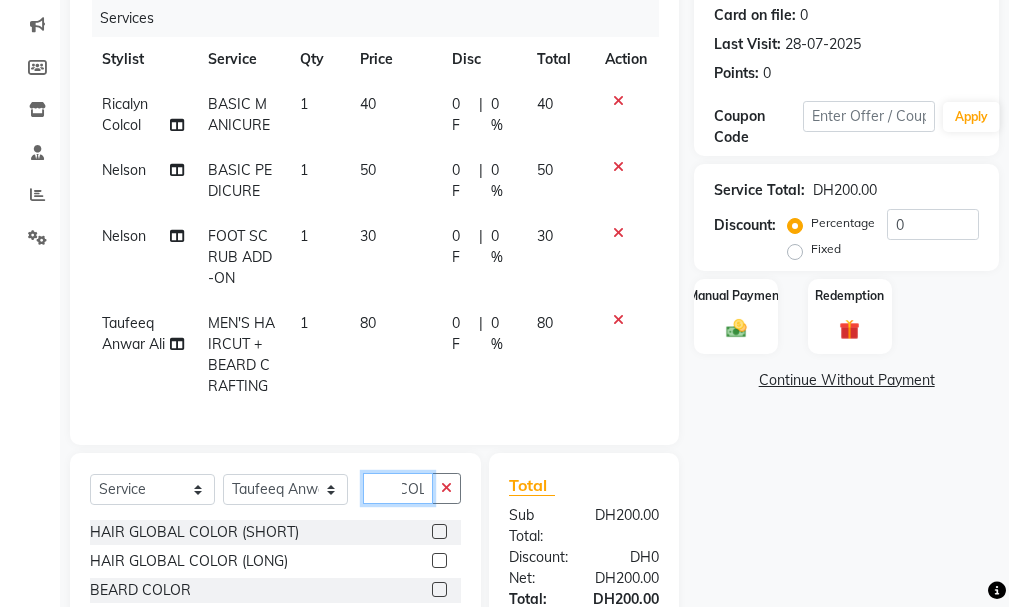 scroll, scrollTop: 0, scrollLeft: 24, axis: horizontal 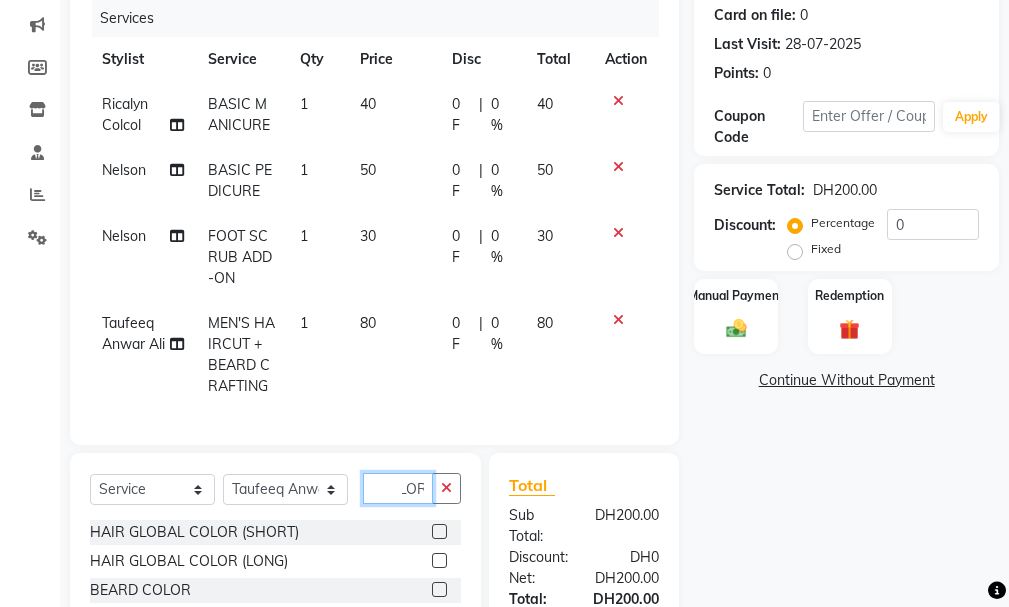 type on "COLOR" 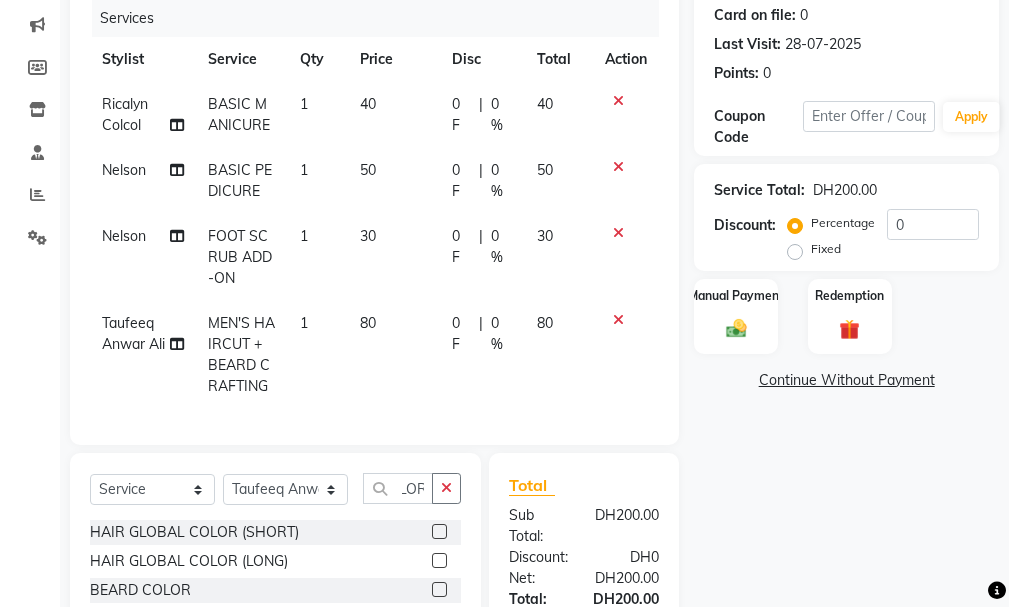 scroll, scrollTop: 0, scrollLeft: 0, axis: both 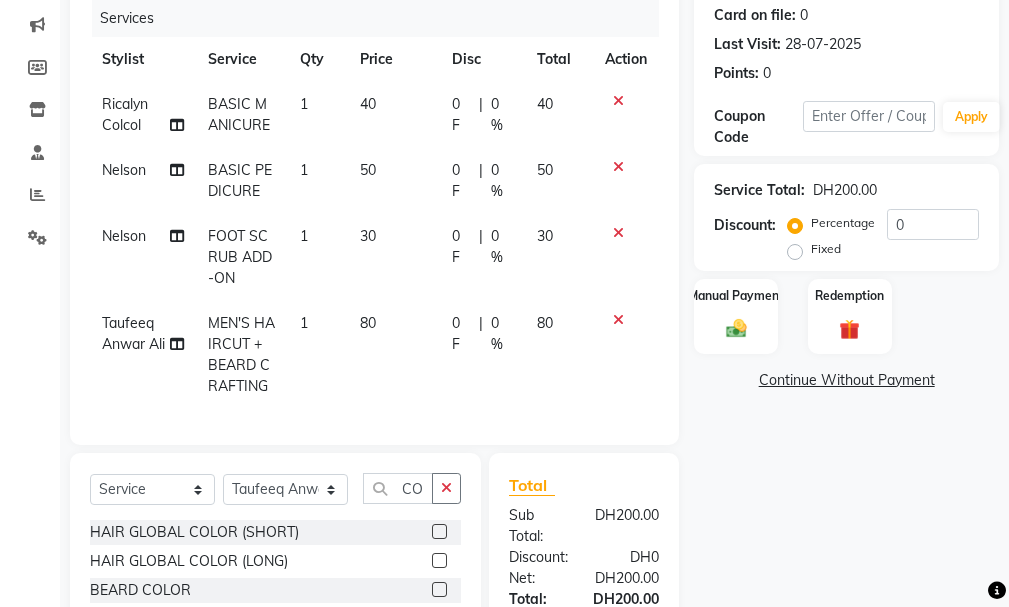 click 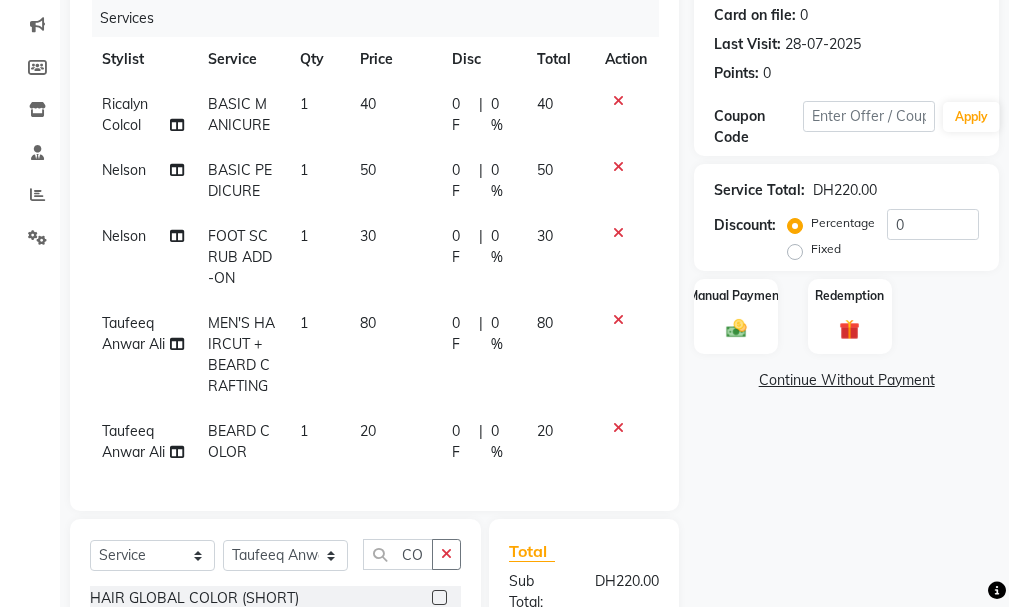 checkbox on "false" 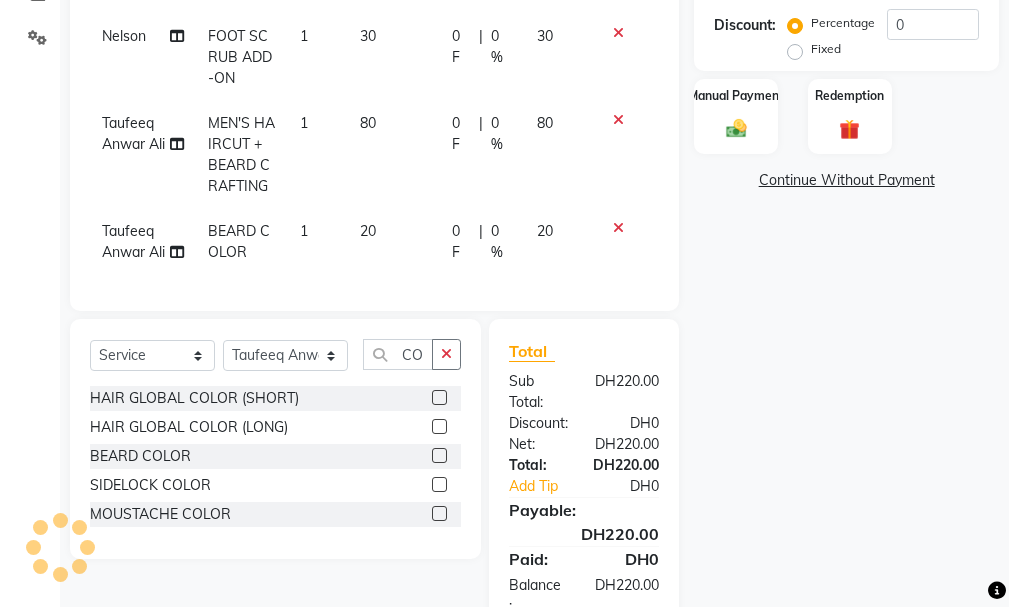 scroll, scrollTop: 544, scrollLeft: 0, axis: vertical 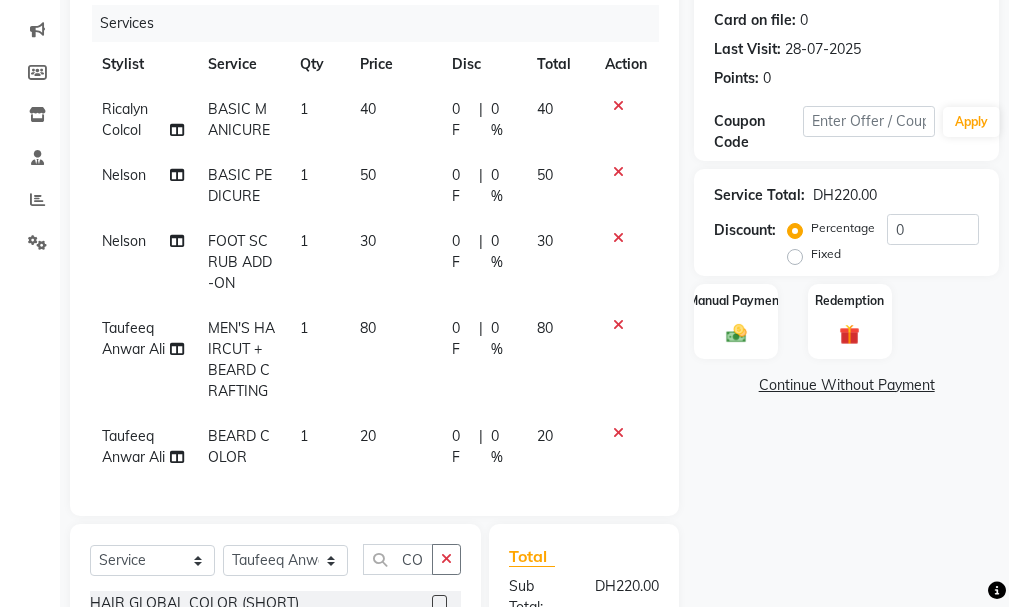 click 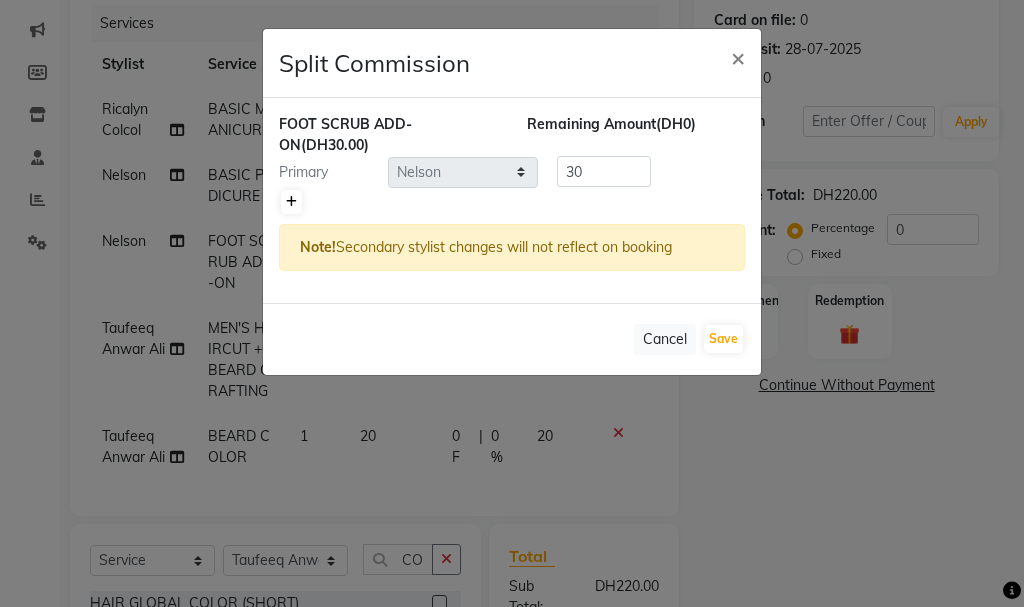 click 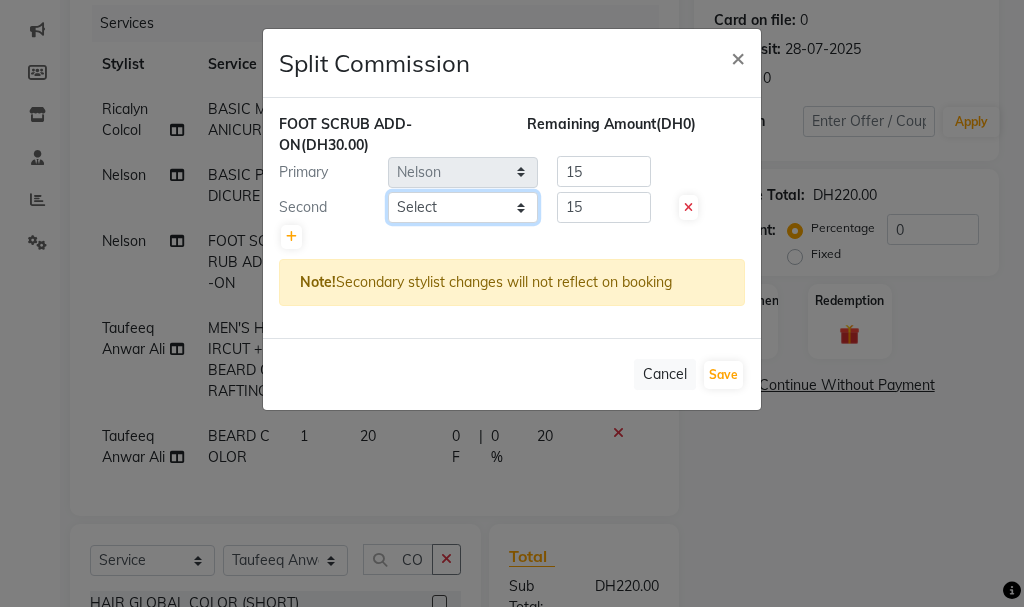 click on "Select  AHMED MOHAMED MOHAMED ELKHODARY ABDELHAMID   Ali Rana   Allauddin Anwar Ali   Ameen   Ayoub Lakhbizi   Jairah   Mr. Mohannad   Neha   Nelson   Ricalyn Colcol   Riffat Magdy   Taufeeq Anwar Ali   Tauseef  Akhilaque   Zoya Bhatti." 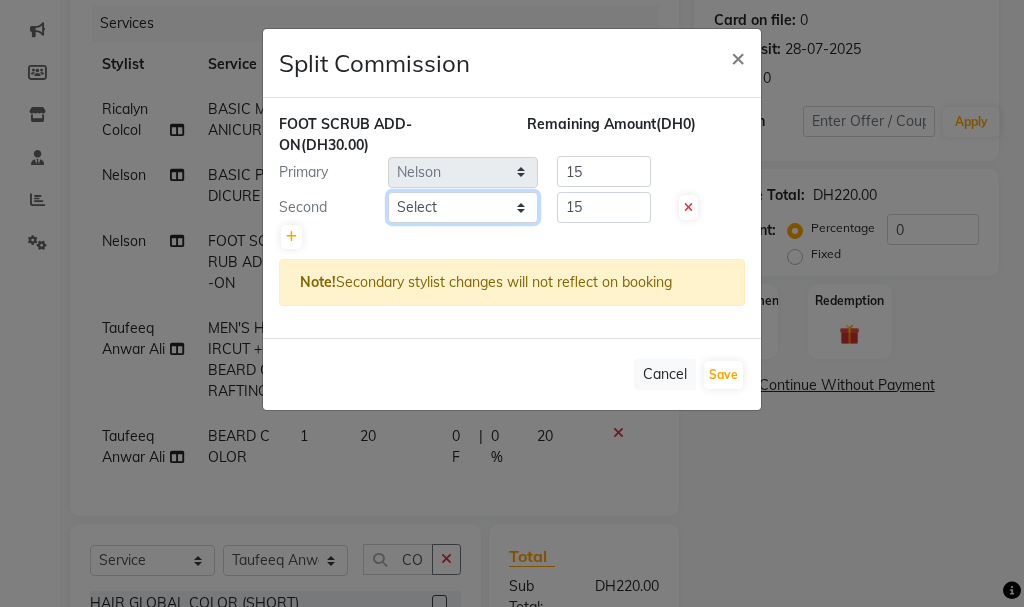 select on "81365" 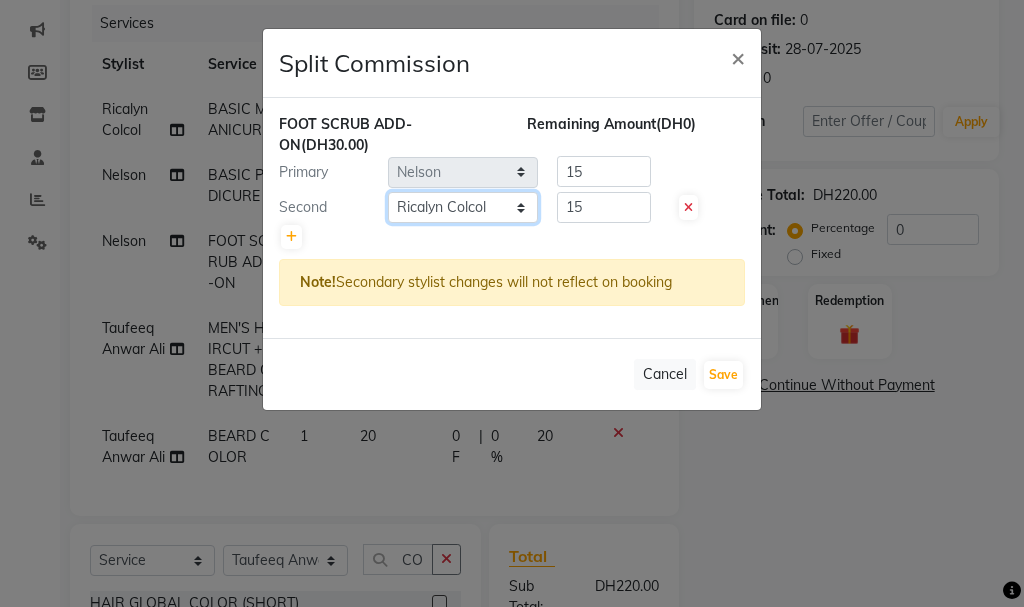 click on "Select  AHMED MOHAMED MOHAMED ELKHODARY ABDELHAMID   Ali Rana   Allauddin Anwar Ali   Ameen   Ayoub Lakhbizi   Jairah   Mr. Mohannad   Neha   Nelson   Ricalyn Colcol   Riffat Magdy   Taufeeq Anwar Ali   Tauseef  Akhilaque   Zoya Bhatti." 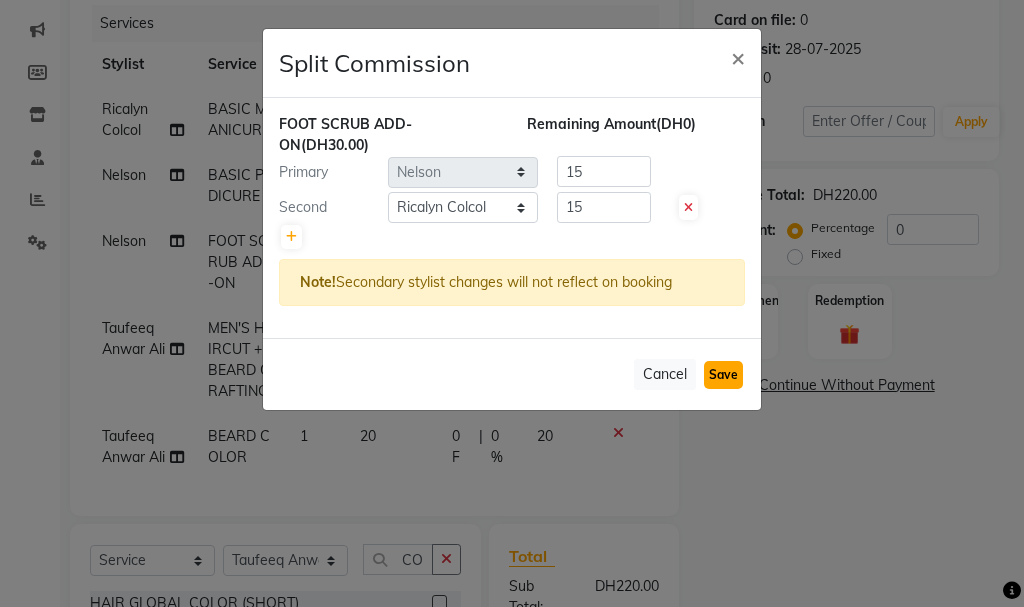 click on "Save" 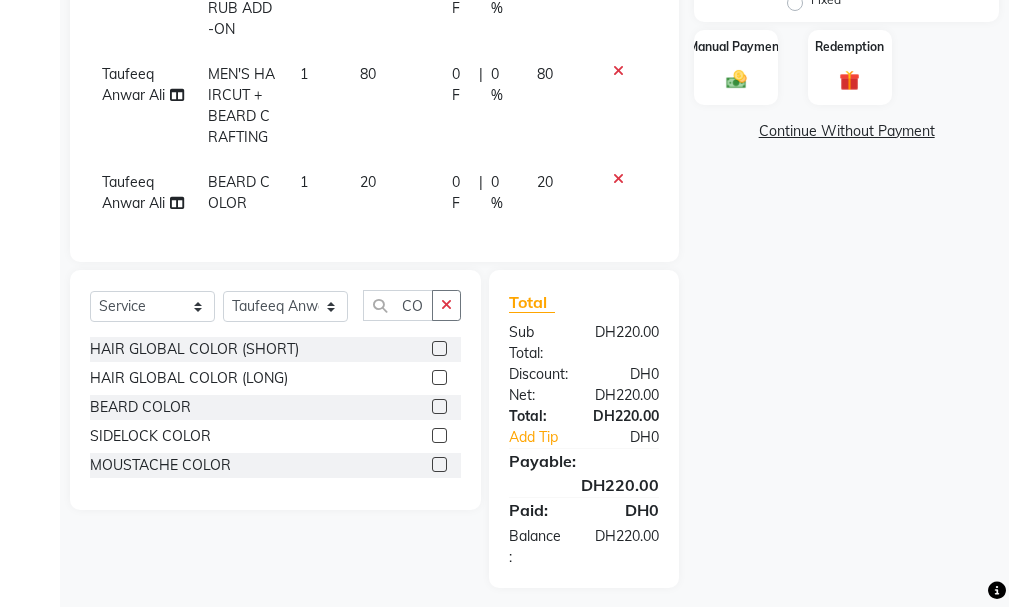 scroll, scrollTop: 544, scrollLeft: 0, axis: vertical 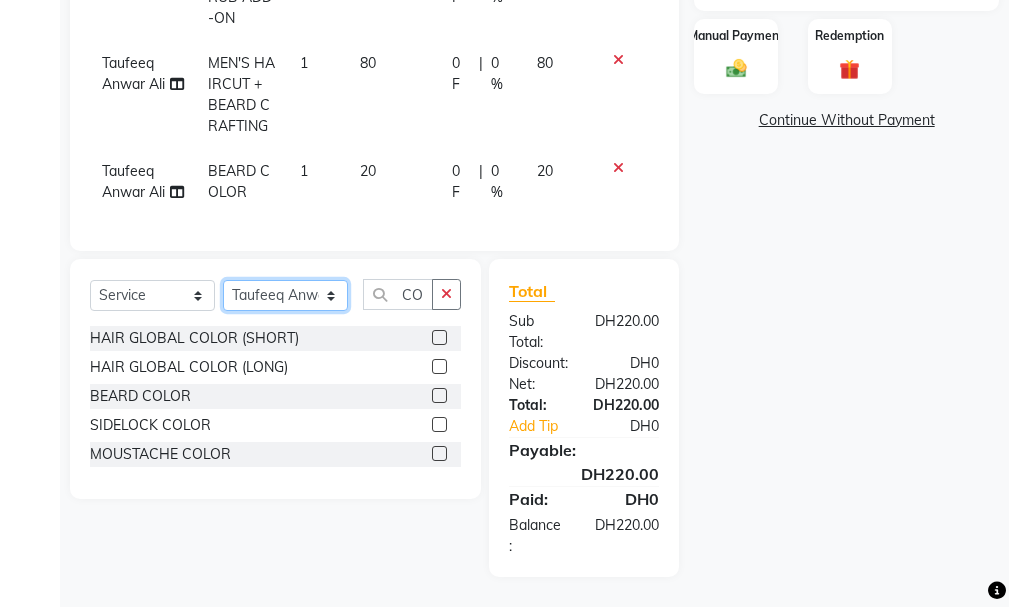 click on "Select Stylist AHMED MOHAMED MOHAMED ELKHODARY ABDELHAMID Ali Rana Allauddin Anwar Ali Ameen Ayoub Lakhbizi Jairah Mr. Mohannad Neha Nelson Ricalyn Colcol Riffat Magdy Taufeeq Anwar Ali Tauseef  Akhilaque Zoya Bhatti." 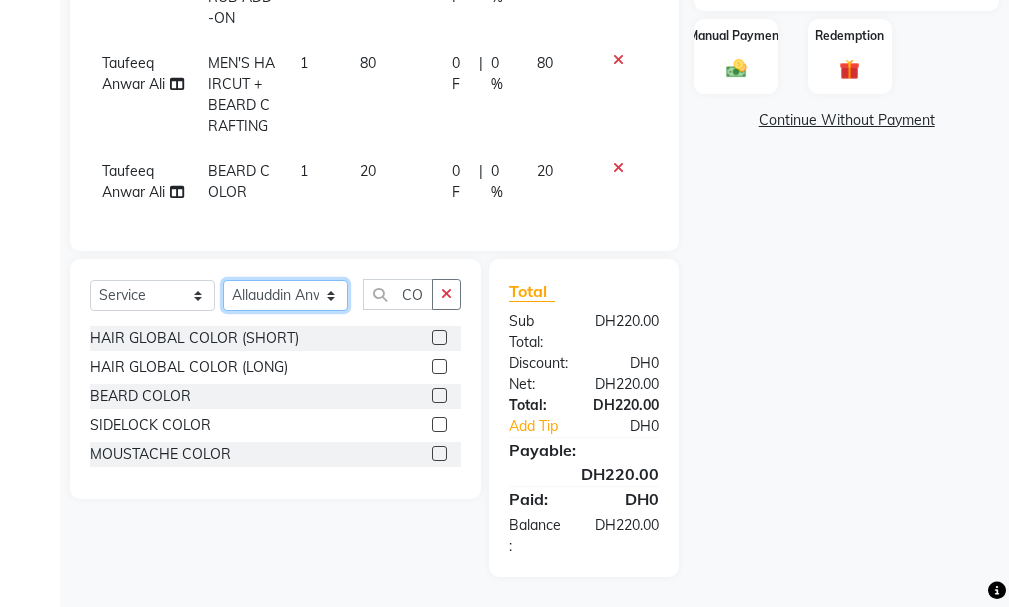 click on "Select Stylist AHMED MOHAMED MOHAMED ELKHODARY ABDELHAMID Ali Rana Allauddin Anwar Ali Ameen Ayoub Lakhbizi Jairah Mr. Mohannad Neha Nelson Ricalyn Colcol Riffat Magdy Taufeeq Anwar Ali Tauseef  Akhilaque Zoya Bhatti." 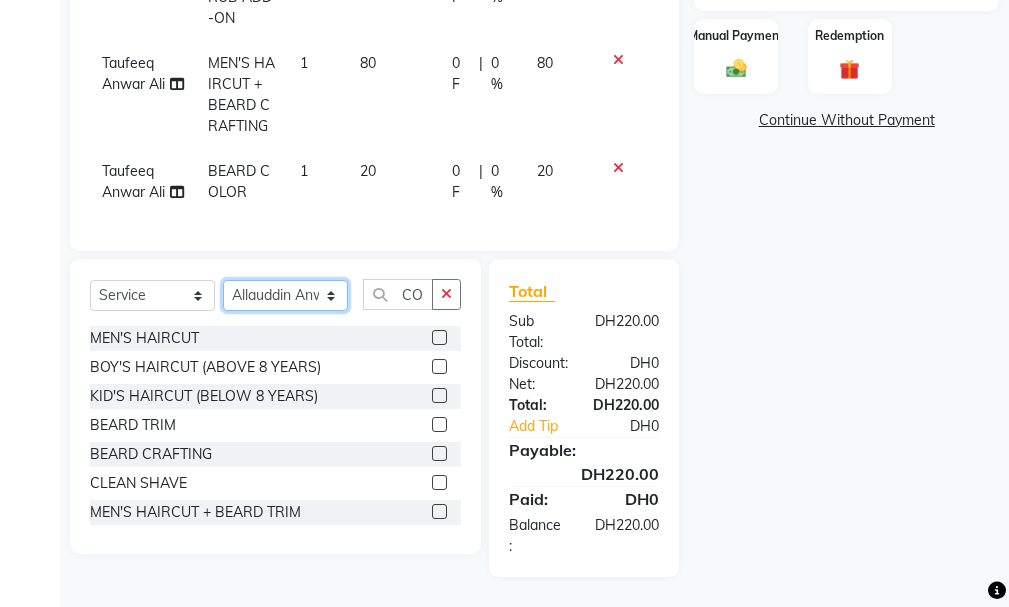scroll, scrollTop: 535, scrollLeft: 0, axis: vertical 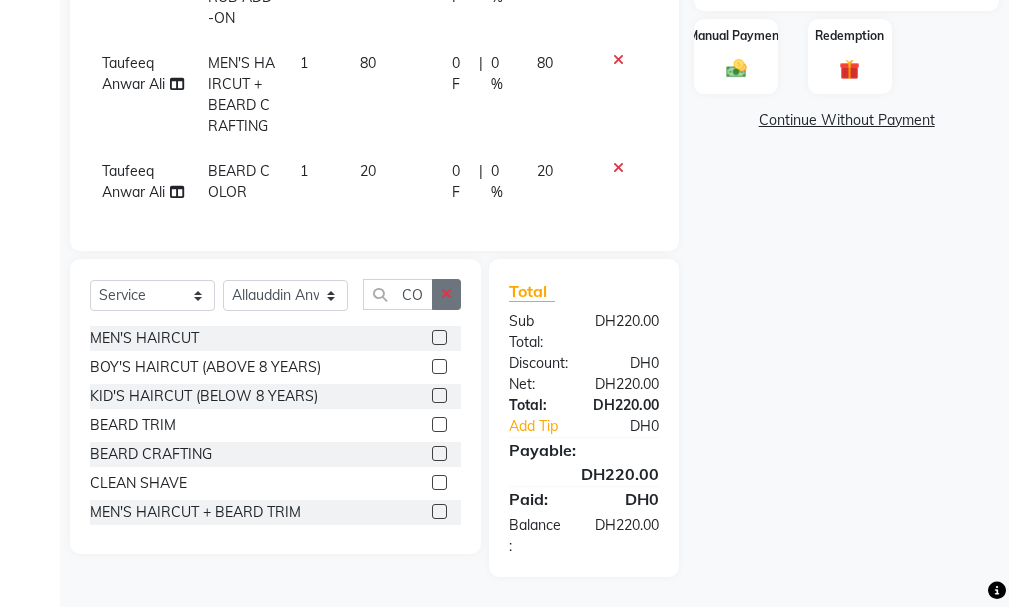 click 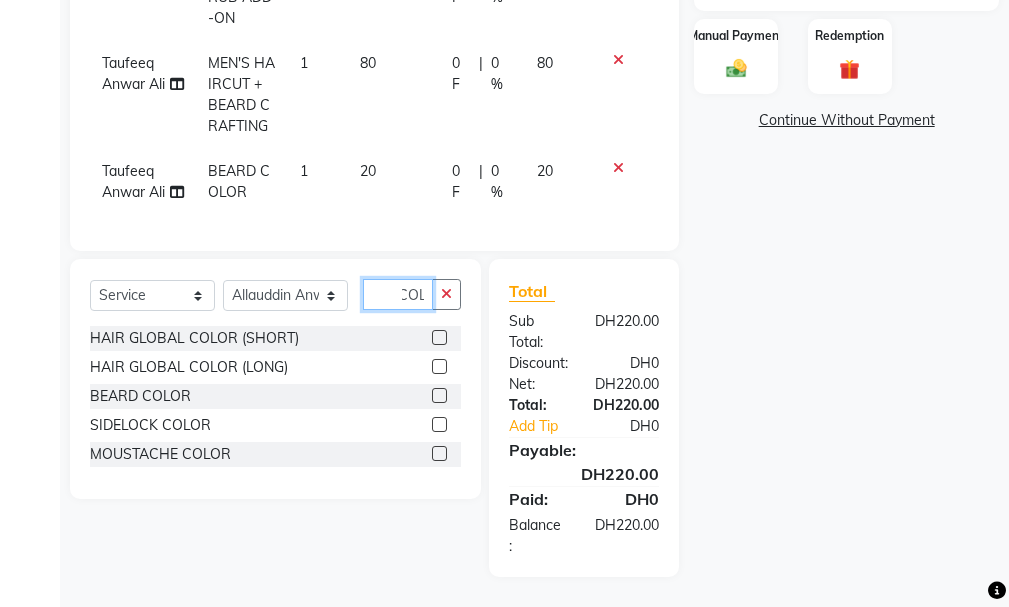 scroll, scrollTop: 0, scrollLeft: 24, axis: horizontal 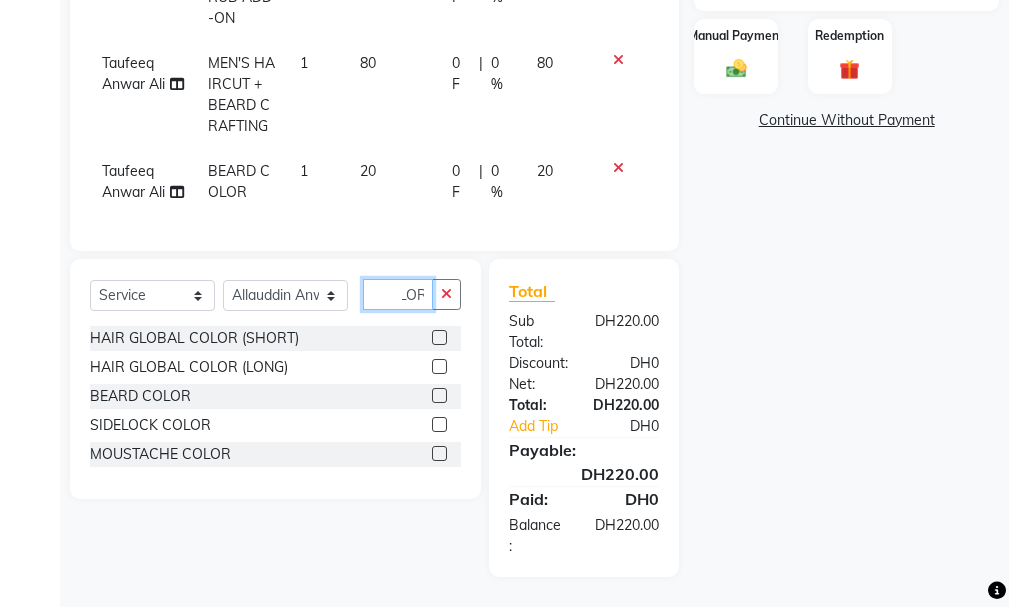 type on "COLOR" 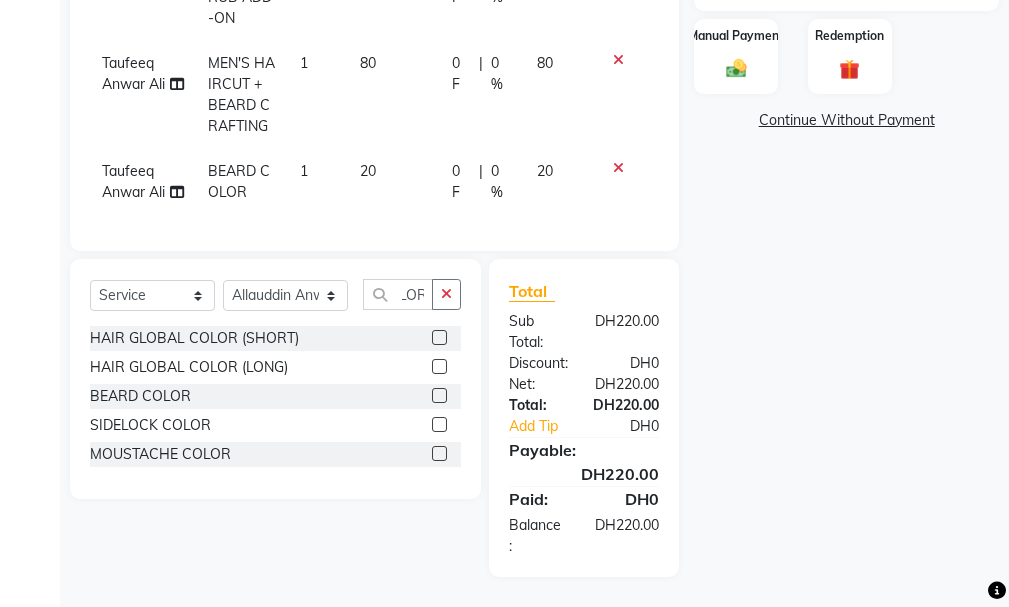 scroll, scrollTop: 0, scrollLeft: 0, axis: both 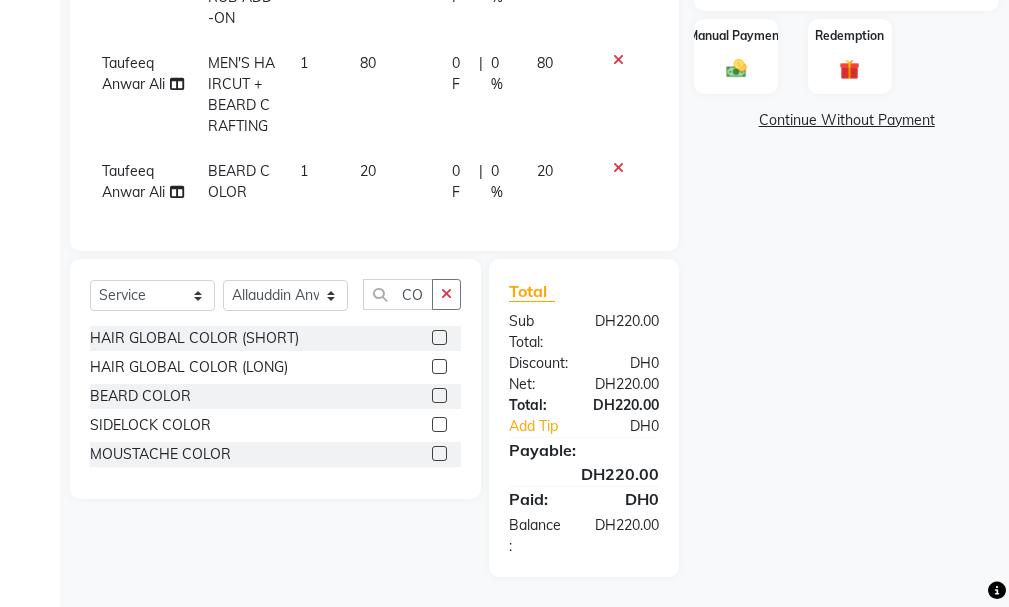 click 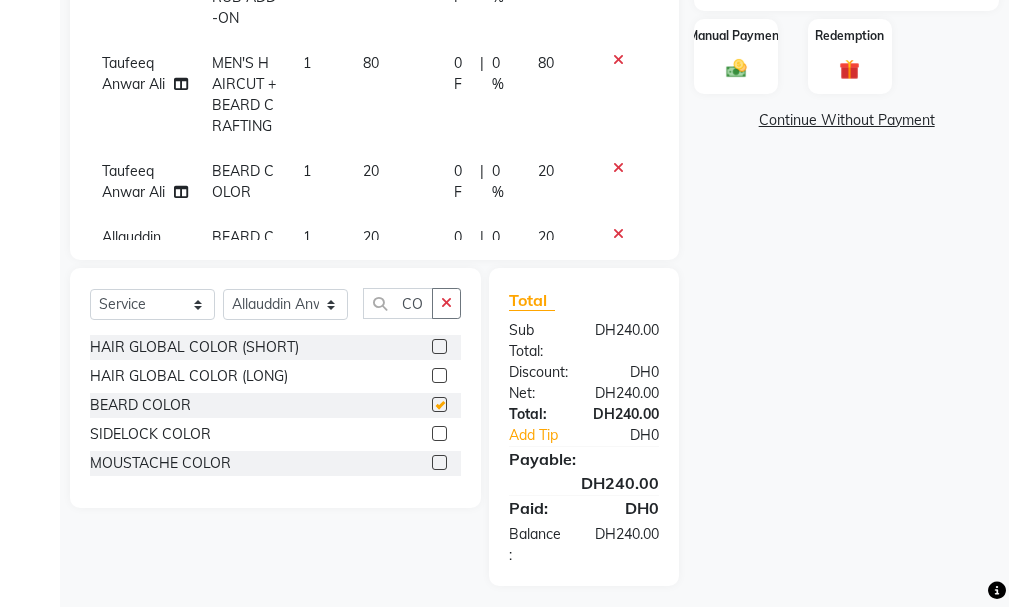 checkbox on "false" 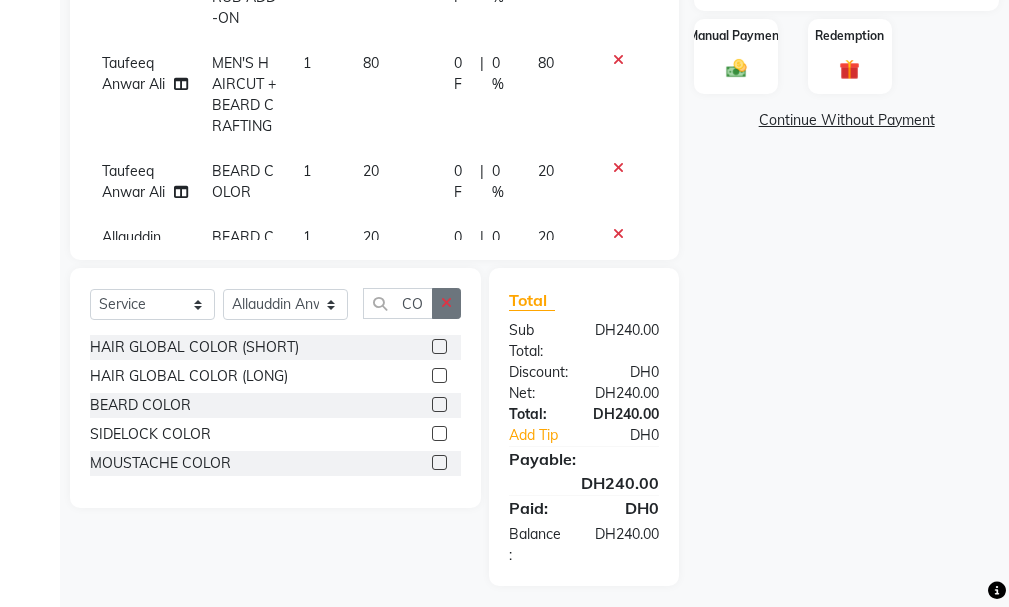 click 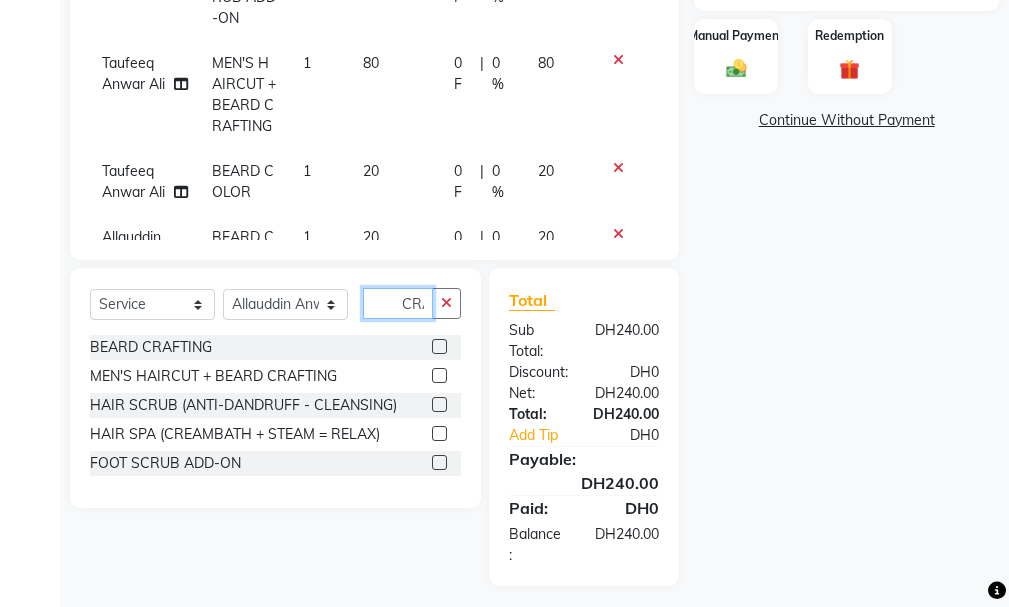 scroll, scrollTop: 0, scrollLeft: 14, axis: horizontal 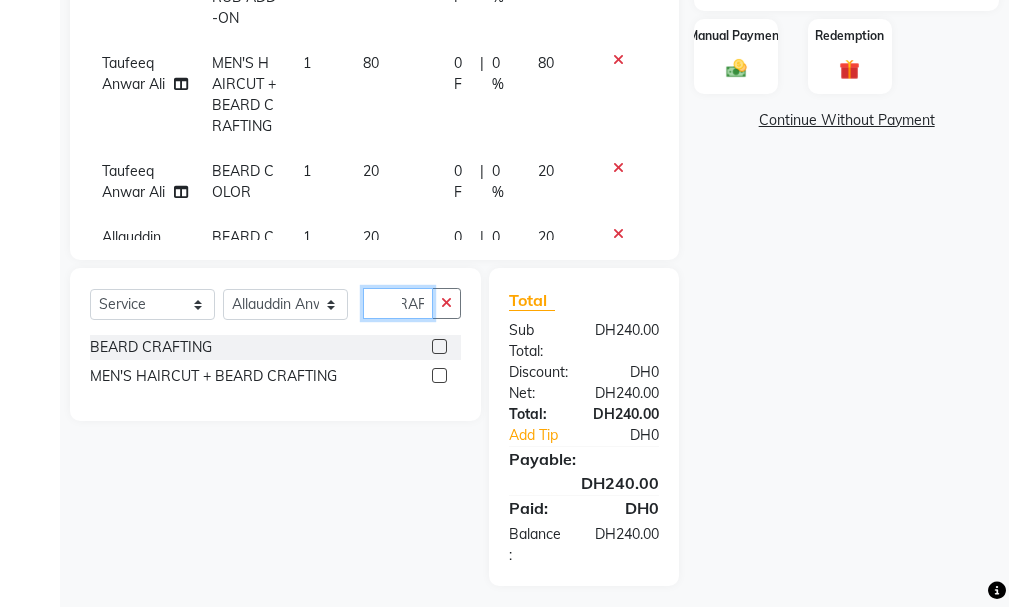 type on "CRAF" 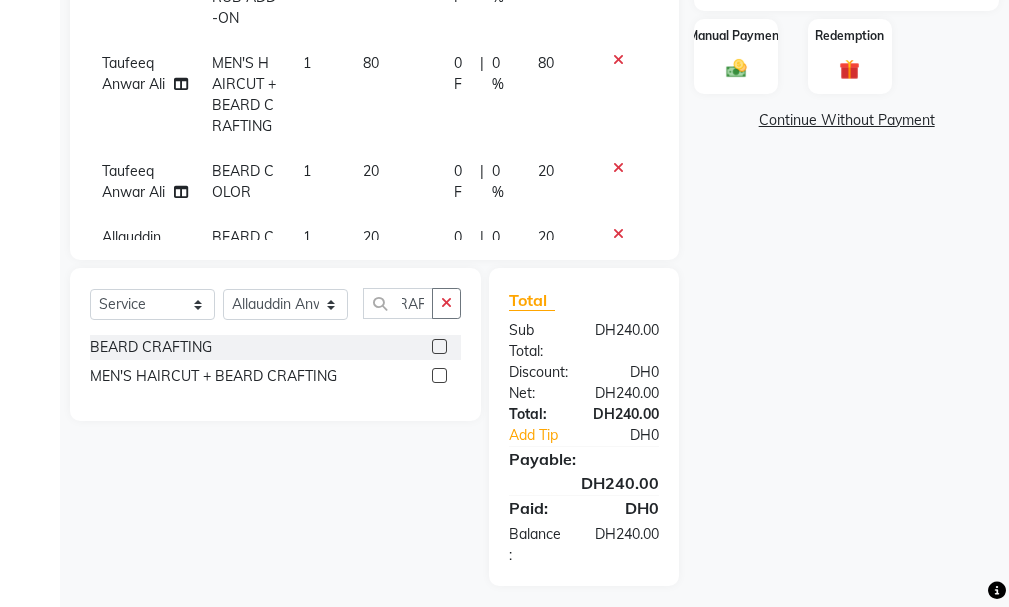 click on "BEARD CRAFTING" 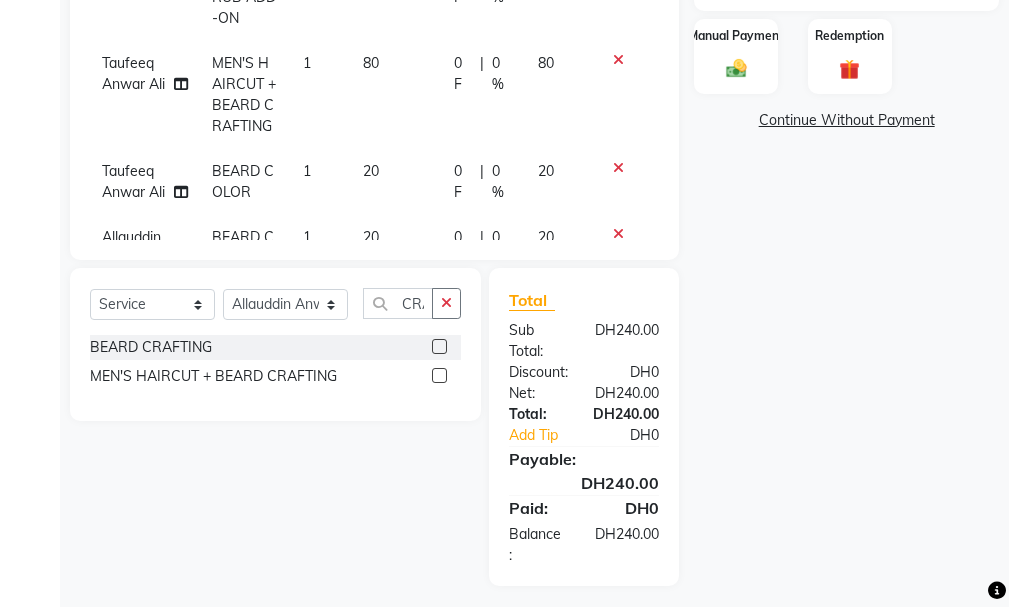 click 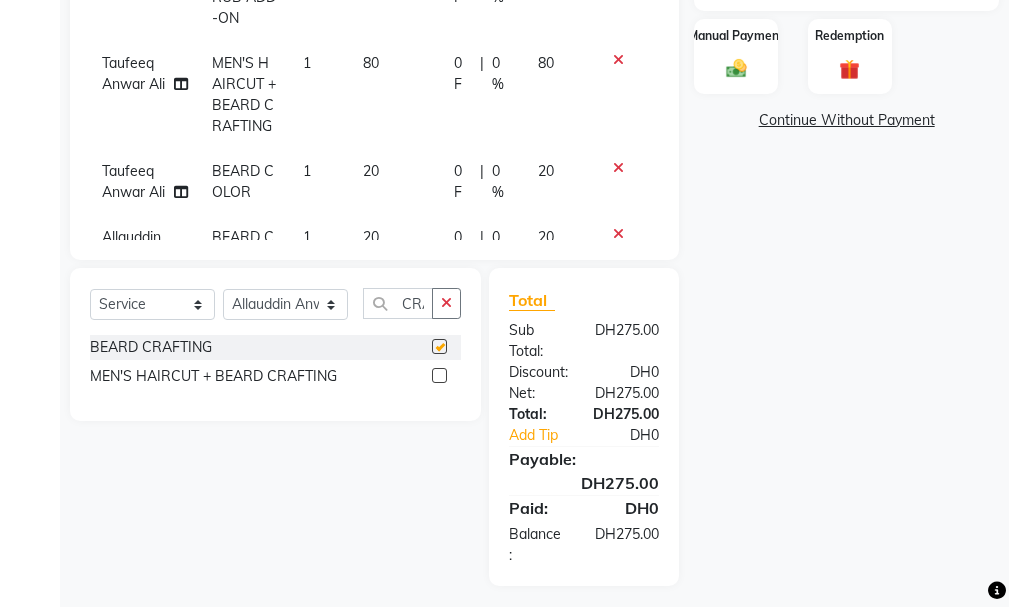 checkbox on "false" 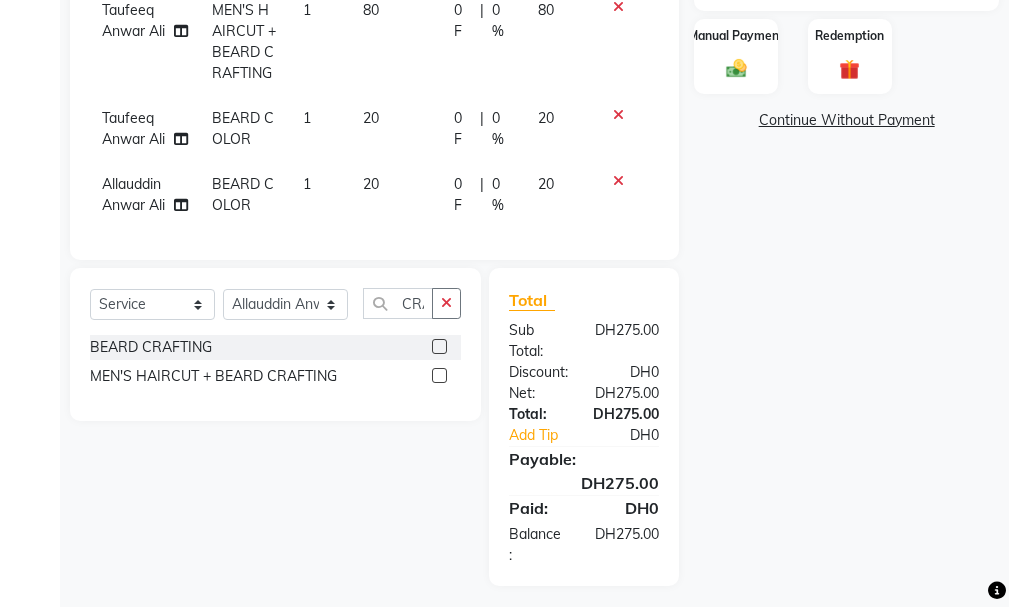 scroll, scrollTop: 138, scrollLeft: 0, axis: vertical 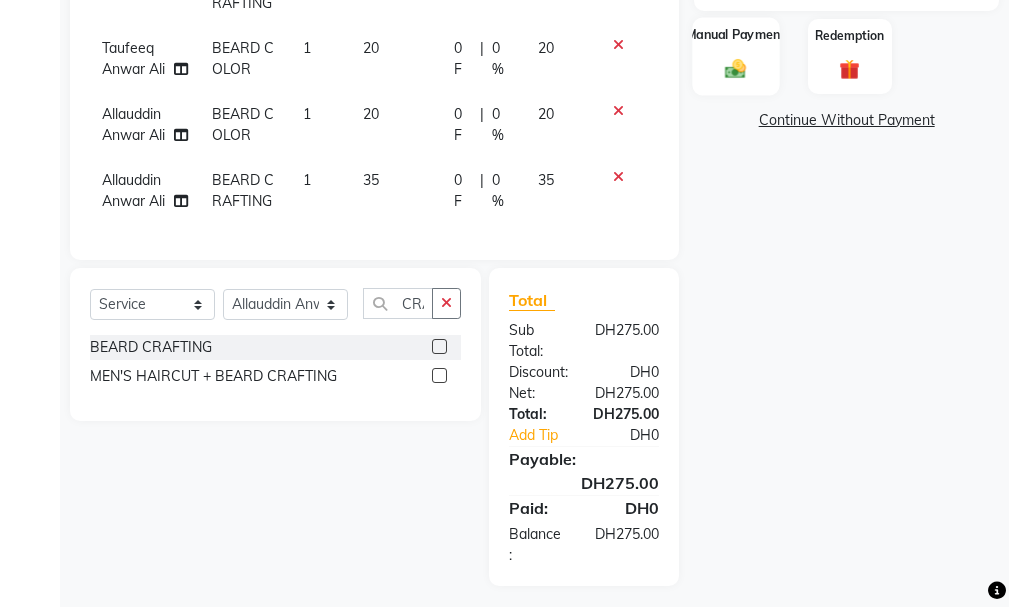 click 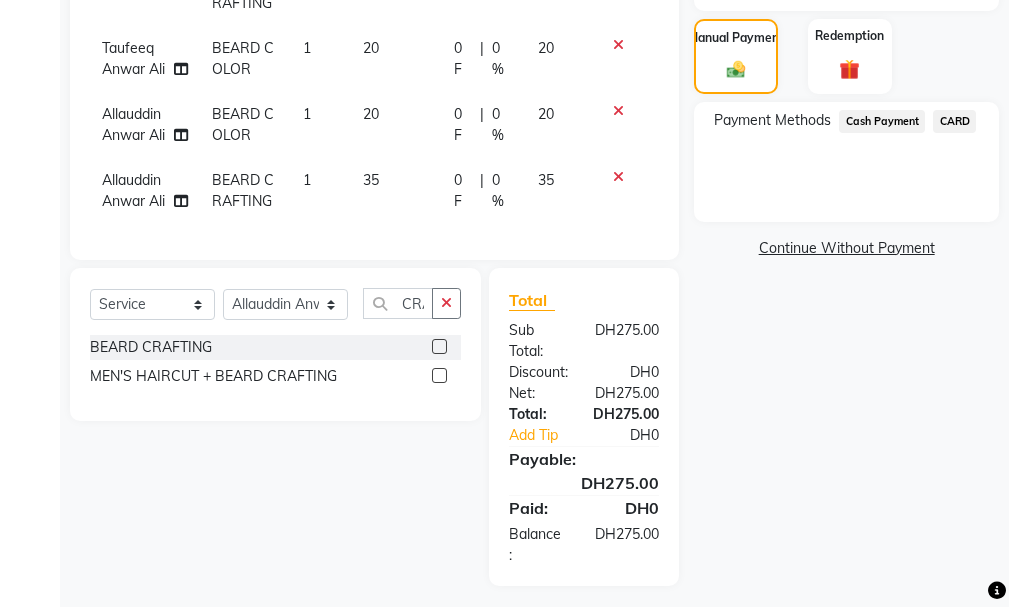 click on "Cash Payment" 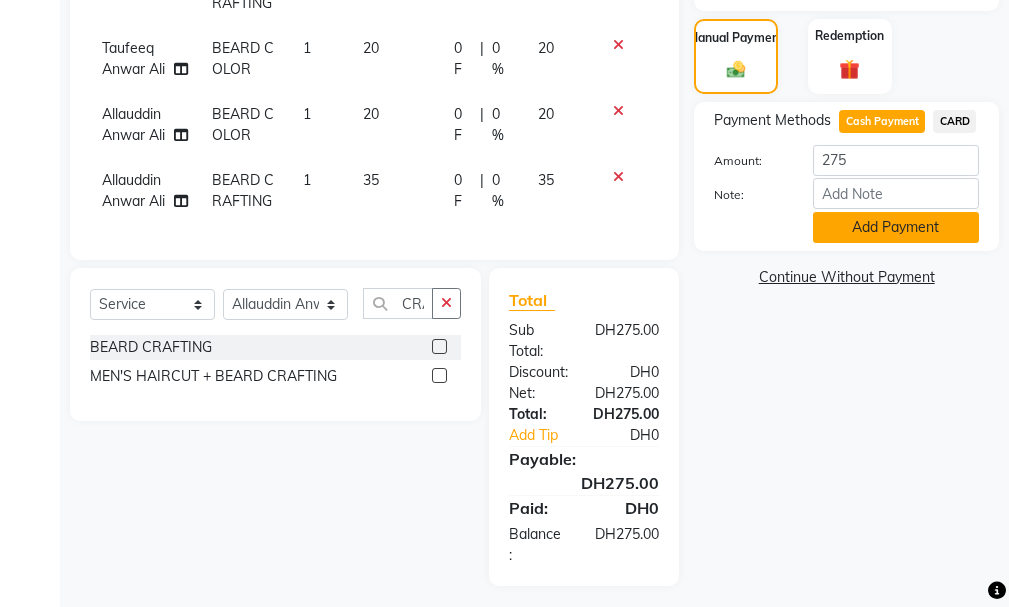 click on "Add Payment" 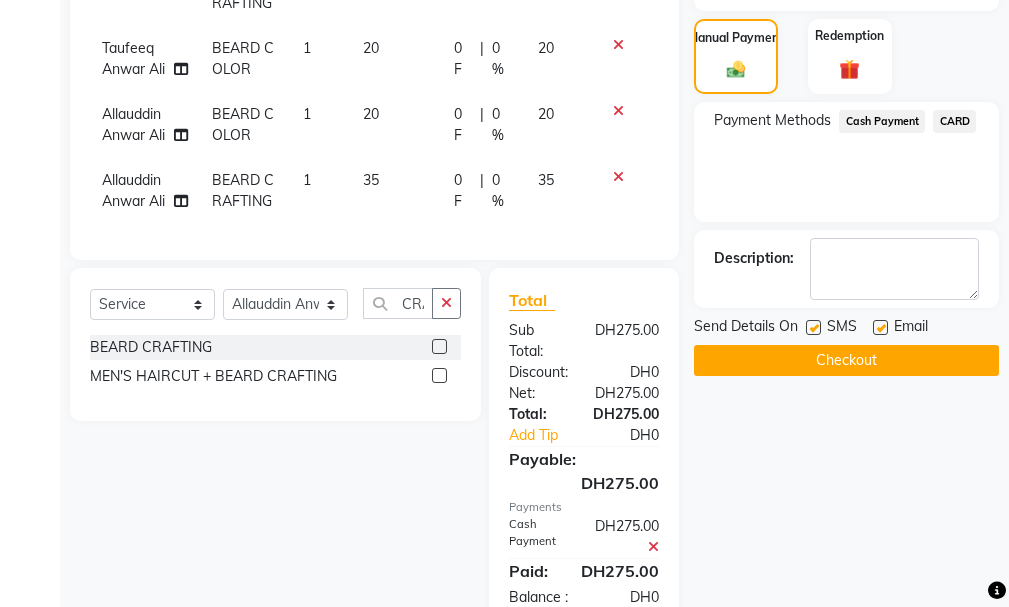 click on "Checkout" 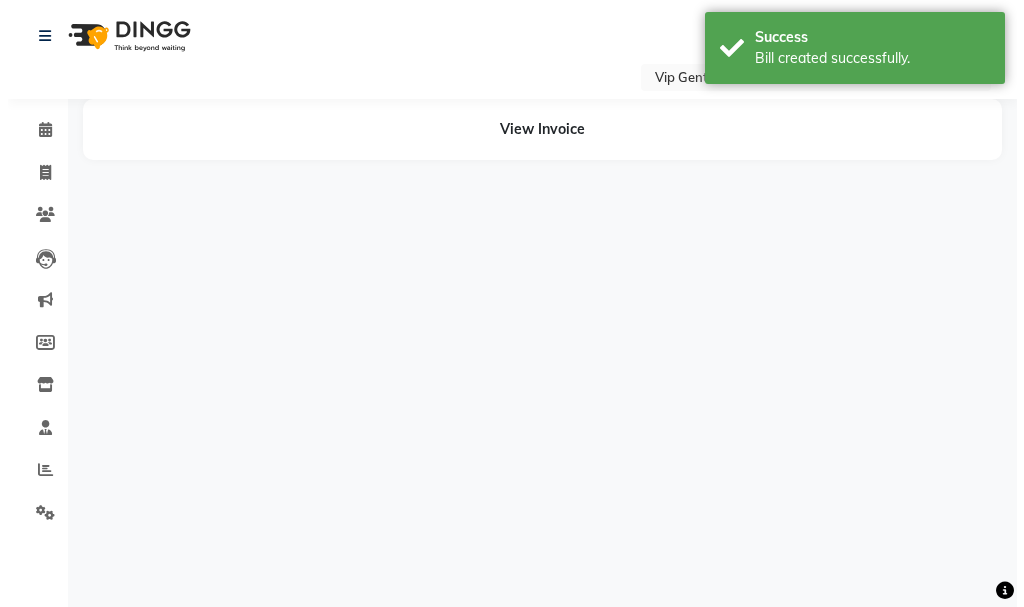 scroll, scrollTop: 0, scrollLeft: 0, axis: both 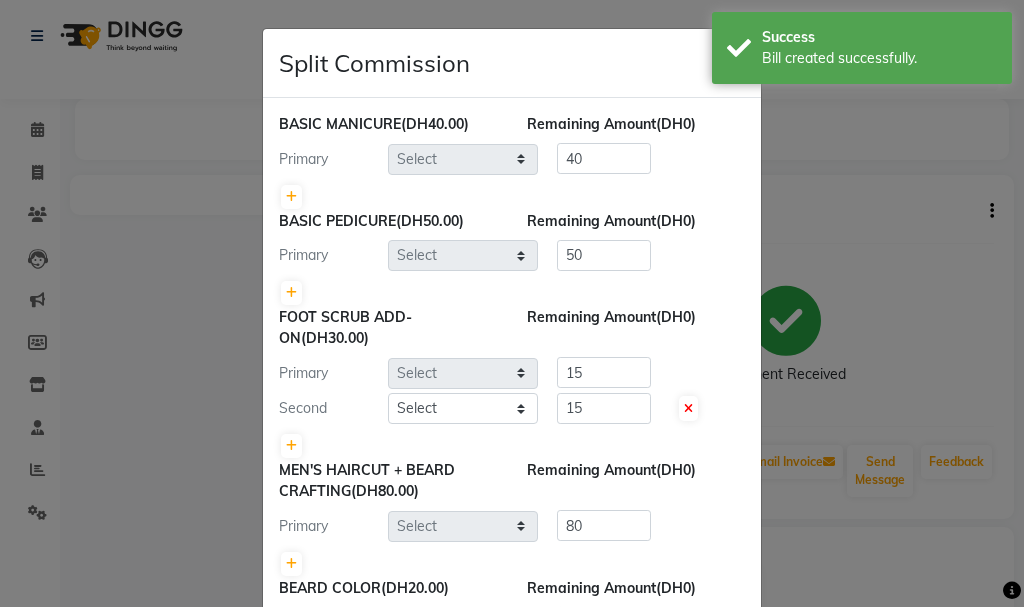 select on "81365" 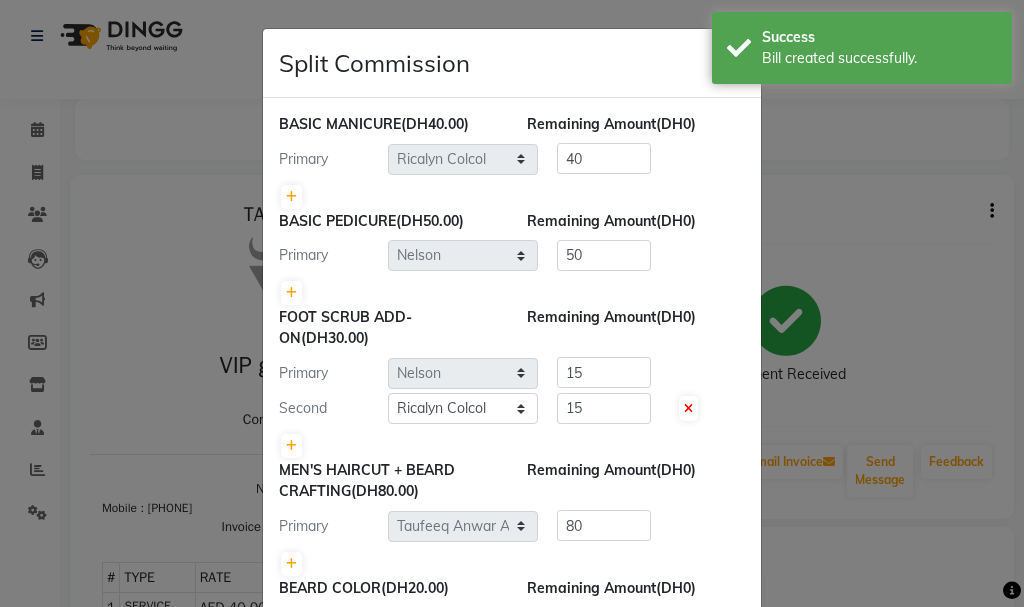 scroll, scrollTop: 0, scrollLeft: 0, axis: both 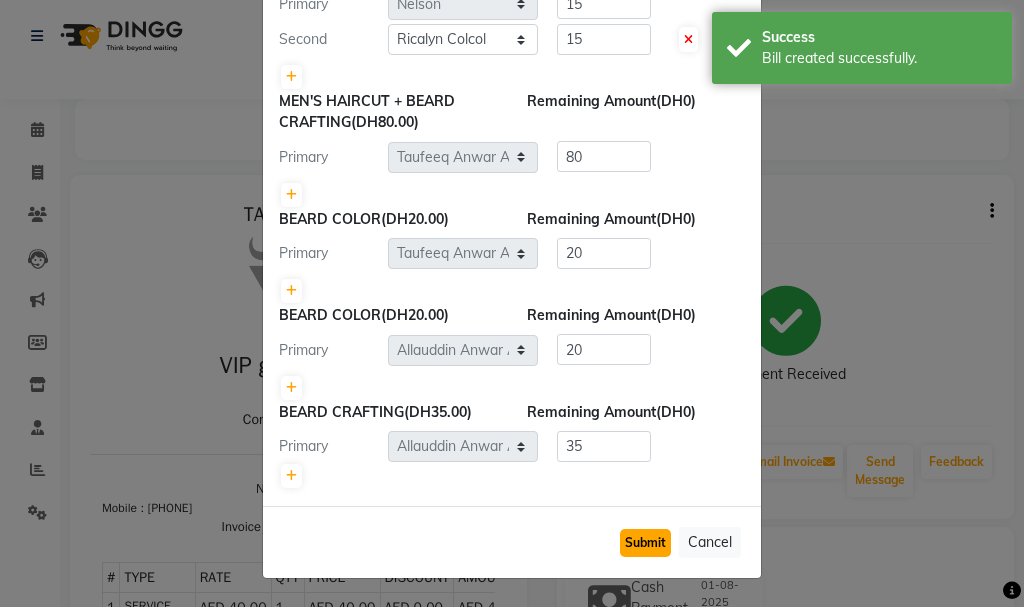 click on "Submit" 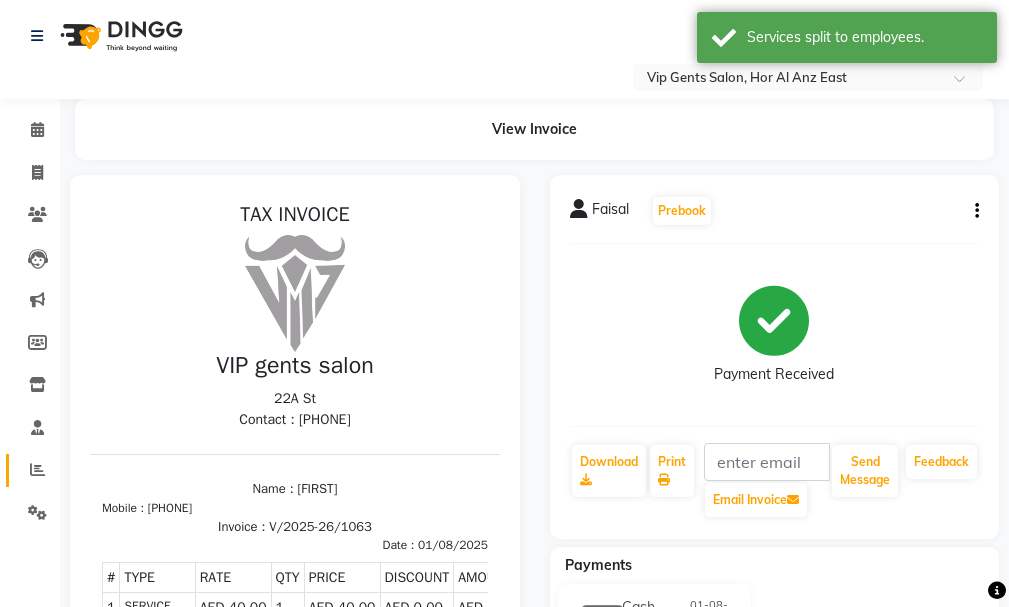 click 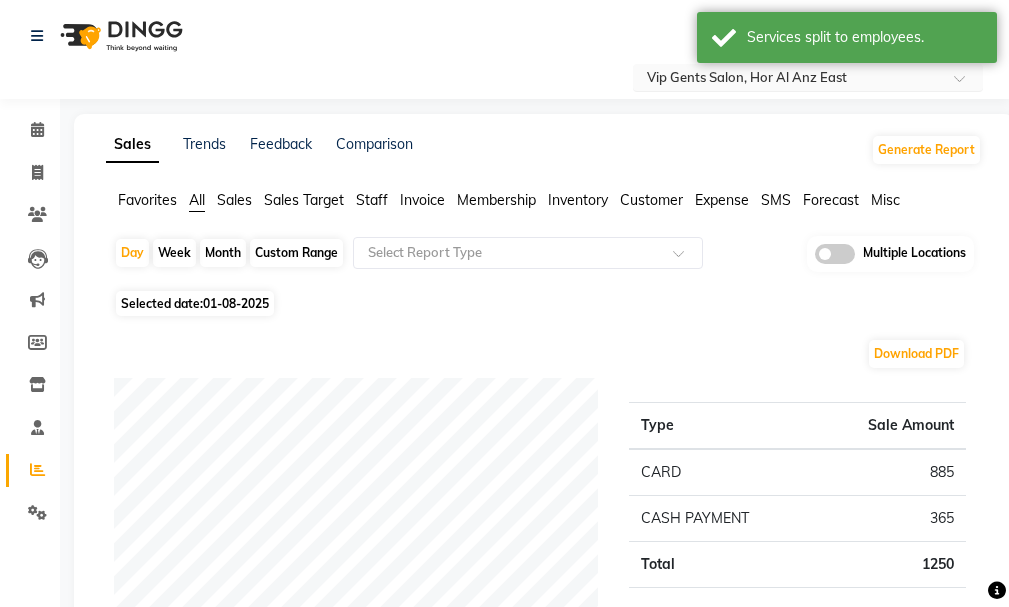 click at bounding box center [788, 79] 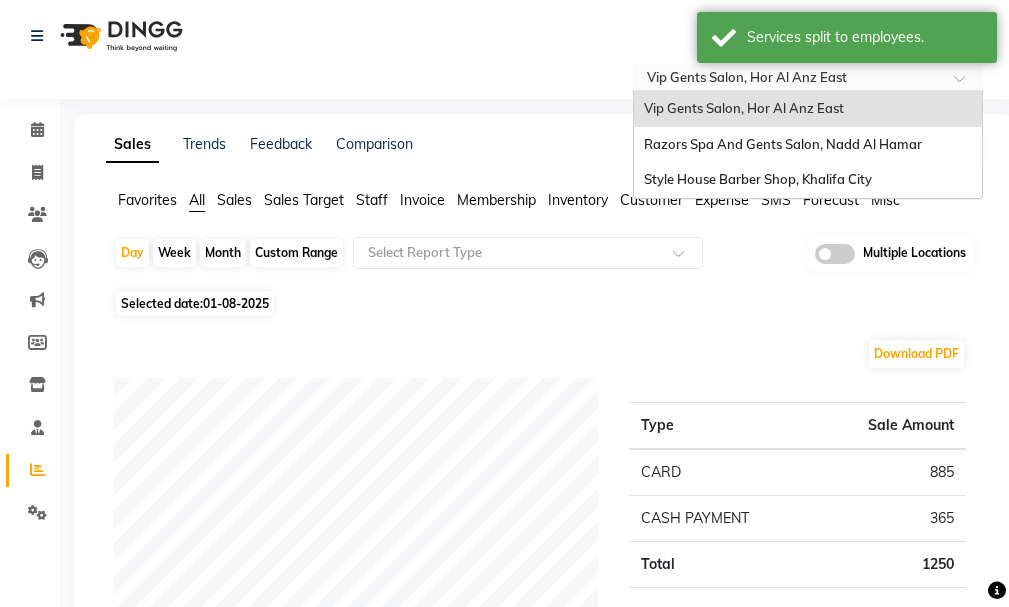 click on "Razors Spa And Gents Salon, Nadd Al Hamar" at bounding box center [808, 145] 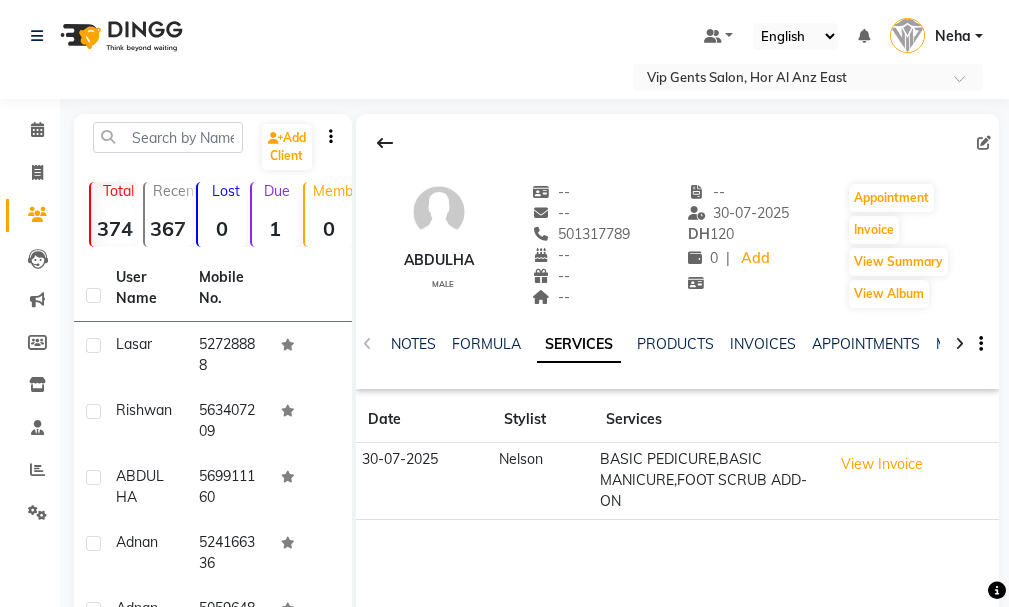 scroll, scrollTop: 0, scrollLeft: 0, axis: both 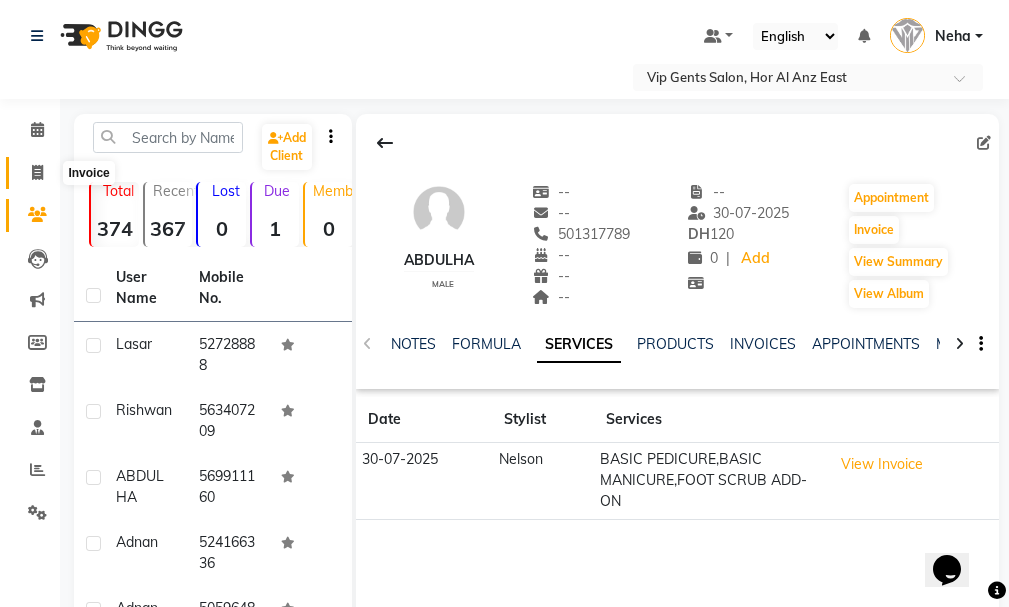 click 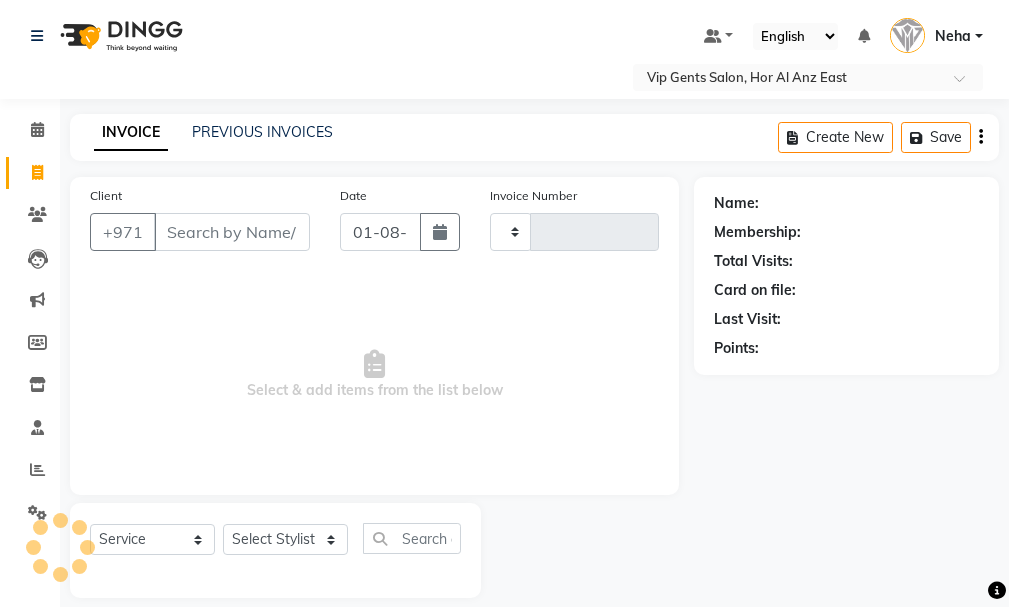 type on "1062" 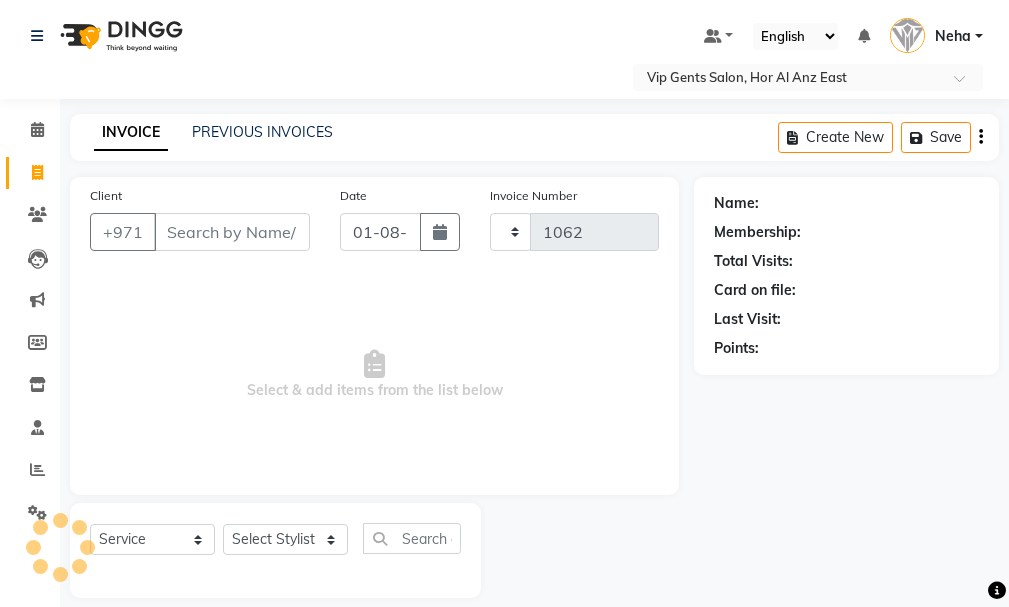 select on "8415" 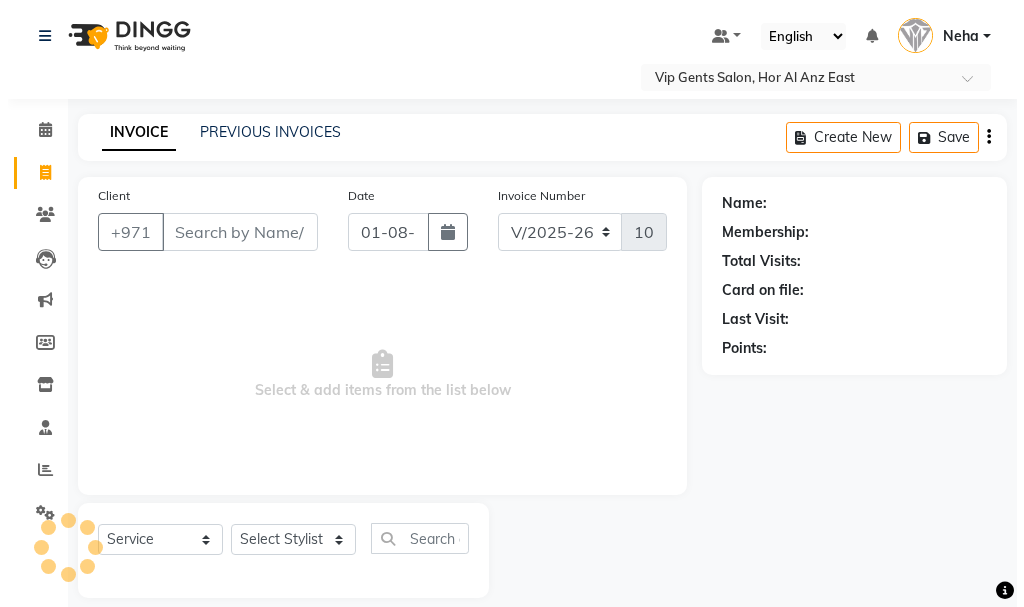 scroll, scrollTop: 21, scrollLeft: 0, axis: vertical 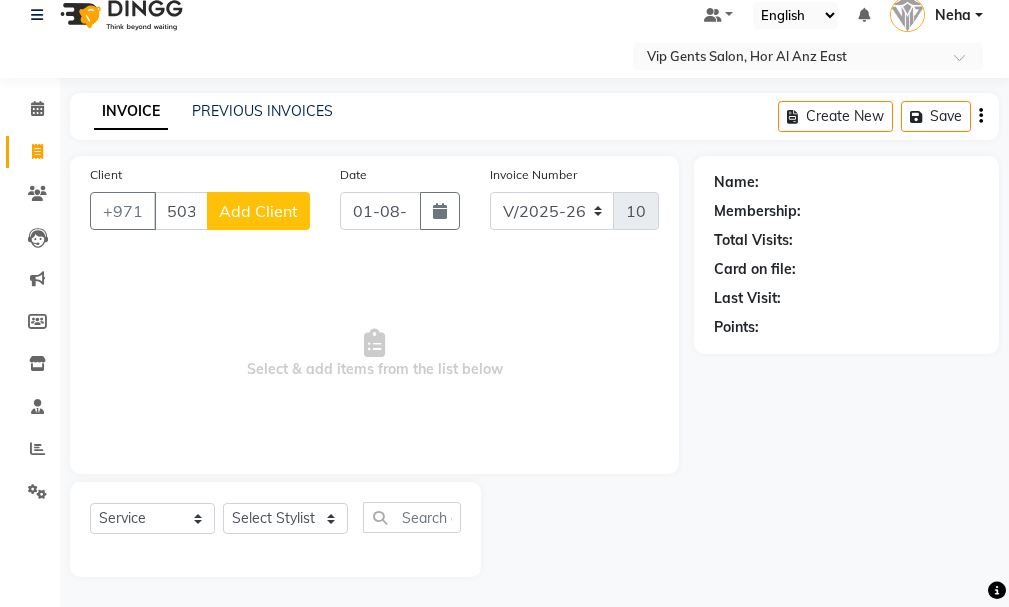 type on "503980146" 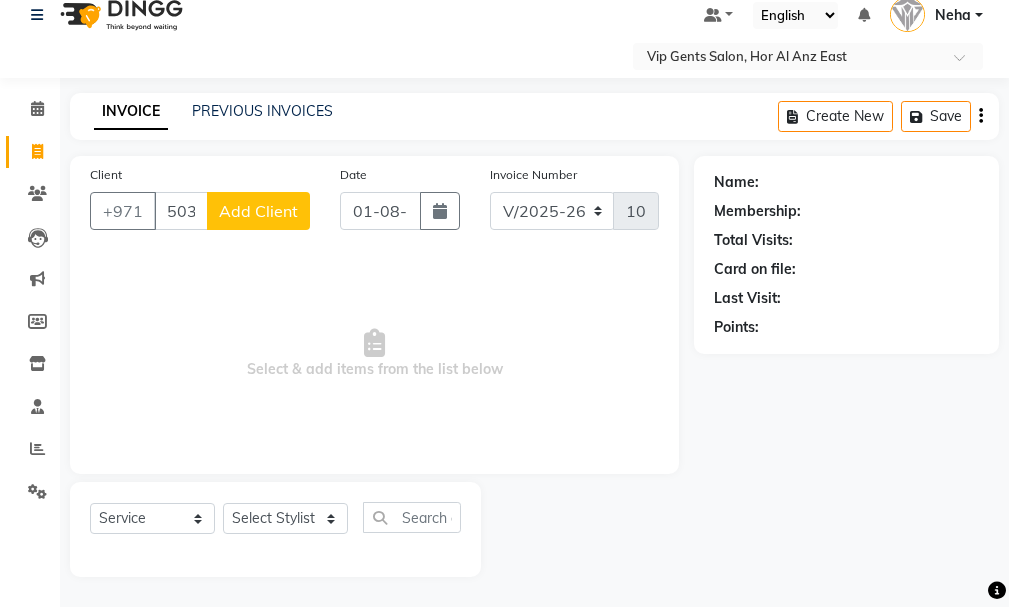 click on "Add Client" 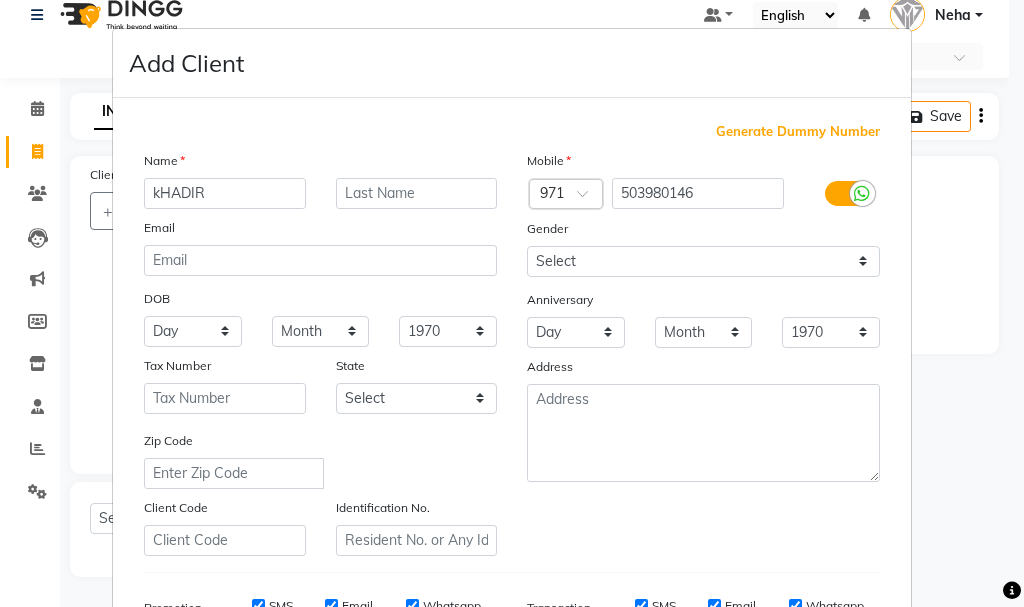 click on "kHADIR" at bounding box center (225, 193) 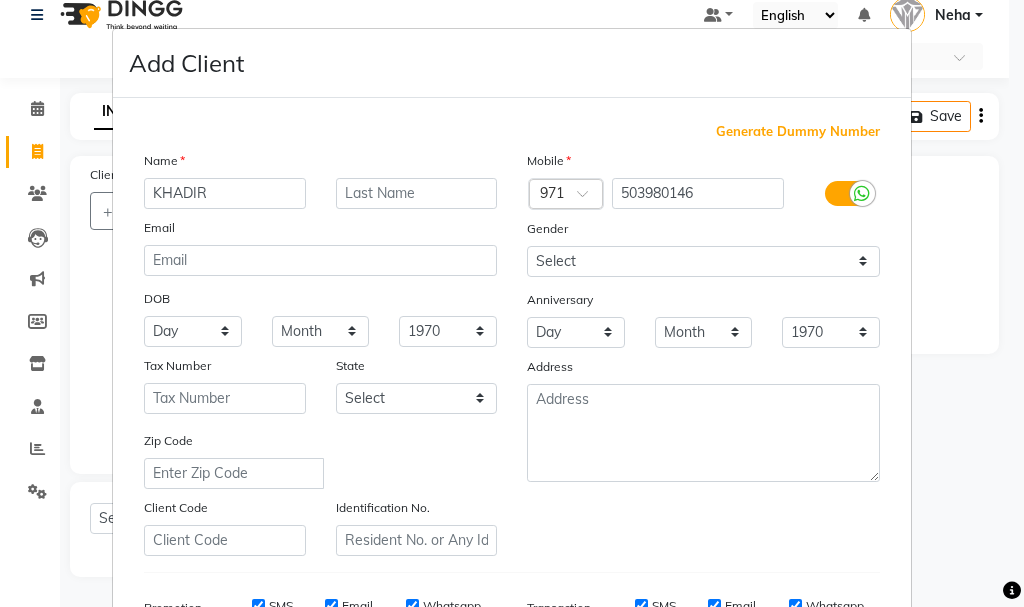 type on "KHADIR" 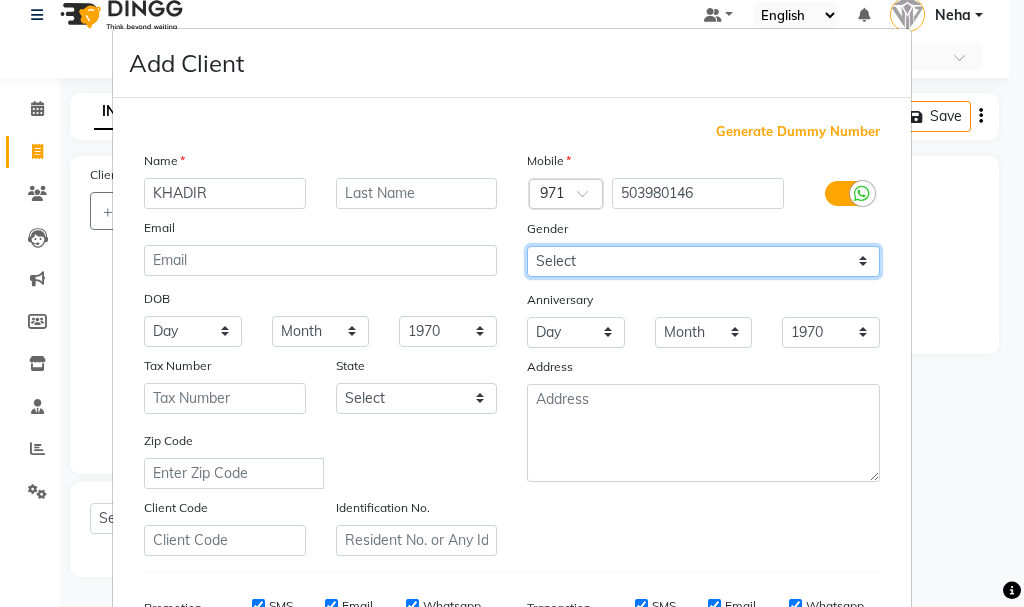 click on "Select Male Female Other Prefer Not To Say" at bounding box center [703, 261] 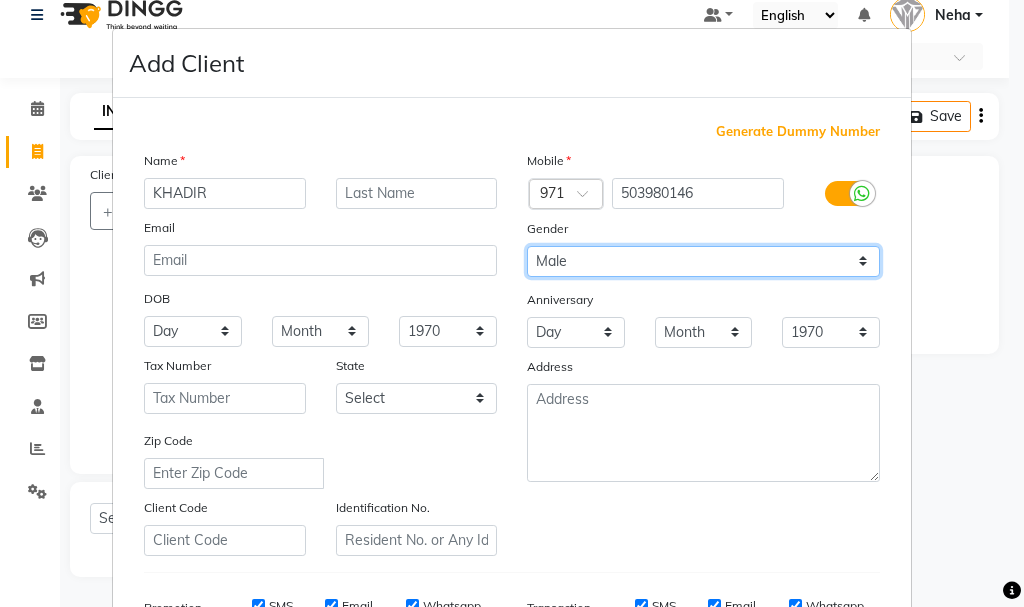 click on "Select Male Female Other Prefer Not To Say" at bounding box center (703, 261) 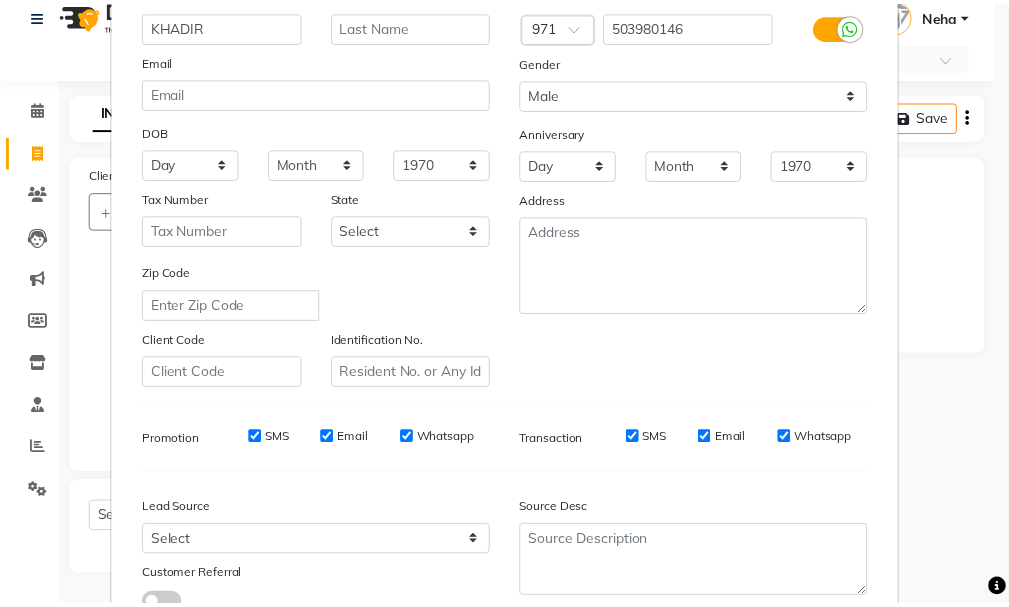 scroll, scrollTop: 264, scrollLeft: 0, axis: vertical 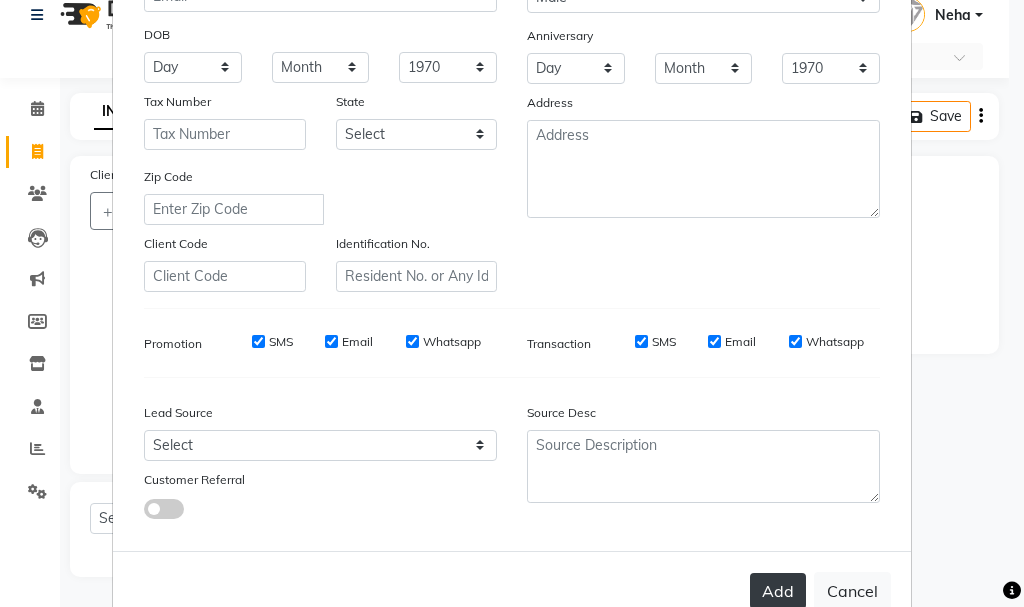 click on "Add" at bounding box center (778, 591) 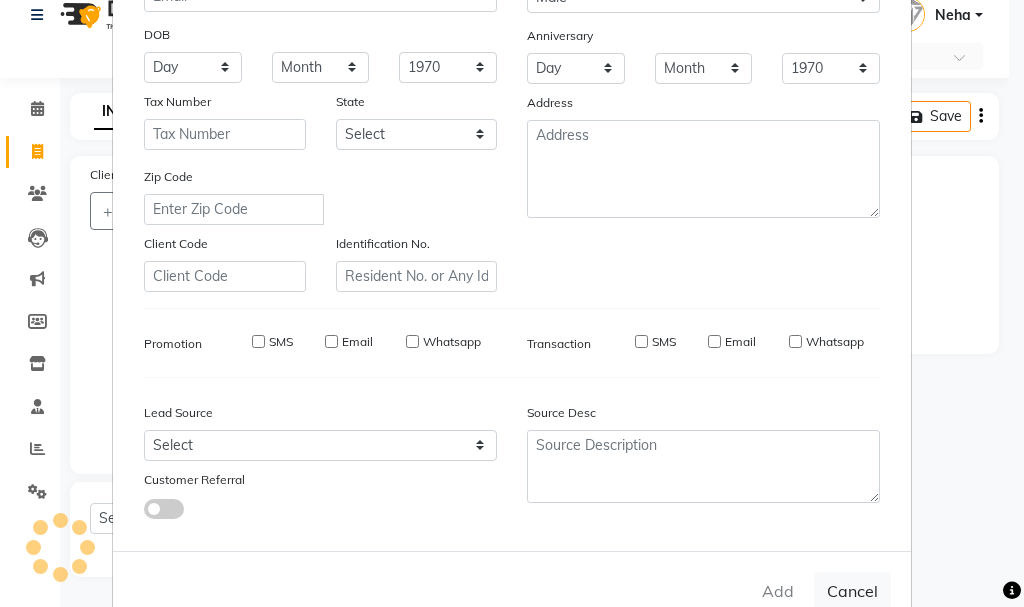 type 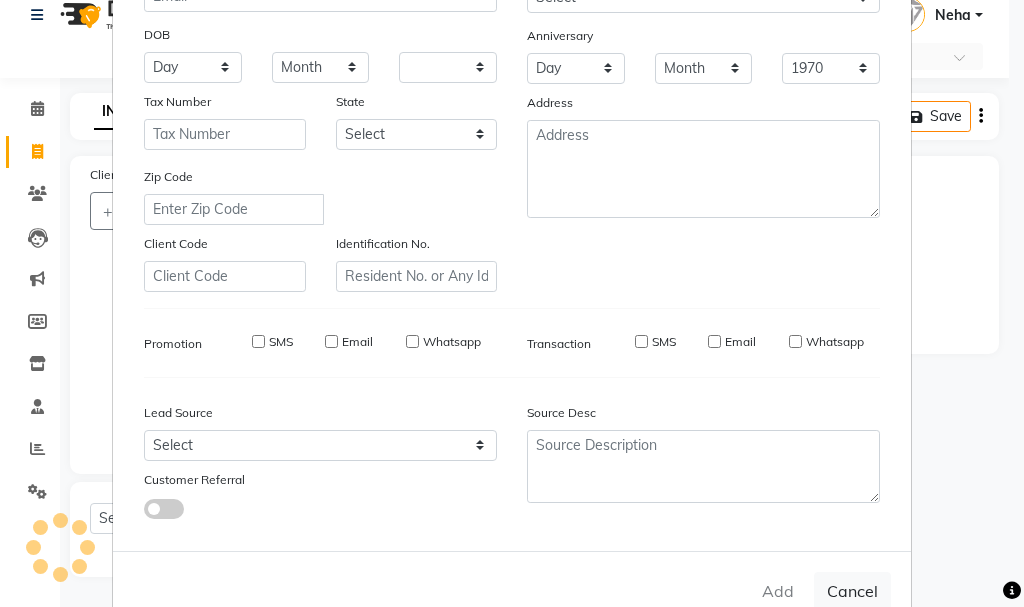 select 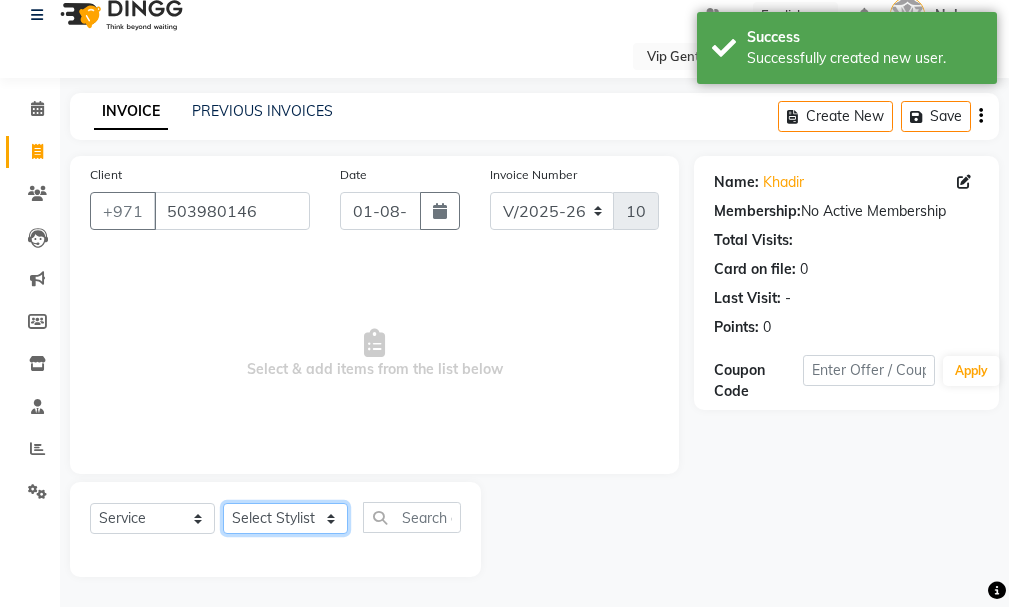 click on "Select Stylist AHMED MOHAMED MOHAMED ELKHODARY ABDELHAMID Ali Rana Allauddin Anwar Ali Ameen Ayoub Lakhbizi Jairah Mr. Mohannad Neha Nelson Ricalyn Colcol Riffat Magdy Taufeeq Anwar Ali Tauseef  Akhilaque Zoya Bhatti." 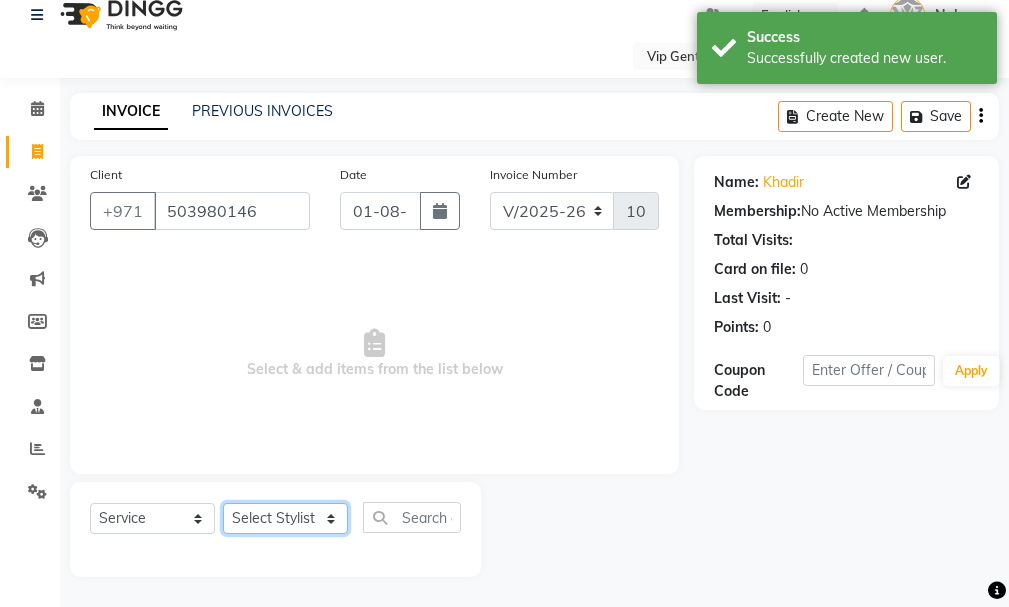 select on "81342" 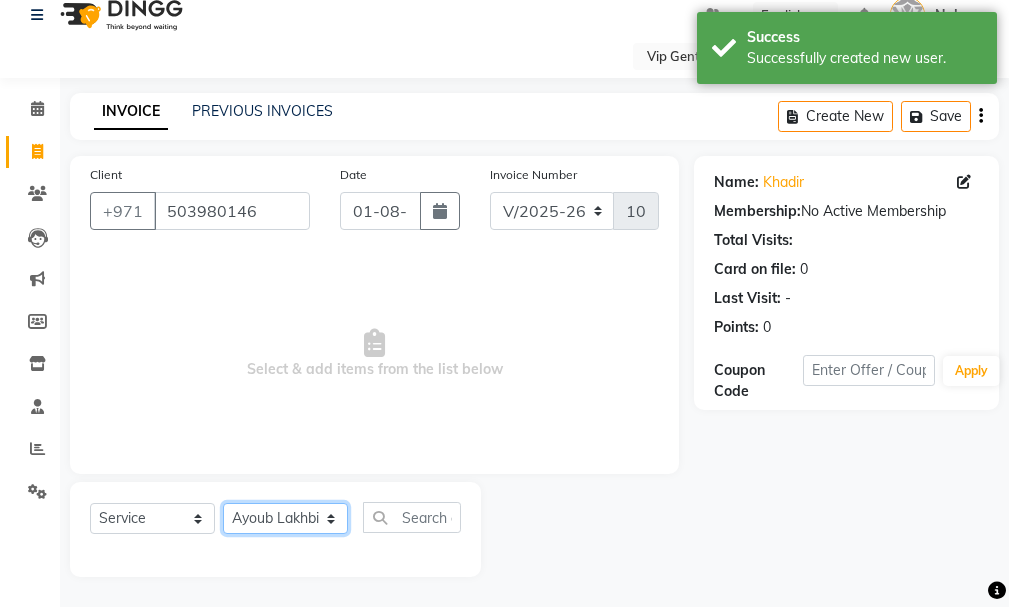 click on "Select Stylist AHMED MOHAMED MOHAMED ELKHODARY ABDELHAMID Ali Rana Allauddin Anwar Ali Ameen Ayoub Lakhbizi Jairah Mr. Mohannad Neha Nelson Ricalyn Colcol Riffat Magdy Taufeeq Anwar Ali Tauseef  Akhilaque Zoya Bhatti." 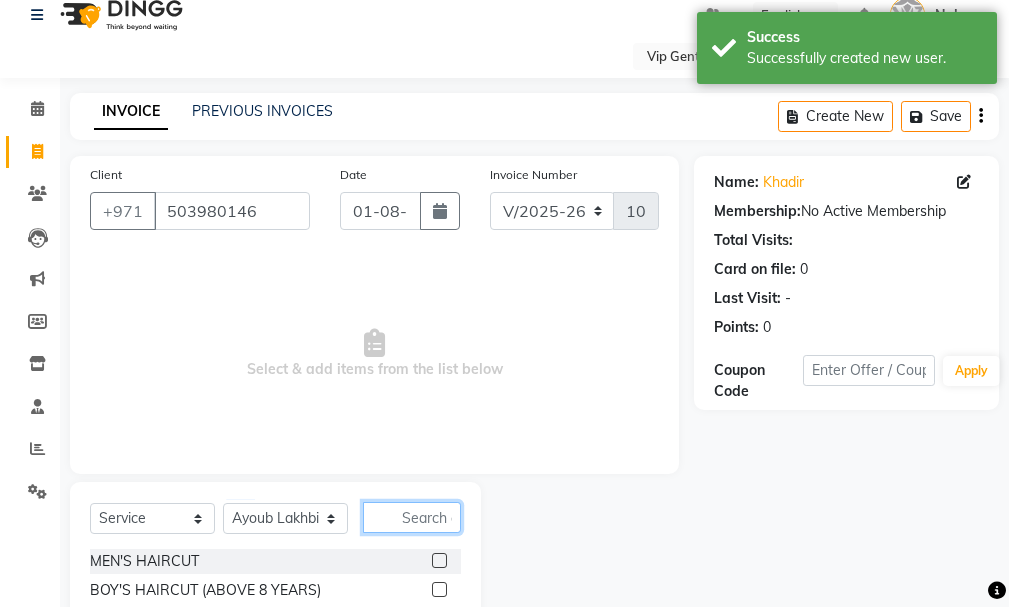 click 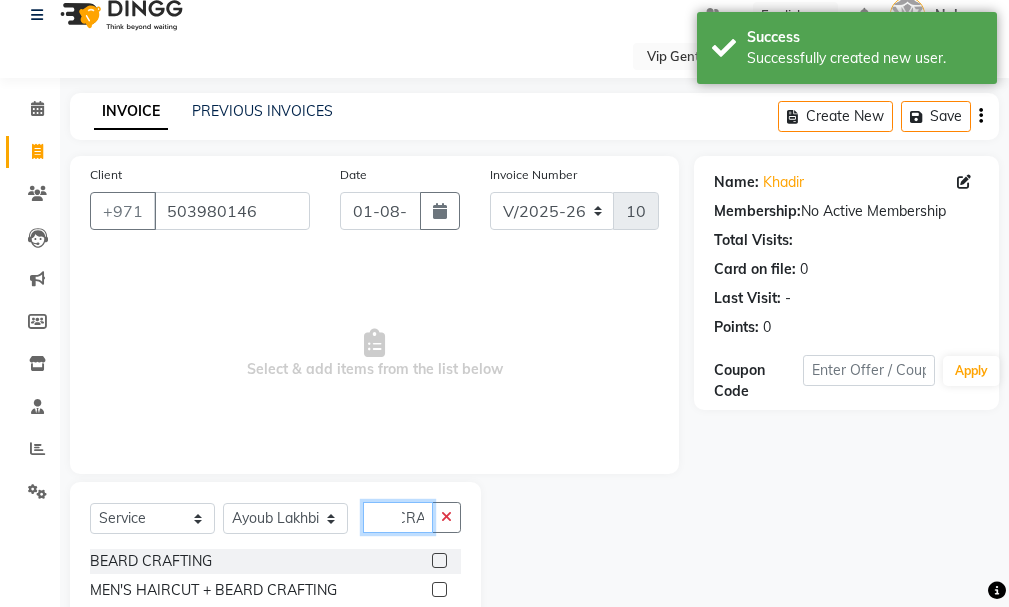 scroll, scrollTop: 0, scrollLeft: 14, axis: horizontal 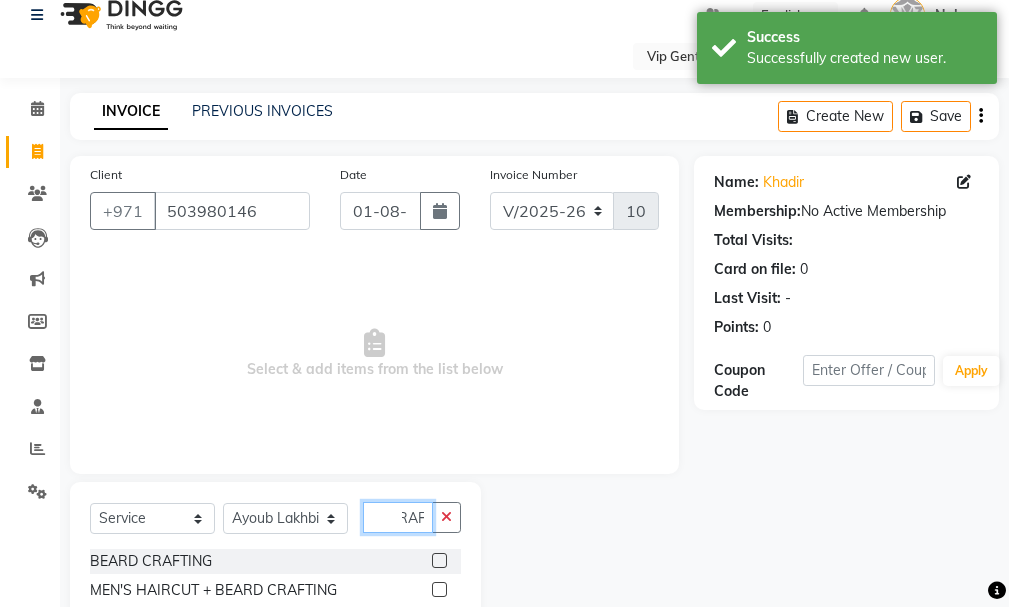 type on "CRAF" 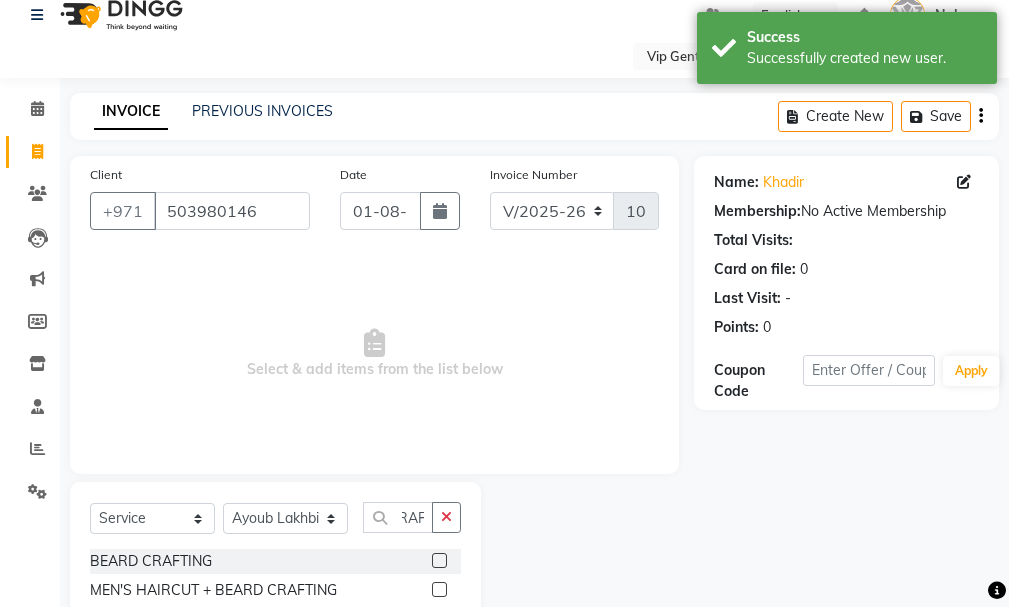 click 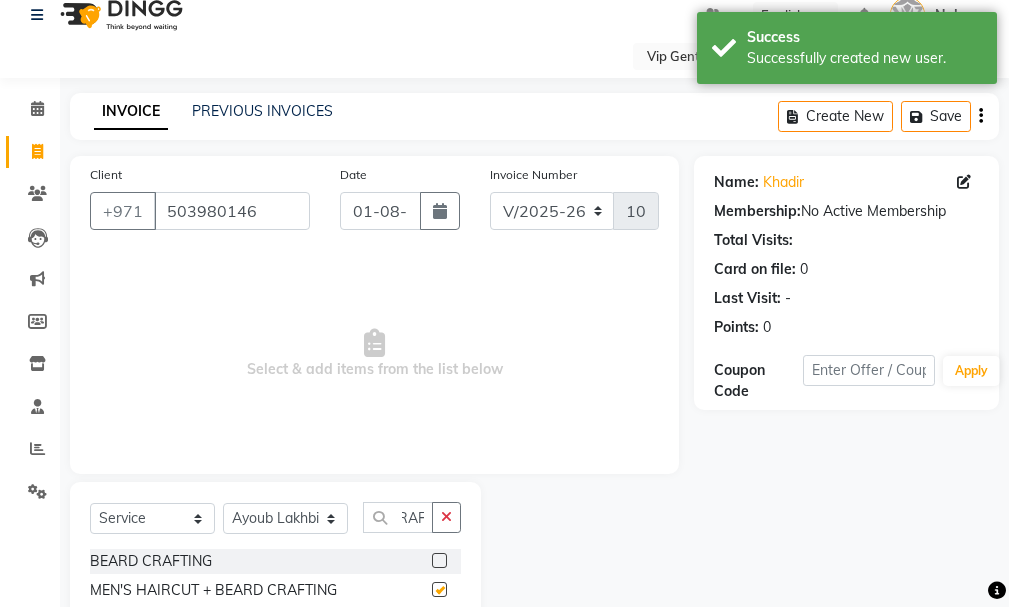 scroll, scrollTop: 0, scrollLeft: 0, axis: both 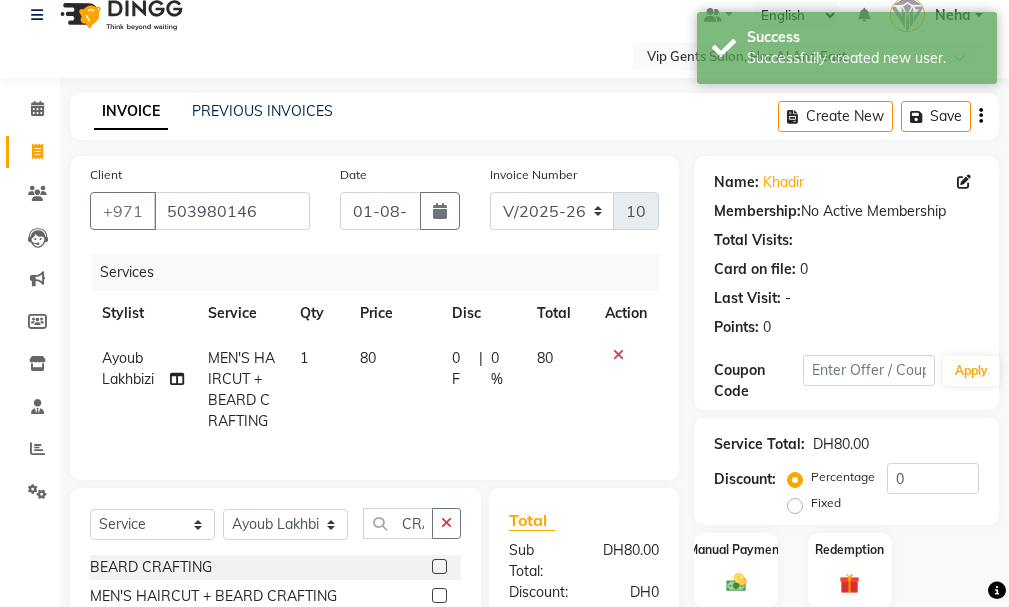 checkbox on "false" 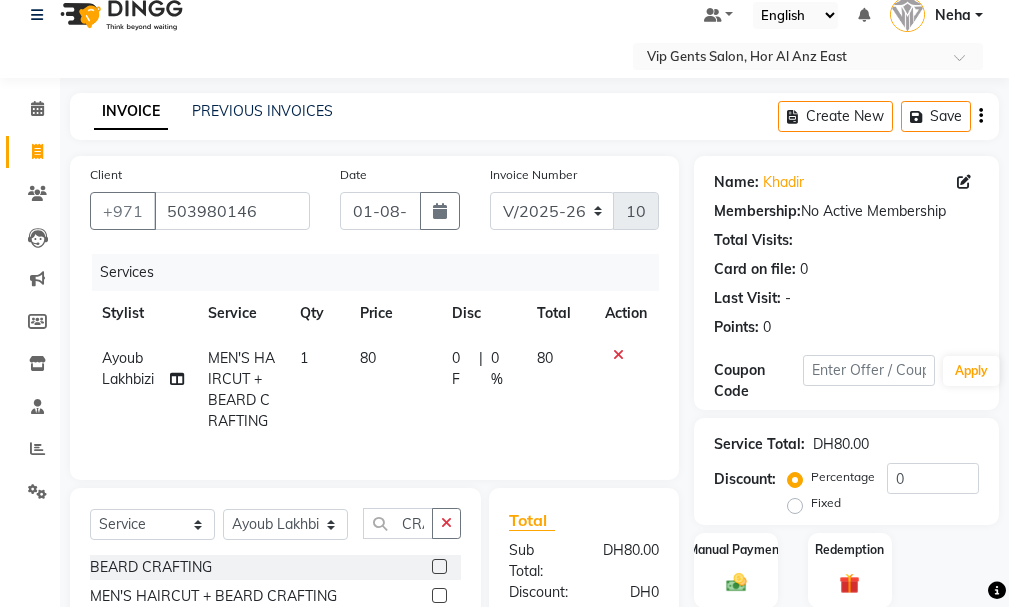drag, startPoint x: 1008, startPoint y: 293, endPoint x: 1014, endPoint y: 513, distance: 220.0818 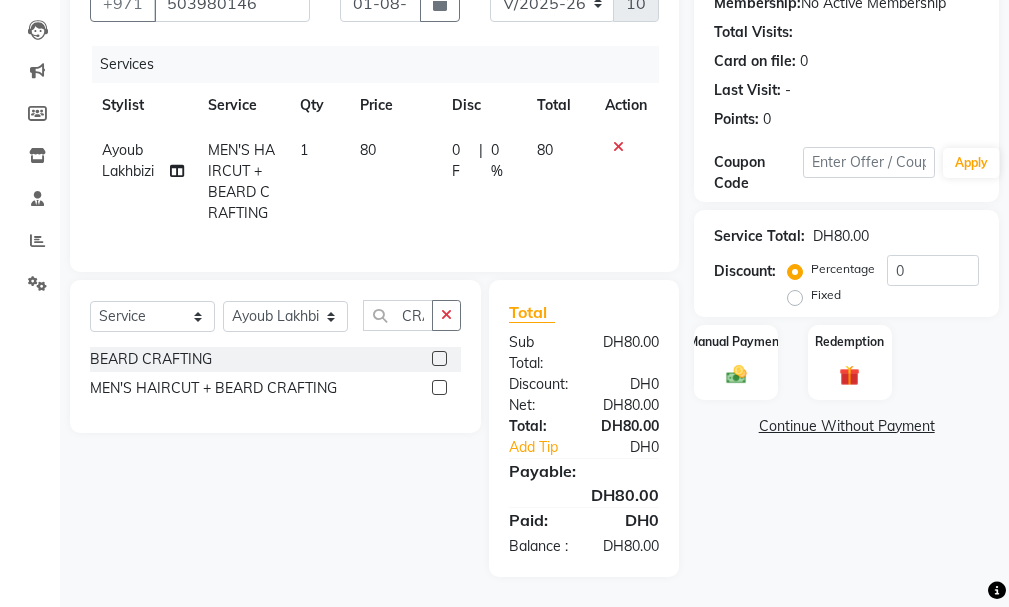 scroll, scrollTop: 265, scrollLeft: 0, axis: vertical 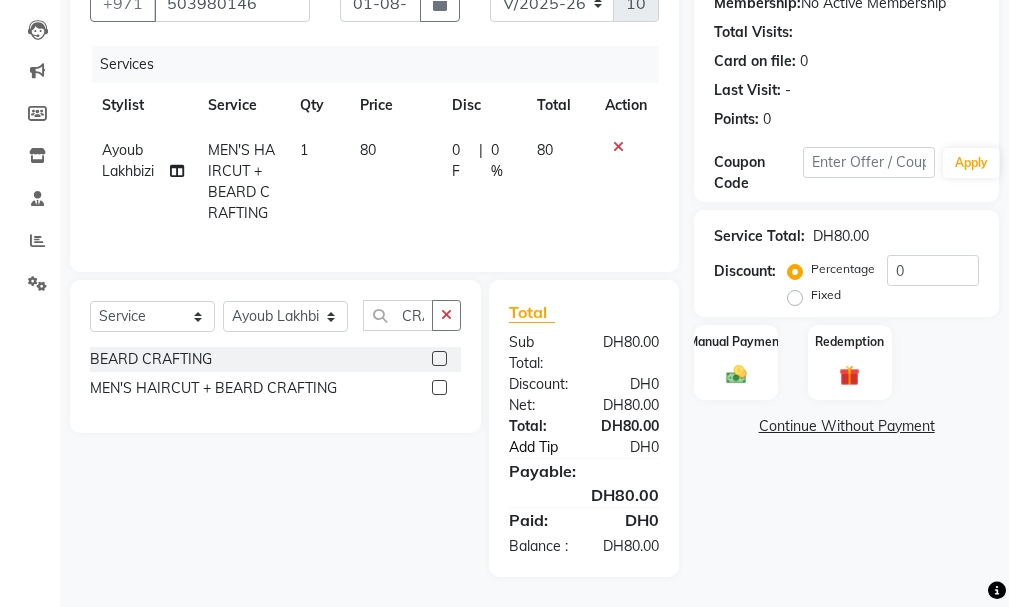 click on "Add Tip" 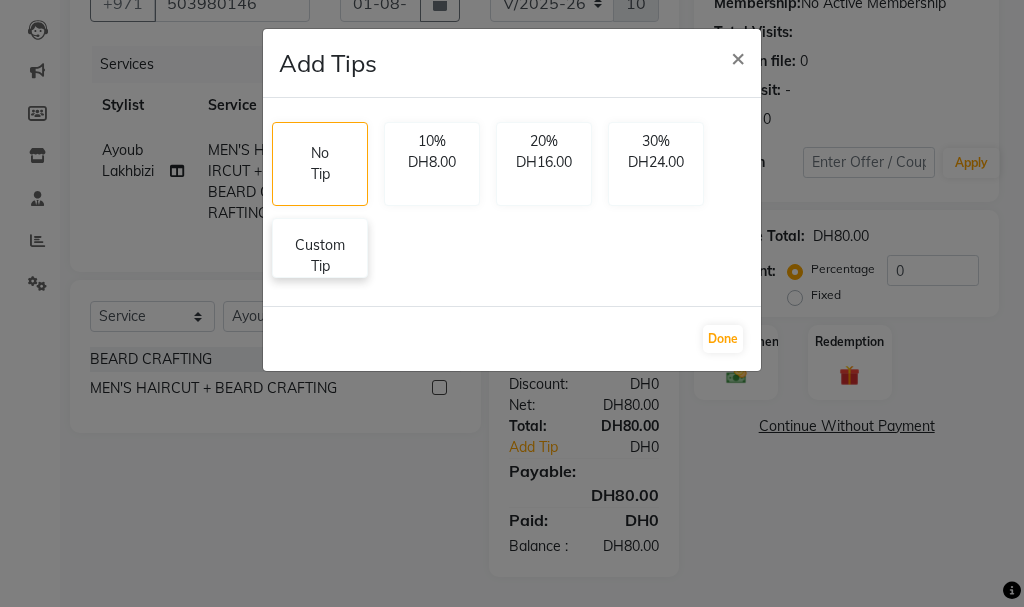 click on "Custom Tip" 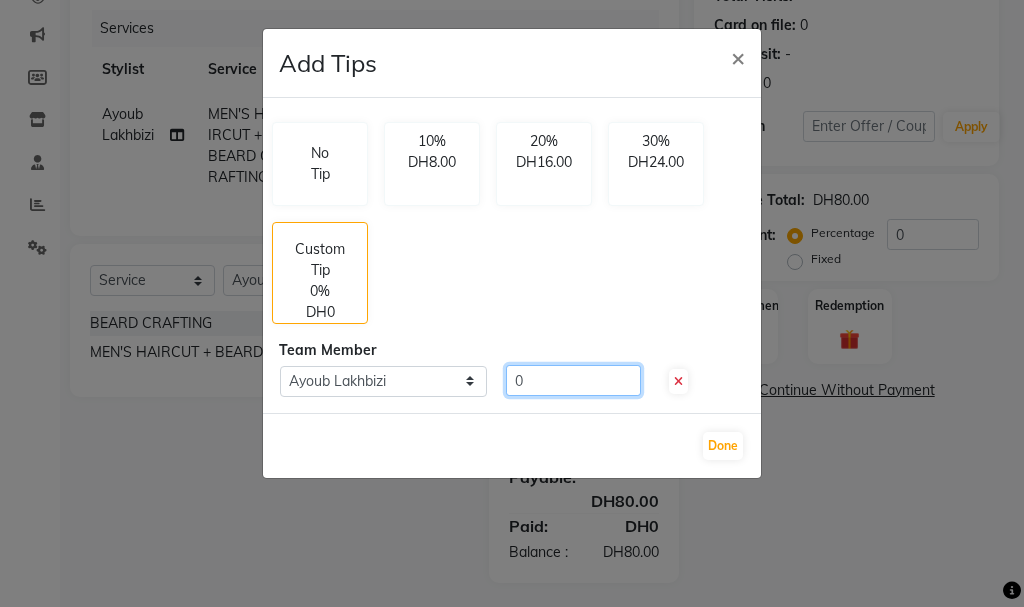 click on "0" 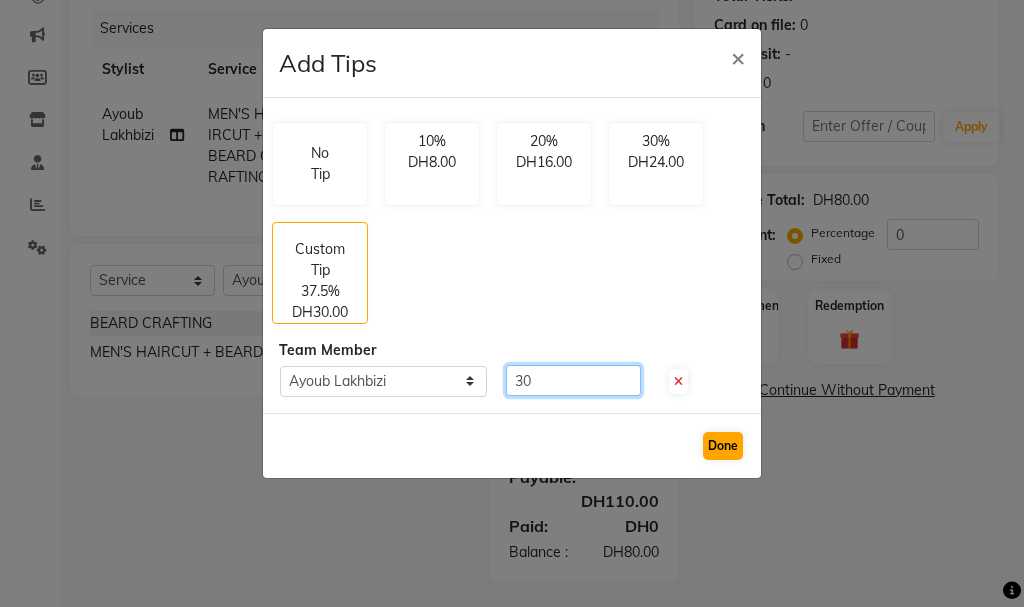 type on "30" 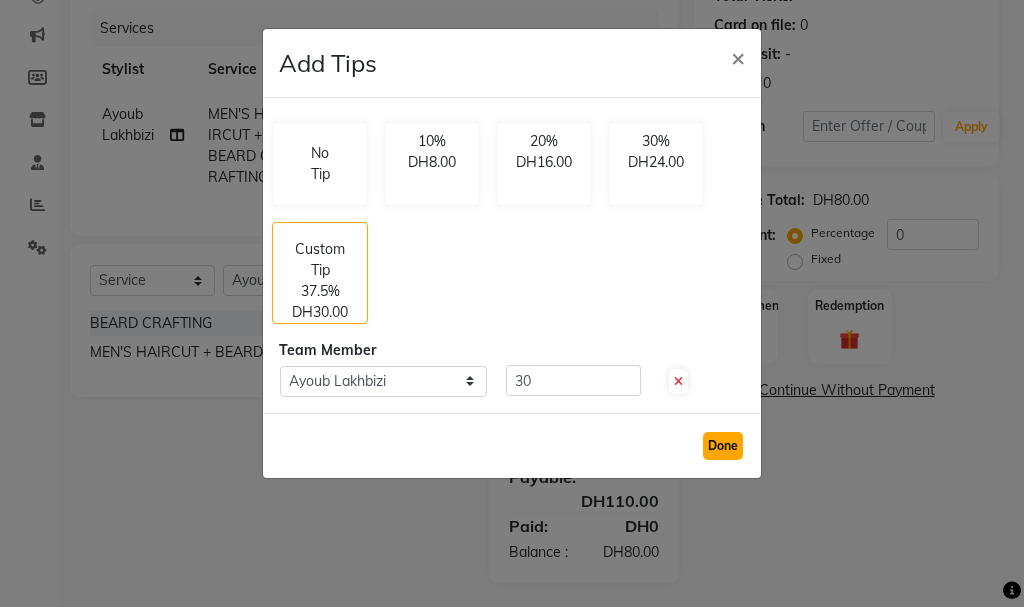 click on "Done" 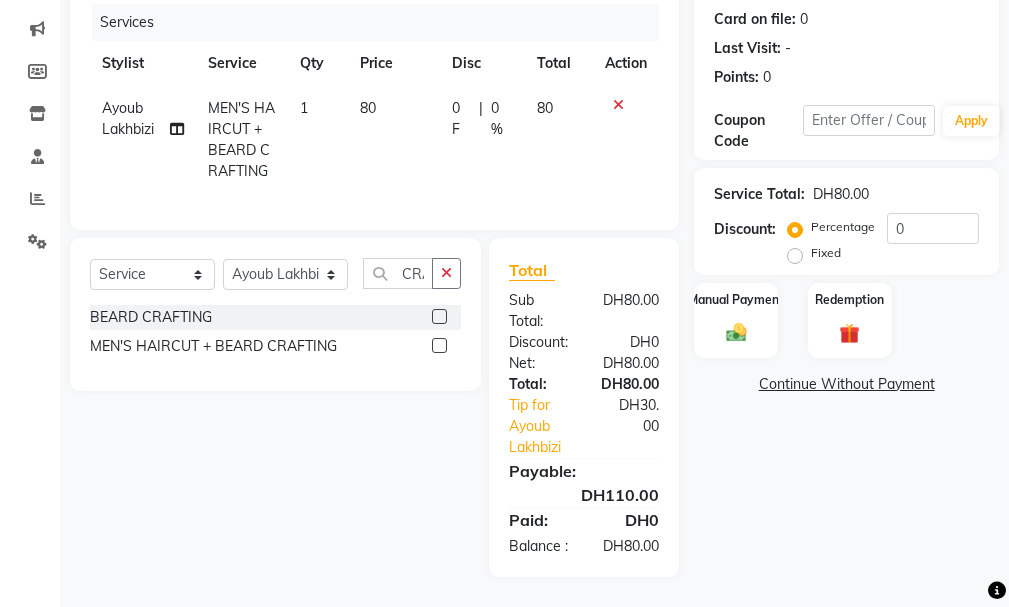 scroll, scrollTop: 307, scrollLeft: 0, axis: vertical 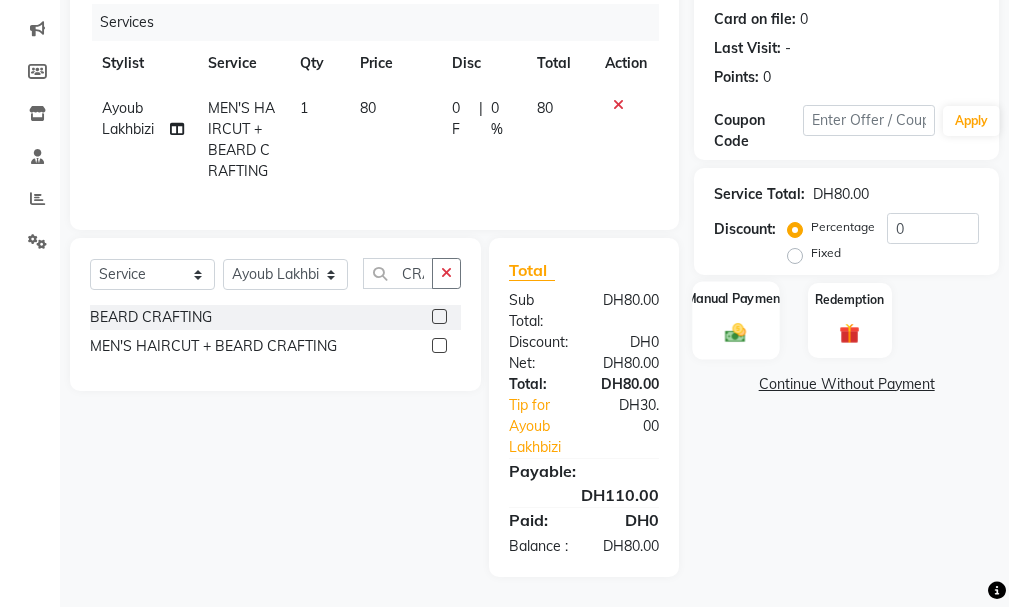 click 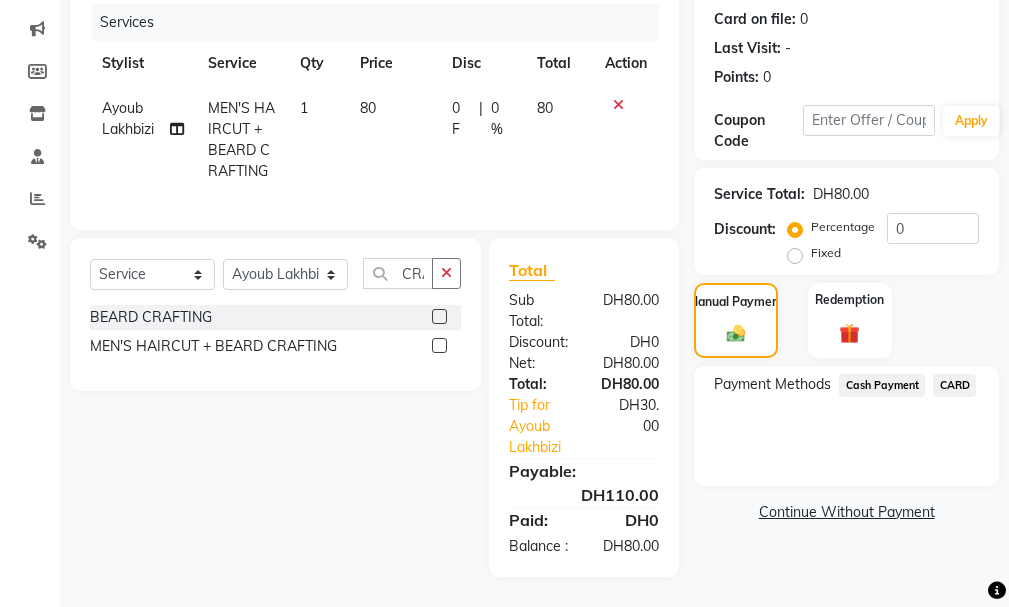 click on "CARD" 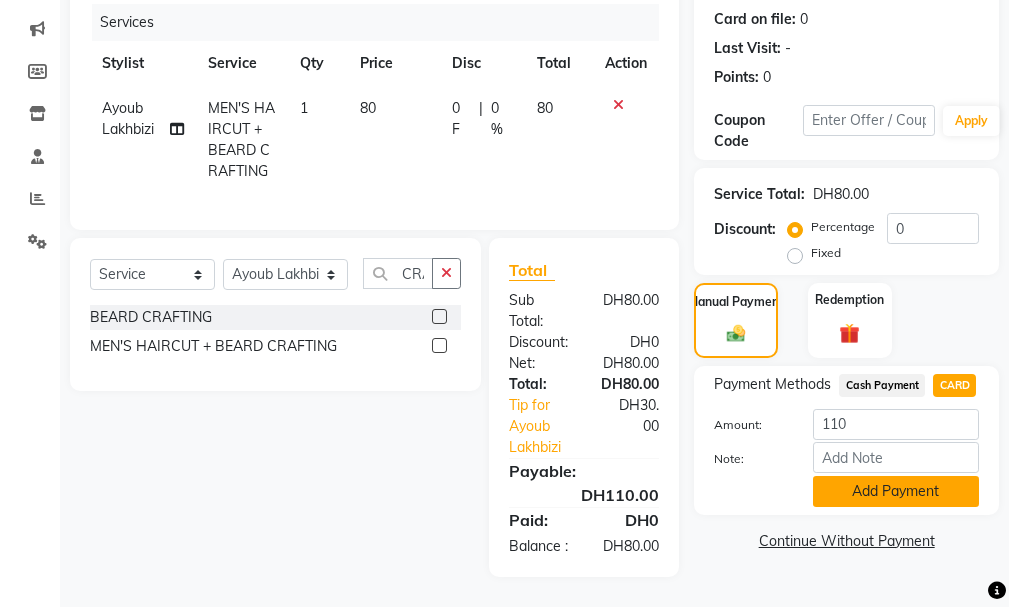 click on "Add Payment" 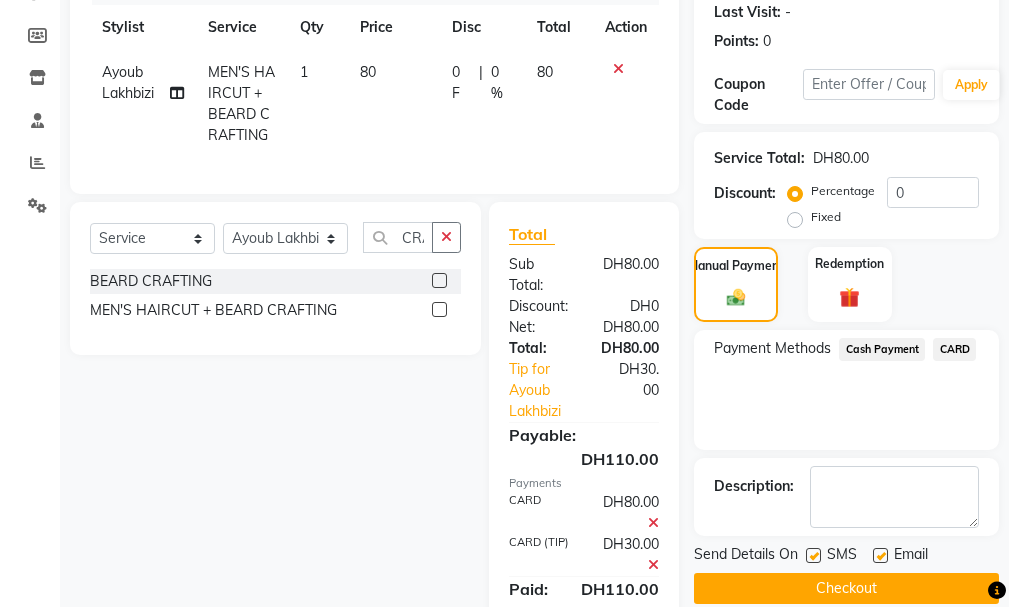 scroll, scrollTop: 348, scrollLeft: 0, axis: vertical 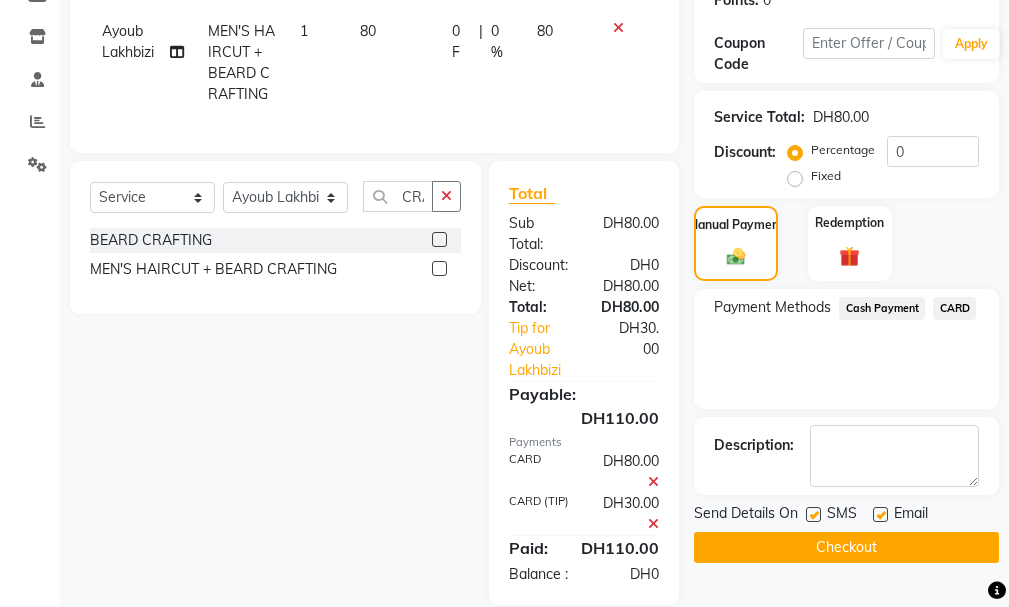 click on "Checkout" 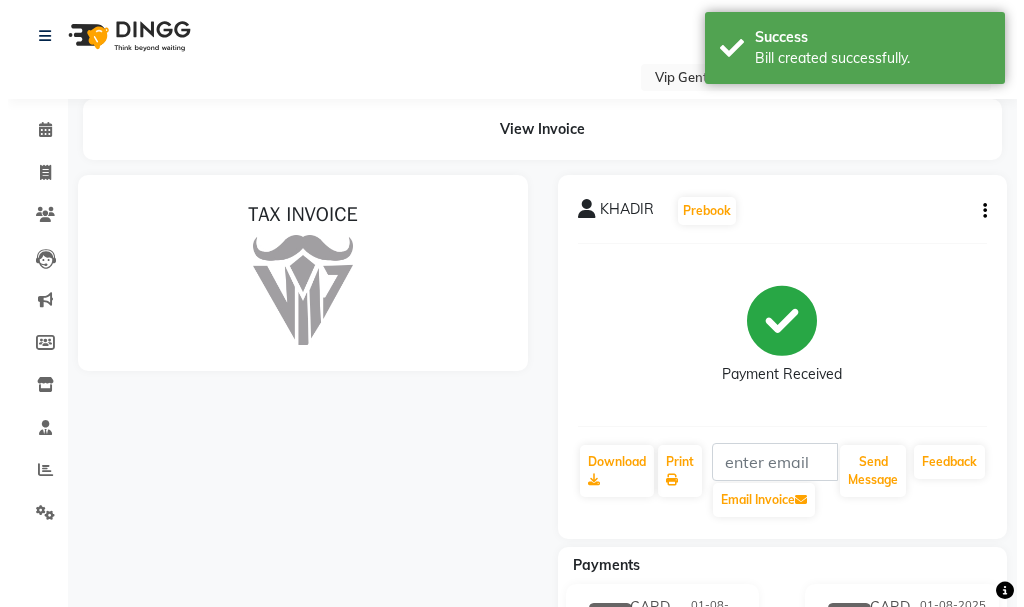 scroll, scrollTop: 0, scrollLeft: 0, axis: both 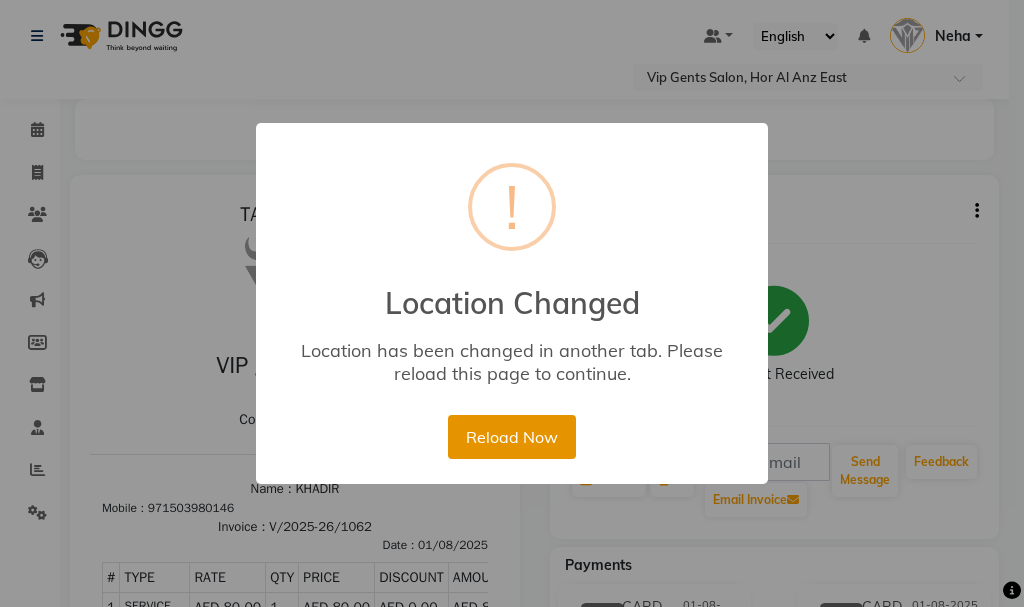 click on "Reload Now" at bounding box center [511, 437] 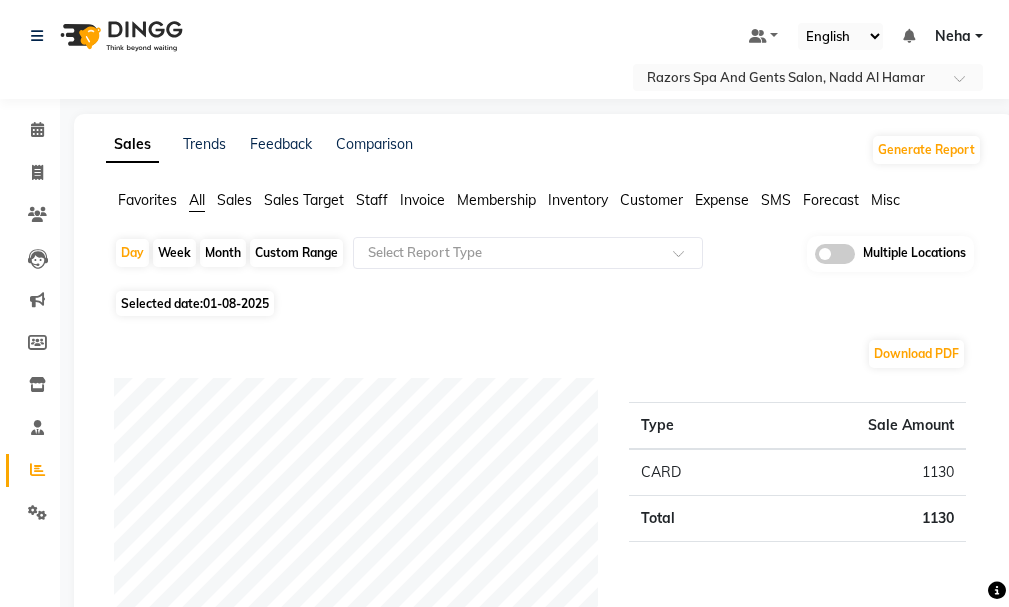 scroll, scrollTop: 0, scrollLeft: 0, axis: both 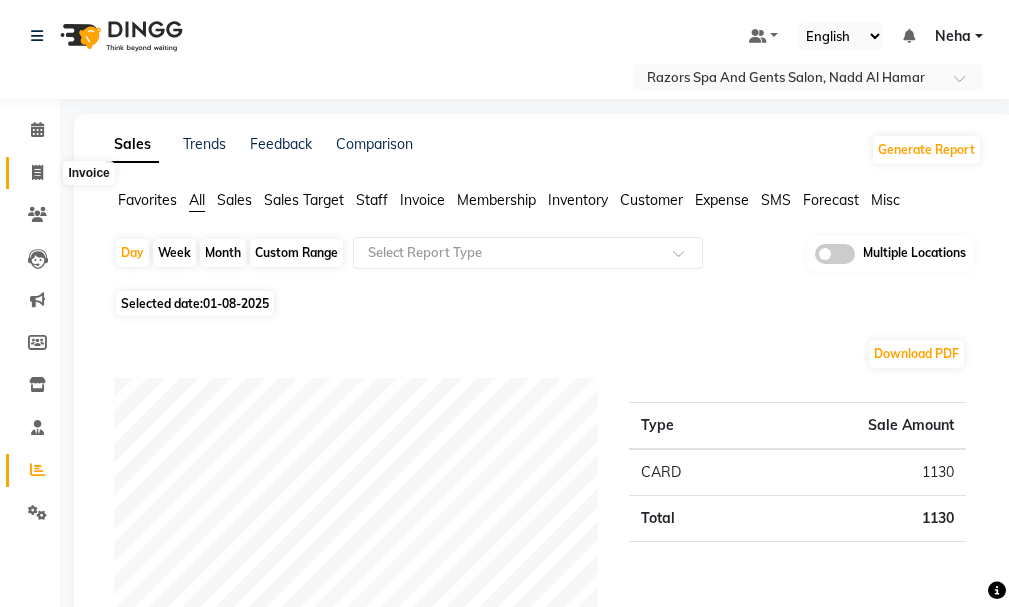 click 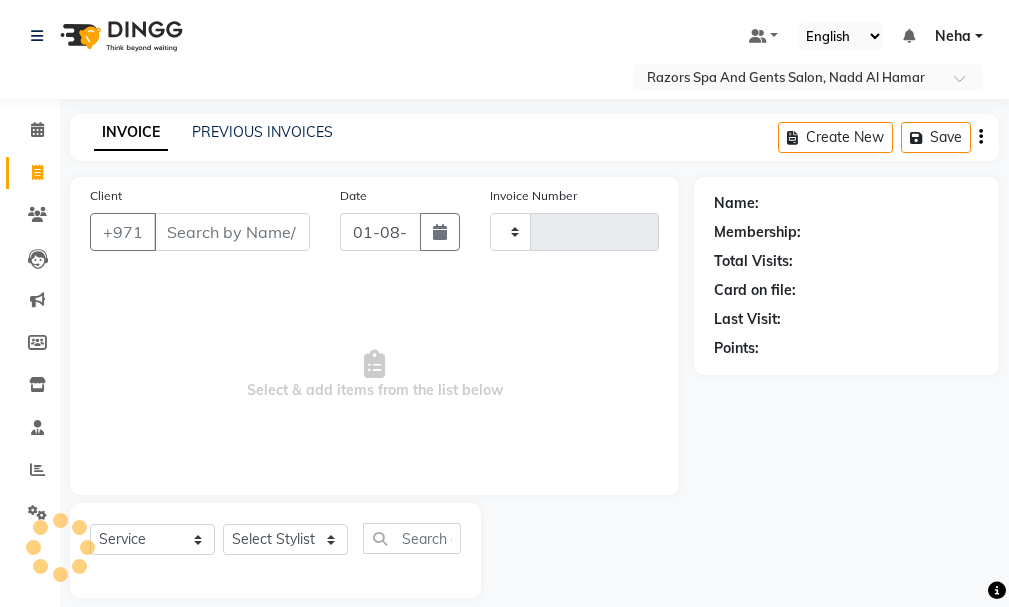scroll, scrollTop: 21, scrollLeft: 0, axis: vertical 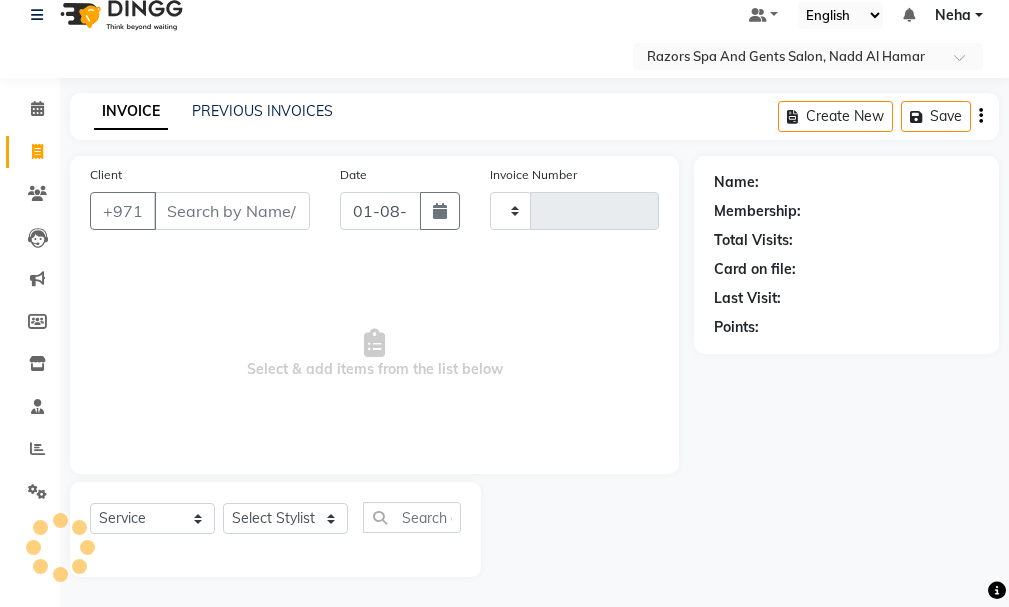 type on "0612" 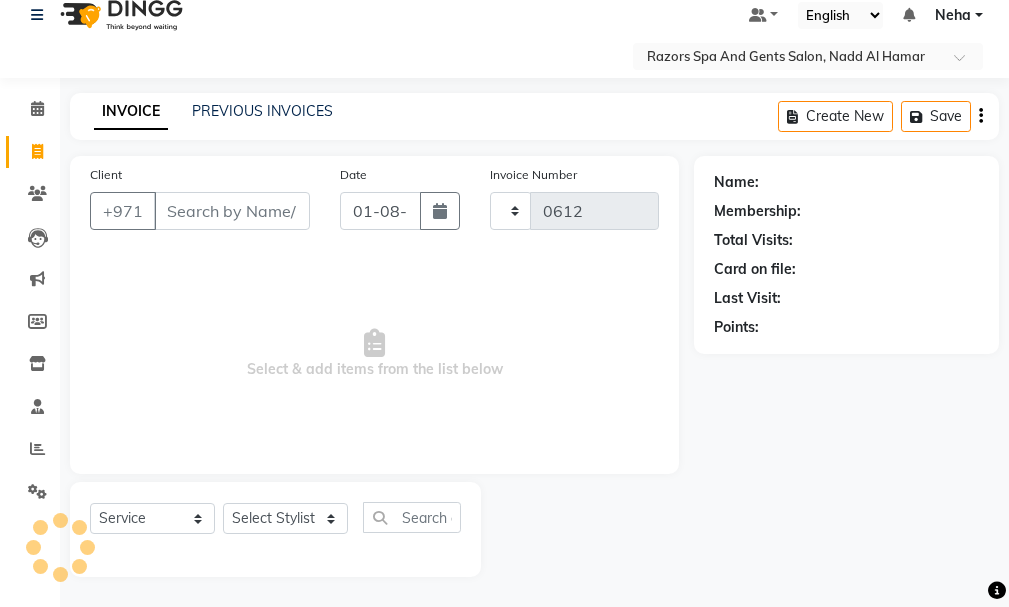 select on "8419" 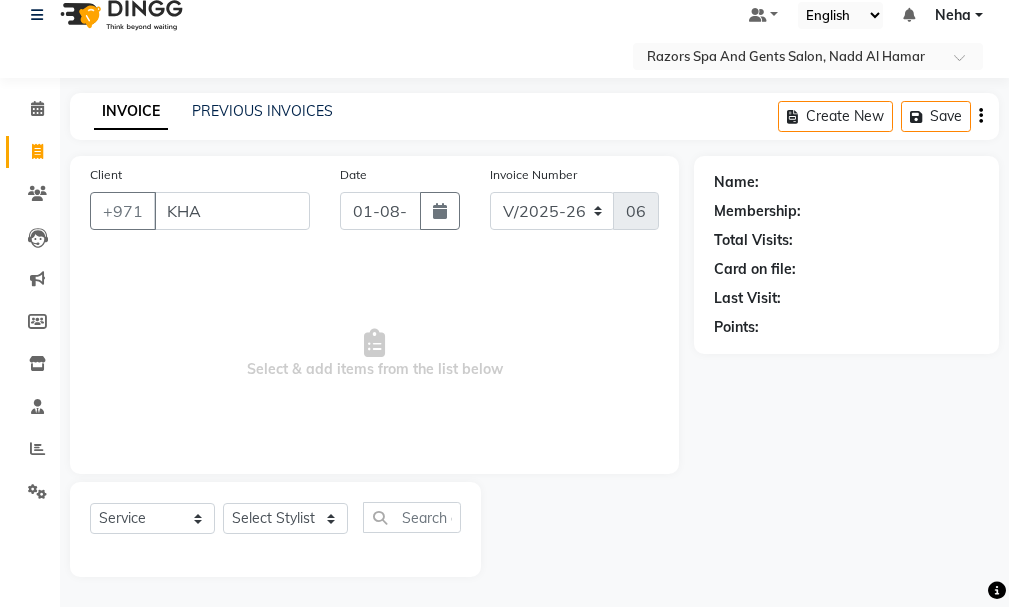 scroll, scrollTop: 0, scrollLeft: 3, axis: horizontal 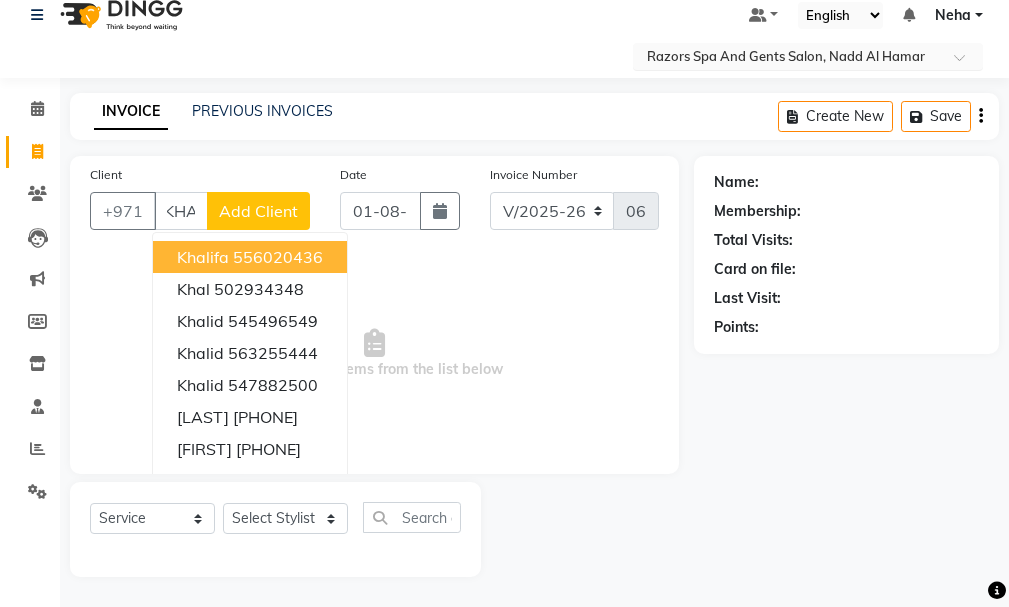 type on "KHA" 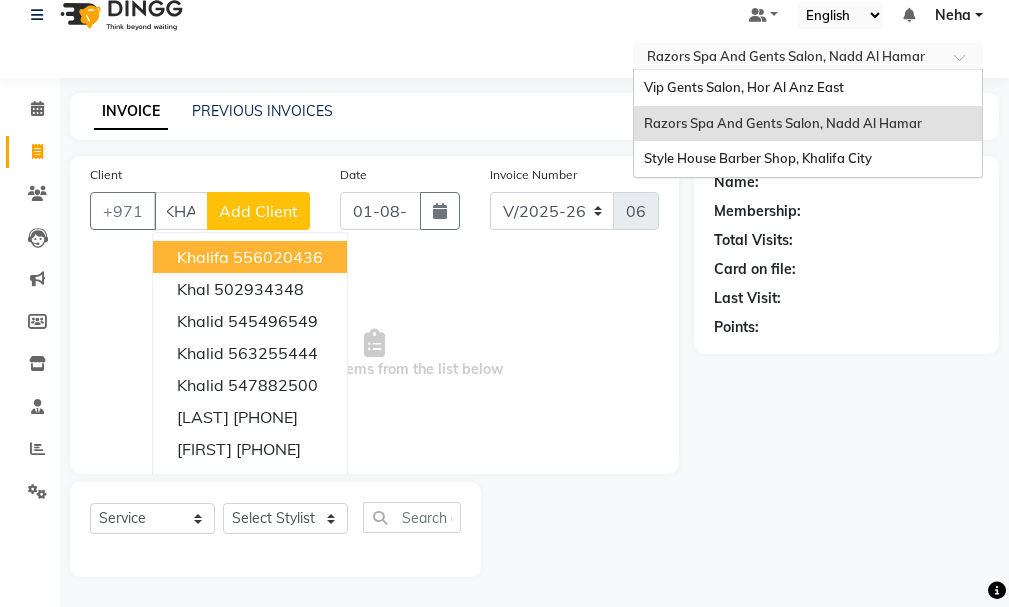 click on "Razors Spa And Gents Salon, Nadd Al Hamar" at bounding box center (786, 56) 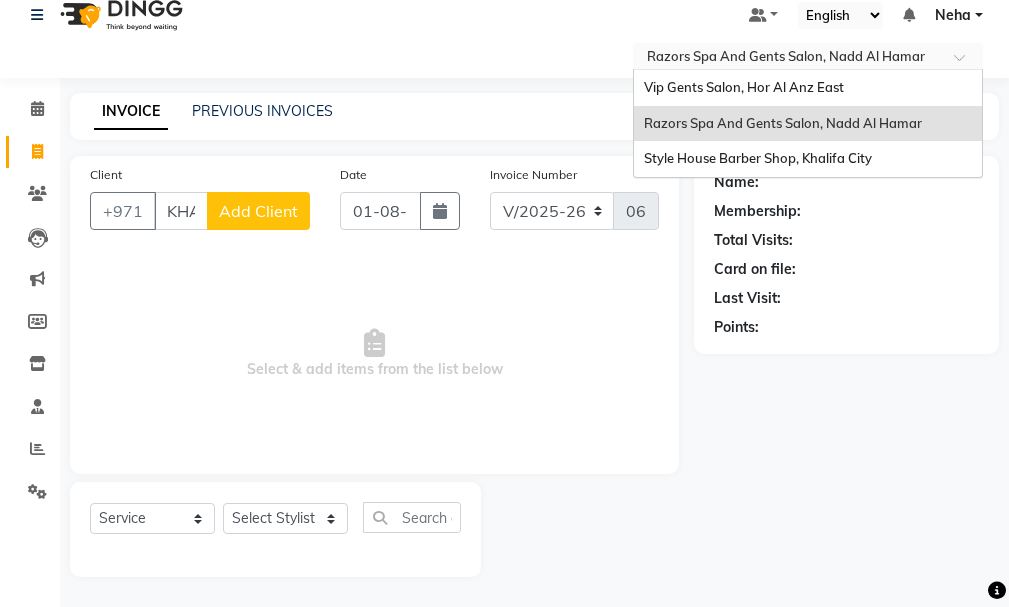 click on "Vip Gents Salon, Hor Al Anz East" at bounding box center [744, 87] 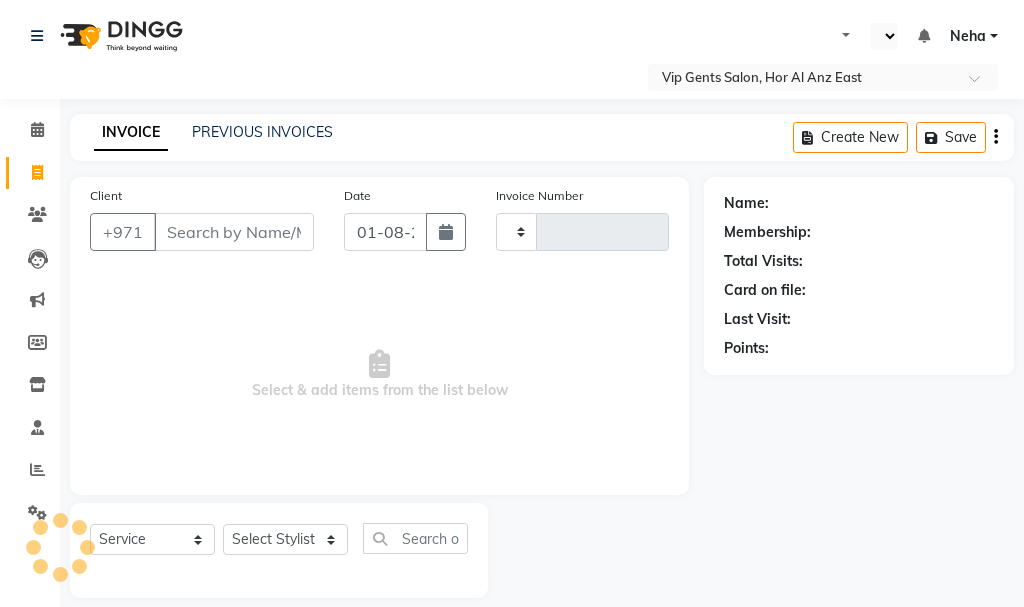 select on "service" 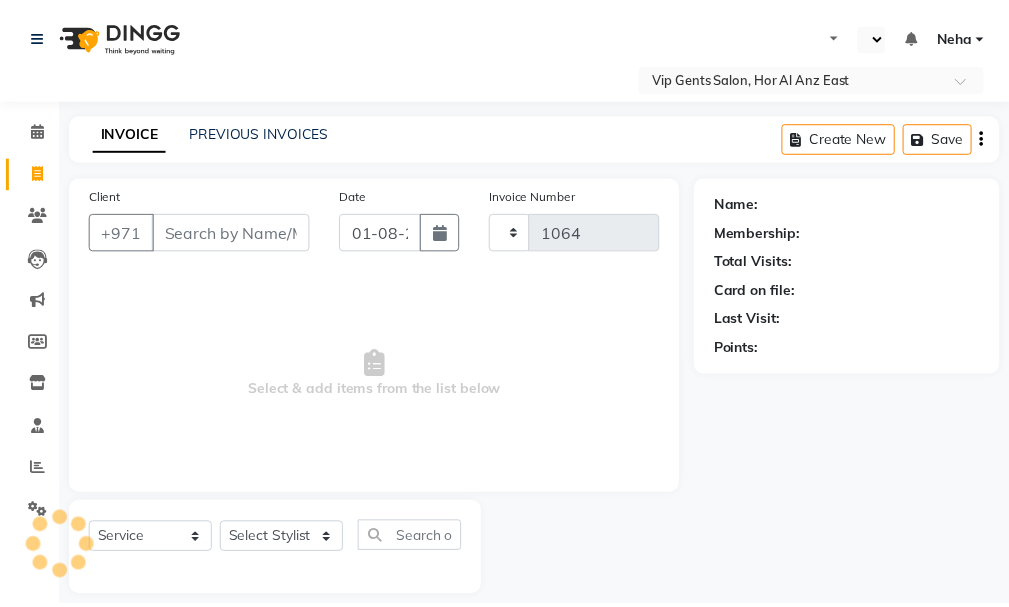 scroll, scrollTop: 0, scrollLeft: 0, axis: both 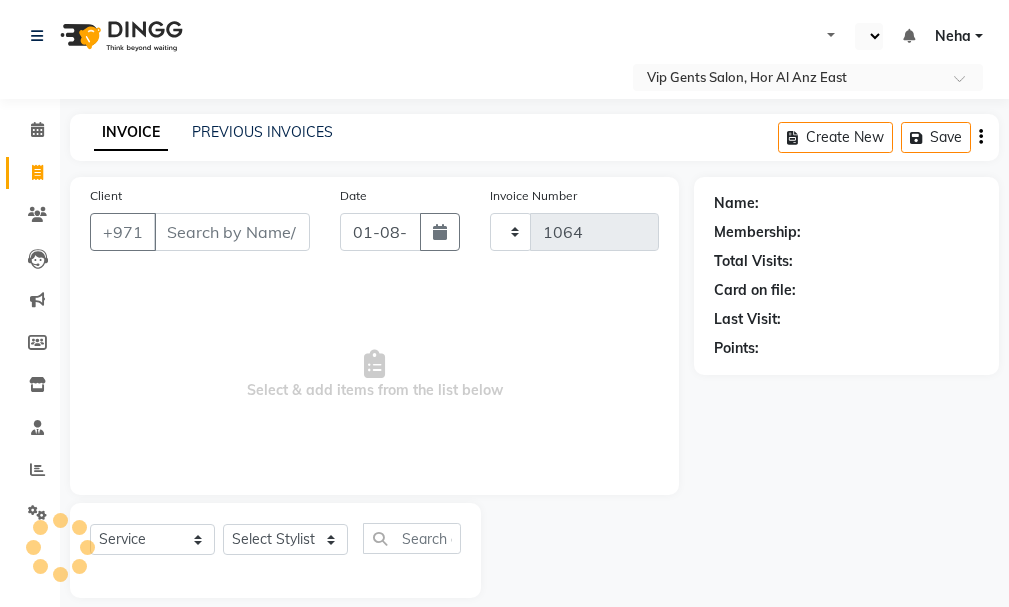 select on "en" 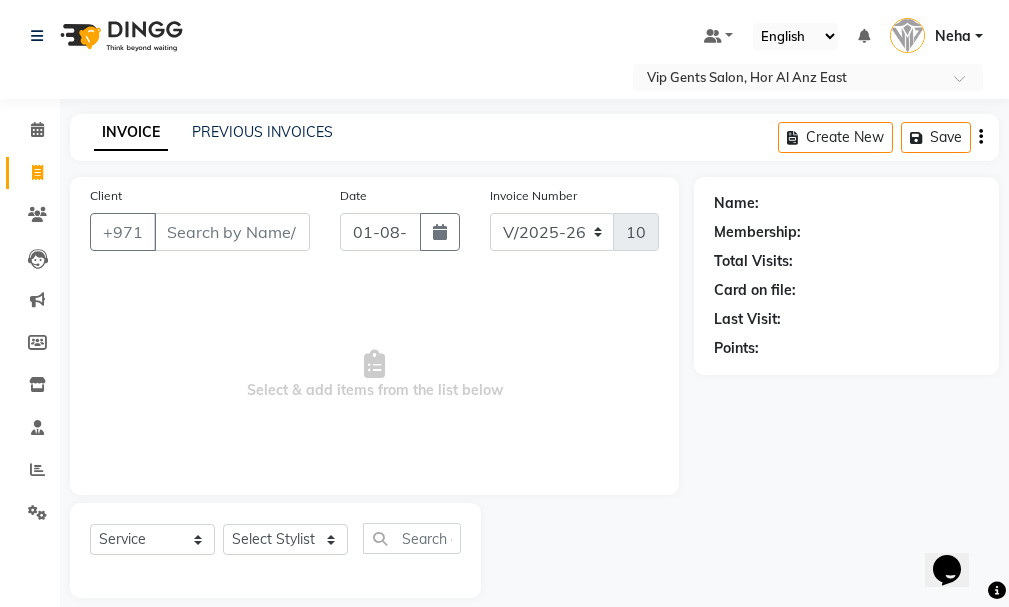 scroll, scrollTop: 0, scrollLeft: 0, axis: both 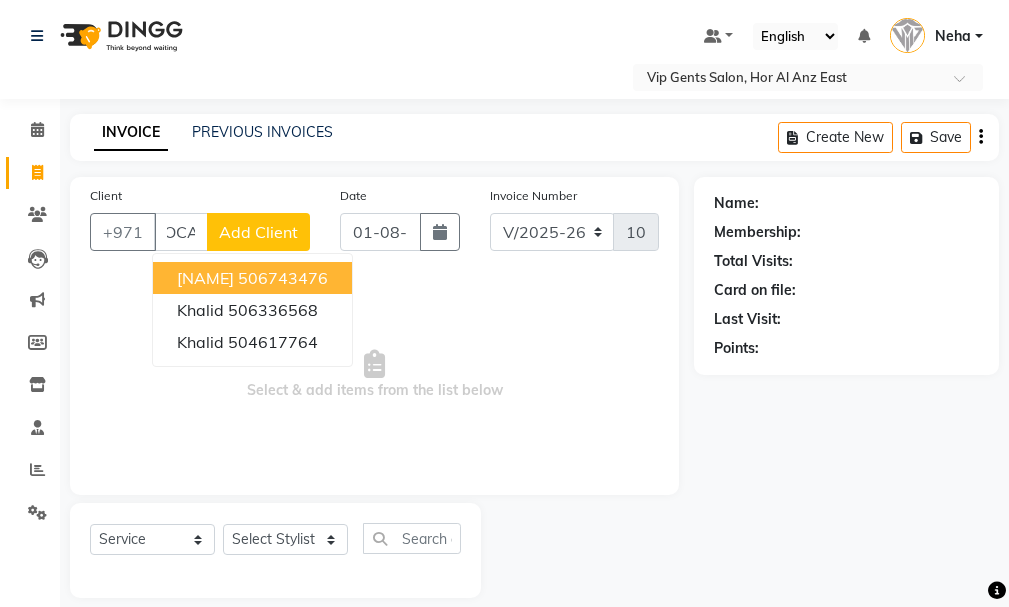 click on "506743476" at bounding box center [283, 278] 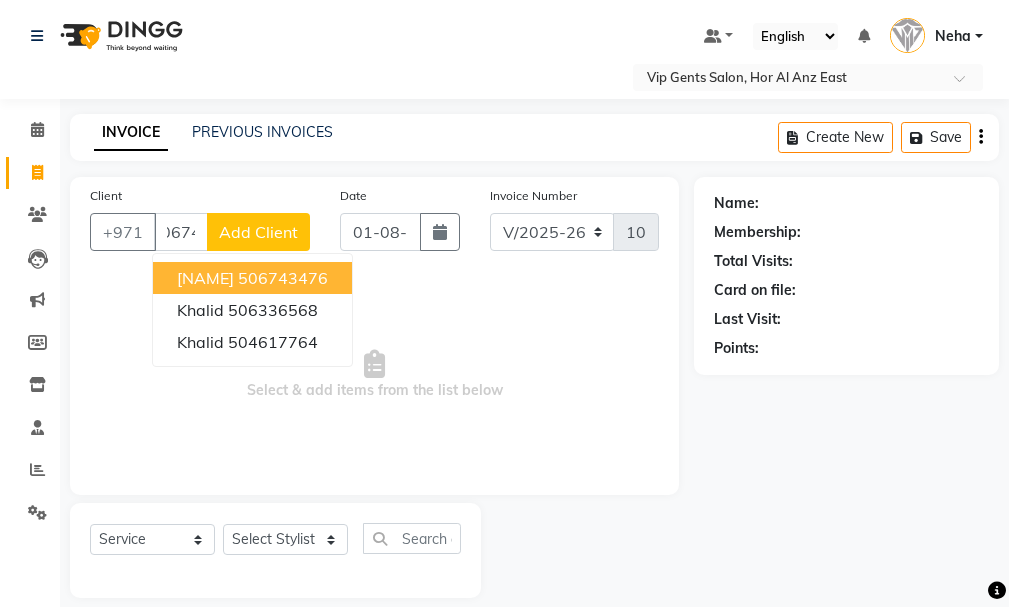 scroll, scrollTop: 0, scrollLeft: 0, axis: both 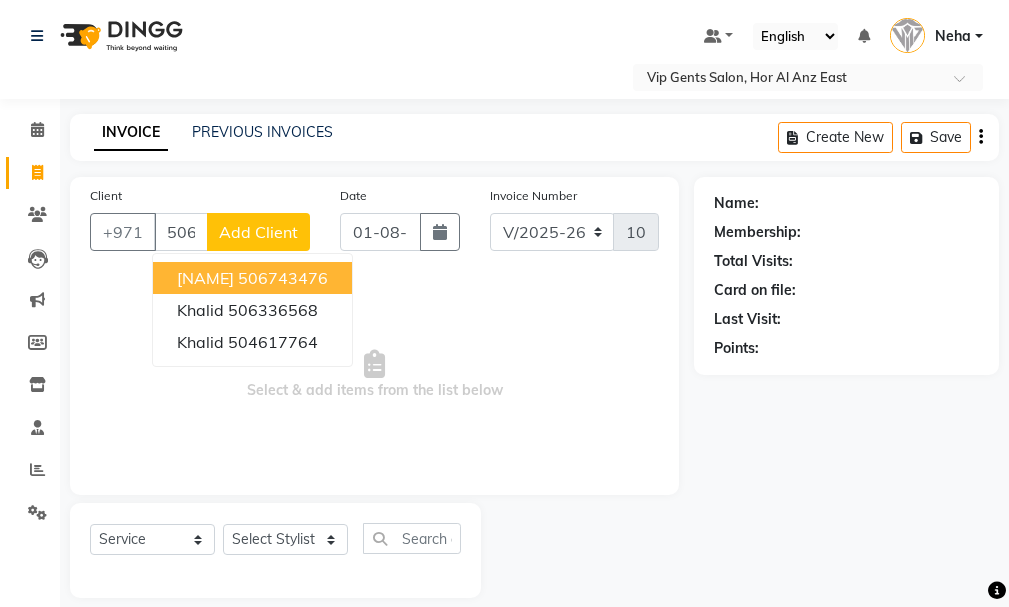 type on "506743476" 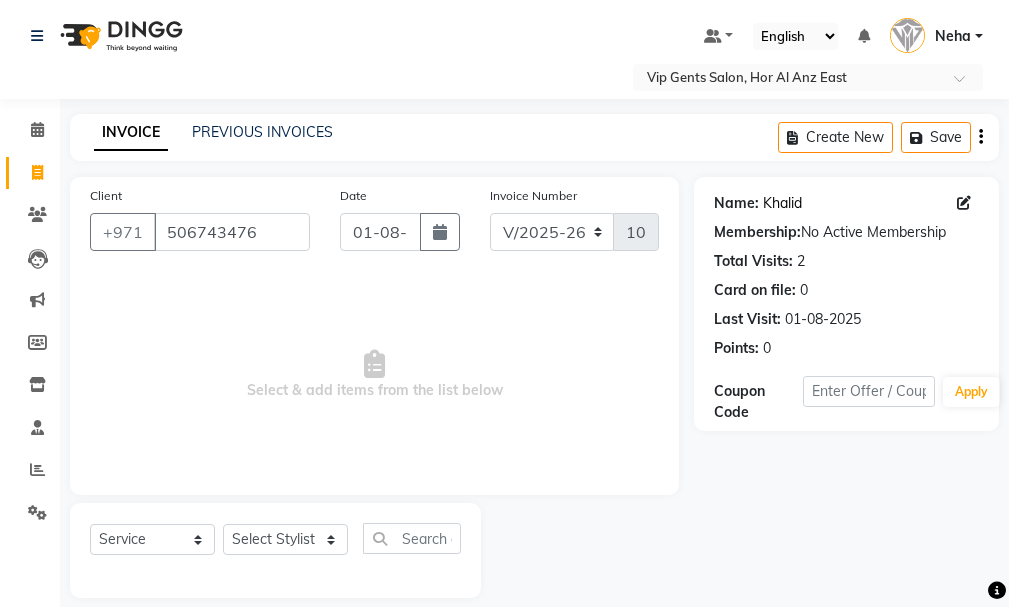 click on "Khalid" 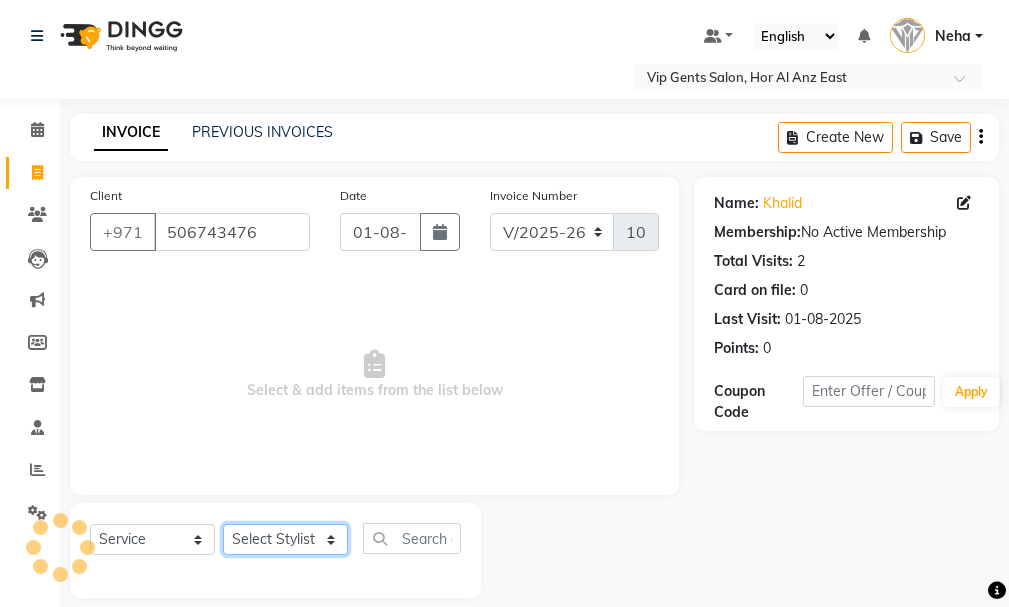 click on "Select Stylist AHMED MOHAMED MOHAMED ELKHODARY ABDELHAMID Ali Rana Allauddin Anwar Ali Ameen Ayoub Lakhbizi Jairah Mr. Mohannad Neha Nelson Ricalyn Colcol Riffat Magdy Taufeeq Anwar Ali Tauseef  Akhilaque Zoya Bhatti." 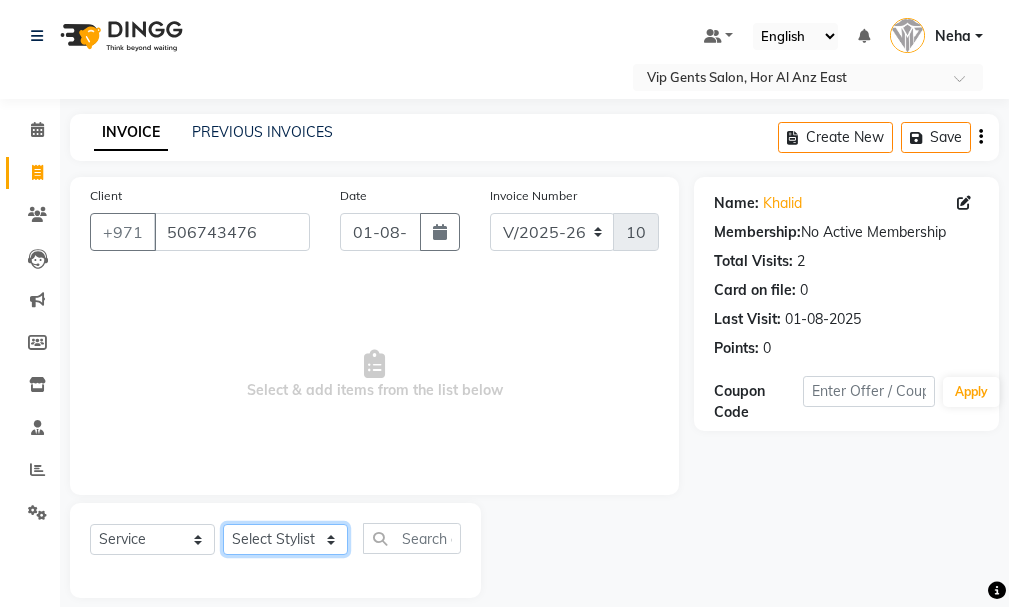 select on "81343" 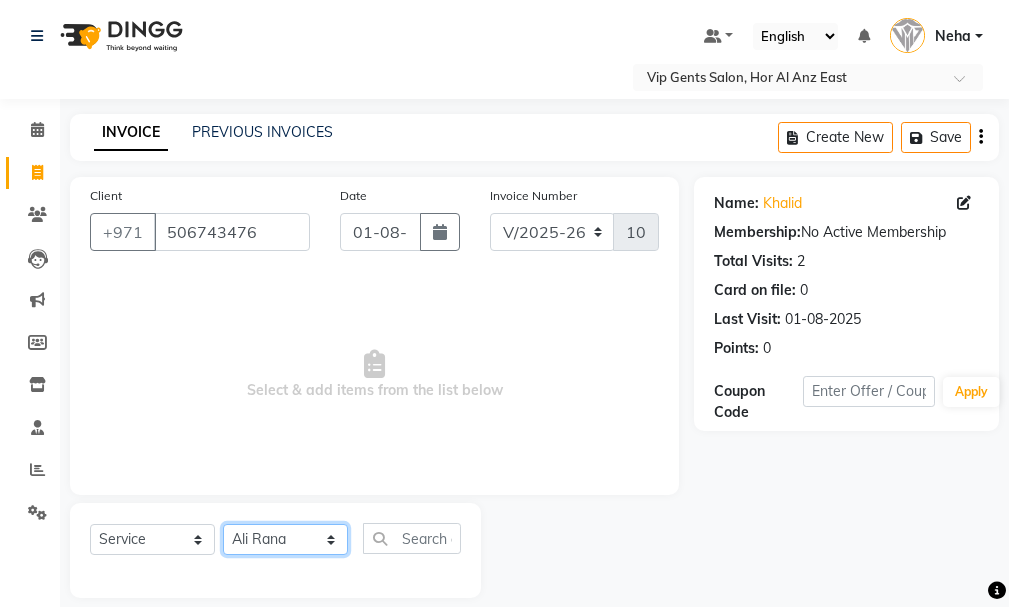 click on "Select Stylist AHMED MOHAMED MOHAMED ELKHODARY ABDELHAMID Ali Rana Allauddin Anwar Ali Ameen Ayoub Lakhbizi Jairah Mr. Mohannad Neha Nelson Ricalyn Colcol Riffat Magdy Taufeeq Anwar Ali Tauseef  Akhilaque Zoya Bhatti." 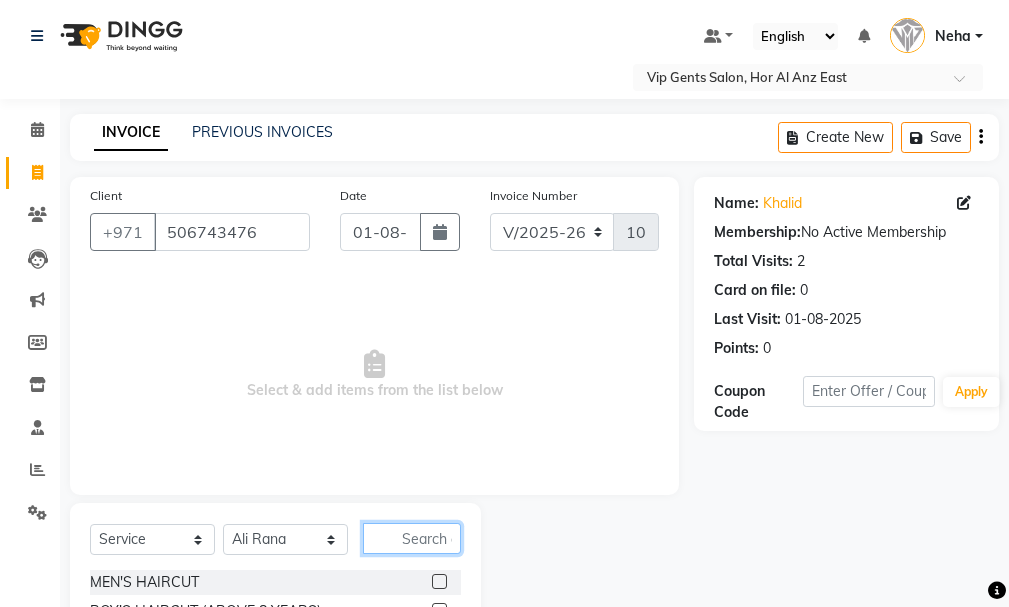 click 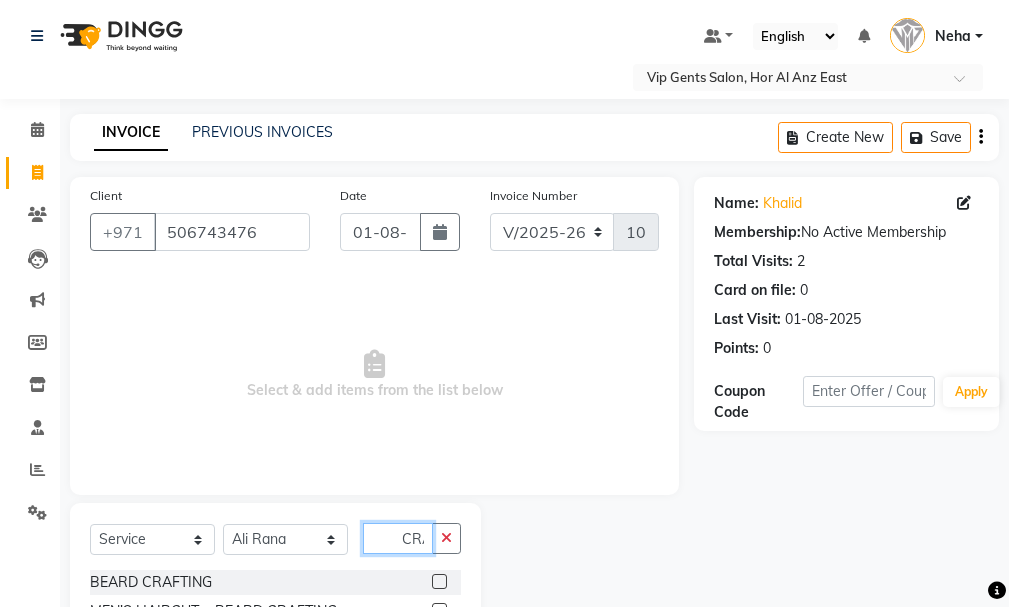 scroll, scrollTop: 0, scrollLeft: 14, axis: horizontal 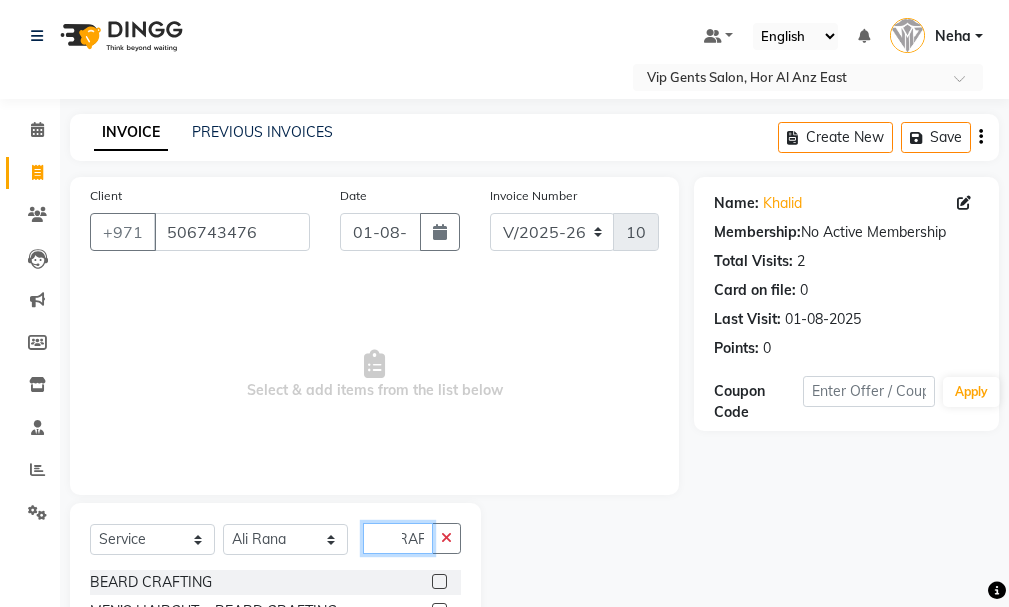 type on "CRAF" 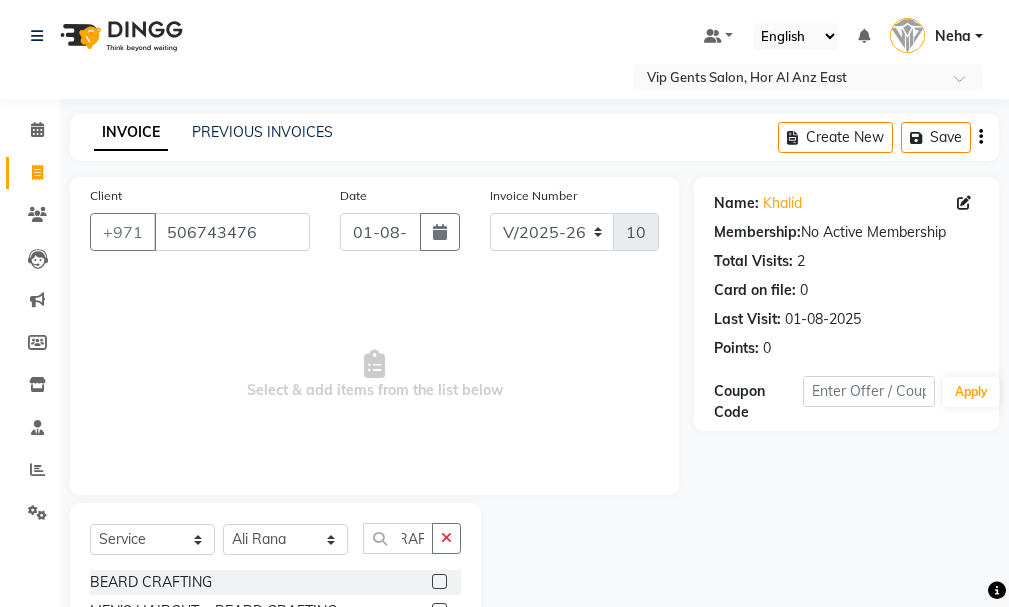 click 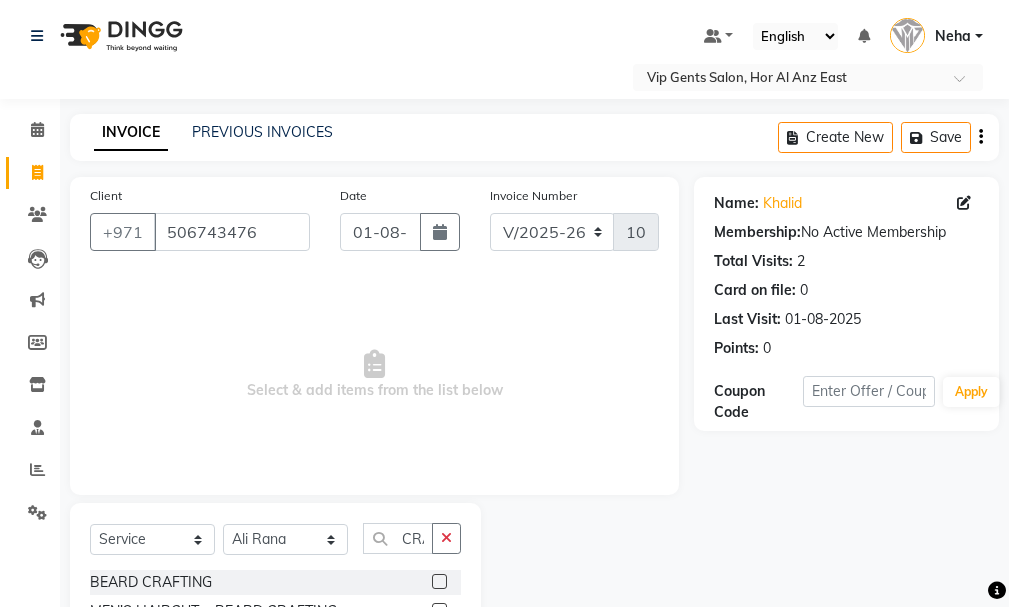 click 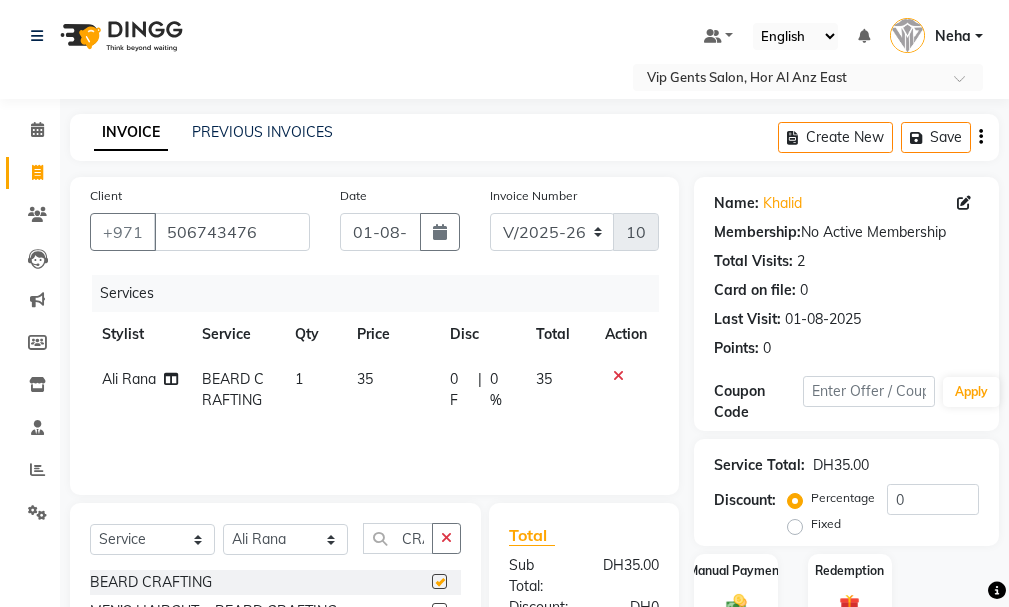 checkbox on "false" 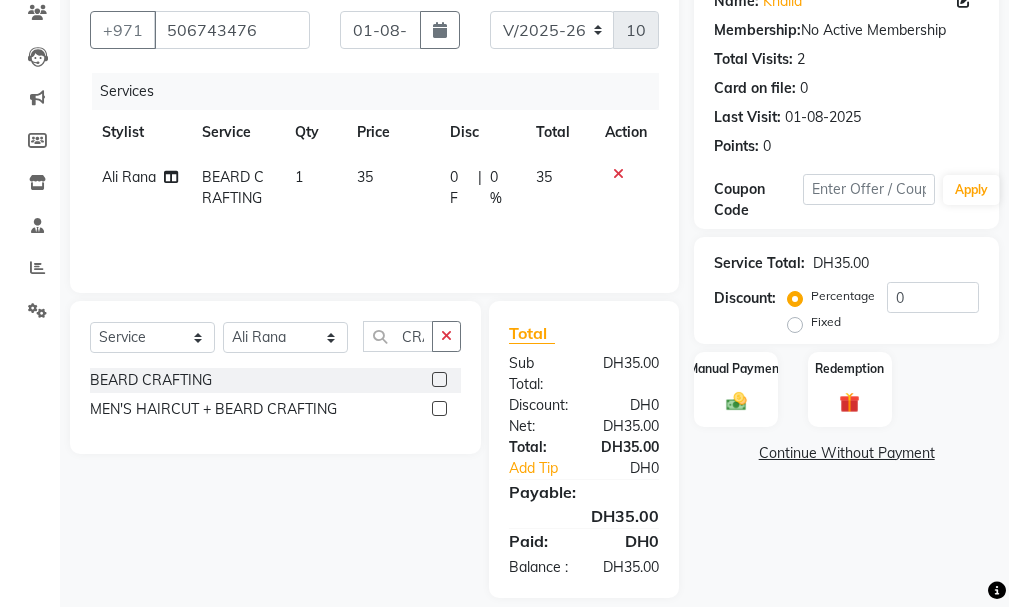 scroll, scrollTop: 244, scrollLeft: 0, axis: vertical 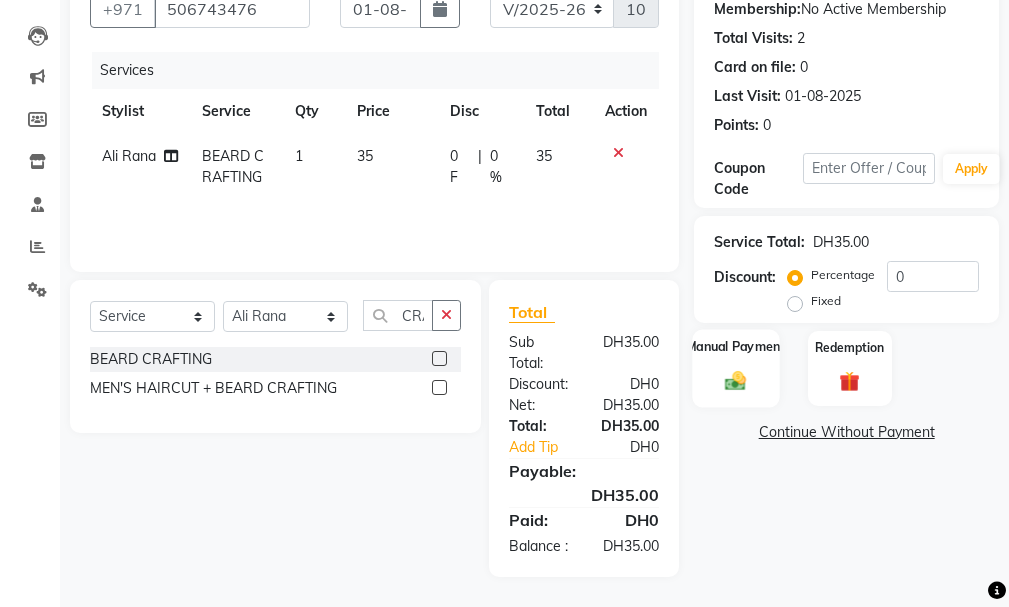 click 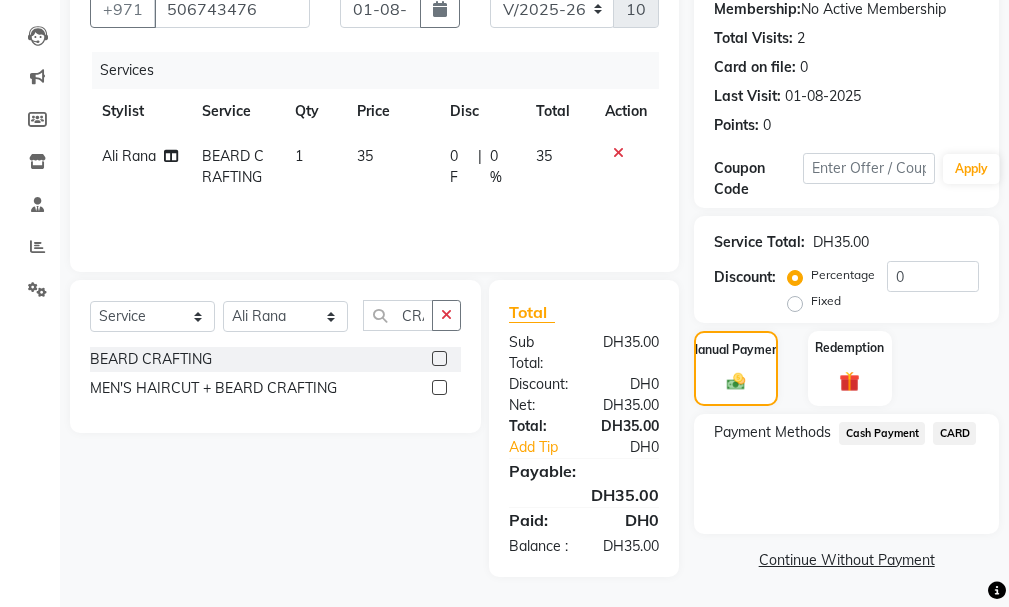 click on "CARD" 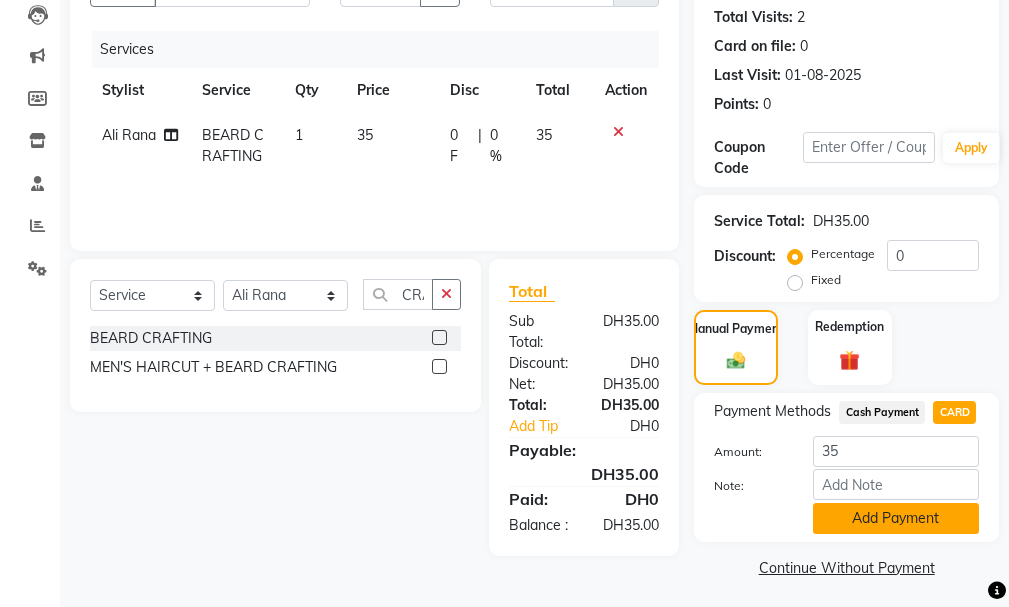 click on "Add Payment" 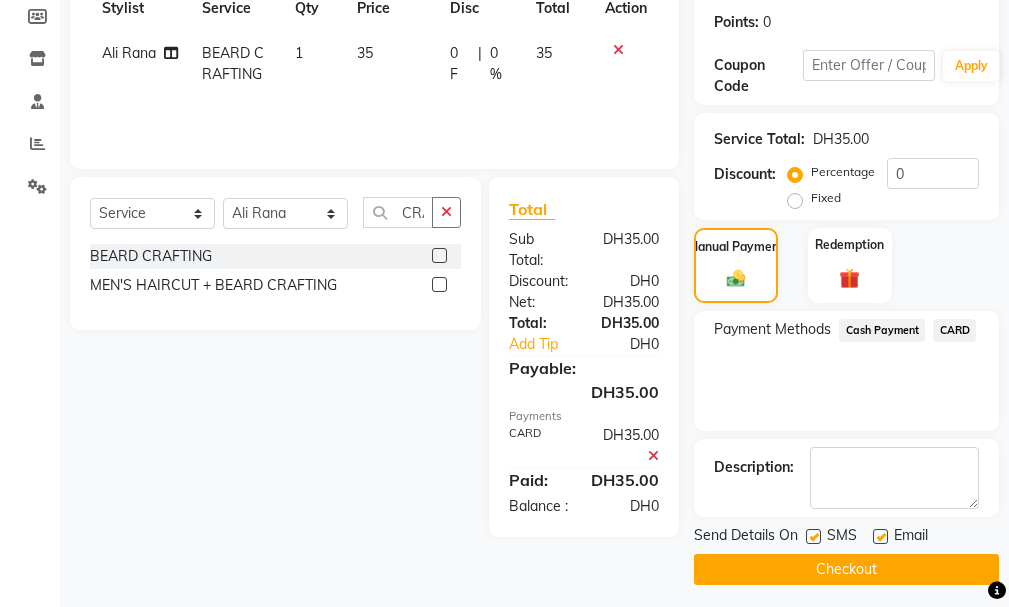 scroll, scrollTop: 334, scrollLeft: 0, axis: vertical 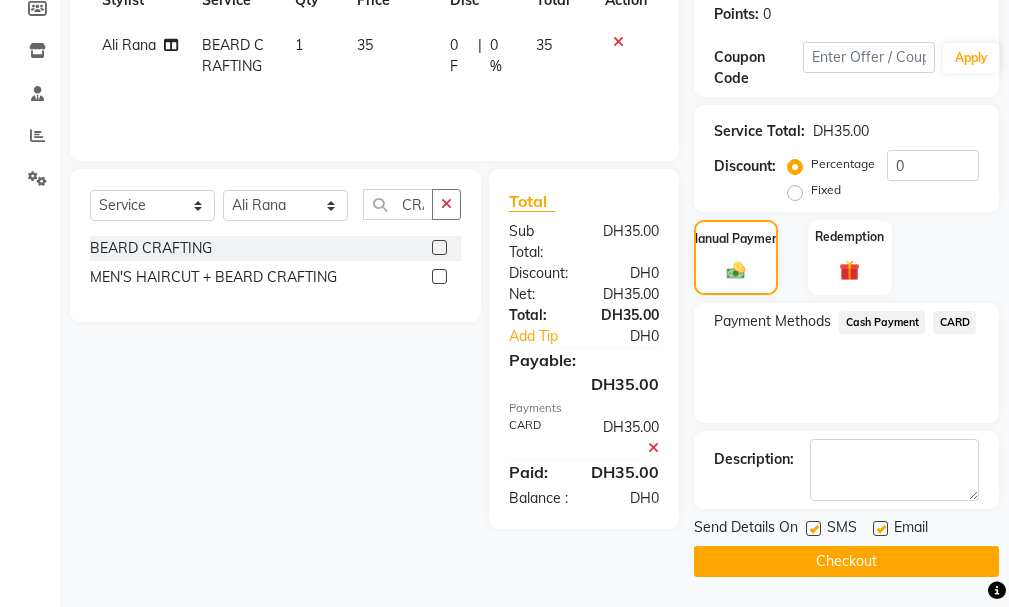 click on "Checkout" 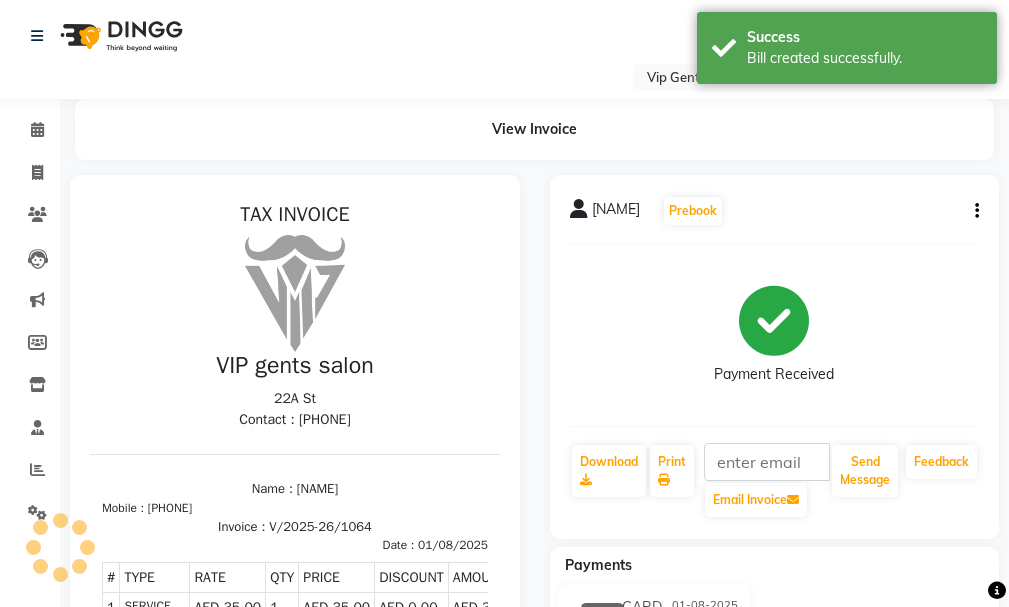 scroll, scrollTop: 0, scrollLeft: 0, axis: both 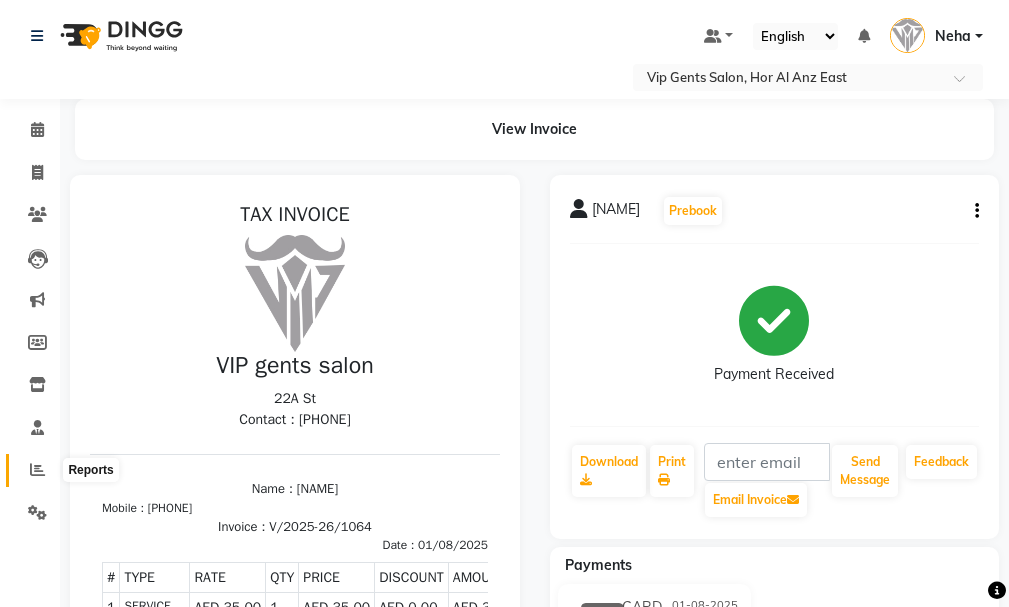 click 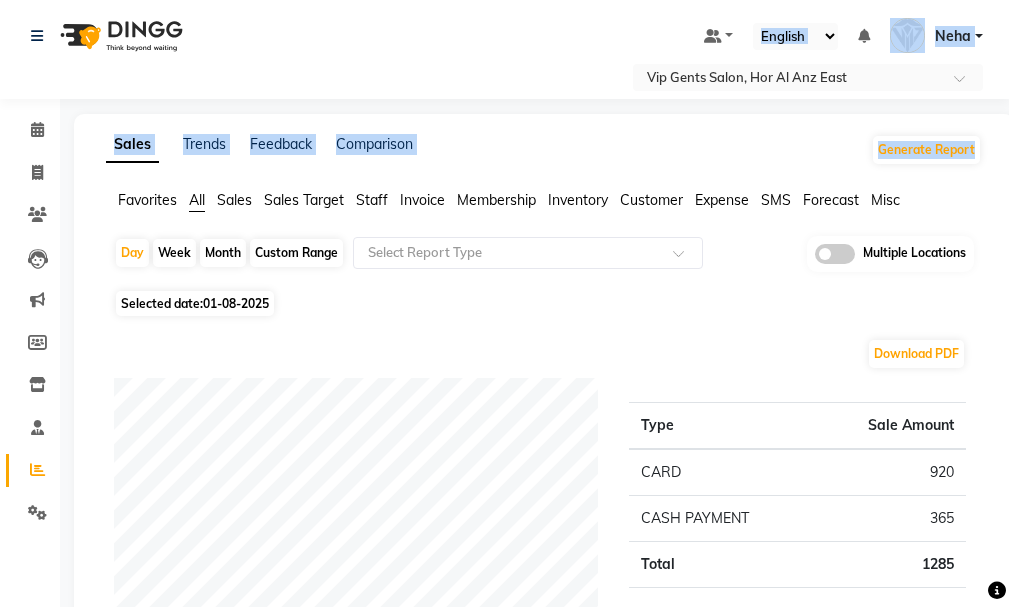 drag, startPoint x: 1006, startPoint y: 100, endPoint x: 1008, endPoint y: 137, distance: 37.054016 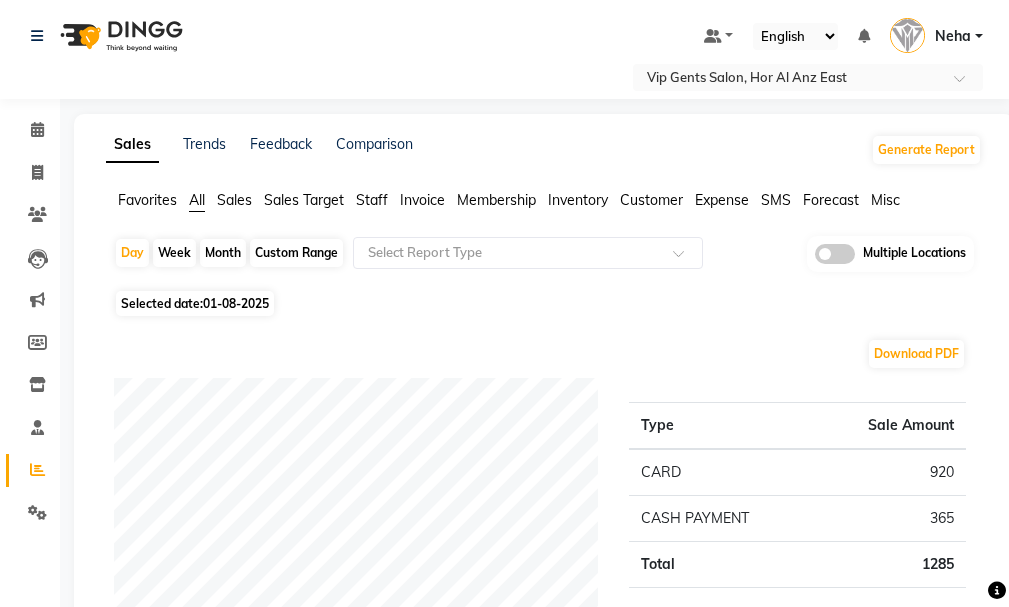 click on "Select Location × Vip Gents Salon, Hor Al Anz East Default Panel My Panel English ENGLISH Español العربية मराठी हिंदी ગુજરાતી தமிழ் 中文 Notifications nothing to show Neha Manage Profile Change Password Sign out  Version:3.15.11" 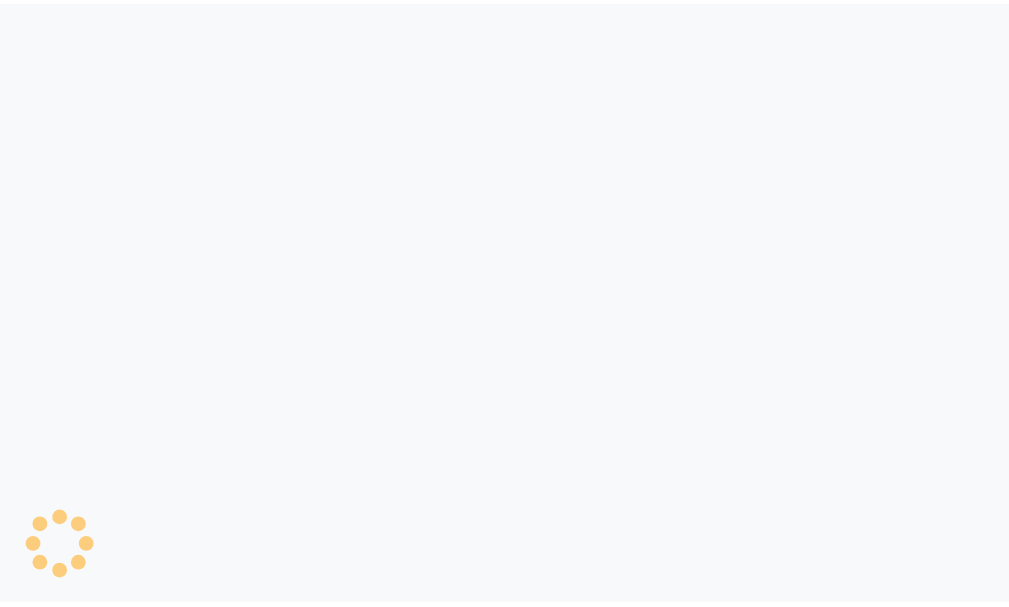 scroll, scrollTop: 0, scrollLeft: 0, axis: both 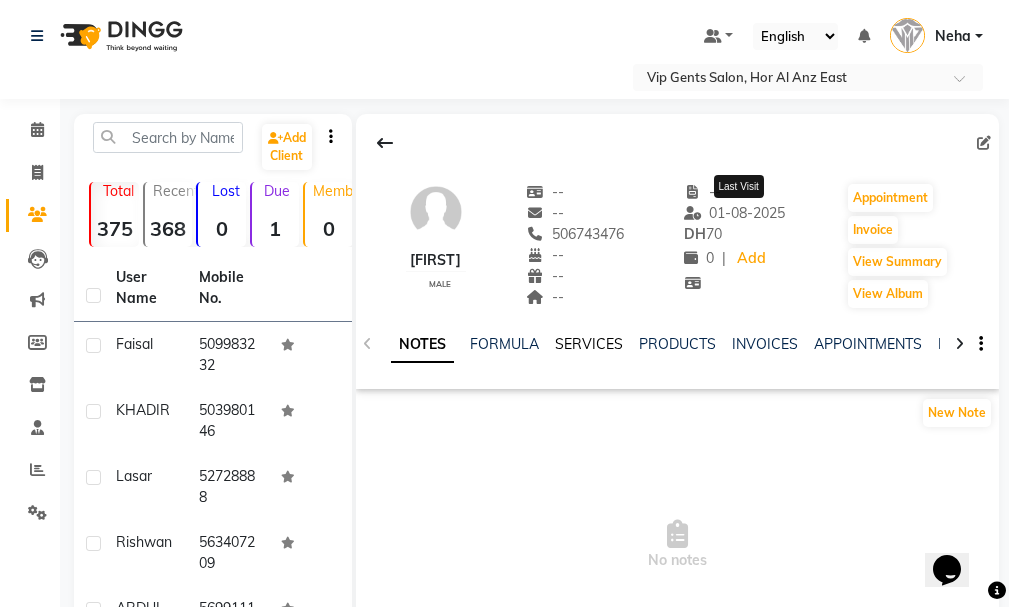 click on "SERVICES" 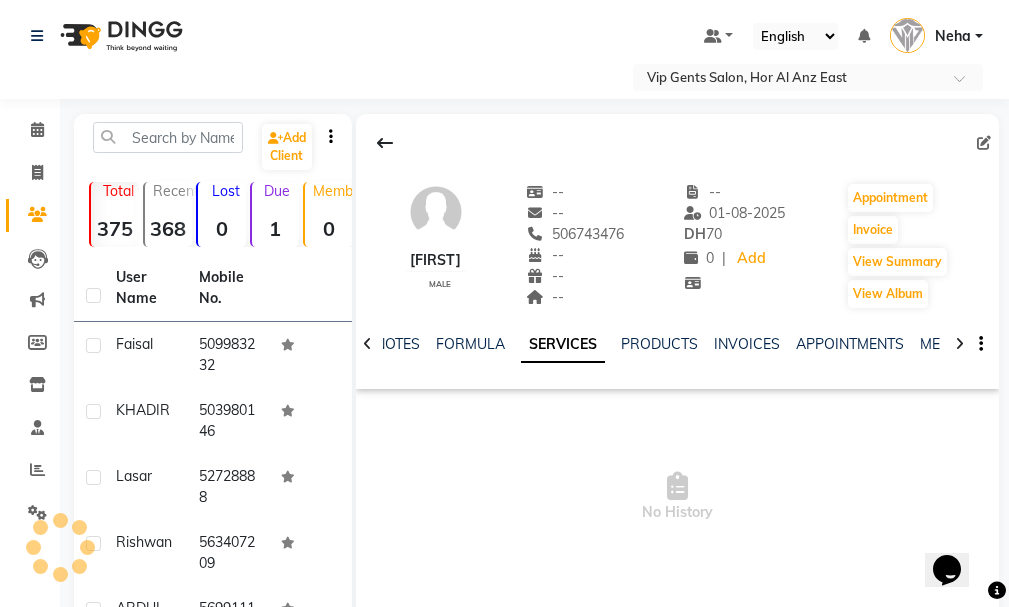 scroll, scrollTop: 0, scrollLeft: 0, axis: both 